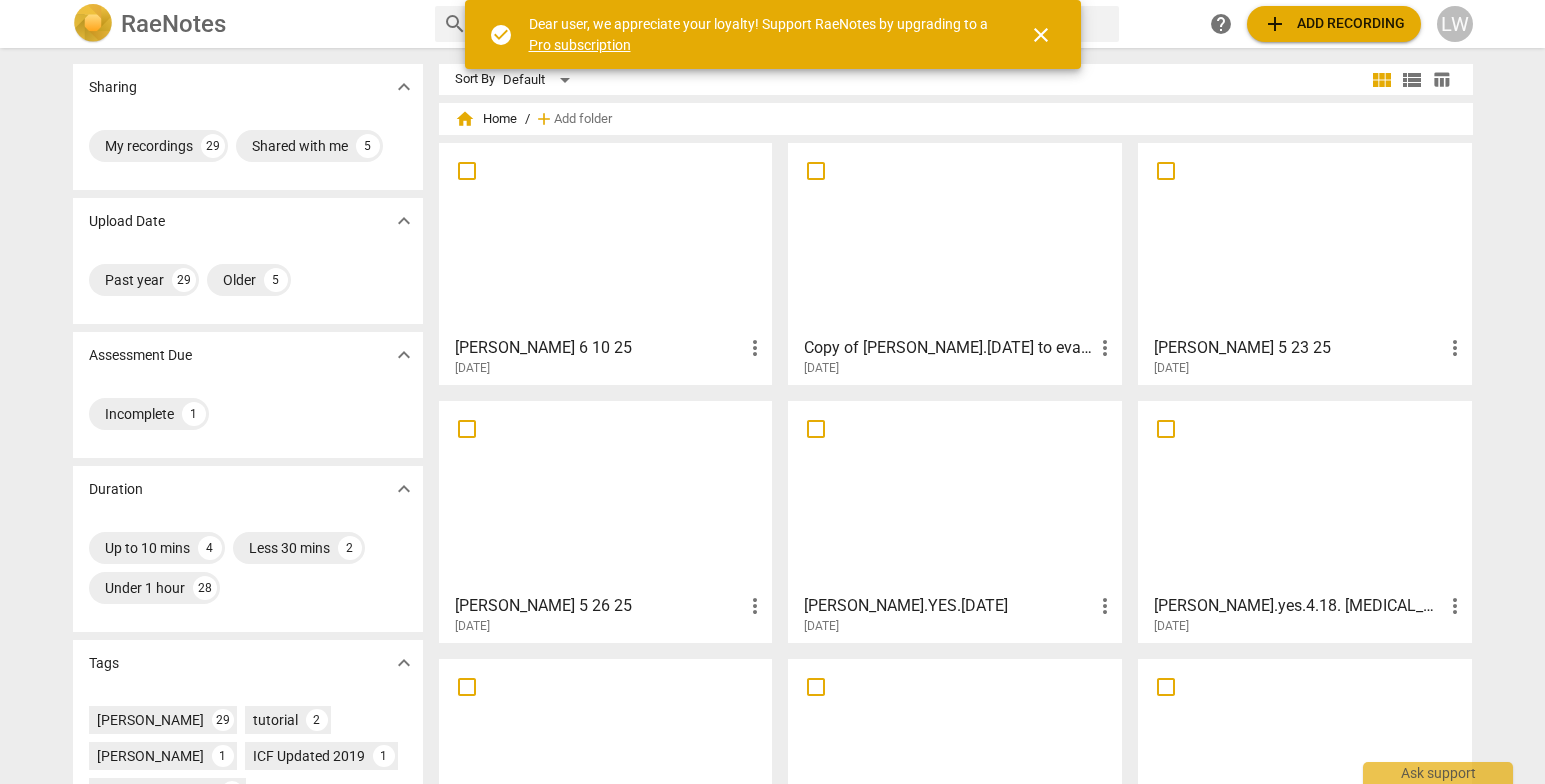 scroll, scrollTop: 0, scrollLeft: 0, axis: both 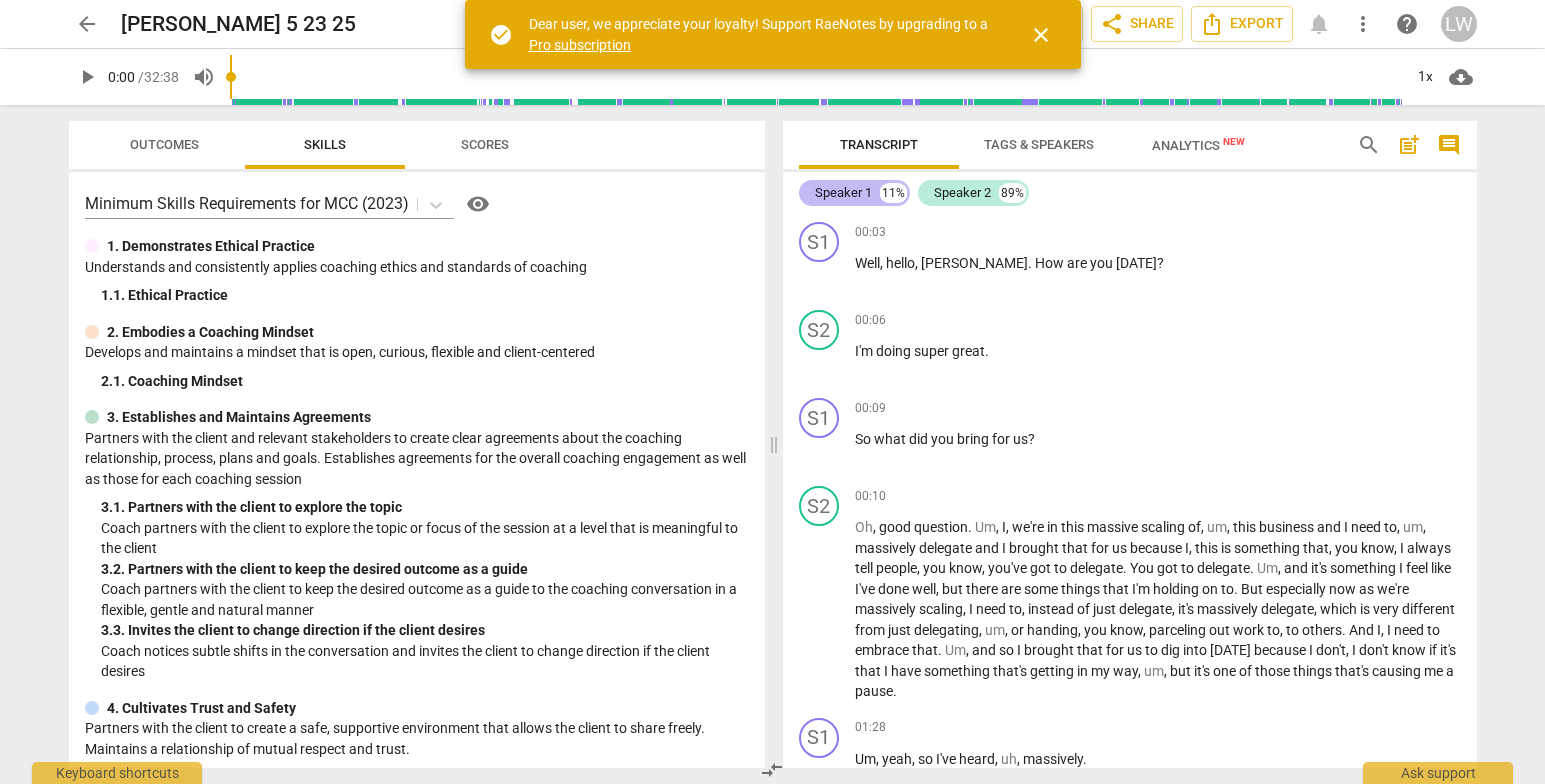 click on "Speaker 1" at bounding box center [843, 193] 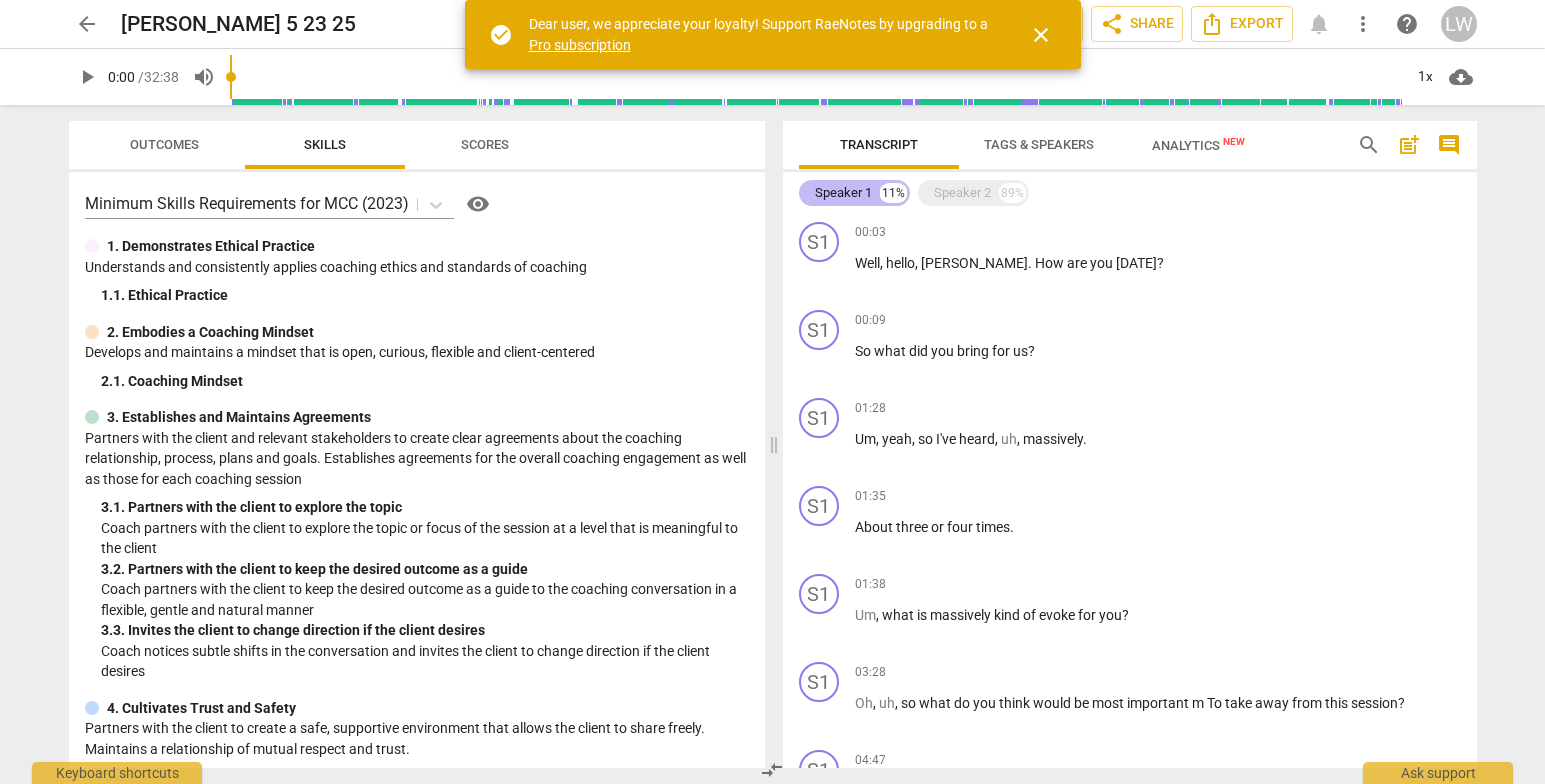 click on "Speaker 1" at bounding box center [843, 193] 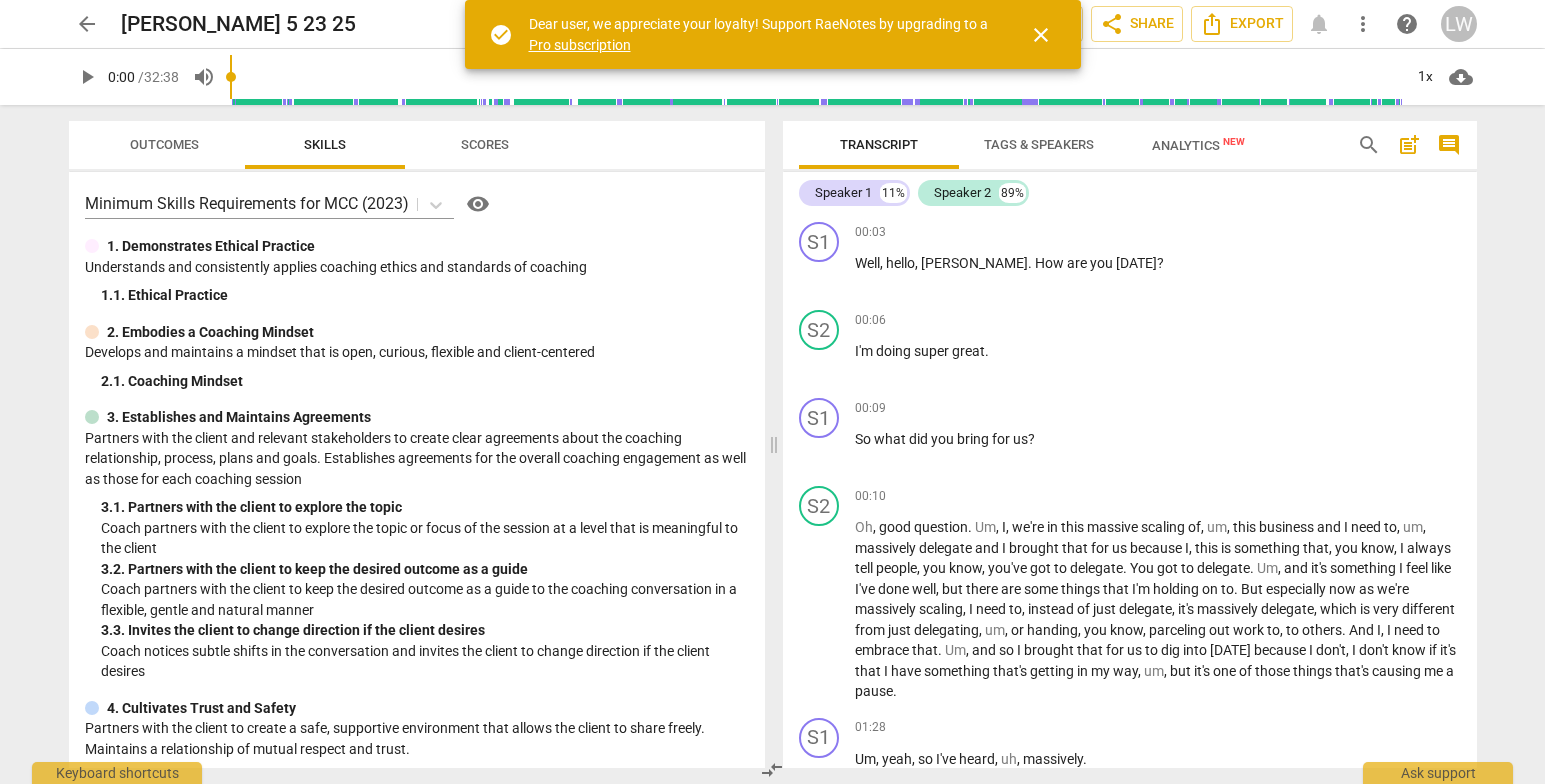 click on "Tags & Speakers" at bounding box center (1039, 144) 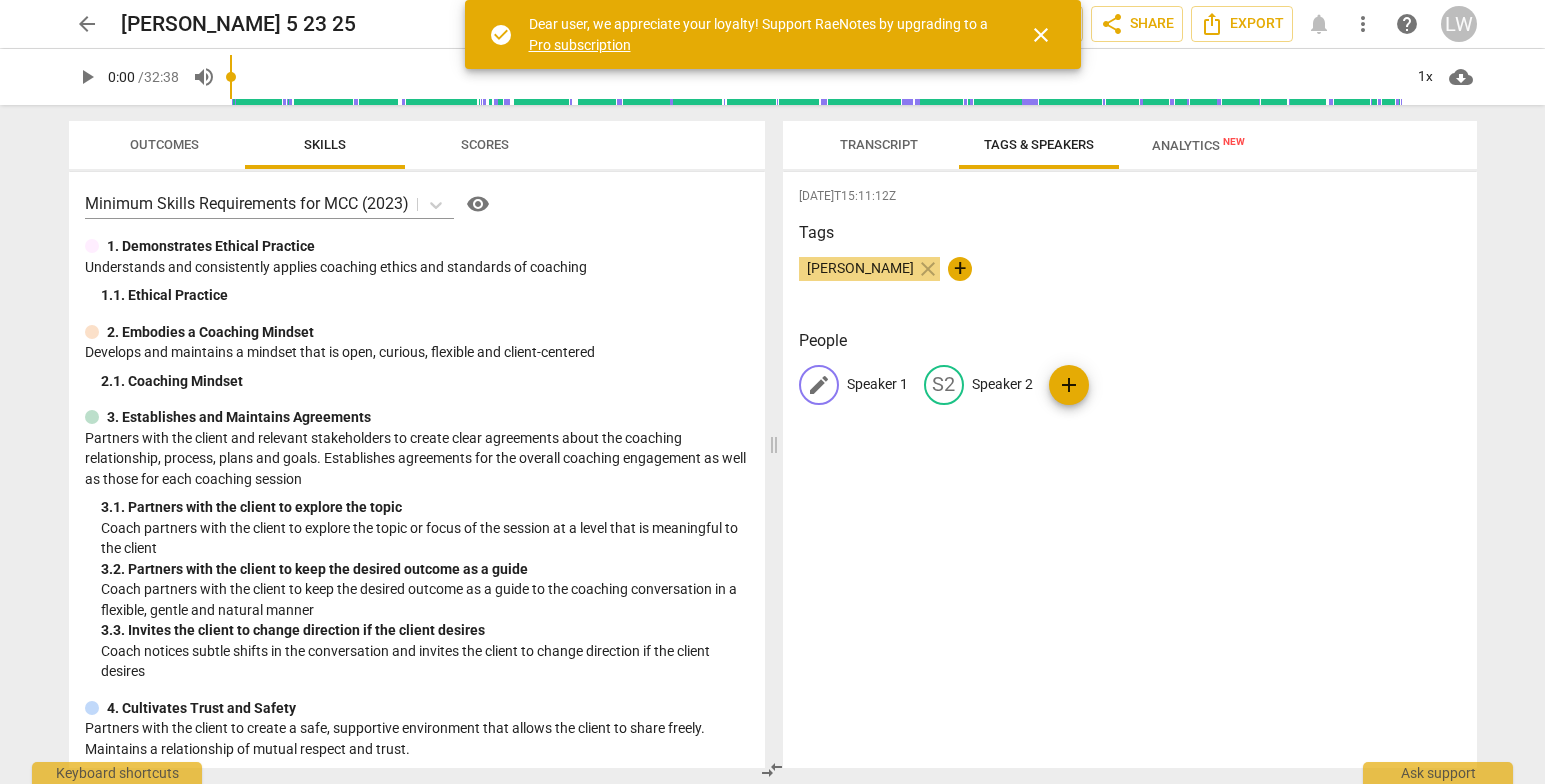 click on "Speaker 1" at bounding box center [877, 384] 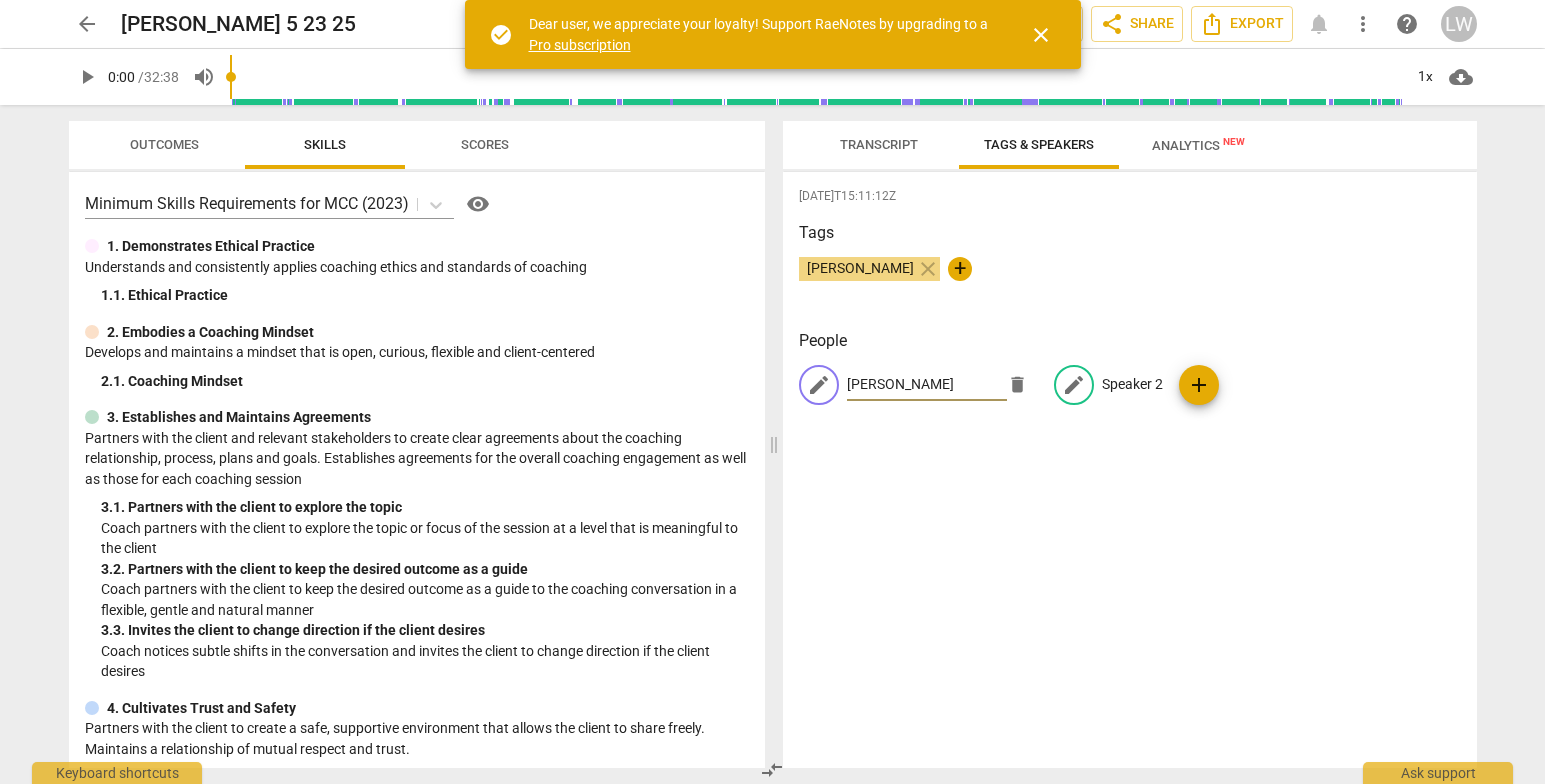 type on "[PERSON_NAME]" 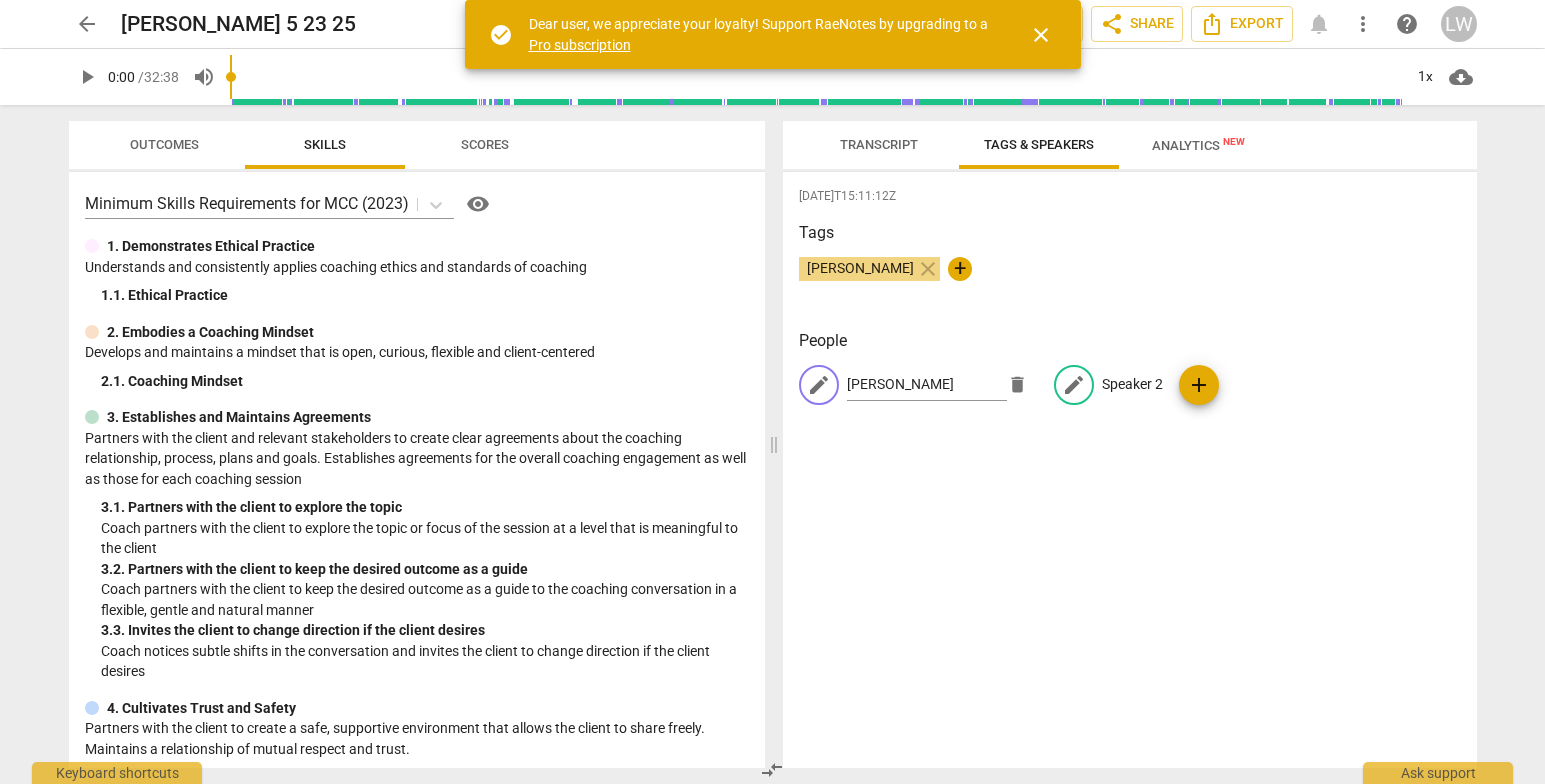 click on "Speaker 2" at bounding box center [1132, 384] 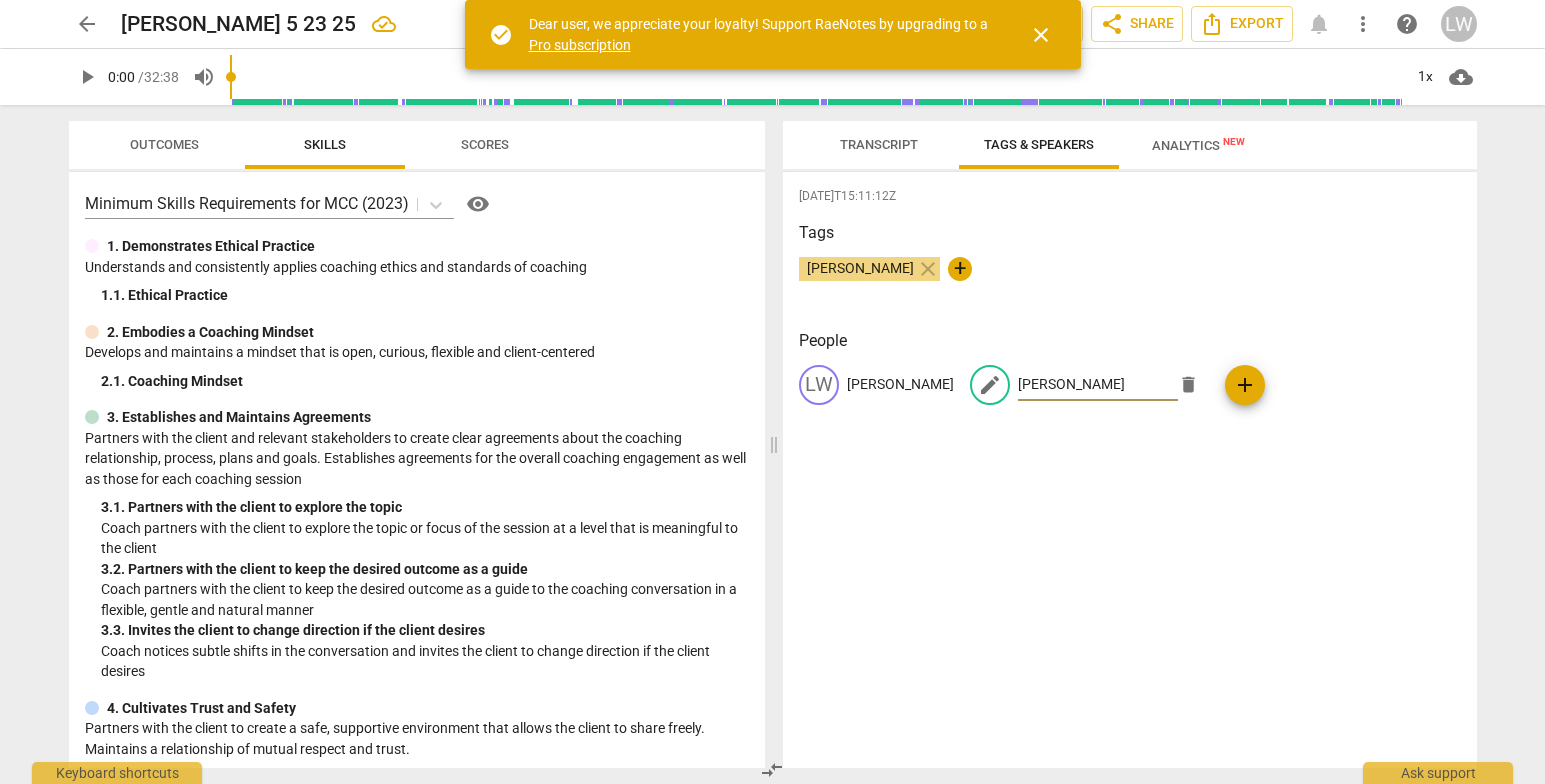 type on "[PERSON_NAME]" 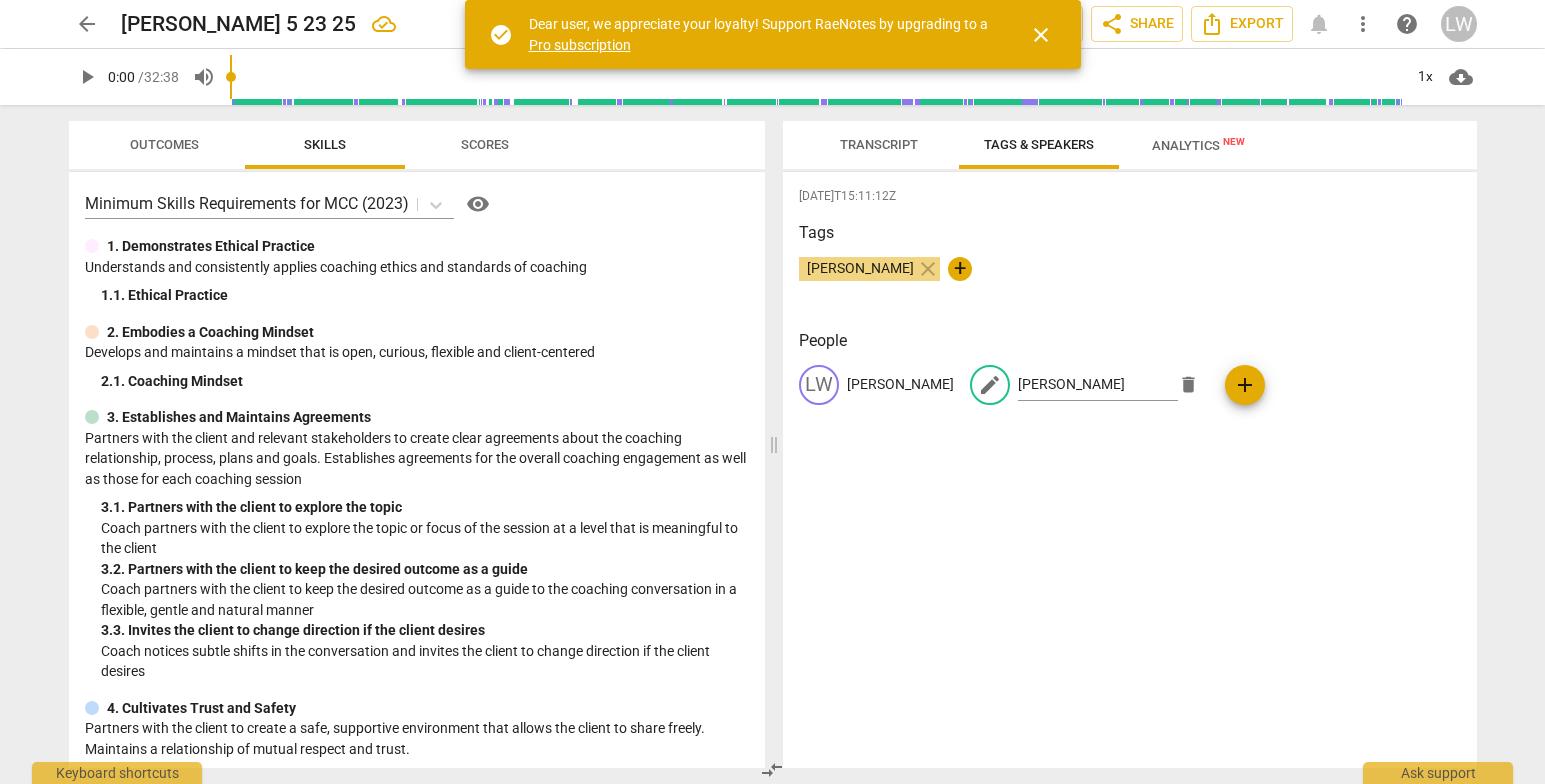 click on "[DATE]T15:11:12Z" at bounding box center (1130, 196) 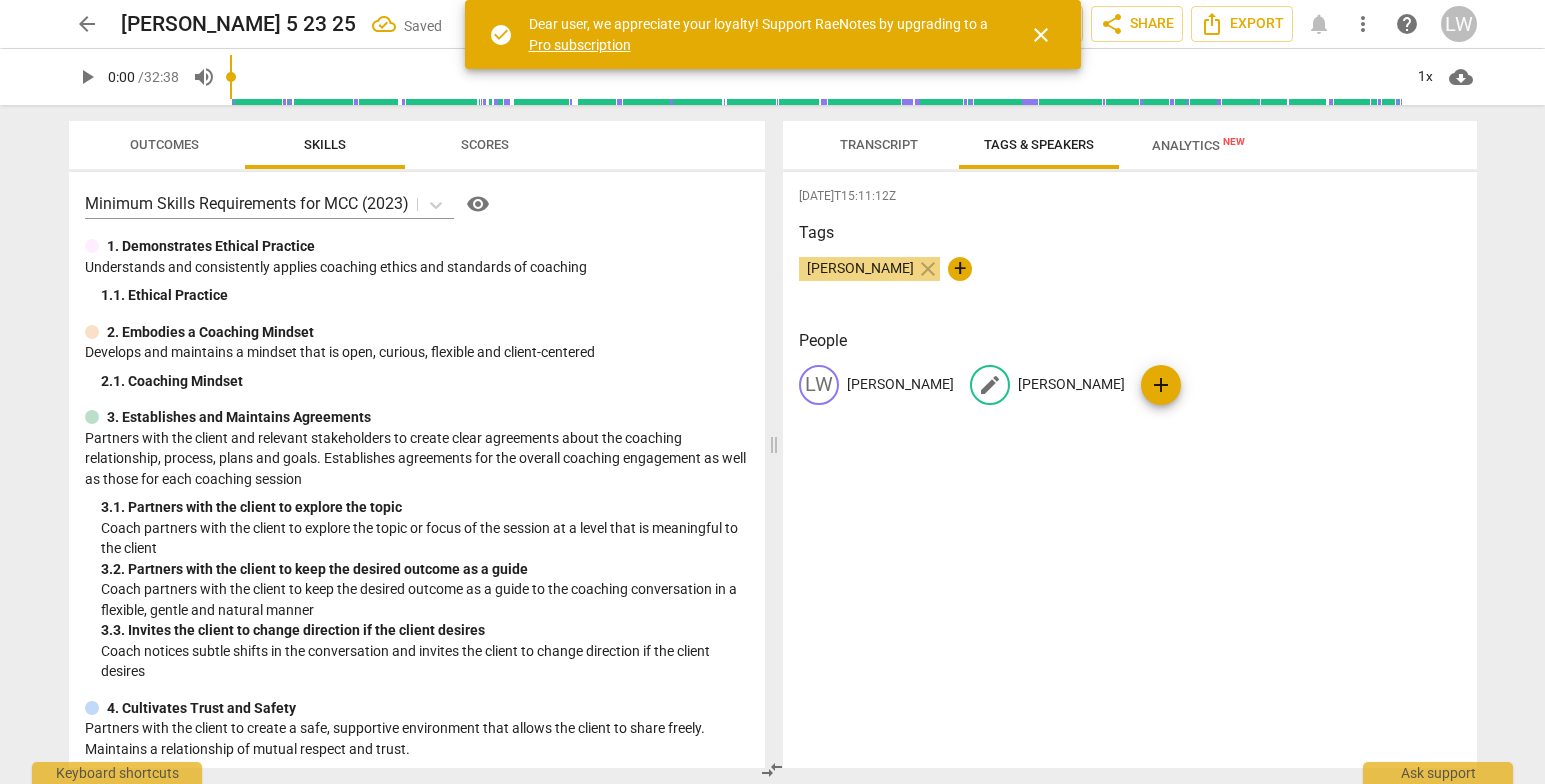click on "[PERSON_NAME]" at bounding box center (1071, 384) 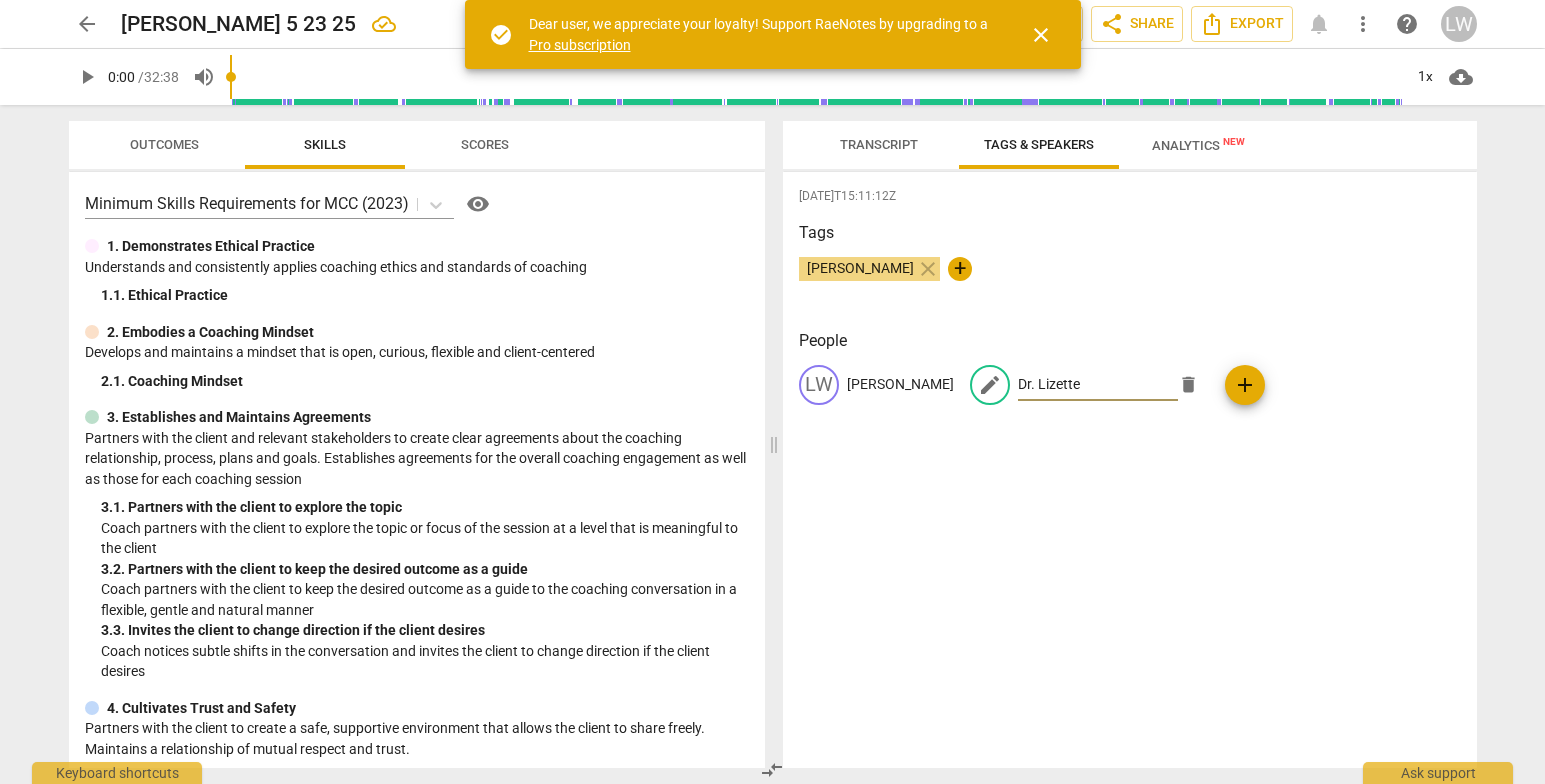 type on "Dr. Lizette" 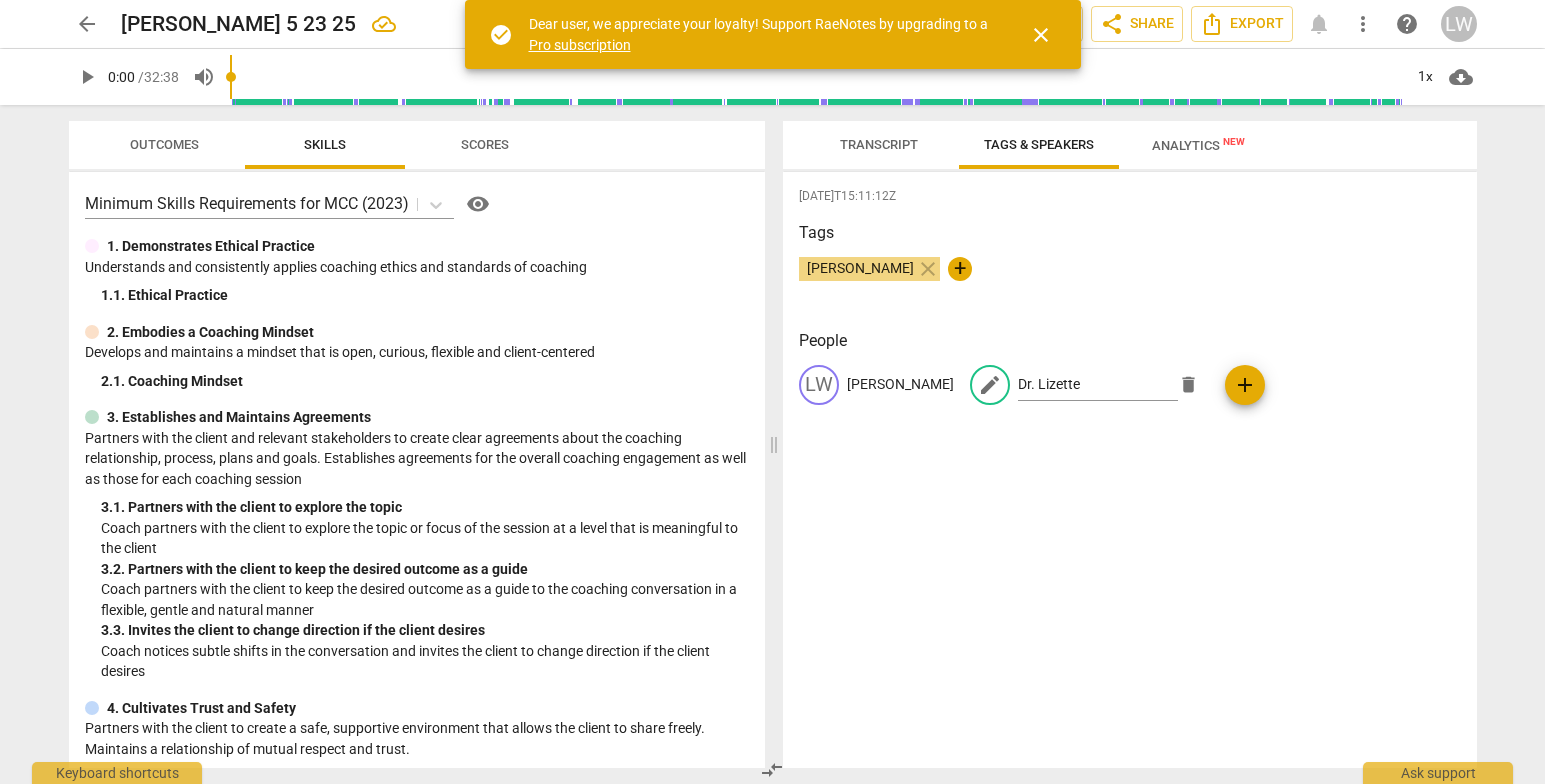 click on "[DATE]T15:11:12Z Tags [PERSON_NAME] close + People [PERSON_NAME] edit [PERSON_NAME] delete add" at bounding box center [1130, 470] 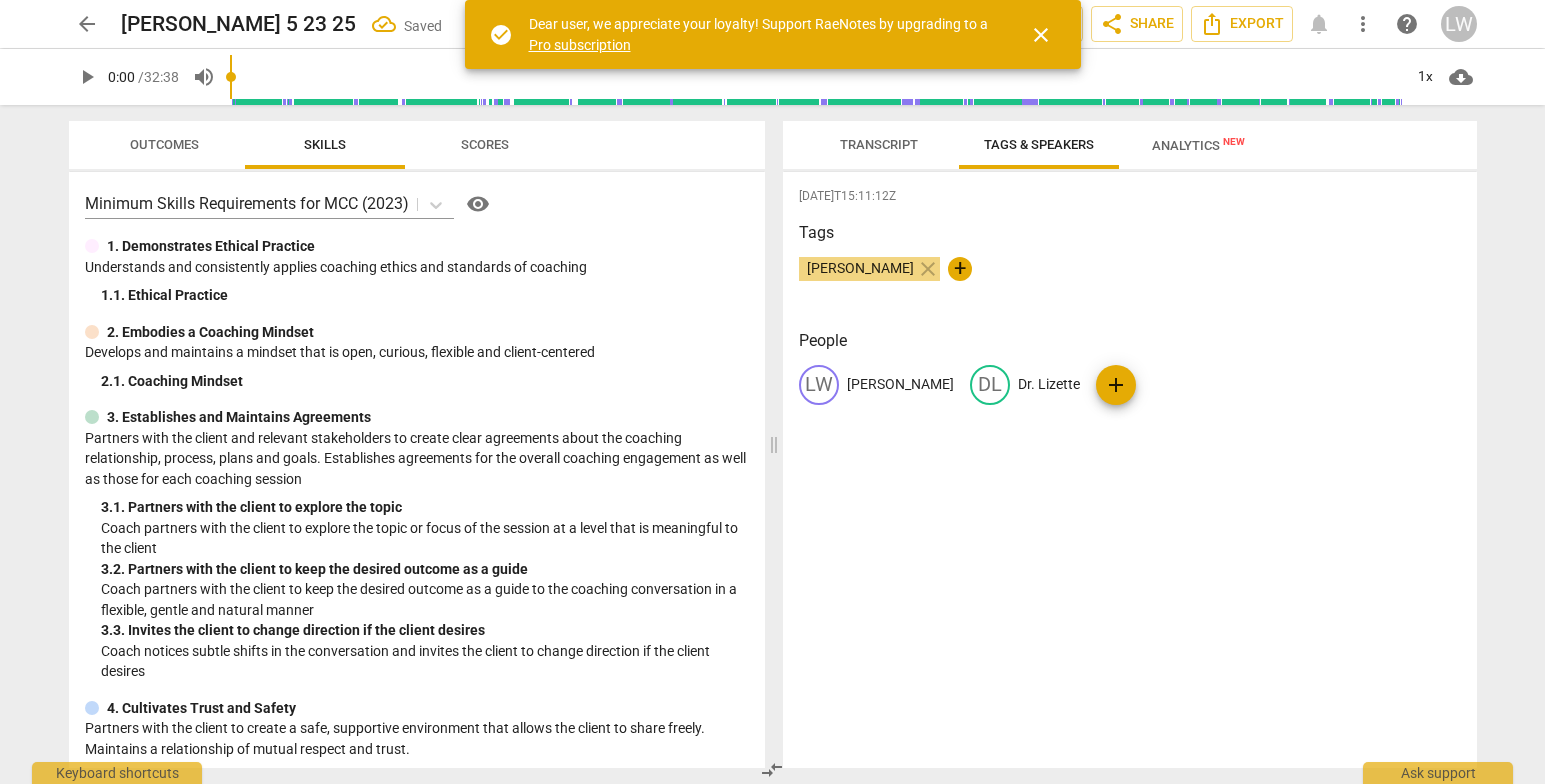 click on "Transcript" at bounding box center [879, 145] 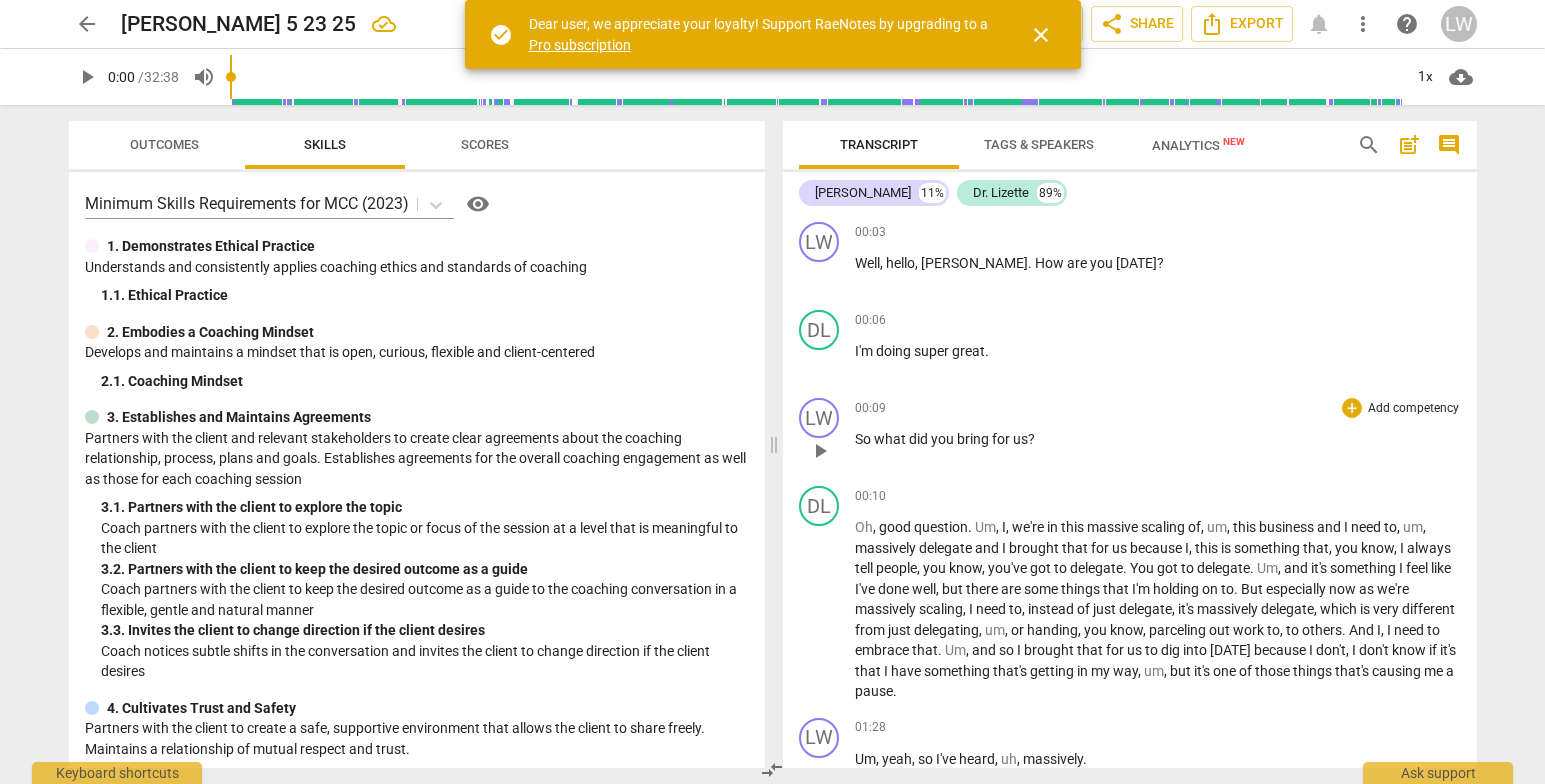 click on "Add competency" at bounding box center [1413, 409] 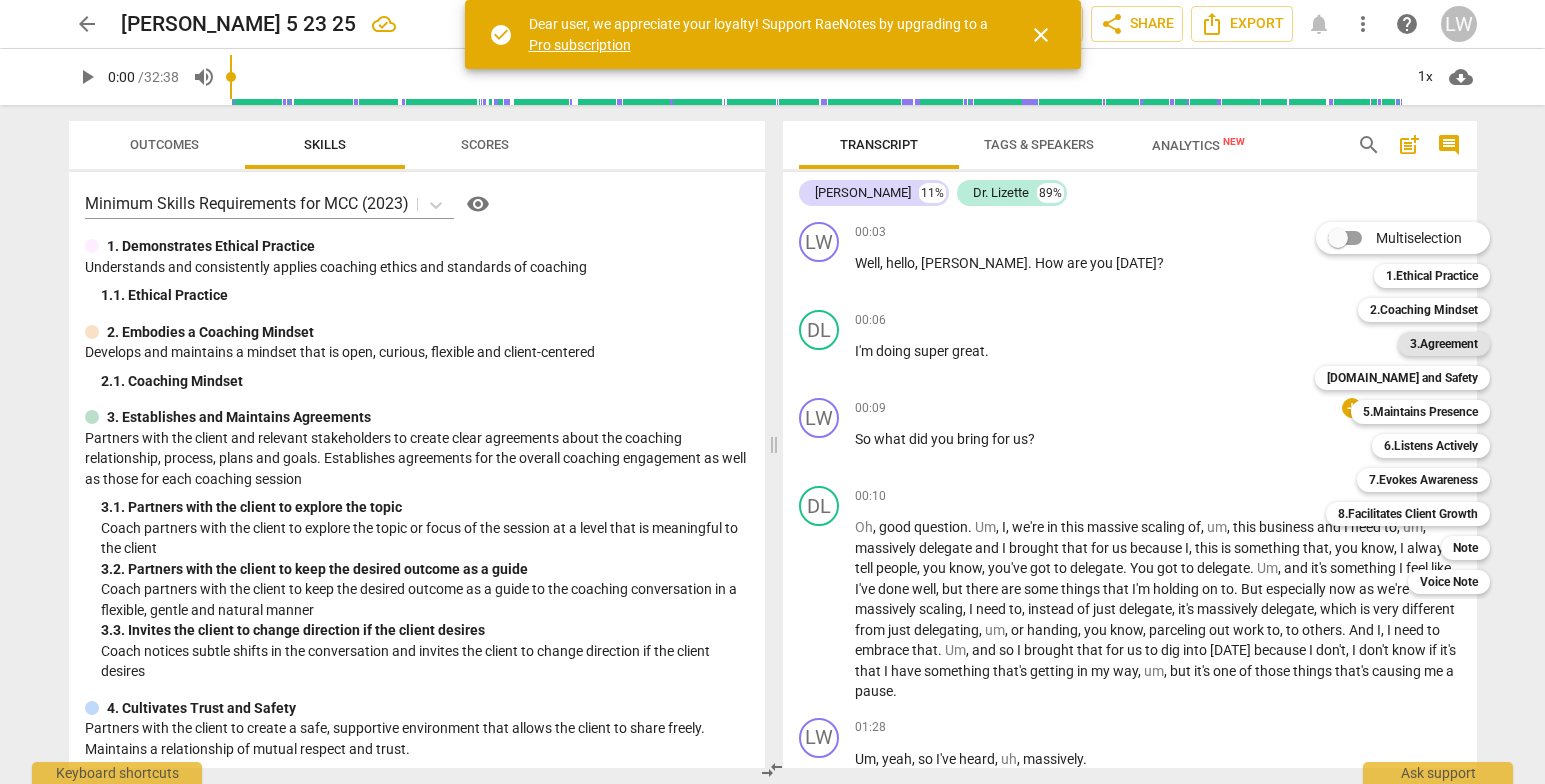 click on "3.Agreement" at bounding box center (1444, 344) 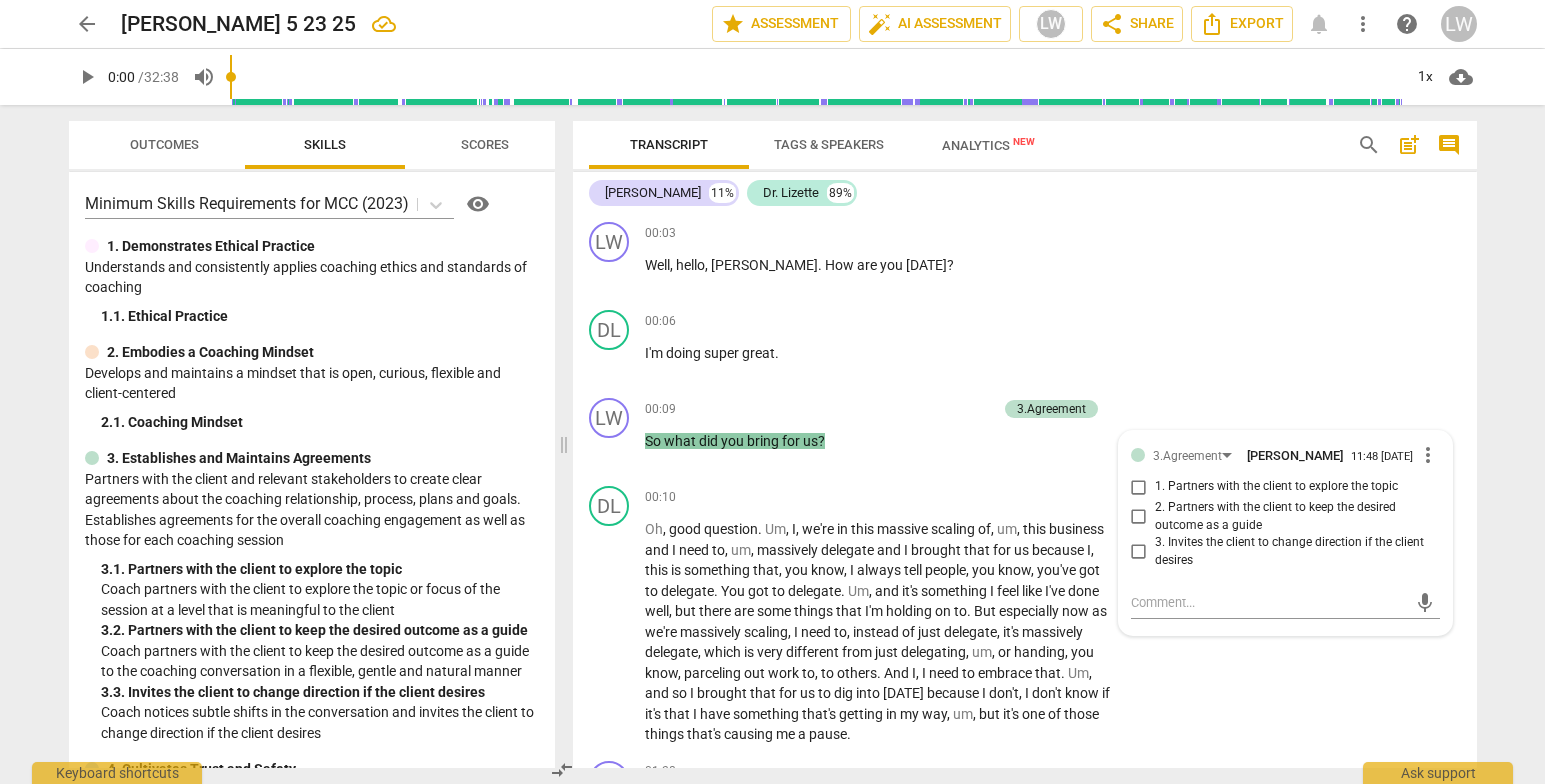 drag, startPoint x: 1476, startPoint y: 226, endPoint x: 1483, endPoint y: 262, distance: 36.67424 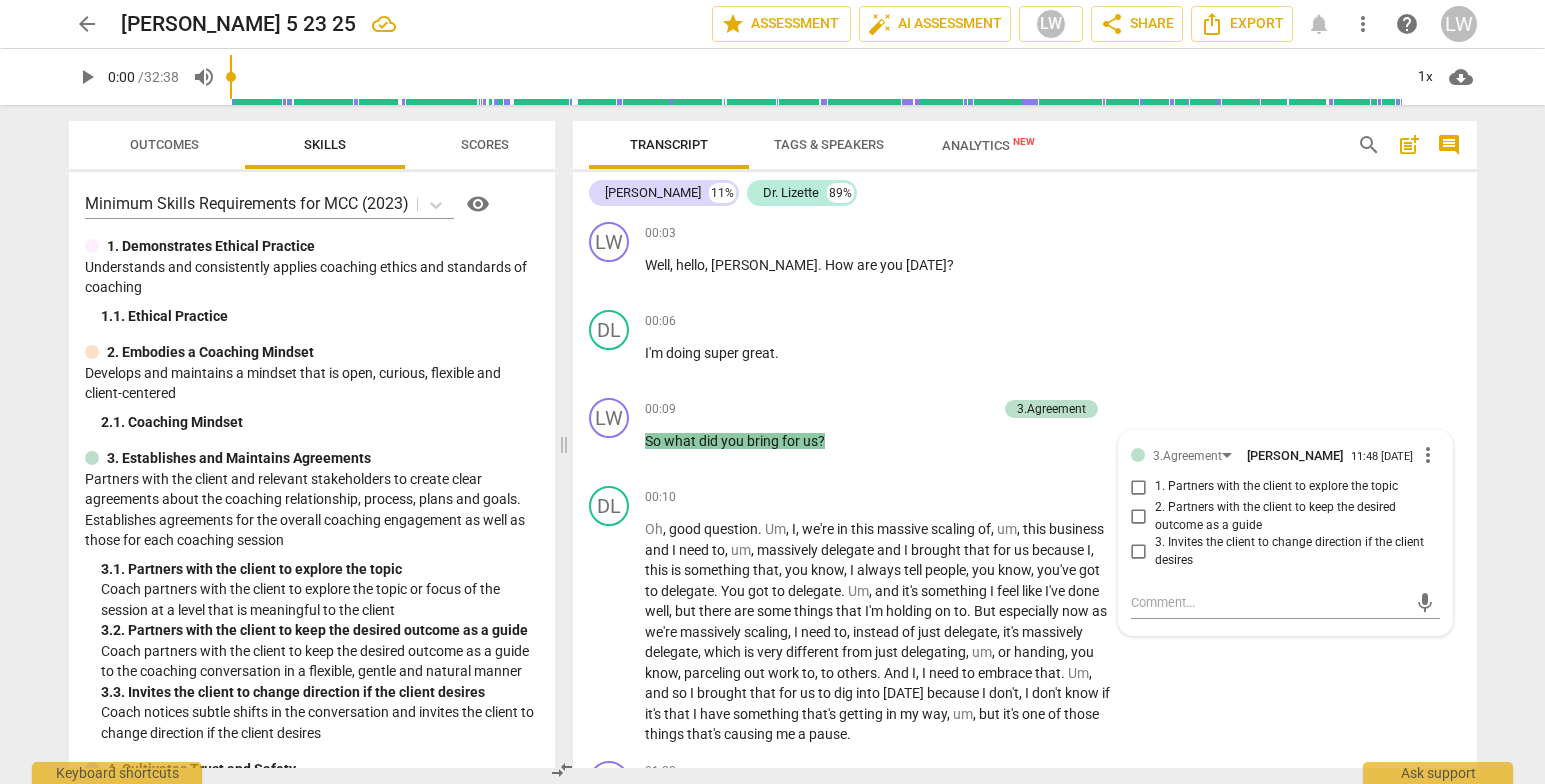 click on "Transcript Tags & Speakers Analytics   New search post_add comment [PERSON_NAME] 11% [PERSON_NAME] 89% LW play_arrow pause 00:03 + Add competency keyboard_arrow_right Well ,   hello ,   [PERSON_NAME] .   How   are   you   [DATE] ? DL play_arrow pause 00:06 + Add competency keyboard_arrow_right I'm   doing   super   great . LW play_arrow pause 00:09 + Add competency 3.Agreement keyboard_arrow_right So   what   did   you   bring   for   us ? 3.Agreement [PERSON_NAME] 11:48 [DATE] more_vert 1. Partners with the client to explore the topic 2. Partners with the client to keep the desired outcome as a guide 3. Invites the client to change direction if the client desires mic DL play_arrow pause 00:10 + Add competency keyboard_arrow_right Oh ,   good   question .   Um ,   I ,   we're   in   this   massive   scaling   of ,   um ,   this   business   and   I   need   to ,   um ,   massively   delegate   and   I   brought   that   for   us   because   I ,   this   is   something   that ,   you   know ,   I   always   tell   people ," at bounding box center (1029, 444) 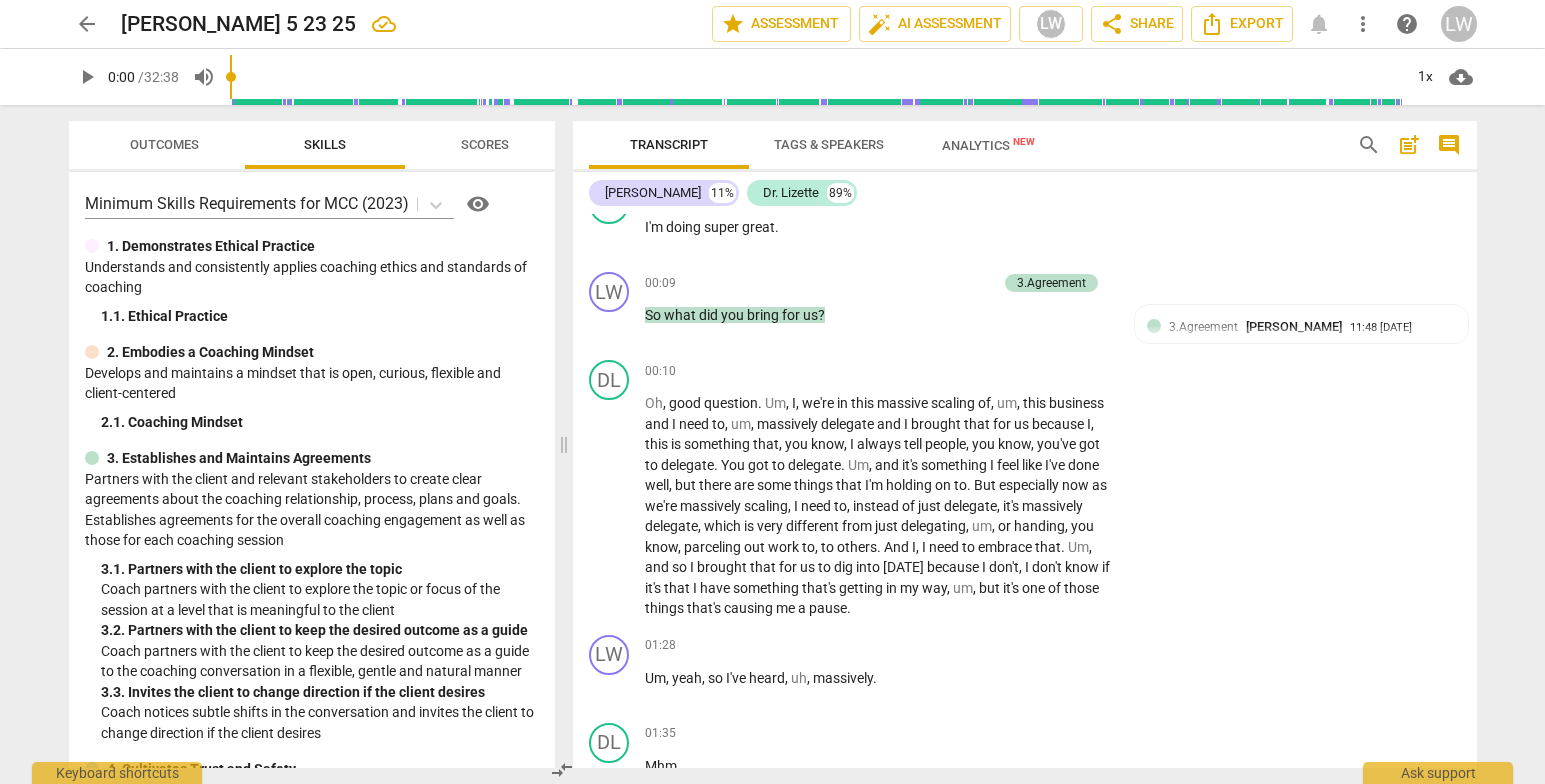 scroll, scrollTop: 181, scrollLeft: 0, axis: vertical 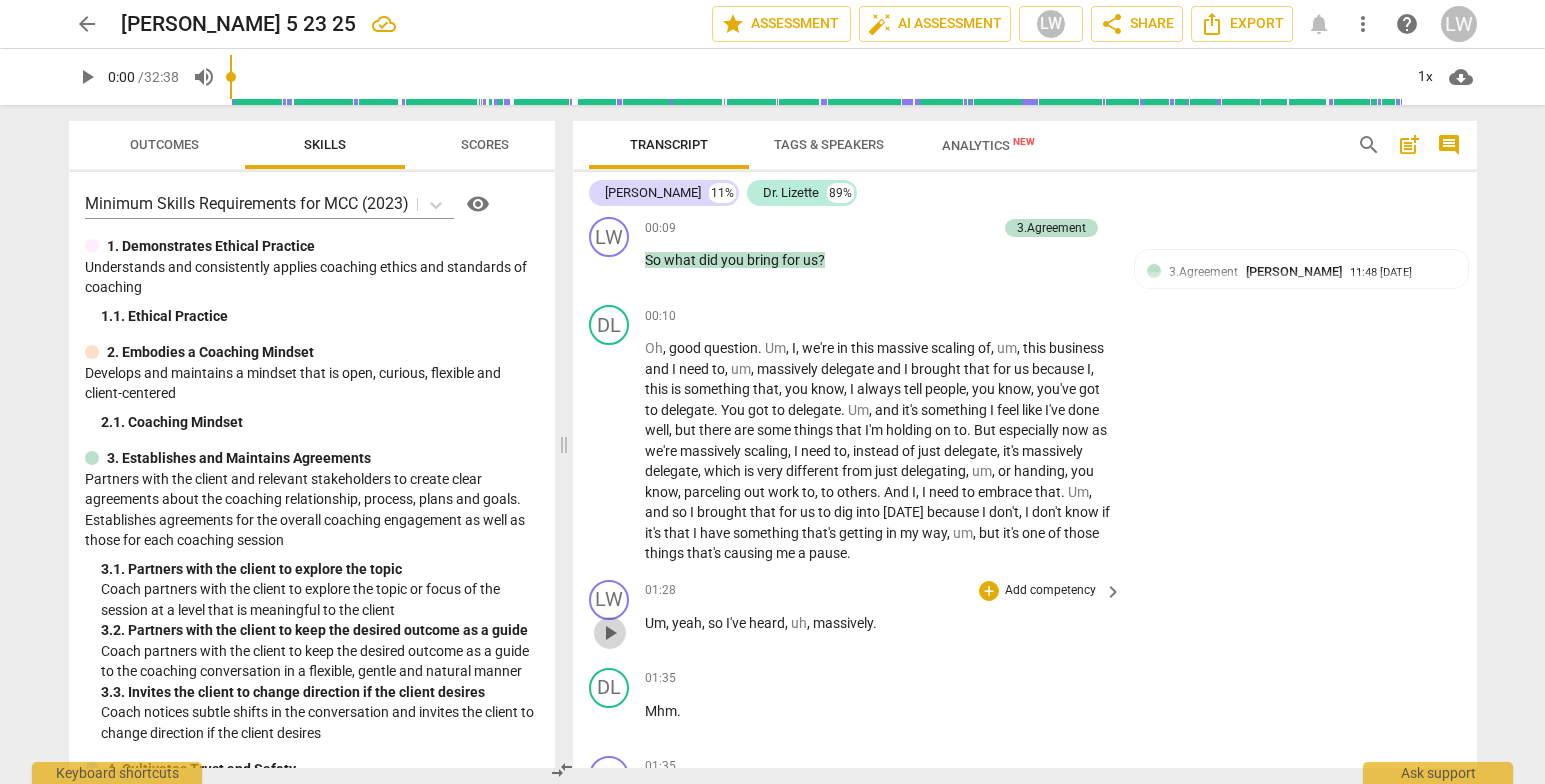 click on "play_arrow" at bounding box center (610, 633) 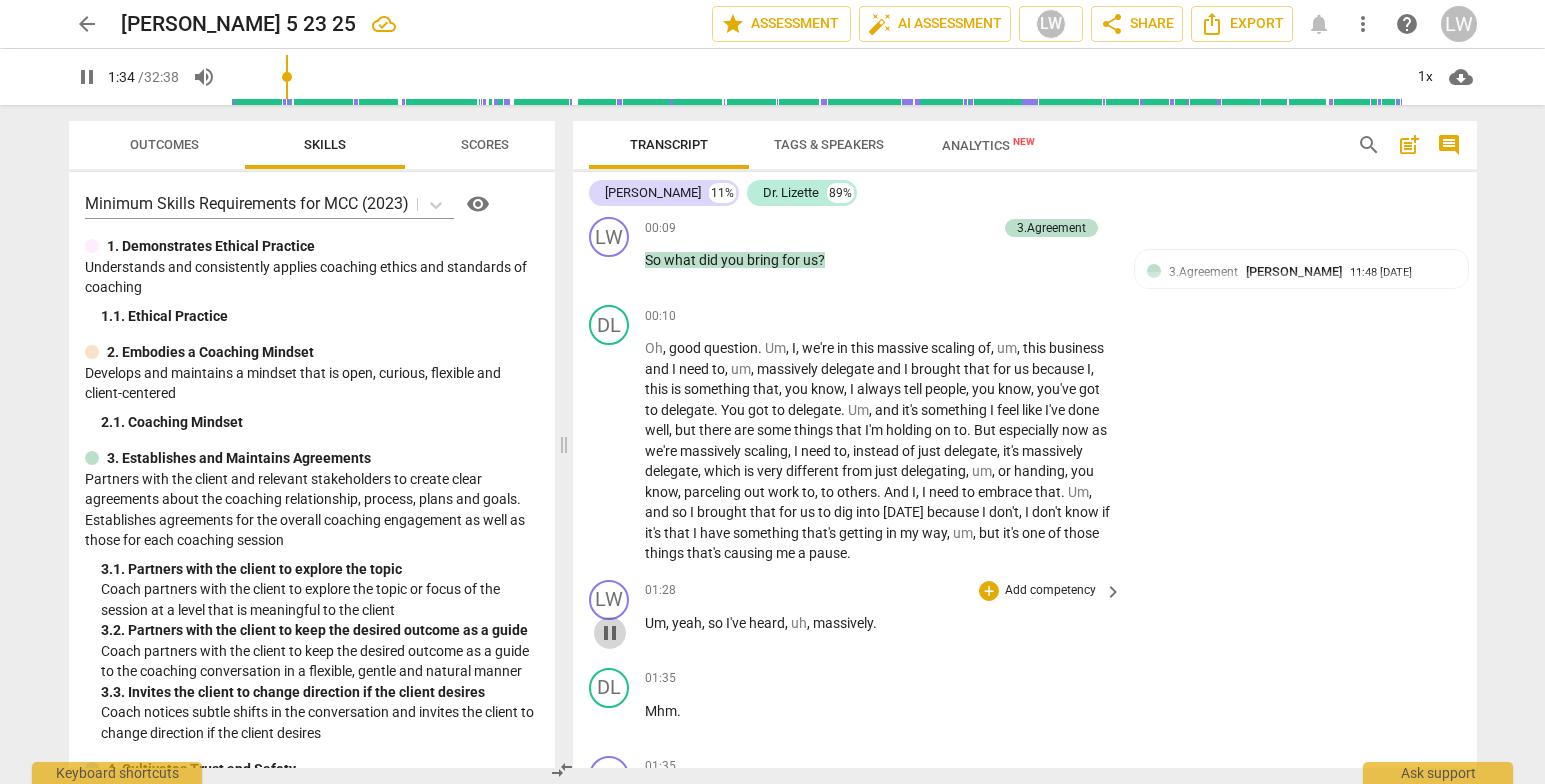 click on "pause" at bounding box center (610, 633) 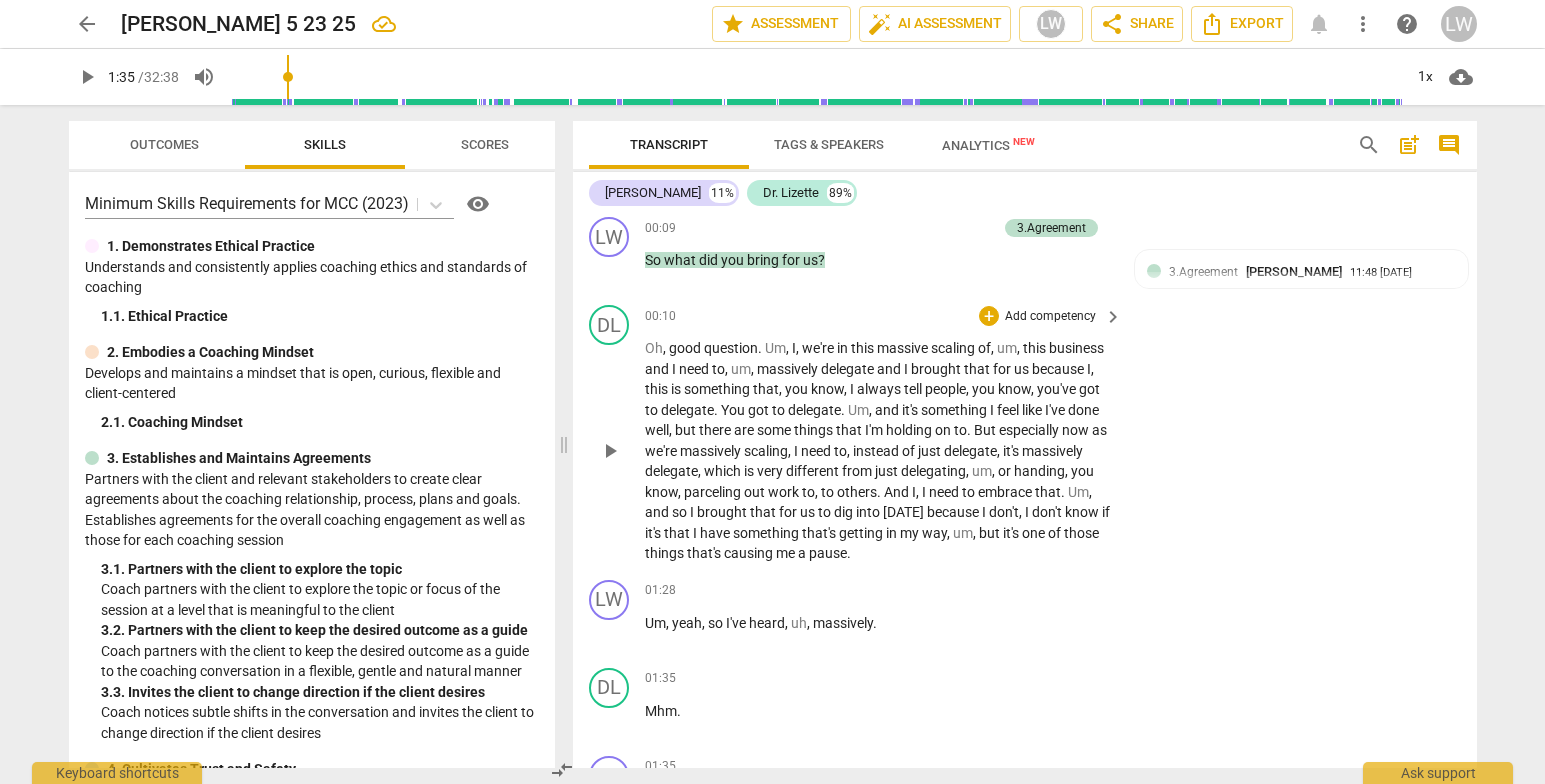 click on "Oh ,   good   question .   Um ,   I ,   we're   in   this   massive   scaling   of ,   um ,   this   business   and   I   need   to ,   um ,   massively   delegate   and   I   brought   that   for   us   because   I ,   this   is   something   that ,   you   know ,   I   always   tell   people ,   you   know ,   you've   got   to   delegate .   You   got   to   delegate .   Um ,   and   it's   something   I   feel   like   I've   done   well ,   but   there   are   some   things   that   I'm   holding   on   to .   But   especially   now   as   we're   massively   scaling ,   I   need   to ,   instead   of   just   delegate ,   it's   massively   delegate ,   which   is   very   different   from   just   delegating ,   um ,   or   handing ,   you   know ,   parceling   out   work   to ,   to   others .   And   I ,   I   need   to   embrace   that .   Um ,   and   so   I   brought   that   for   us   to   dig   into   [DATE]   because   I   don't ,   I   don't   know   if   it's   that   I   have   something" at bounding box center [879, 451] 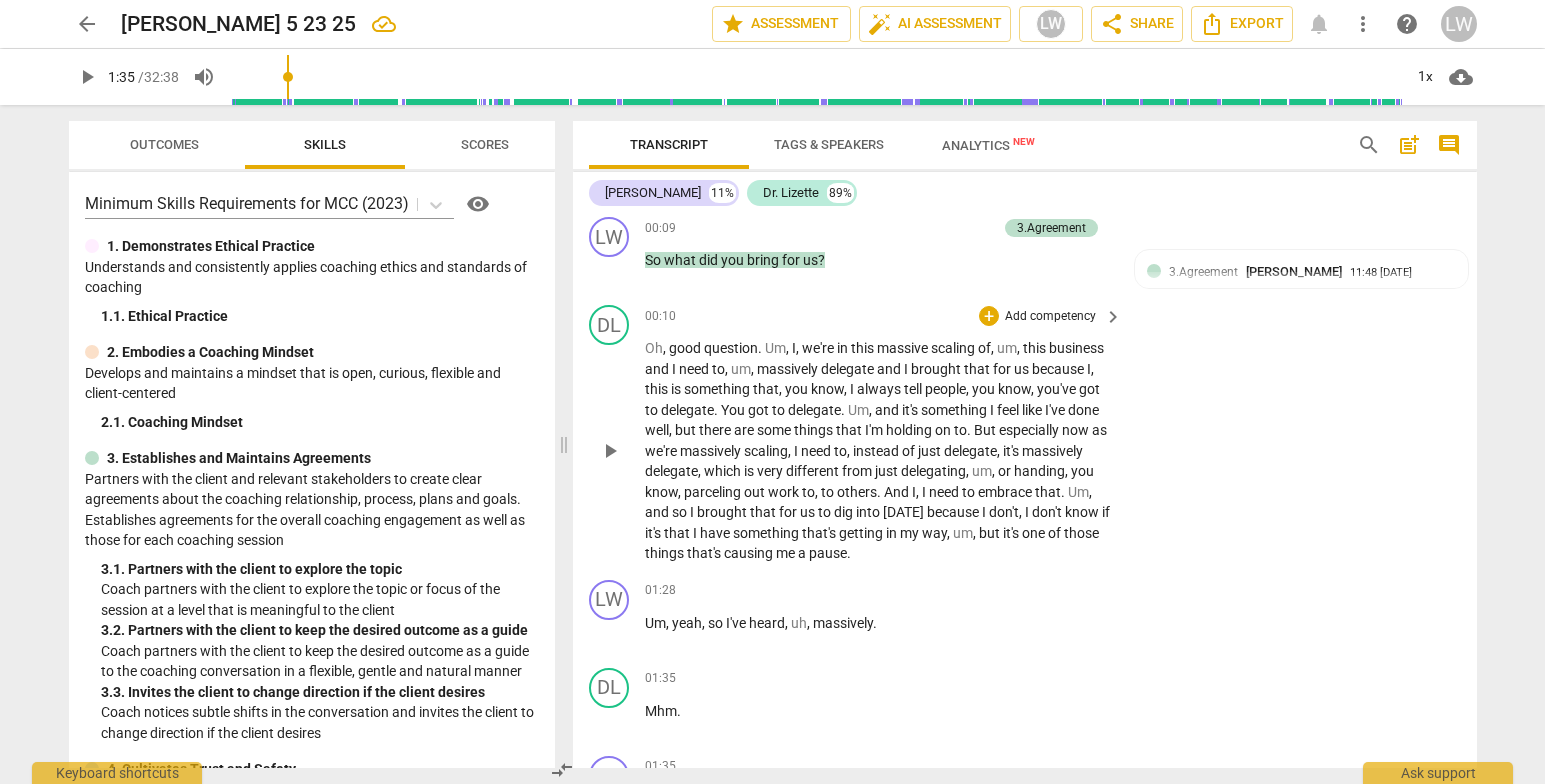 type 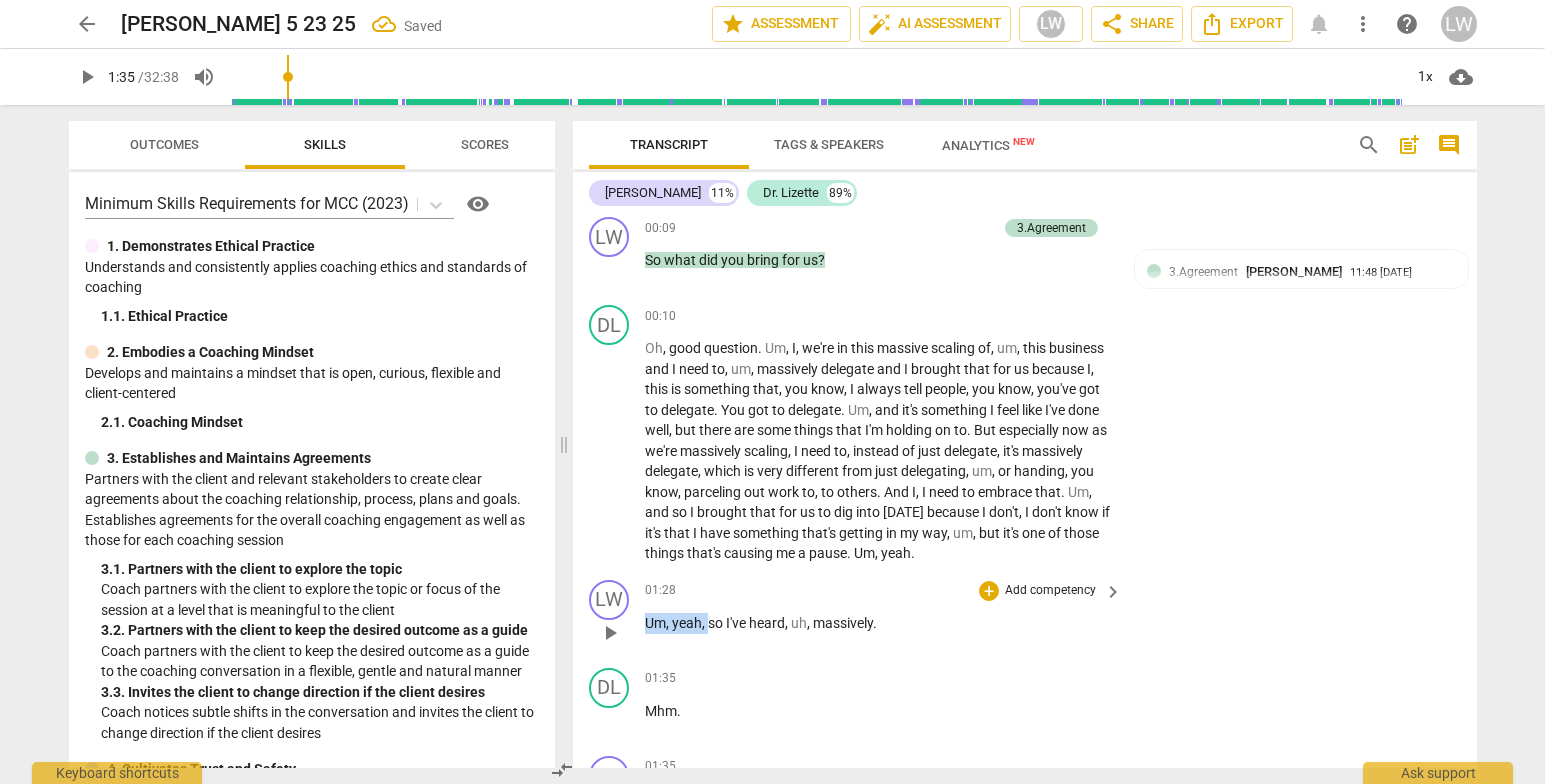 drag, startPoint x: 708, startPoint y: 640, endPoint x: 639, endPoint y: 643, distance: 69.065186 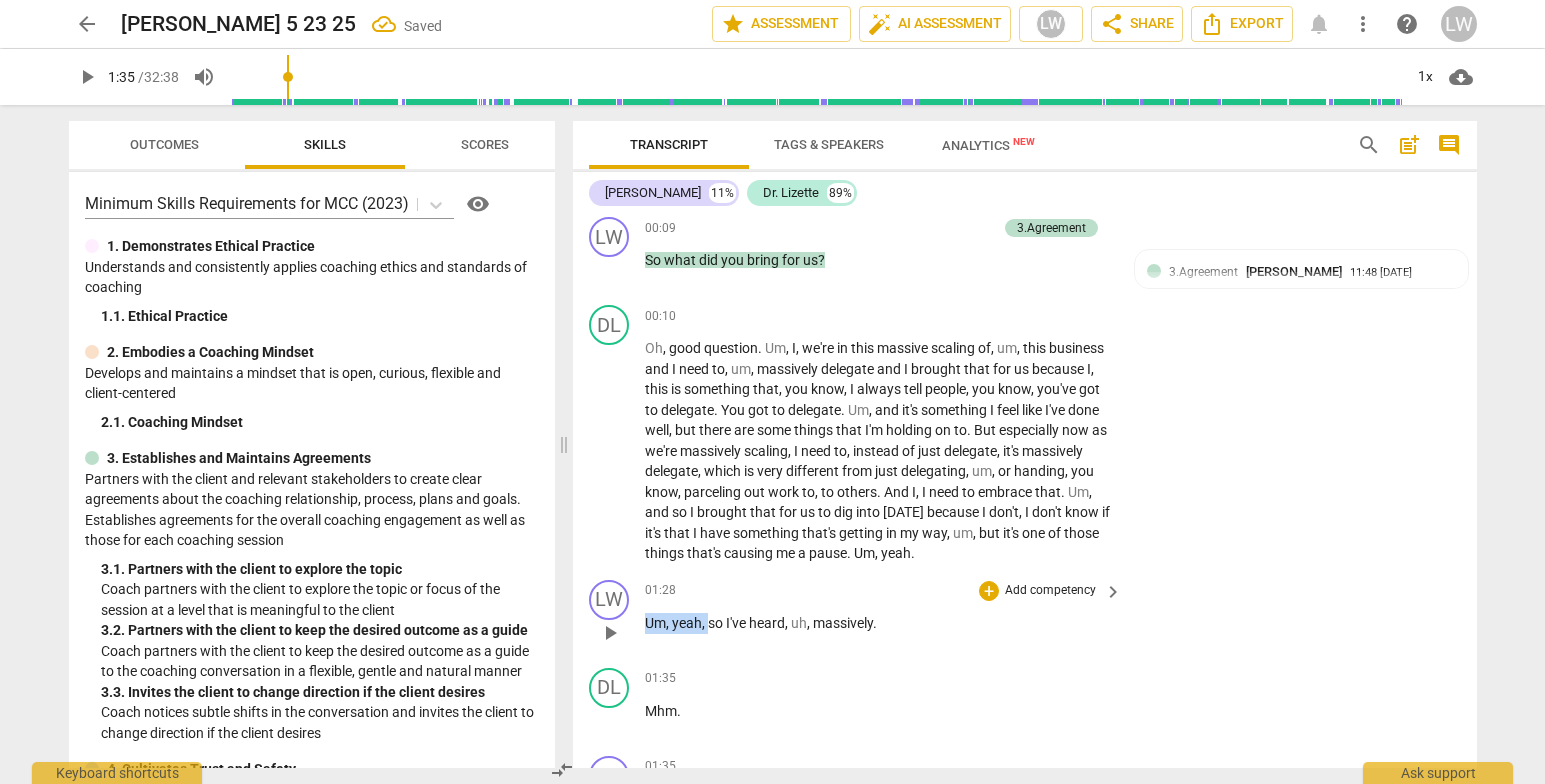 click on "LW play_arrow pause 01:28 + Add competency keyboard_arrow_right Um ,   yeah ,   so   I've   heard ,   uh ,   massively ." at bounding box center [1025, 616] 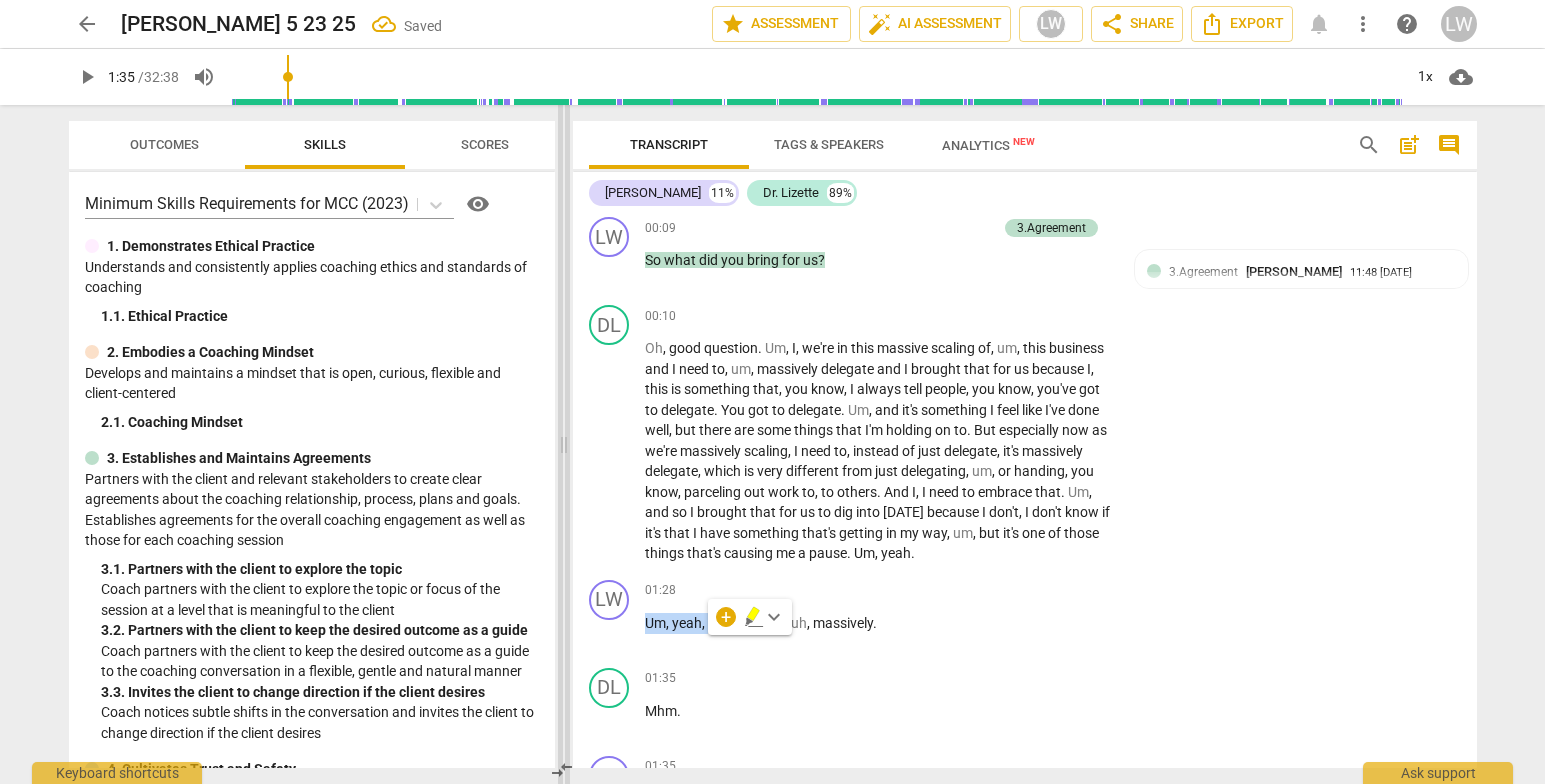 type 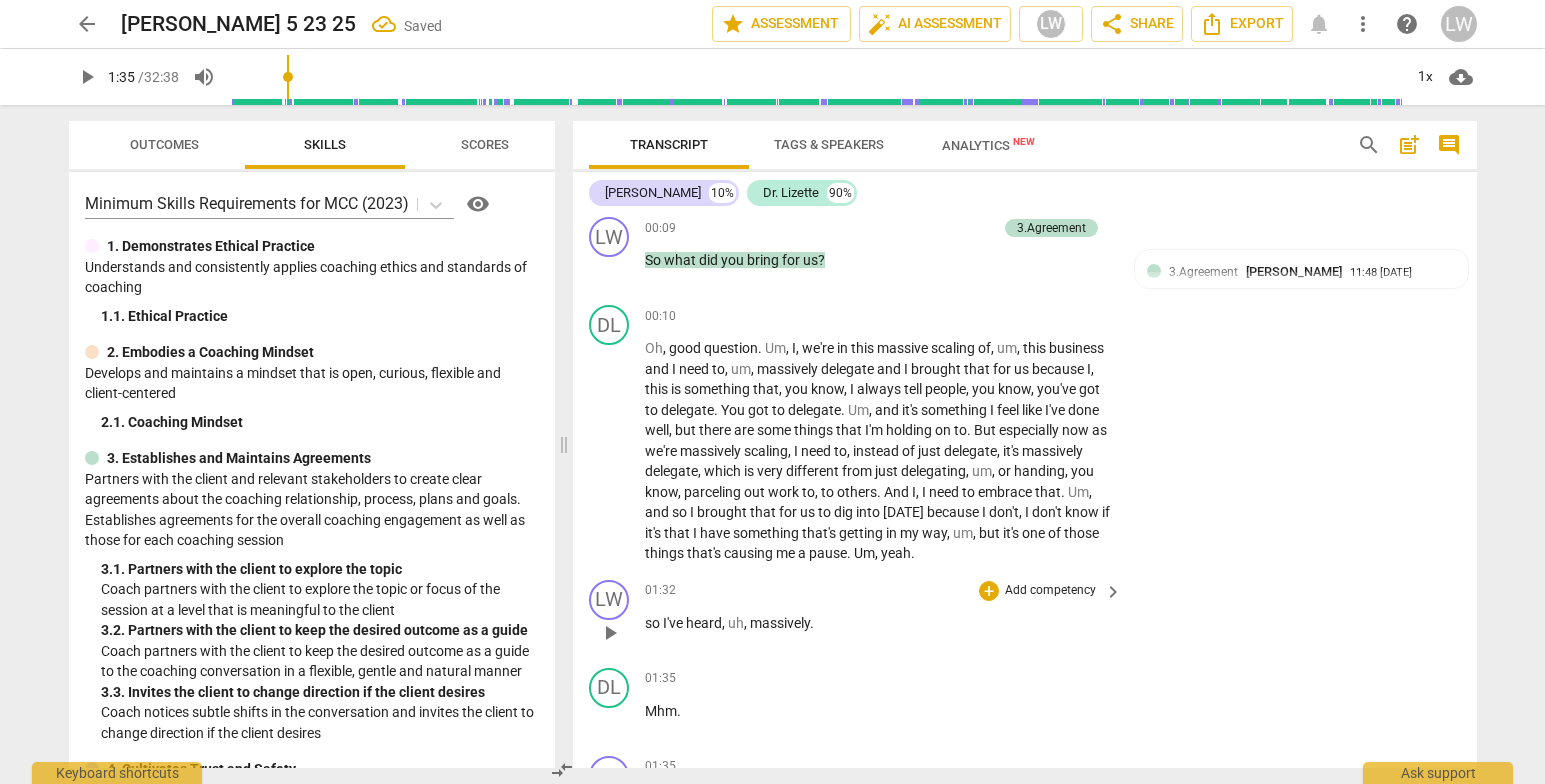 drag, startPoint x: 657, startPoint y: 640, endPoint x: 941, endPoint y: 661, distance: 284.77536 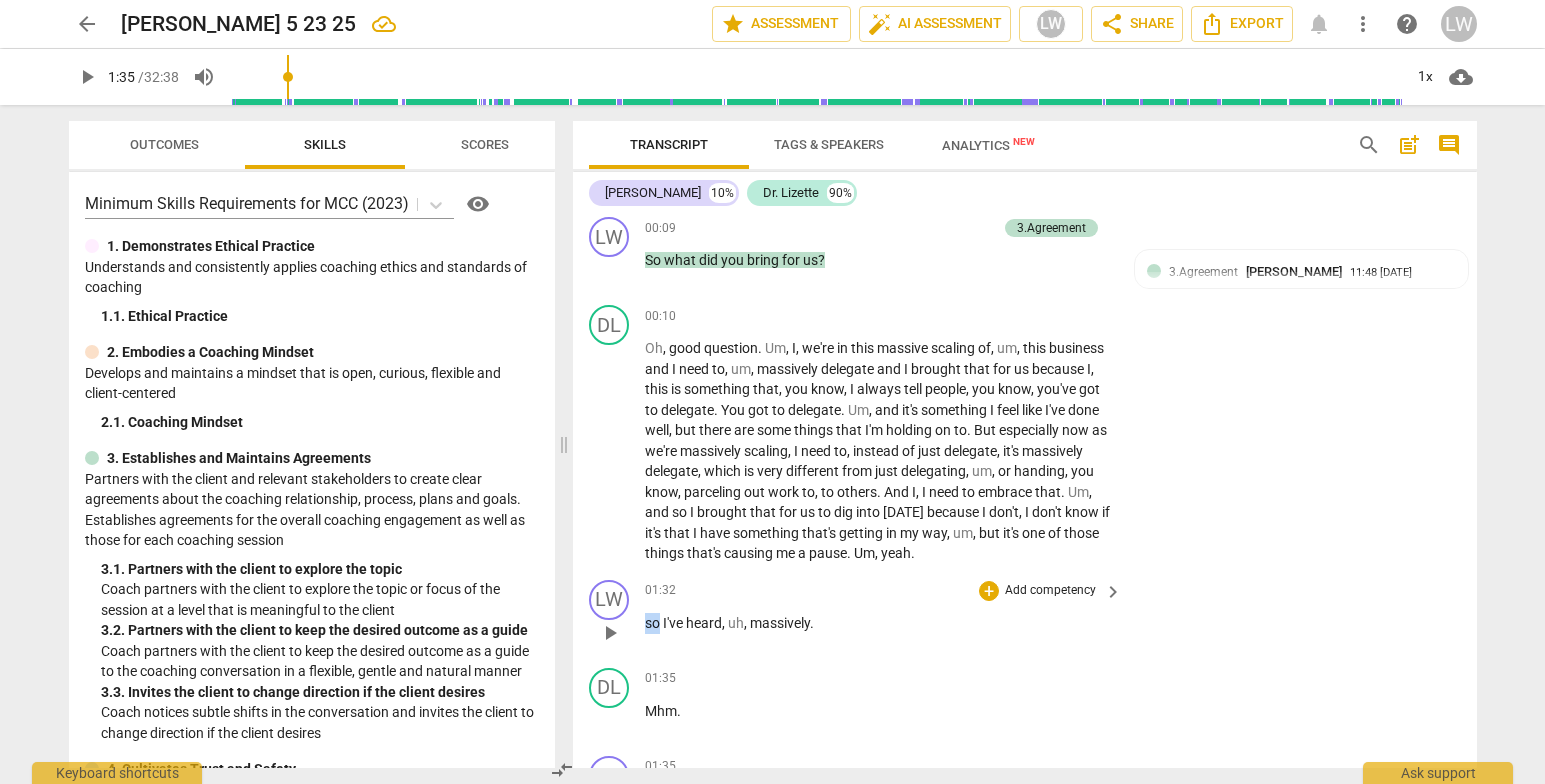 drag, startPoint x: 659, startPoint y: 641, endPoint x: 627, endPoint y: 640, distance: 32.01562 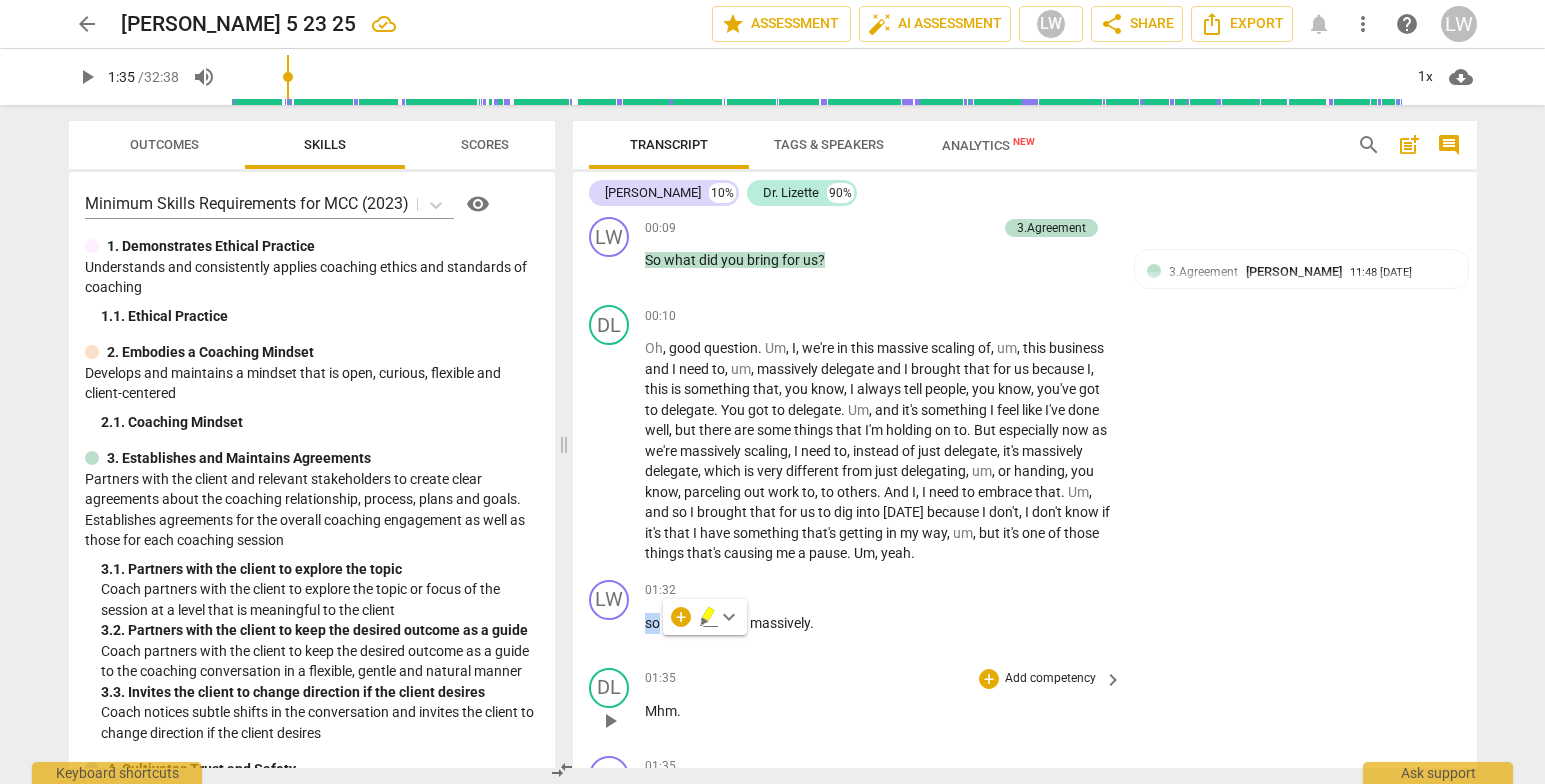 type 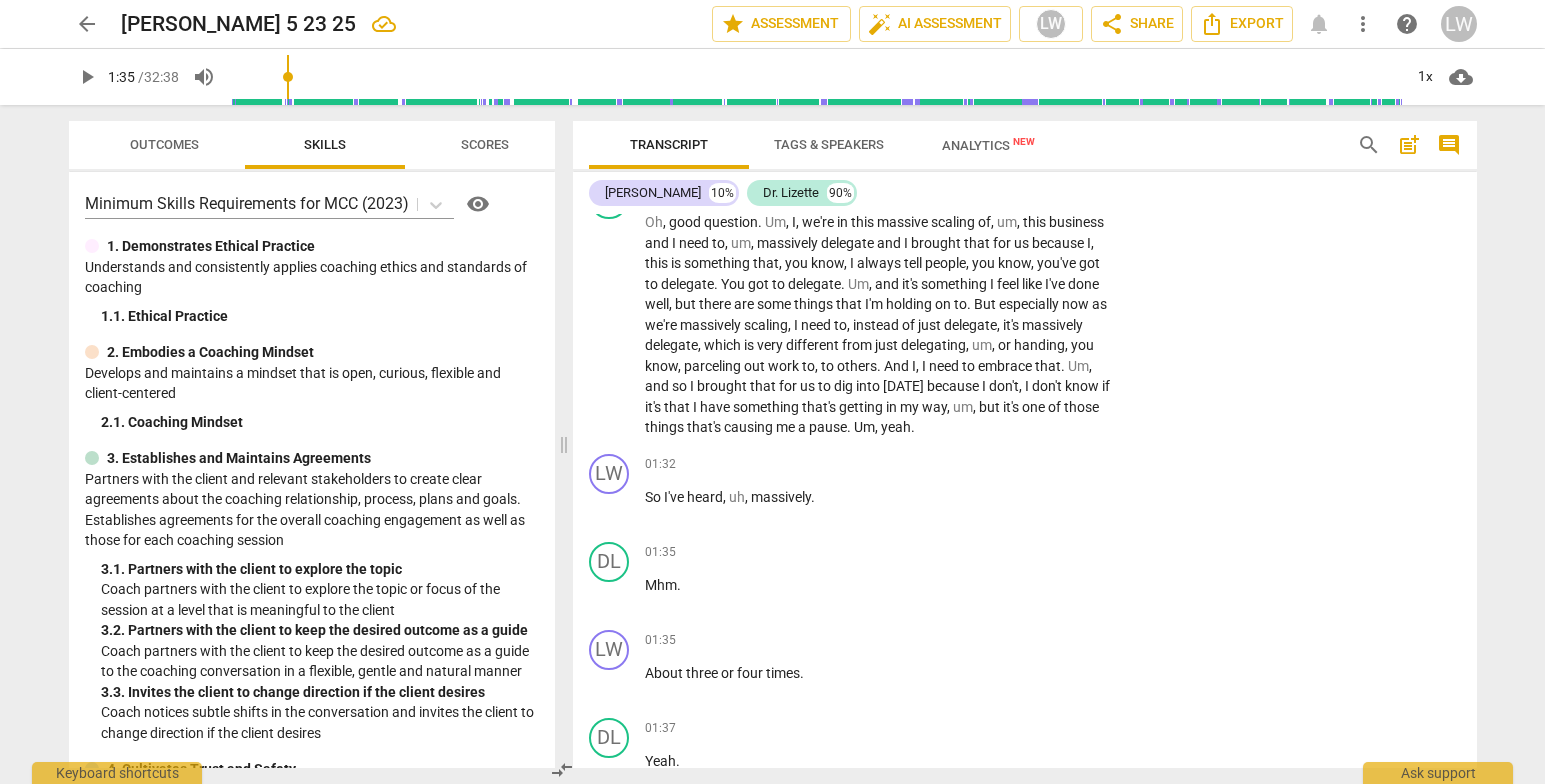 scroll, scrollTop: 362, scrollLeft: 0, axis: vertical 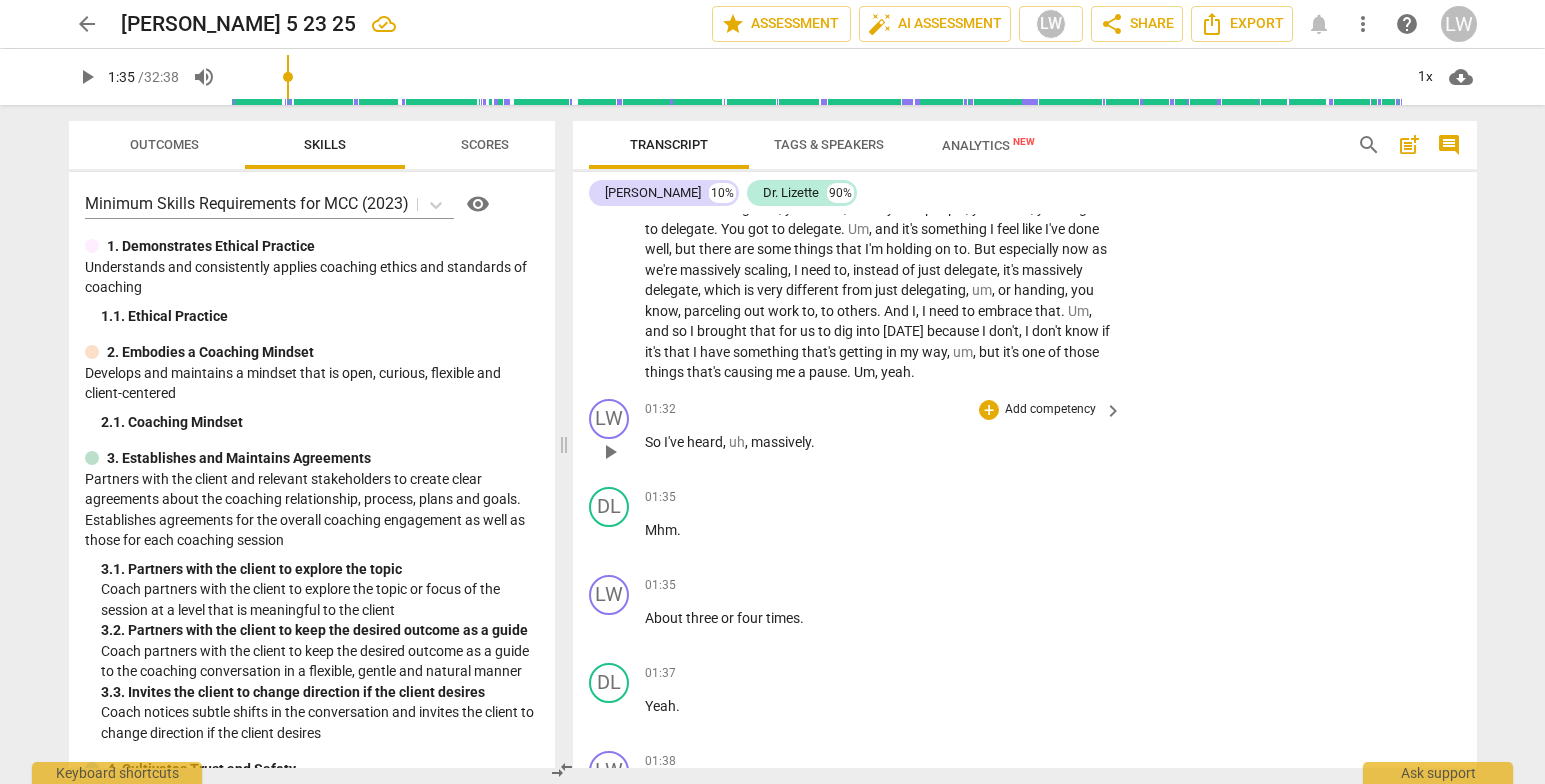 click on "Add competency" at bounding box center (1050, 410) 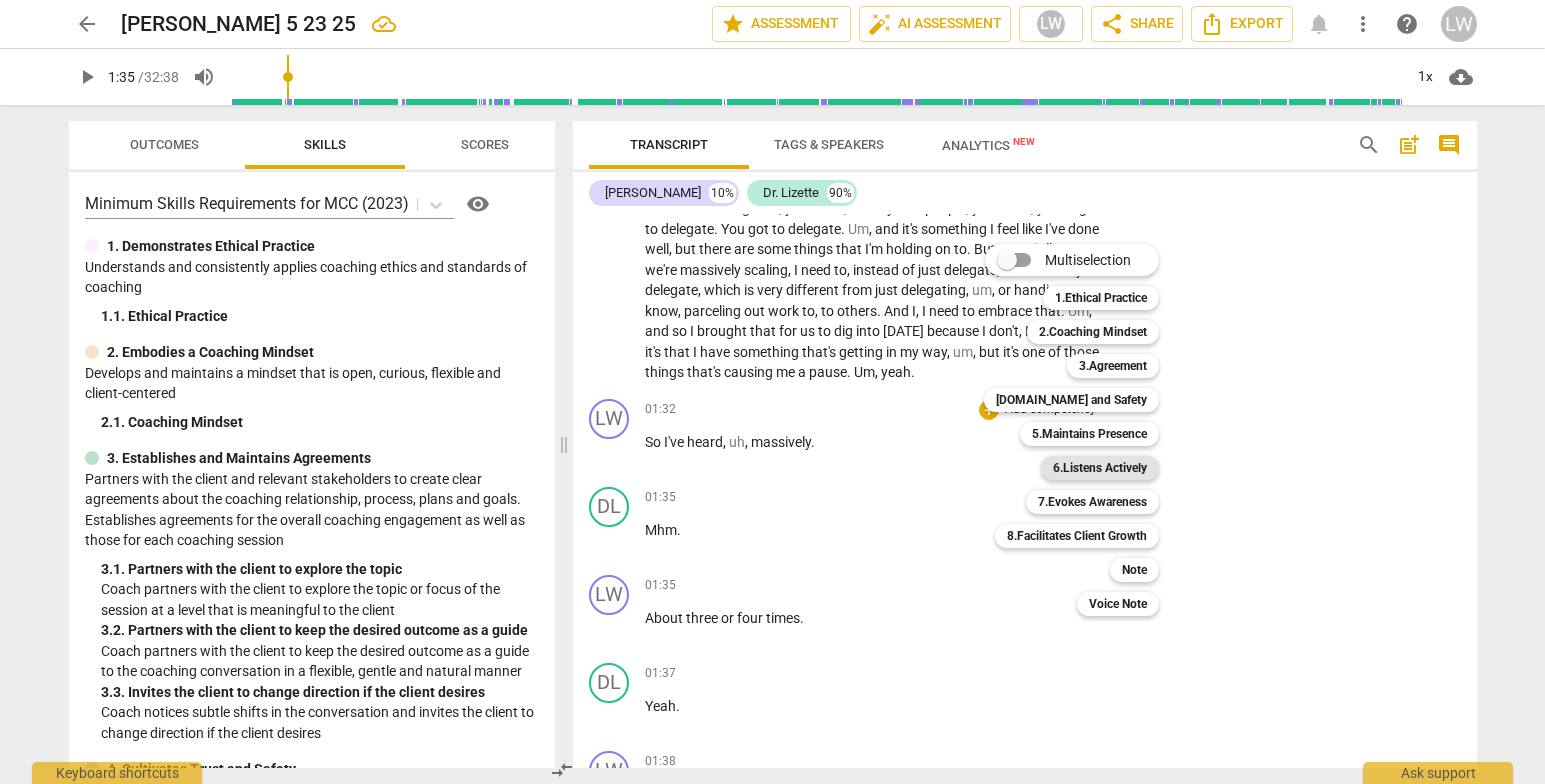 click on "6.Listens Actively" at bounding box center [1100, 468] 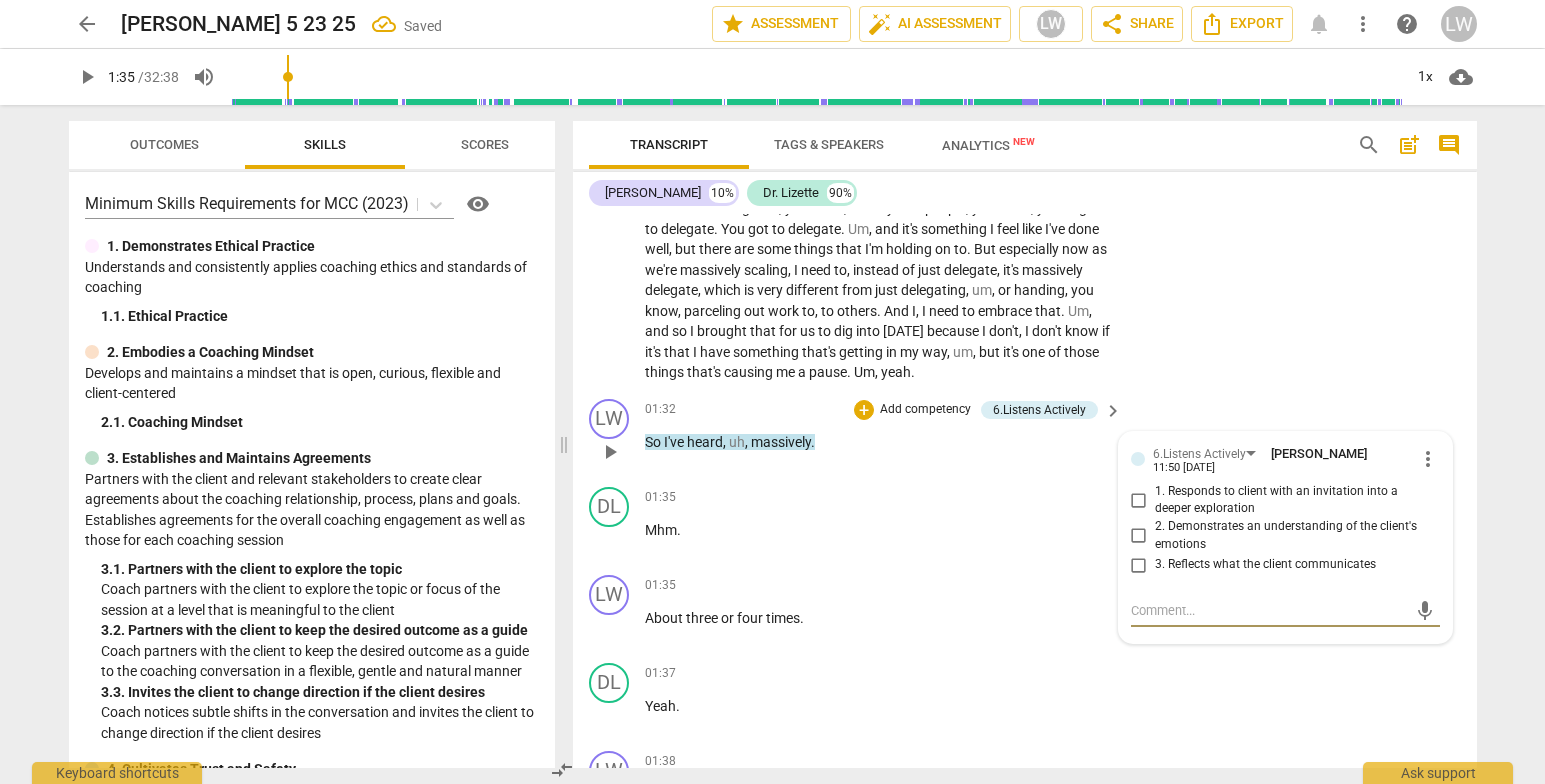 click on "1. Responds to client with an invitation into a deeper exploration" at bounding box center [1139, 500] 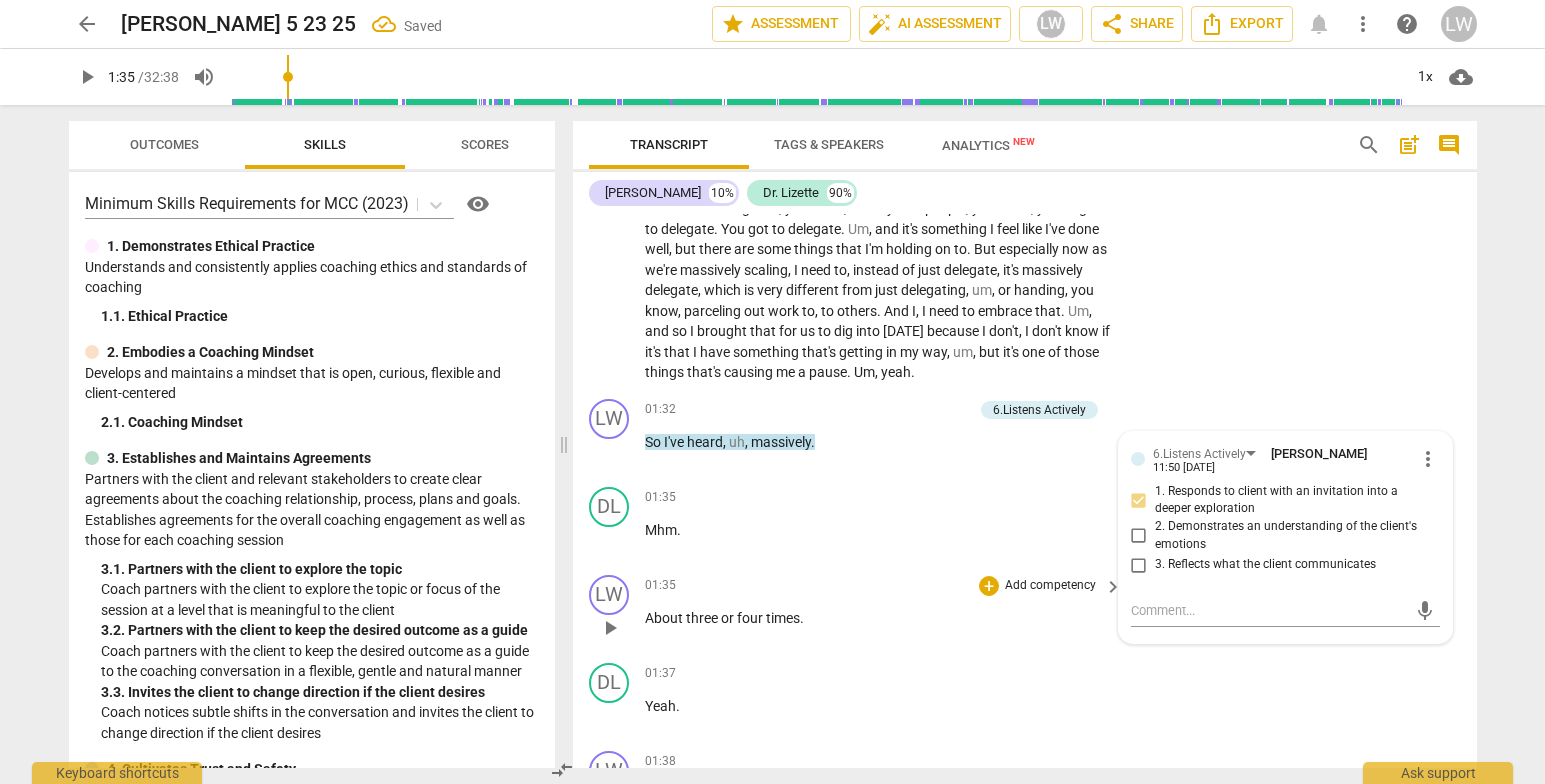 click on "Add competency" at bounding box center (1050, 586) 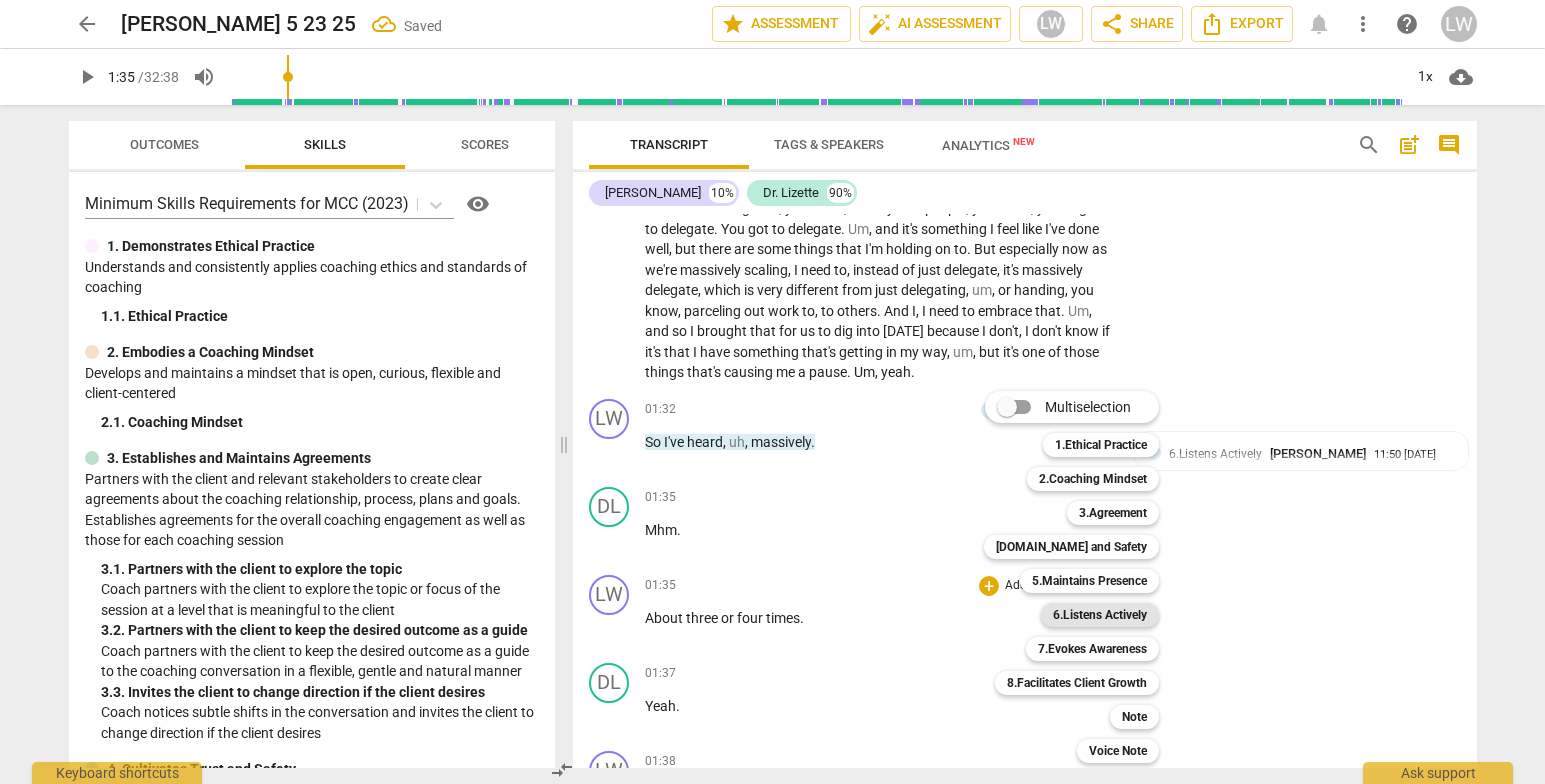 click on "6.Listens Actively" at bounding box center (1100, 615) 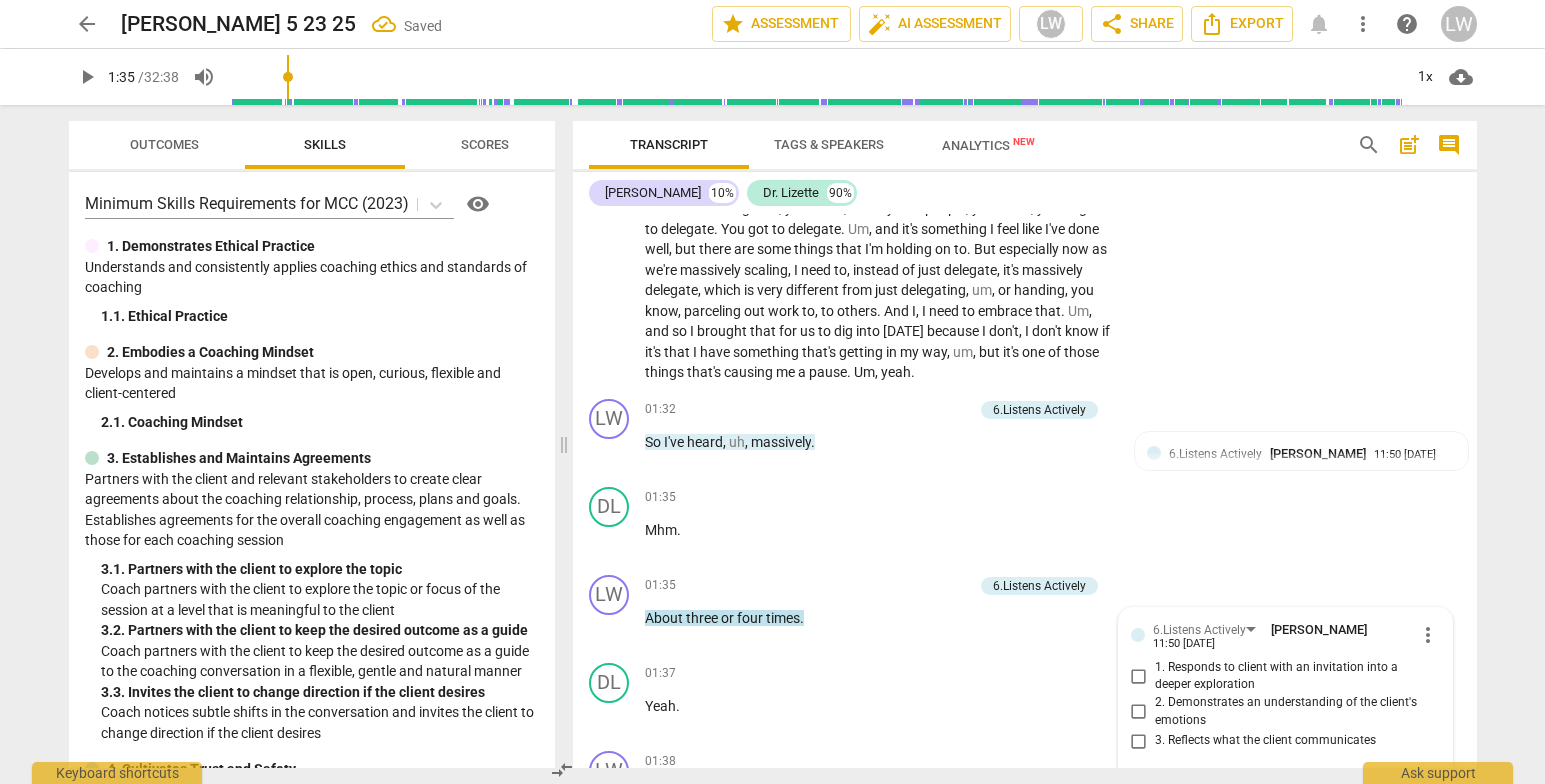 scroll, scrollTop: 678, scrollLeft: 0, axis: vertical 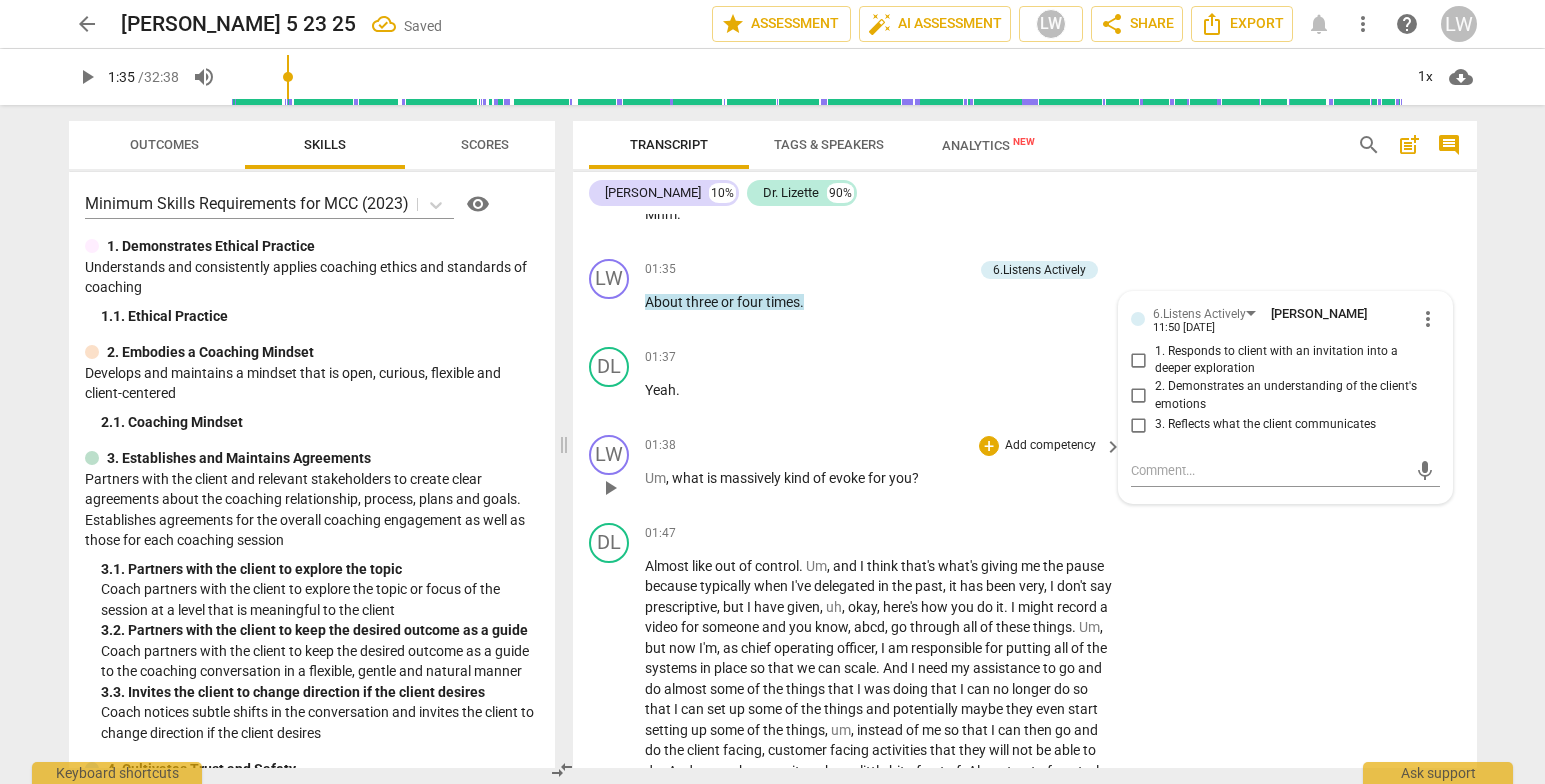 click on "Add competency" at bounding box center [1050, 446] 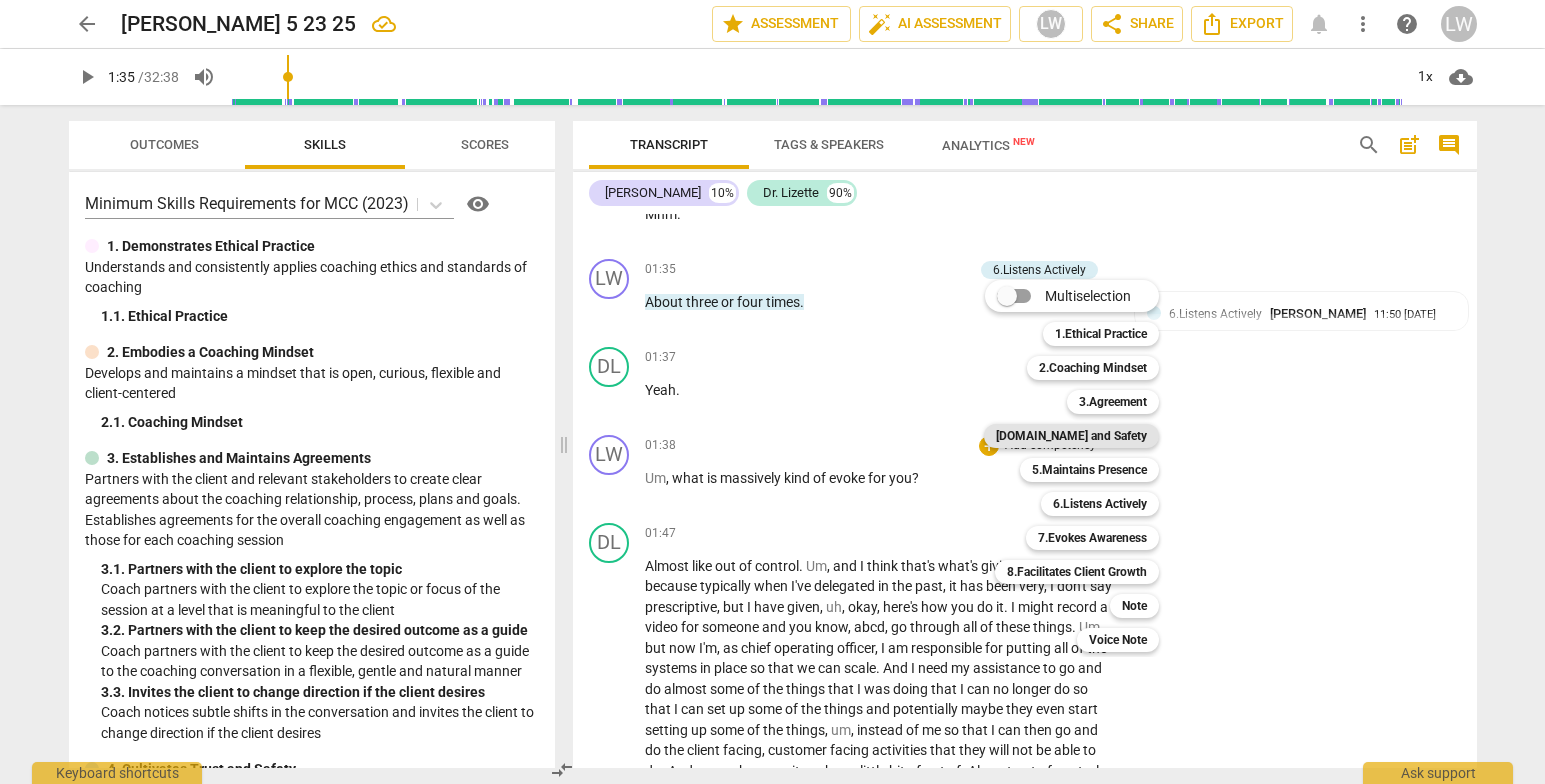 click on "[DOMAIN_NAME] and Safety" at bounding box center (1071, 436) 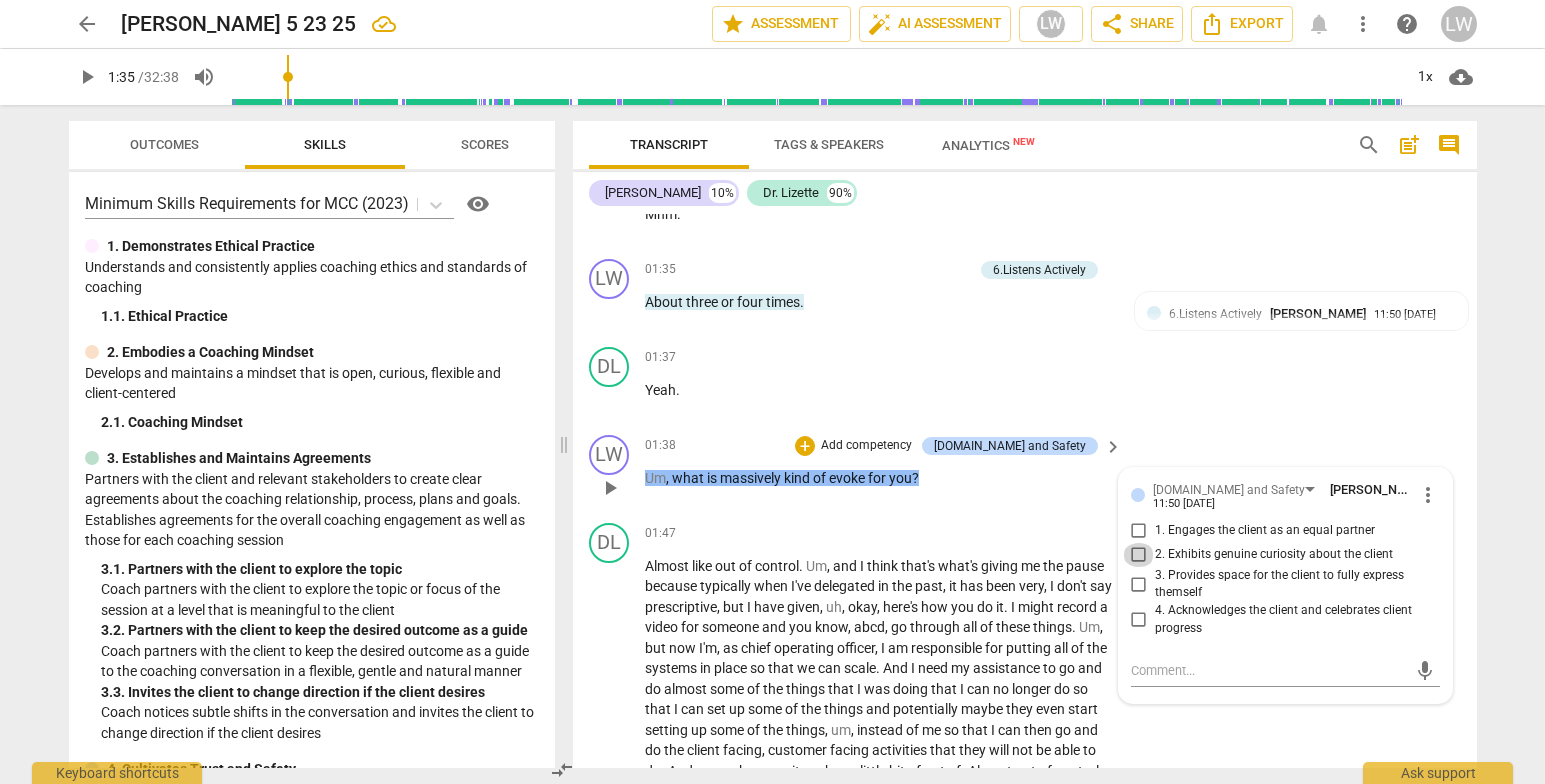 drag, startPoint x: 1135, startPoint y: 577, endPoint x: 1127, endPoint y: 570, distance: 10.630146 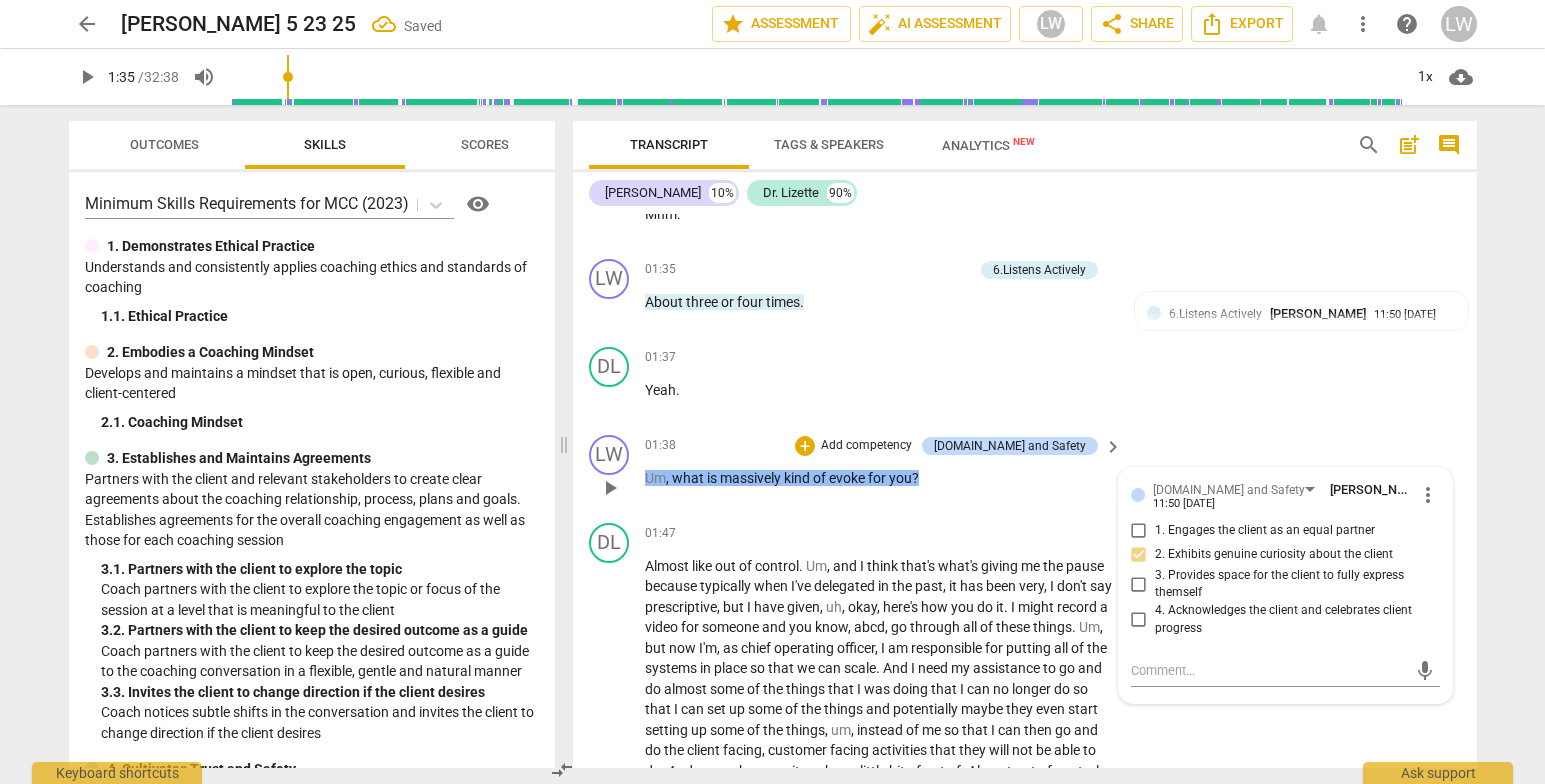 click on "LW play_arrow pause 01:38 + Add competency [DOMAIN_NAME] and Safety keyboard_arrow_right Um ,   what   is   massively   kind   of   evoke   for   you ? [DOMAIN_NAME] and Safety [PERSON_NAME] 11:50 [DATE] more_vert 1. Engages the client as an equal partner  2. Exhibits genuine curiosity about the client 3. Provides space for the client to fully express themself 4. Acknowledges the client and celebrates client progress mic" at bounding box center [1025, 471] 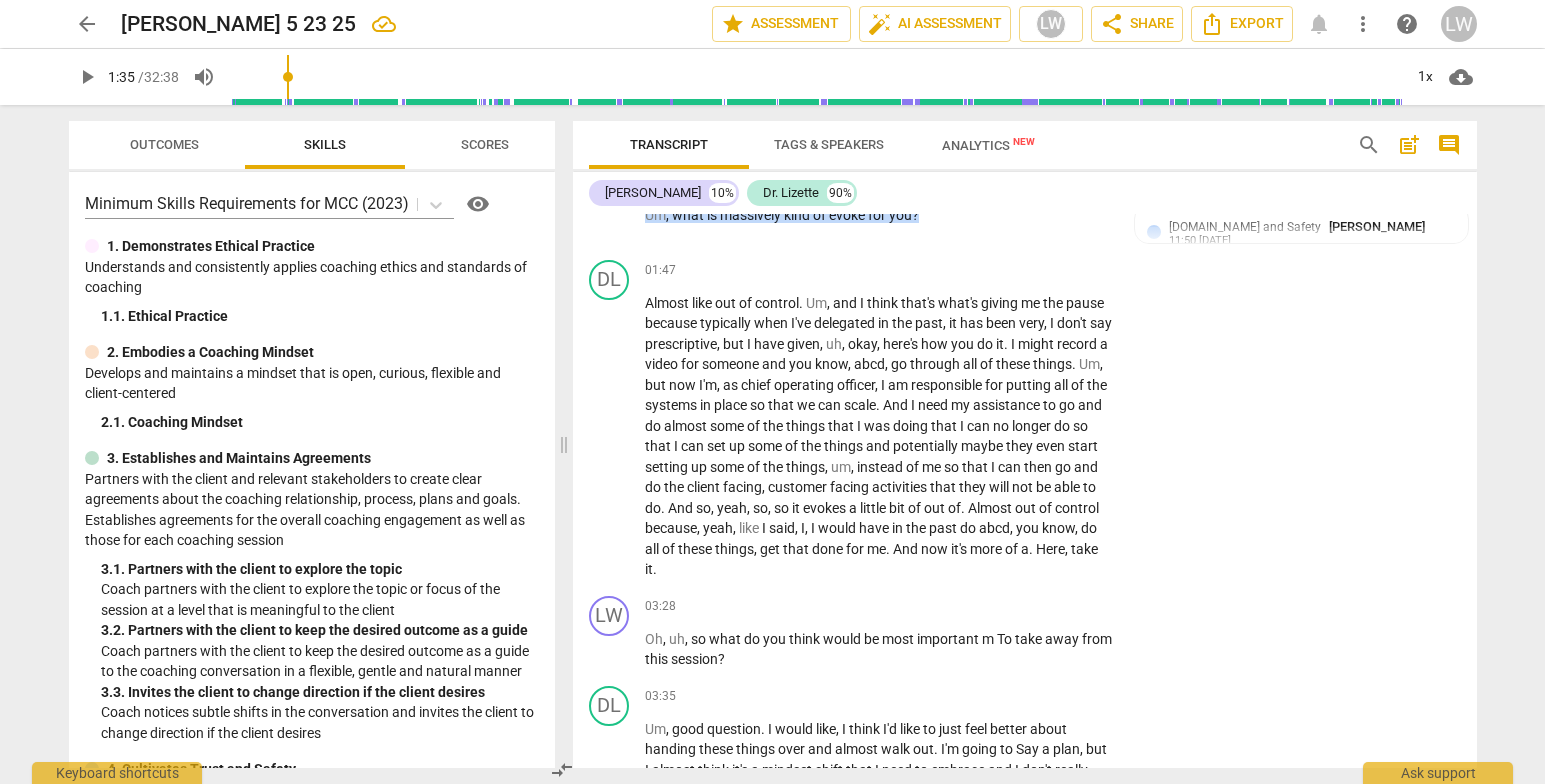 scroll, scrollTop: 1013, scrollLeft: 0, axis: vertical 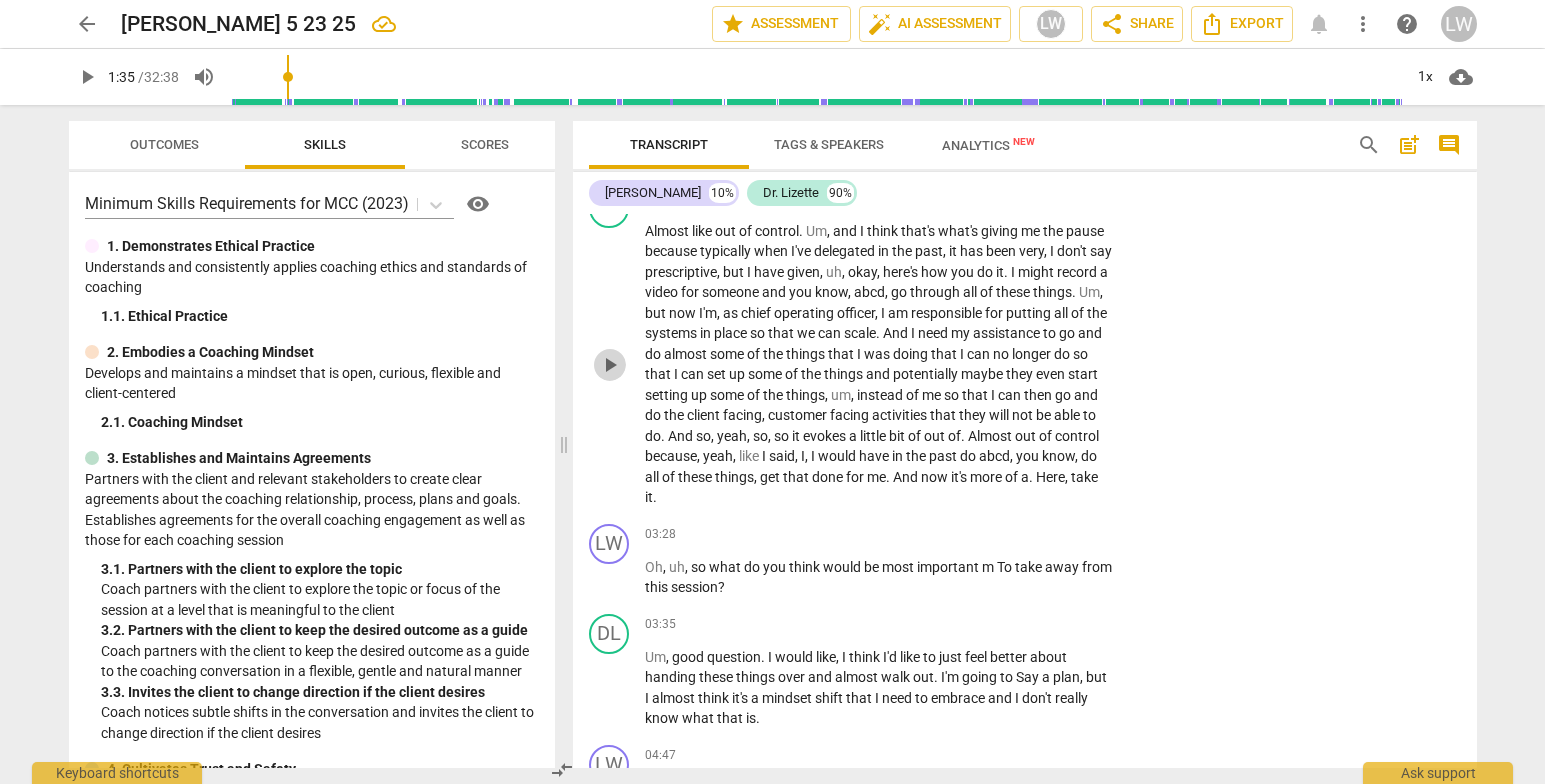 click on "play_arrow" at bounding box center [610, 365] 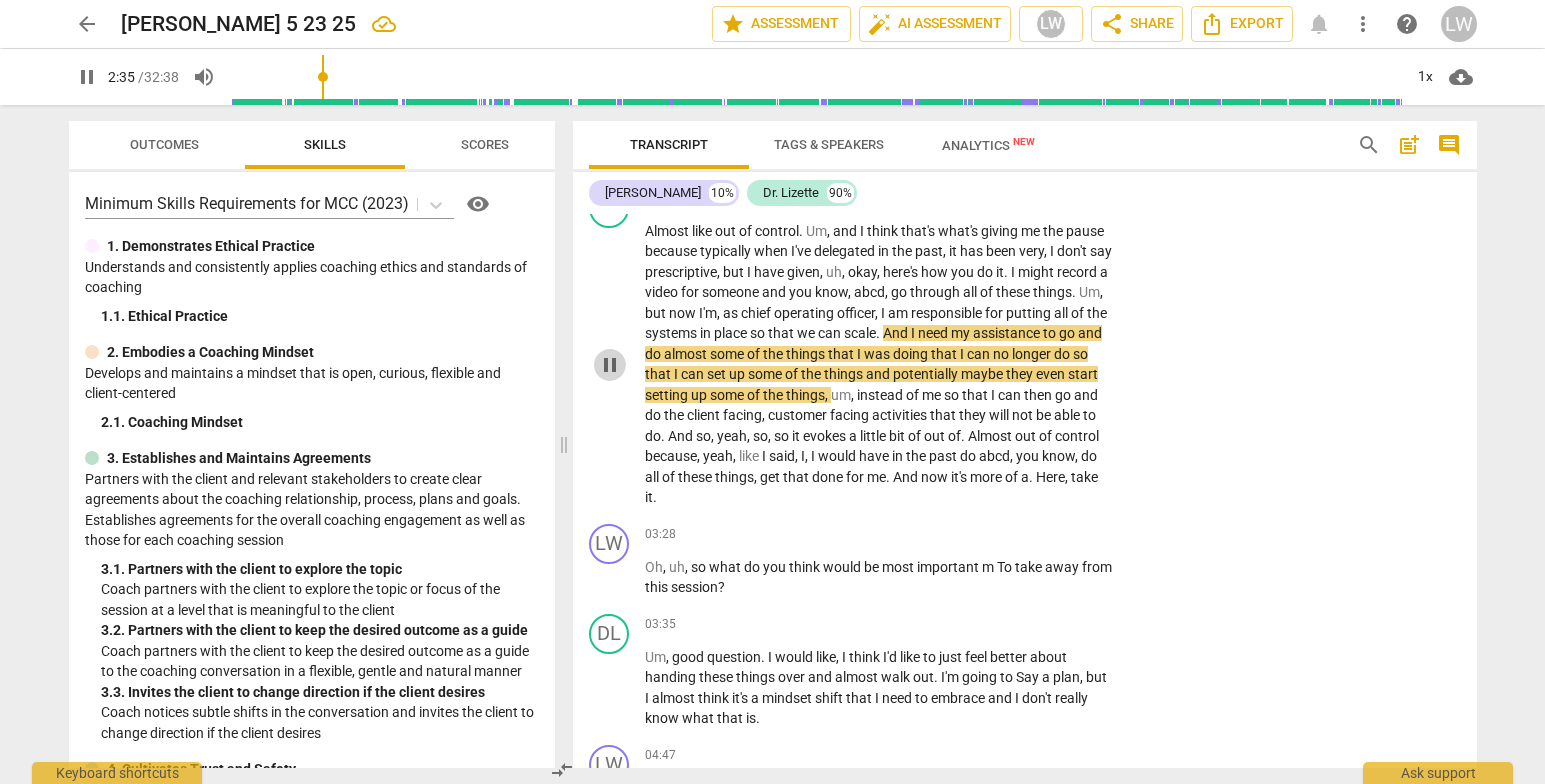 click on "pause" at bounding box center [610, 365] 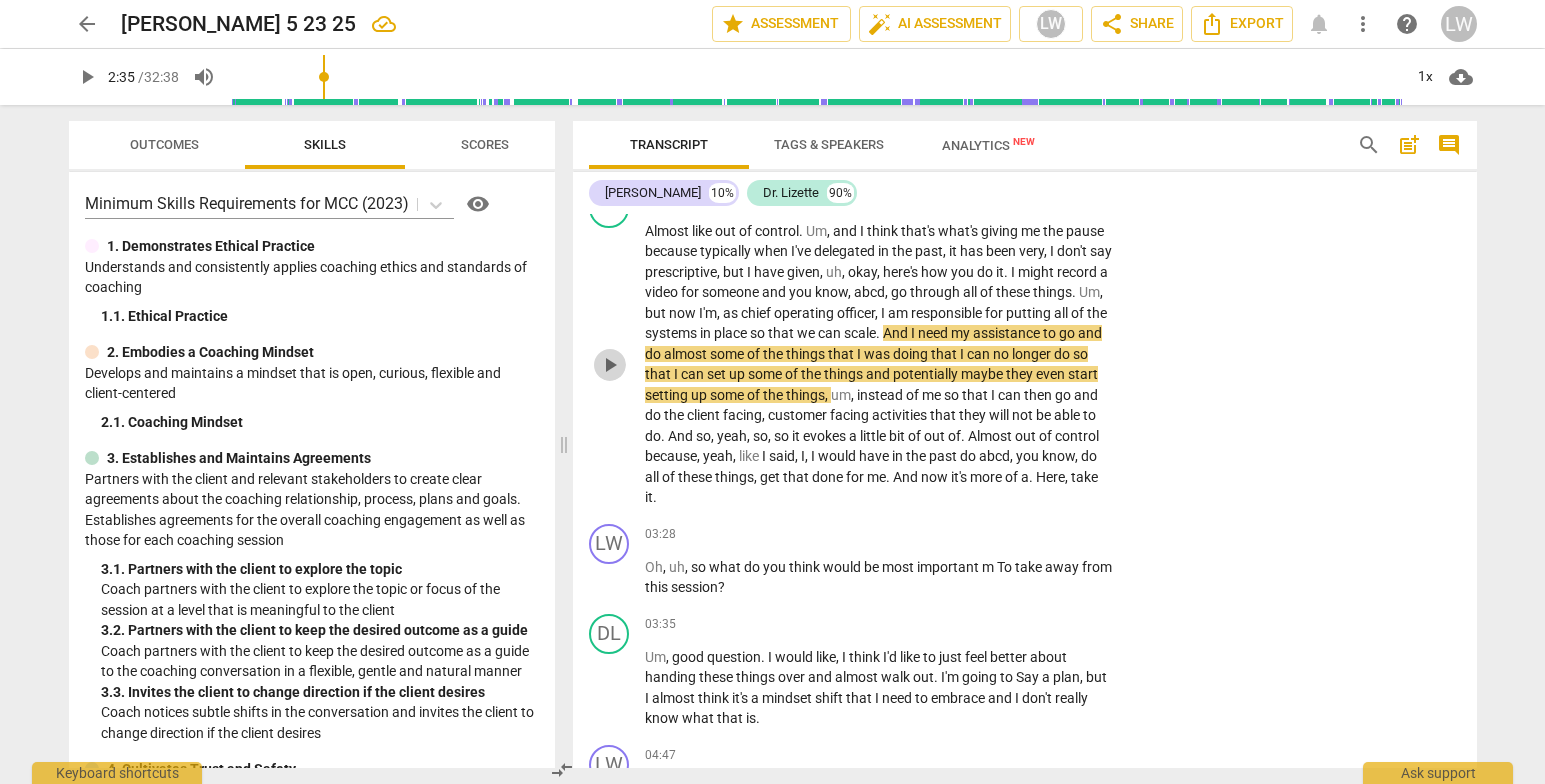 click on "play_arrow" at bounding box center [610, 365] 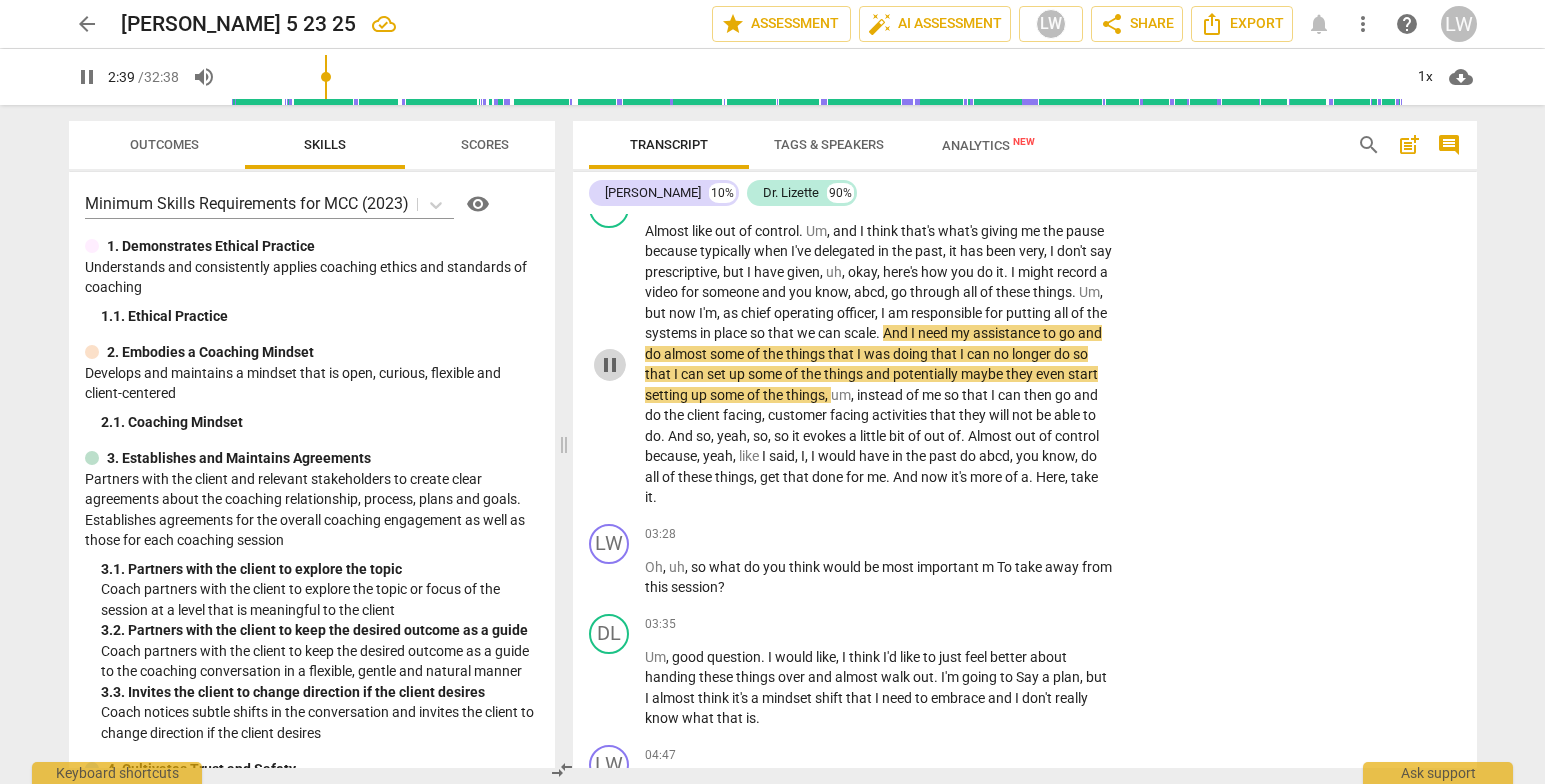 click on "pause" at bounding box center (610, 365) 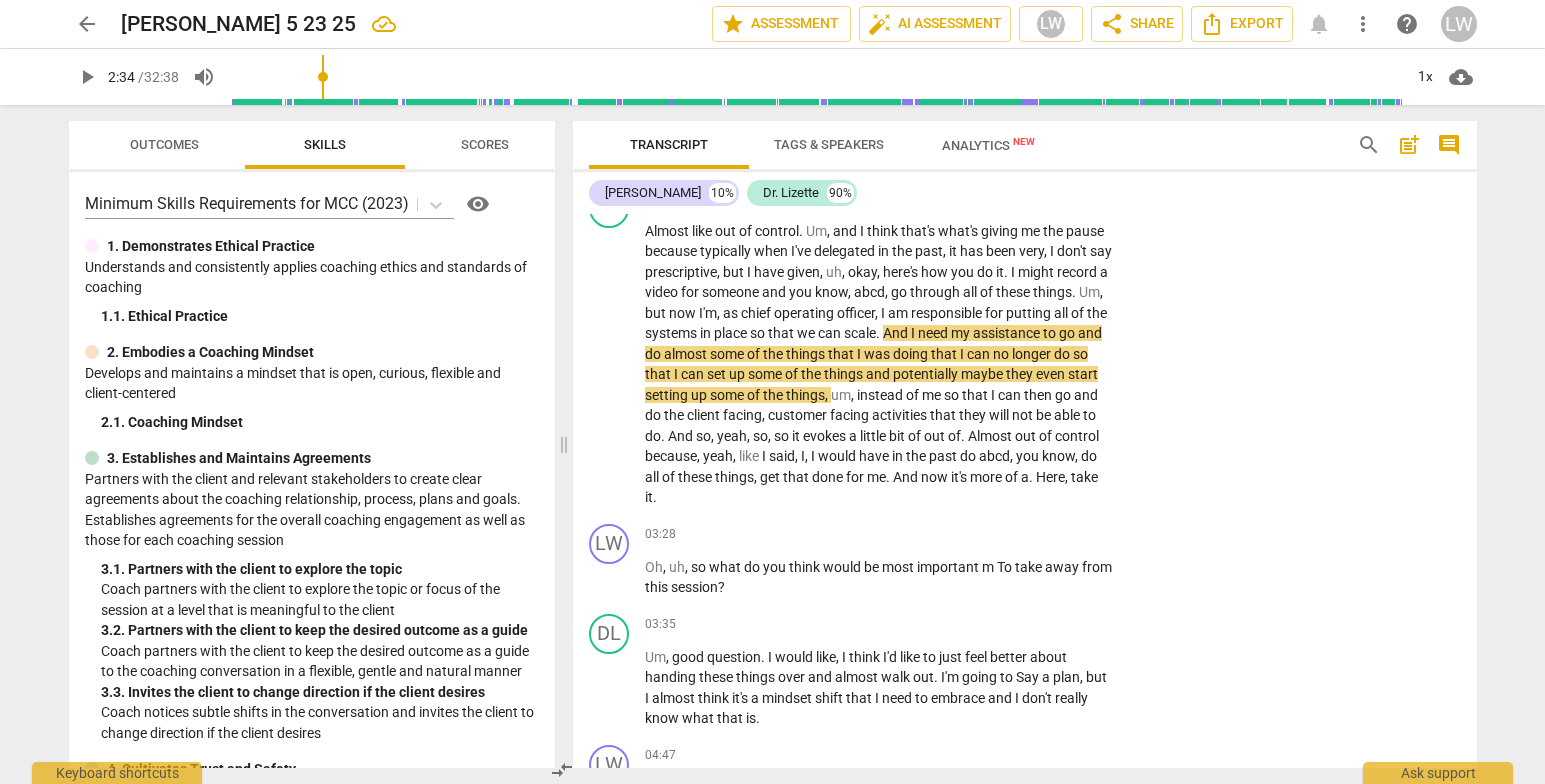 click at bounding box center (816, 77) 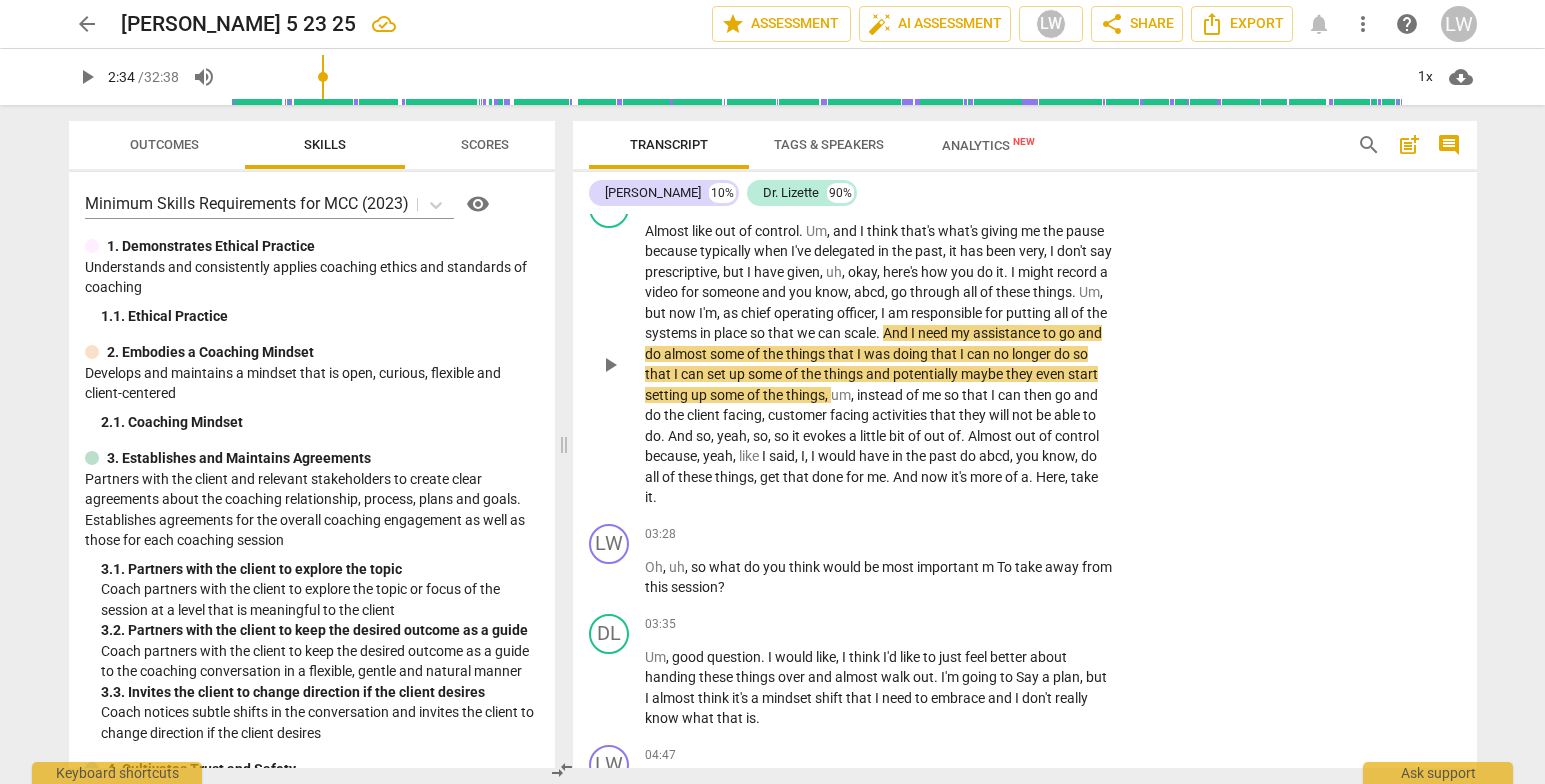 click on "play_arrow" at bounding box center (610, 365) 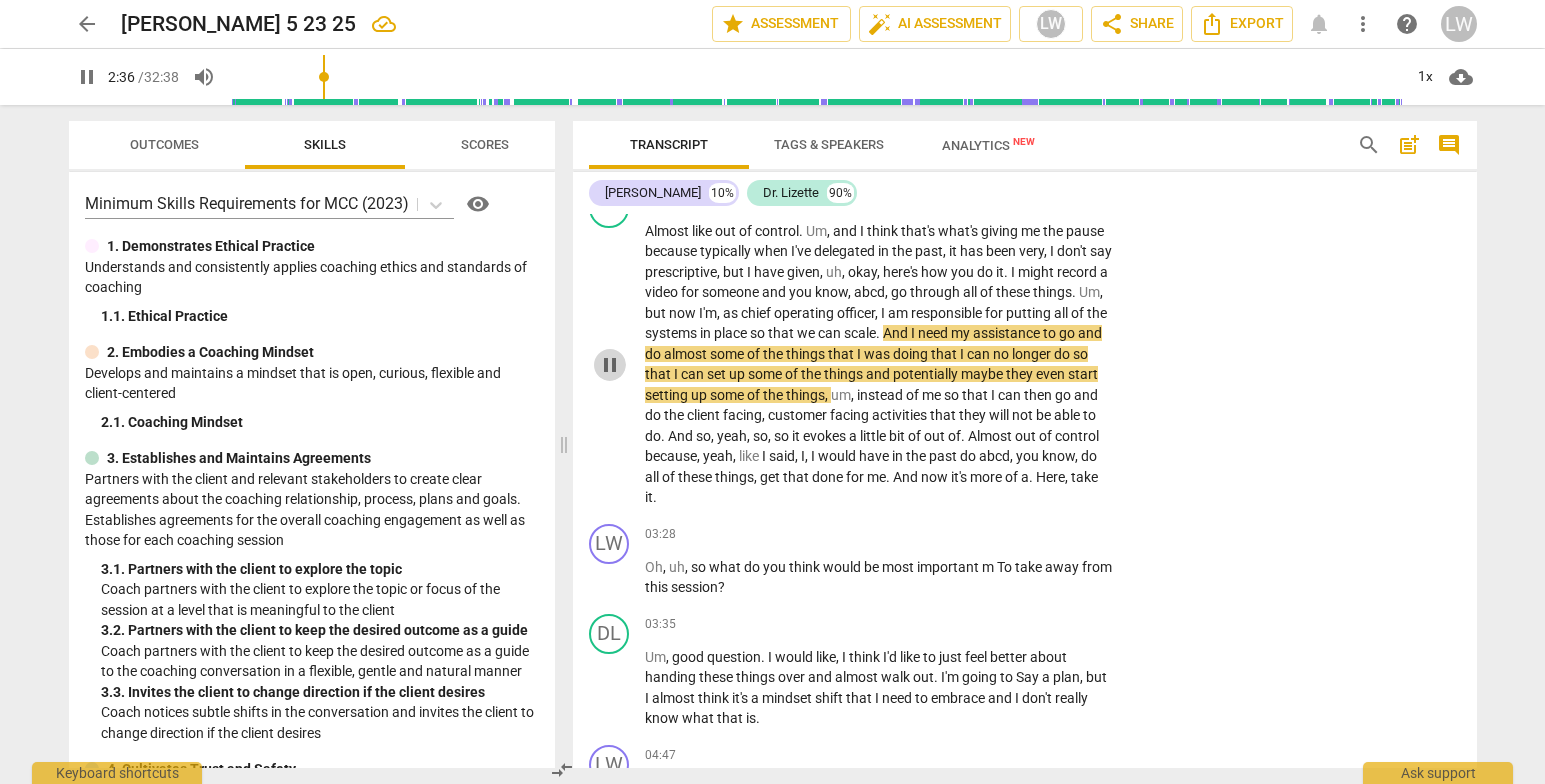 click on "pause" at bounding box center (610, 365) 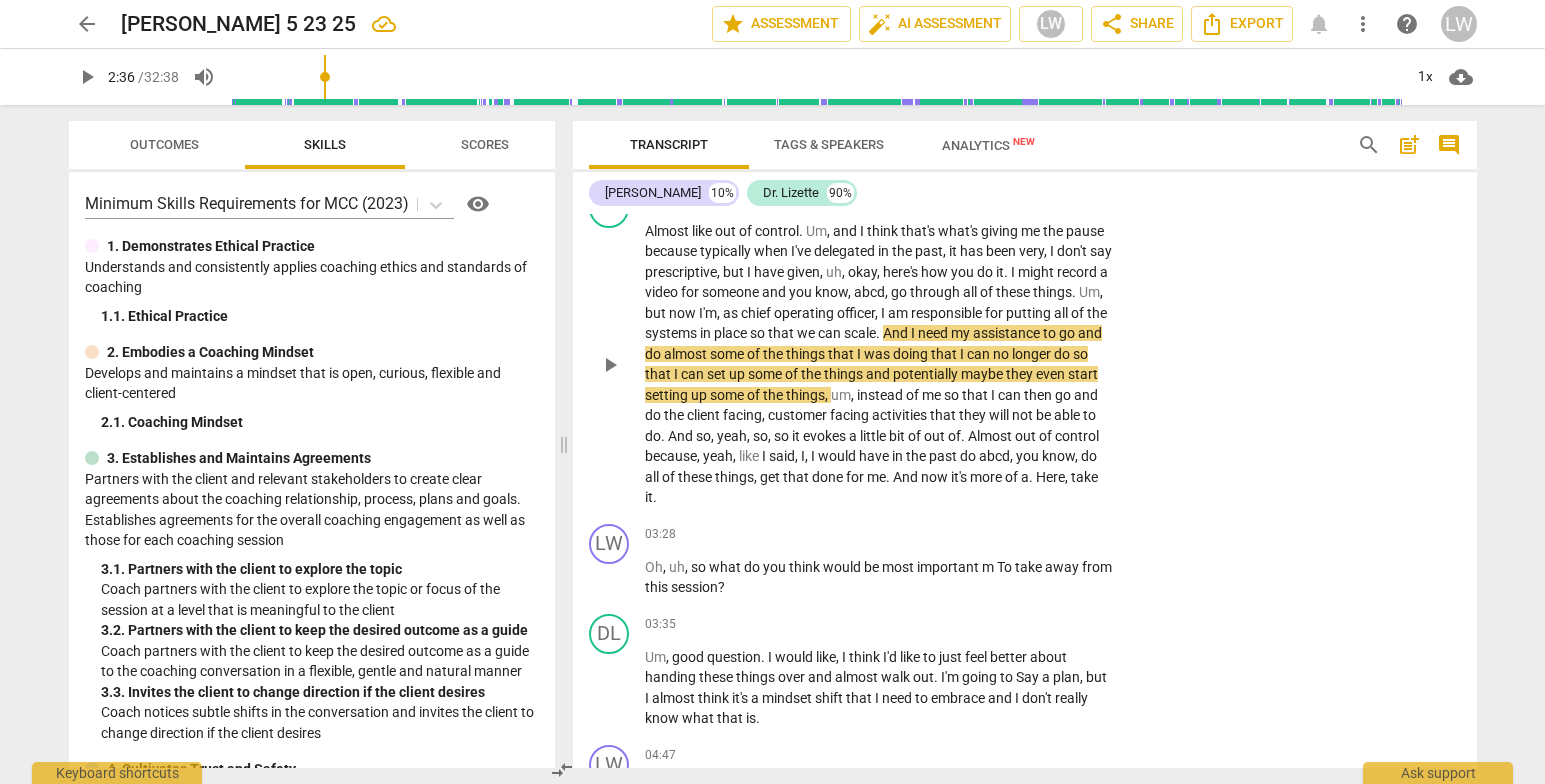 type on "157" 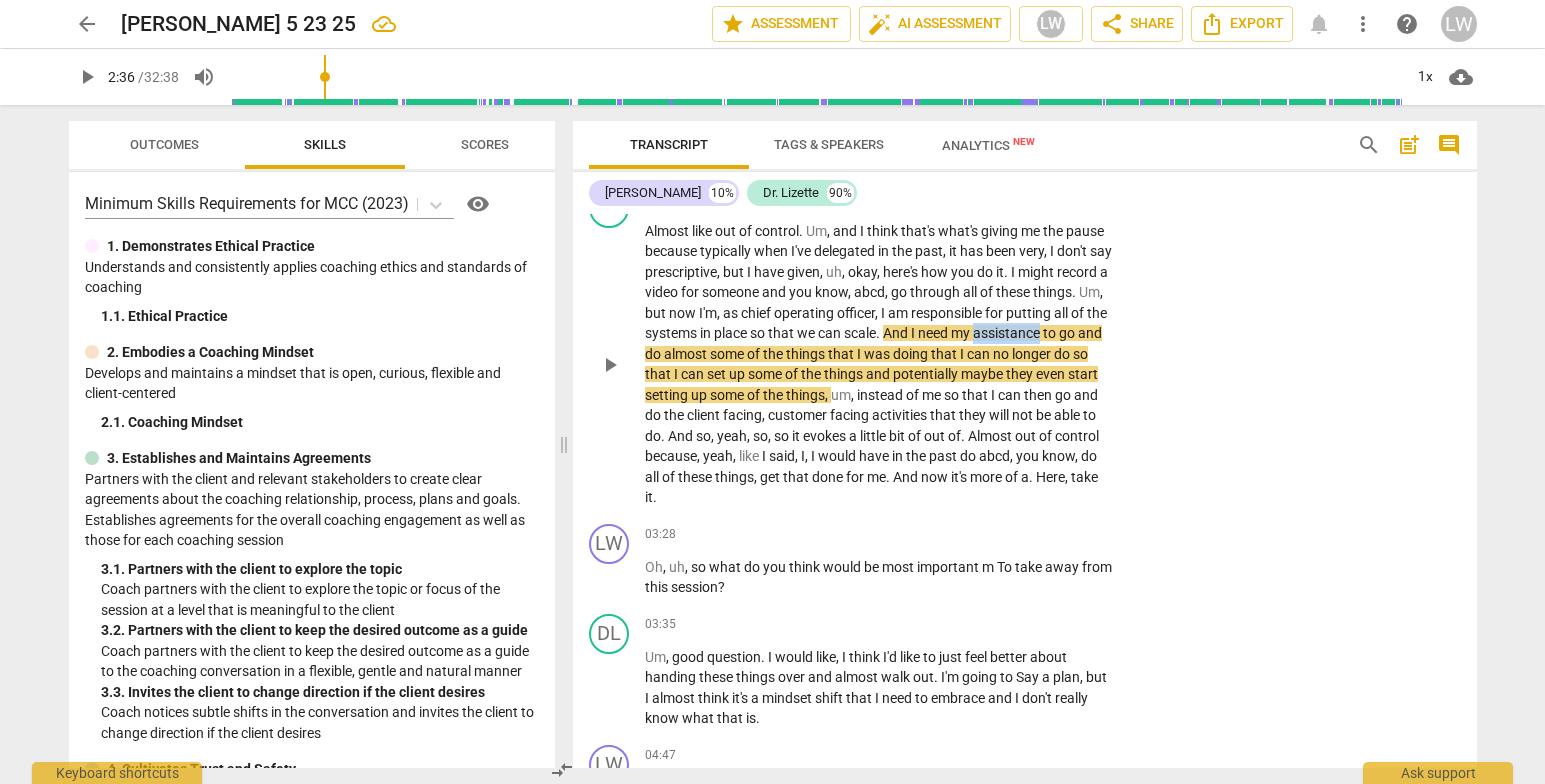 drag, startPoint x: 710, startPoint y: 373, endPoint x: 637, endPoint y: 373, distance: 73 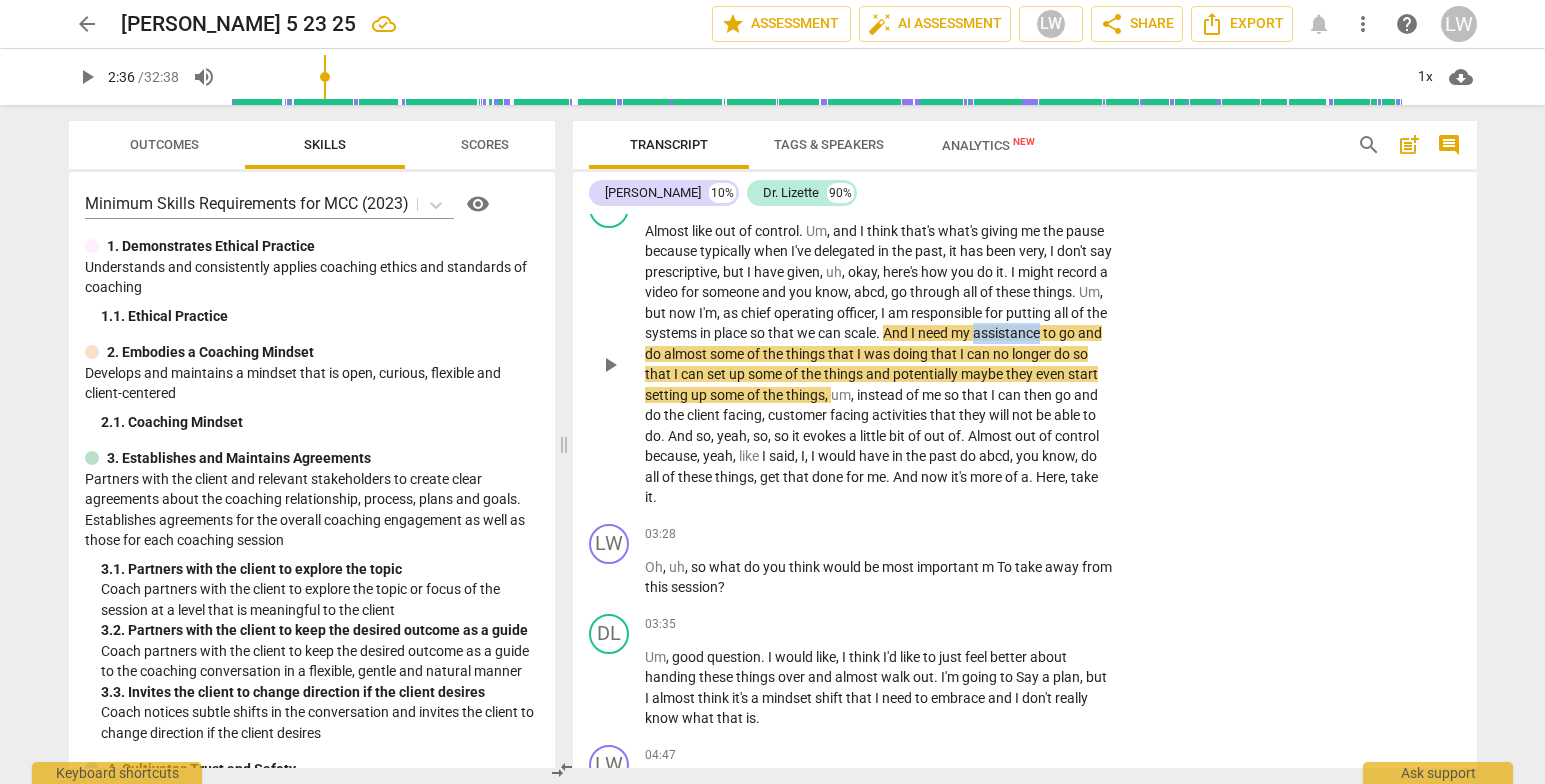 click on "DL play_arrow pause 01:47 + Add competency keyboard_arrow_right Almost   like   out   of   control .   Um ,   and   I   think   that's   what's   giving   me   the   pause   because   typically   when   I've   delegated   in   the   past ,   it   has   been   very ,   I   don't   say   prescriptive ,   but   I   have   given ,   uh ,   okay ,   here's   how   you   do   it .   I   might   record   a   video   for   someone   and   you   know ,   abcd ,   go   through   all   of   these   things .   Um ,   but   now   I'm ,   as   chief   operating   officer ,   I   am   responsible   for   putting   all   of   the   systems   in   place   so   that   we   can   scale .   And   I   need   my   assistance   to   go   and   do   almost   some   of   the   things   that   I   was   doing   that   I   can   no   longer   do   so   that   I   can   set   up   some   of   the   things   and   potentially   maybe   they   even   start   setting   up   some   of   the   things ,   um ,   instead   of   me   so   that" at bounding box center (1025, 348) 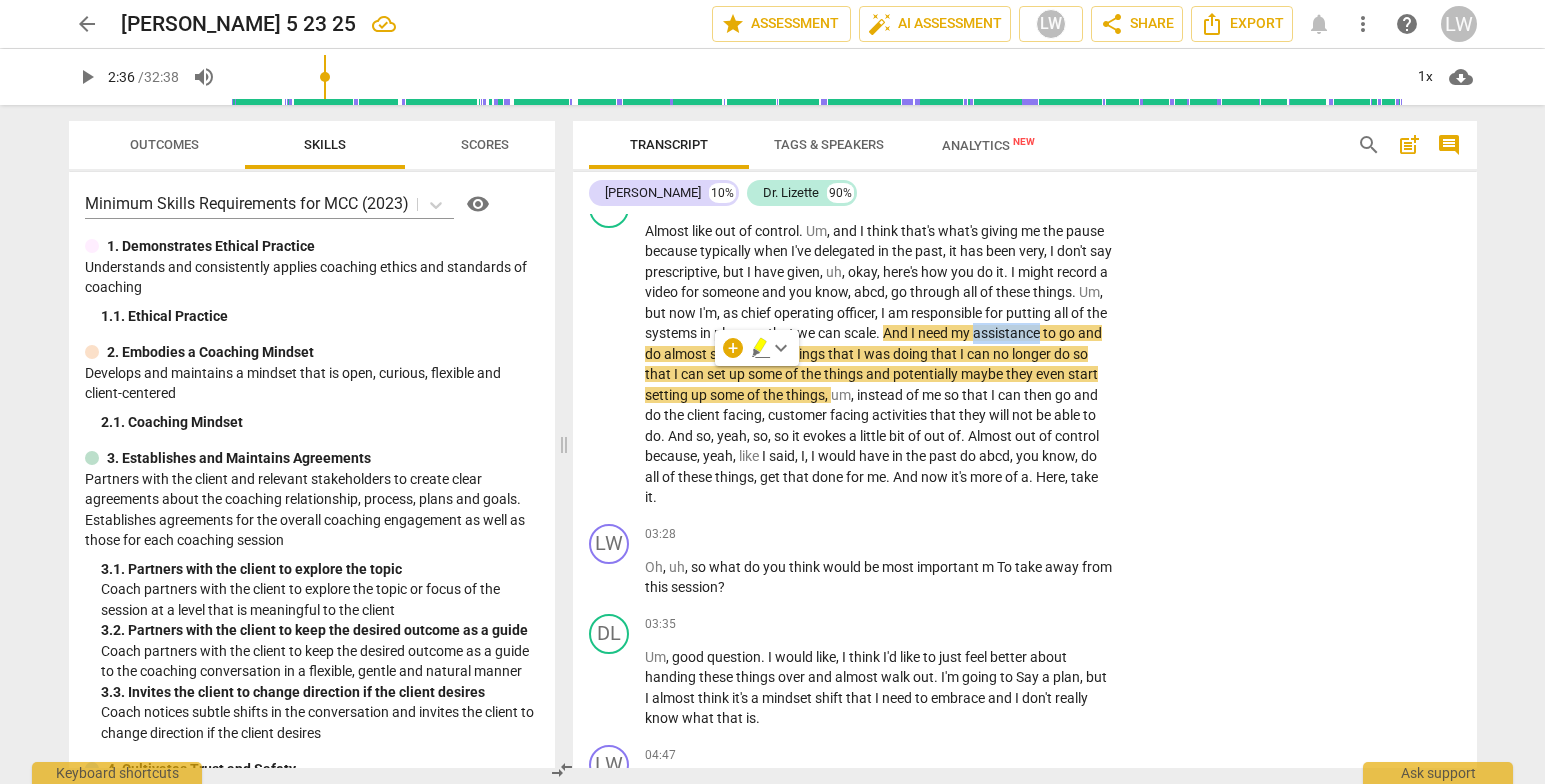 type 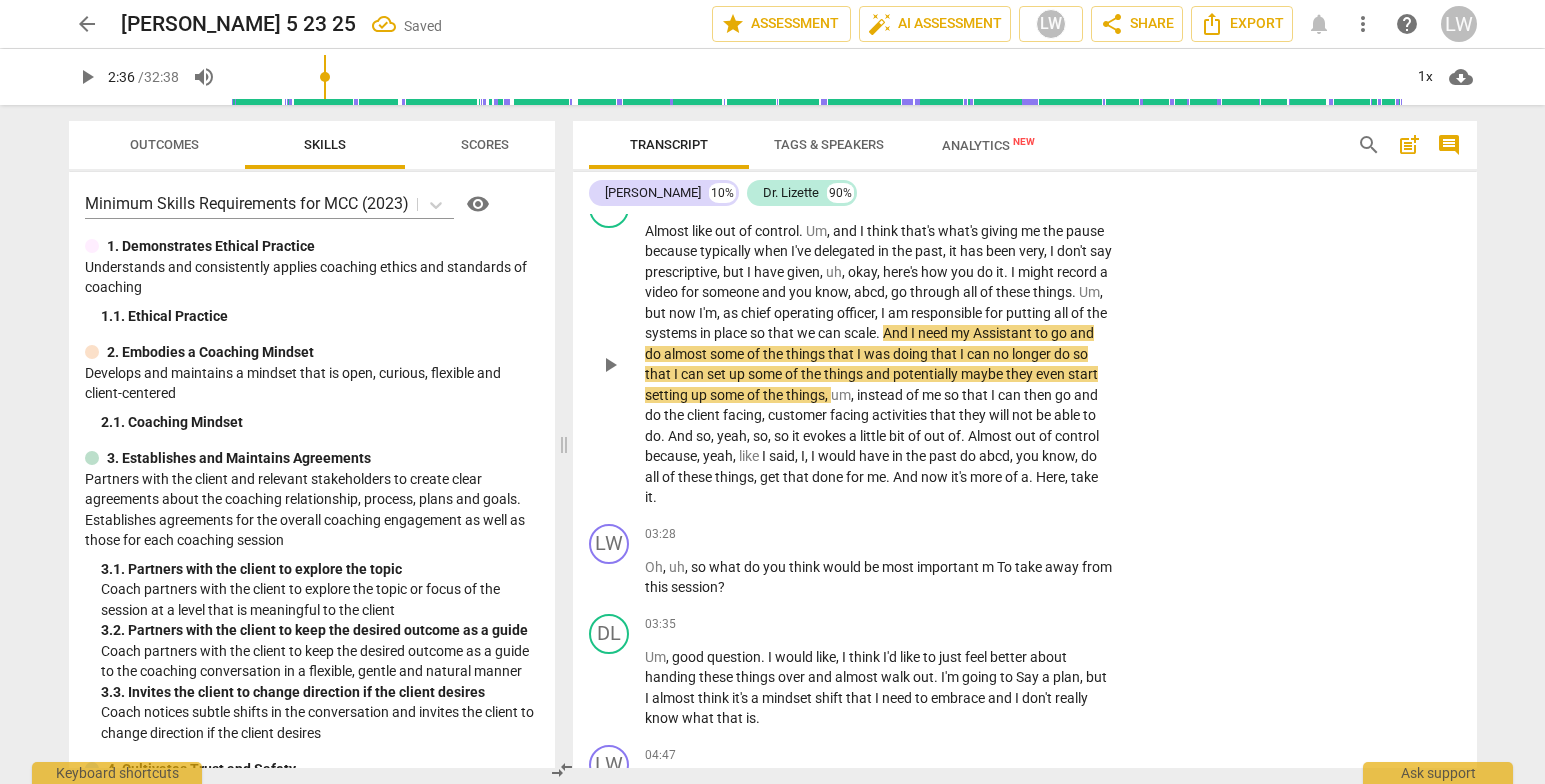 drag, startPoint x: 1220, startPoint y: 404, endPoint x: 1182, endPoint y: 373, distance: 49.0408 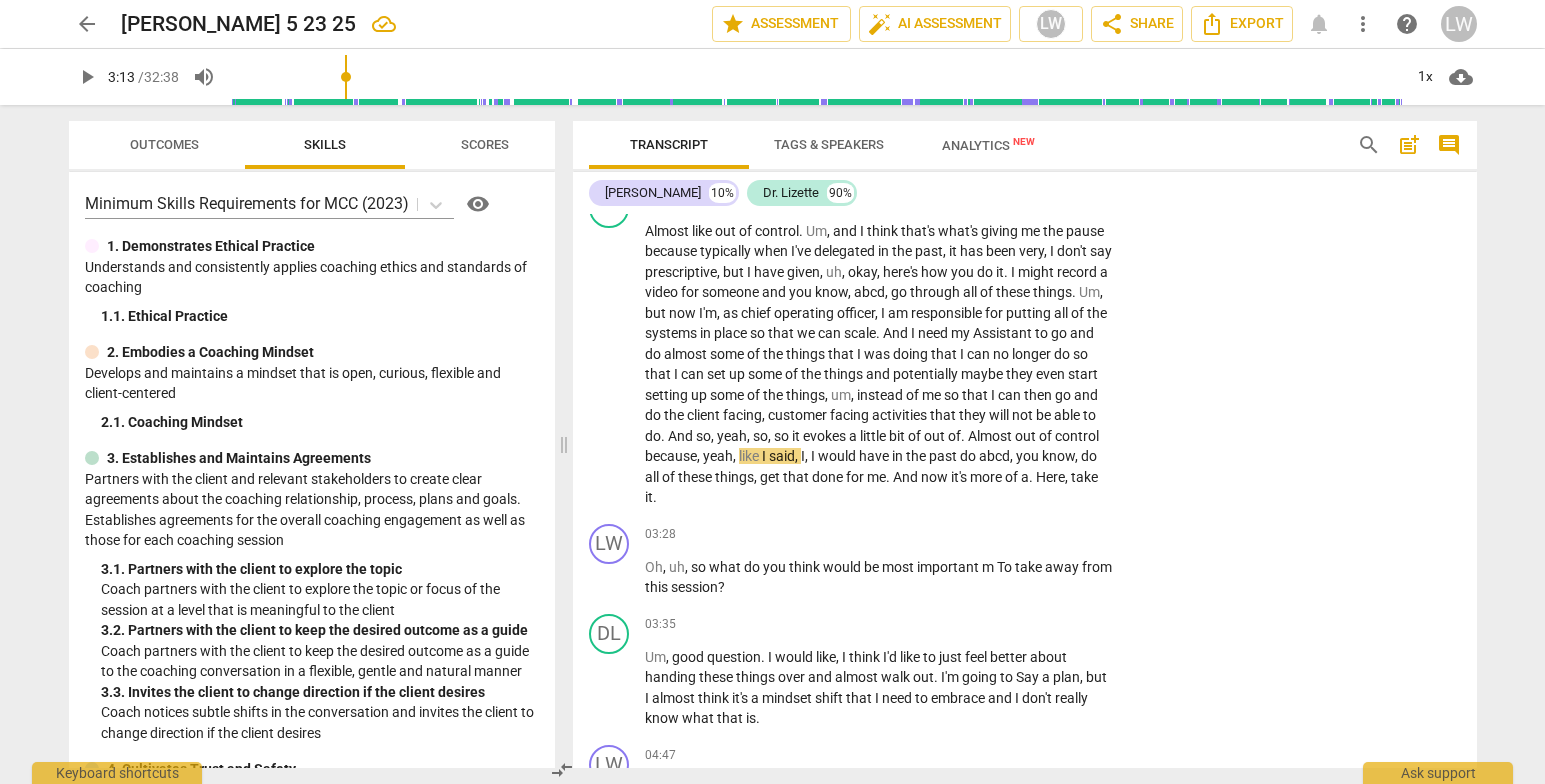 drag, startPoint x: 326, startPoint y: 80, endPoint x: 349, endPoint y: 90, distance: 25.079872 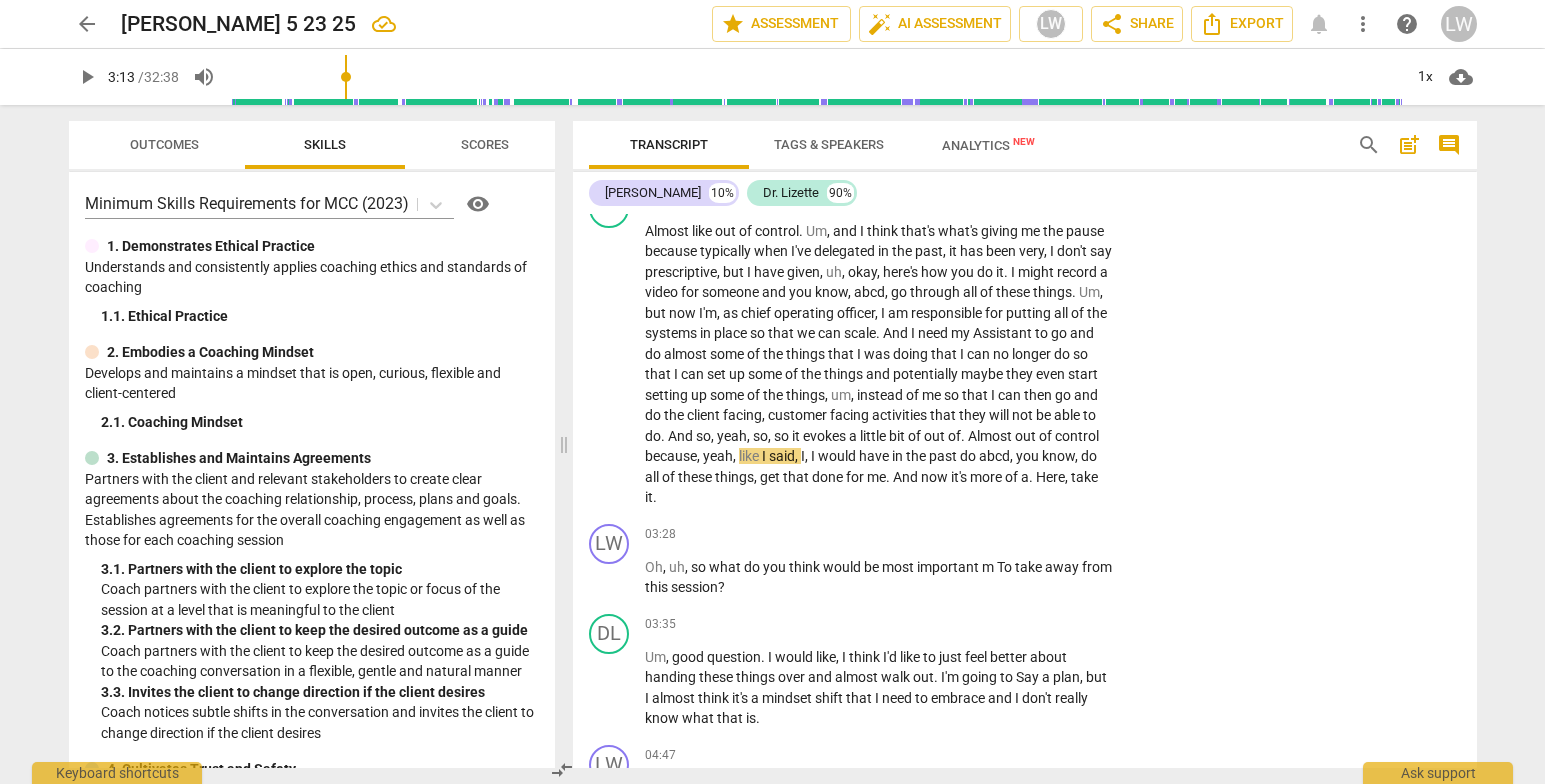 click at bounding box center [816, 77] 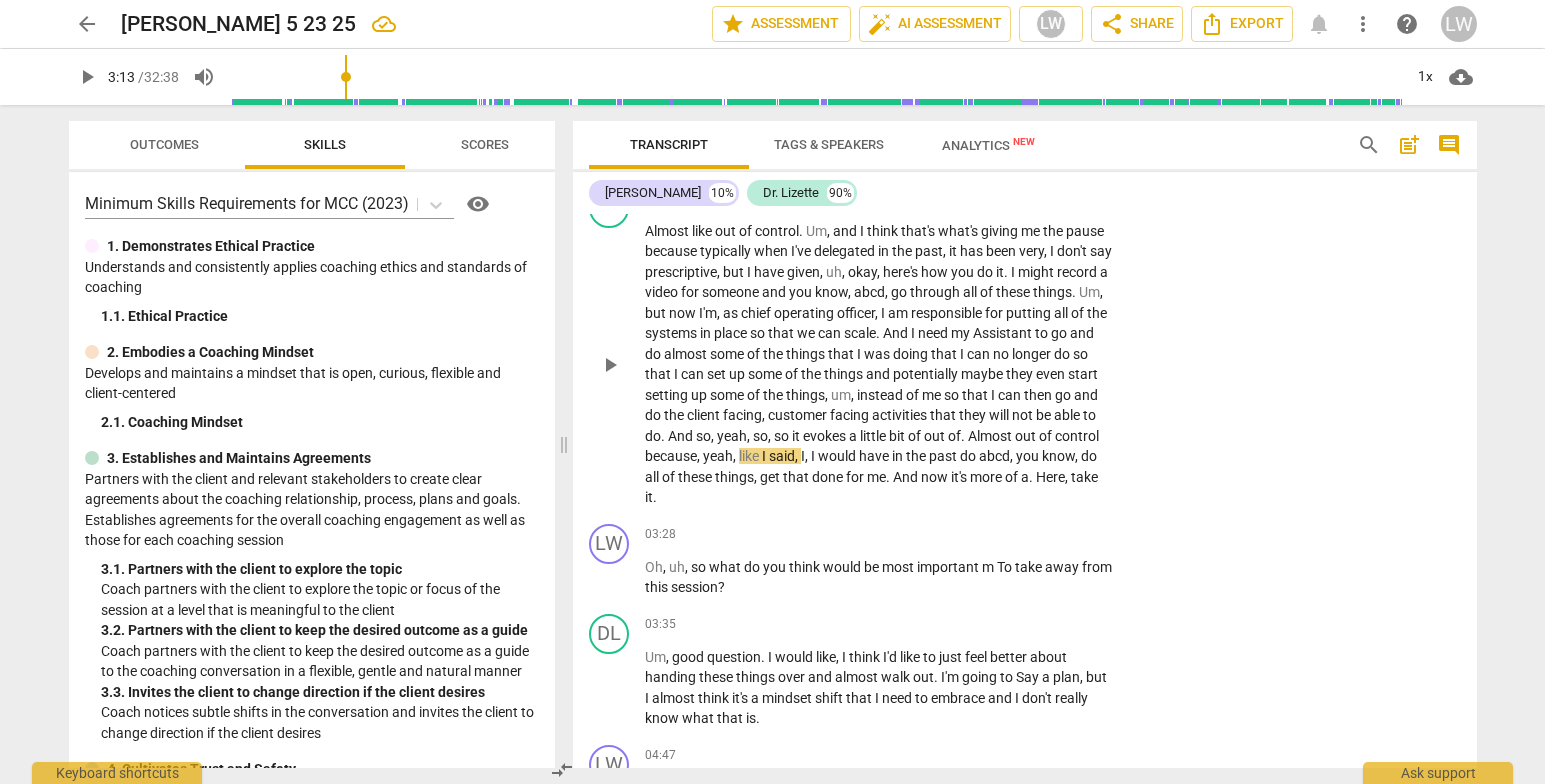 click on "play_arrow" at bounding box center [610, 365] 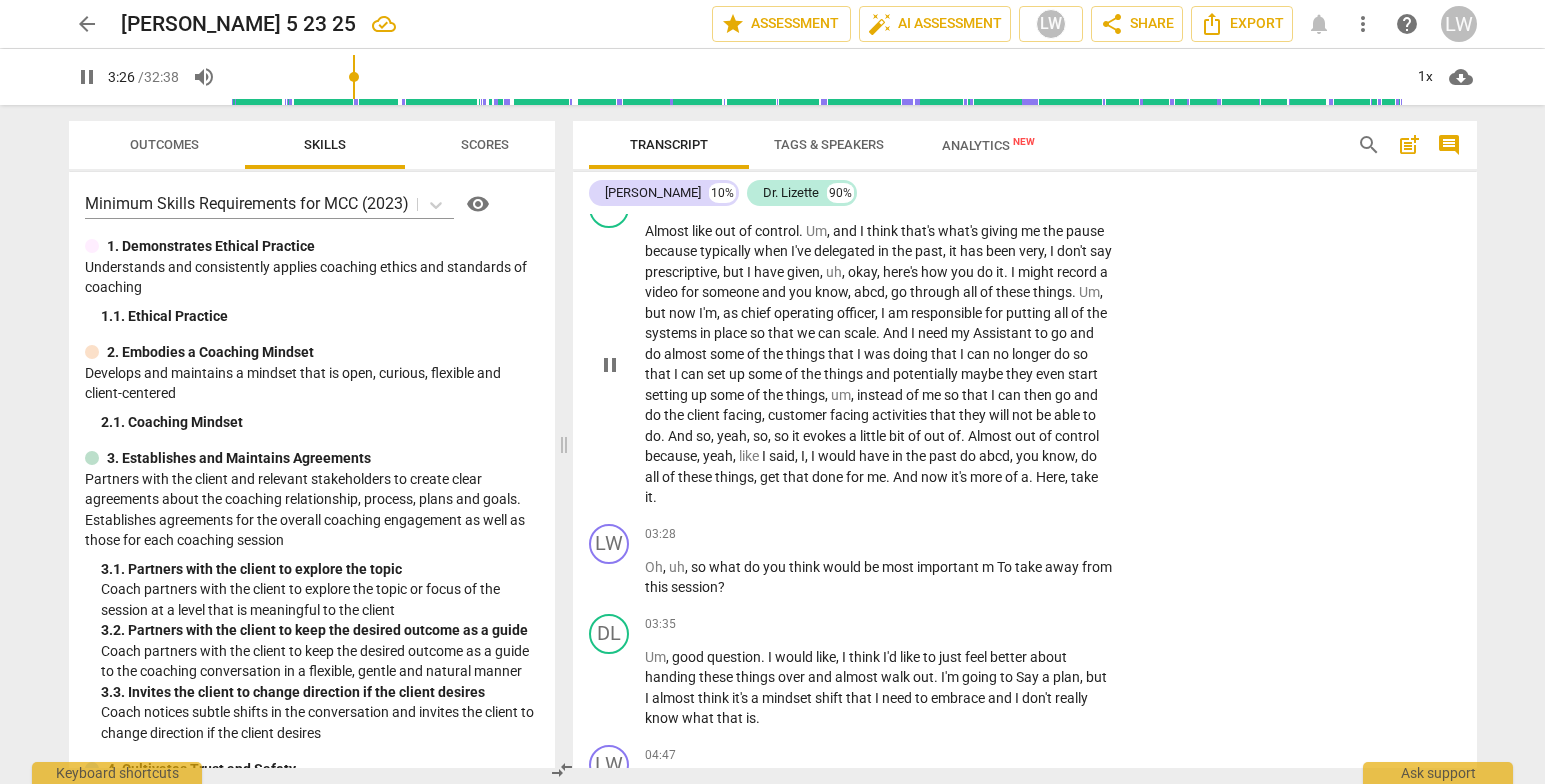 drag, startPoint x: 606, startPoint y: 376, endPoint x: 615, endPoint y: 383, distance: 11.401754 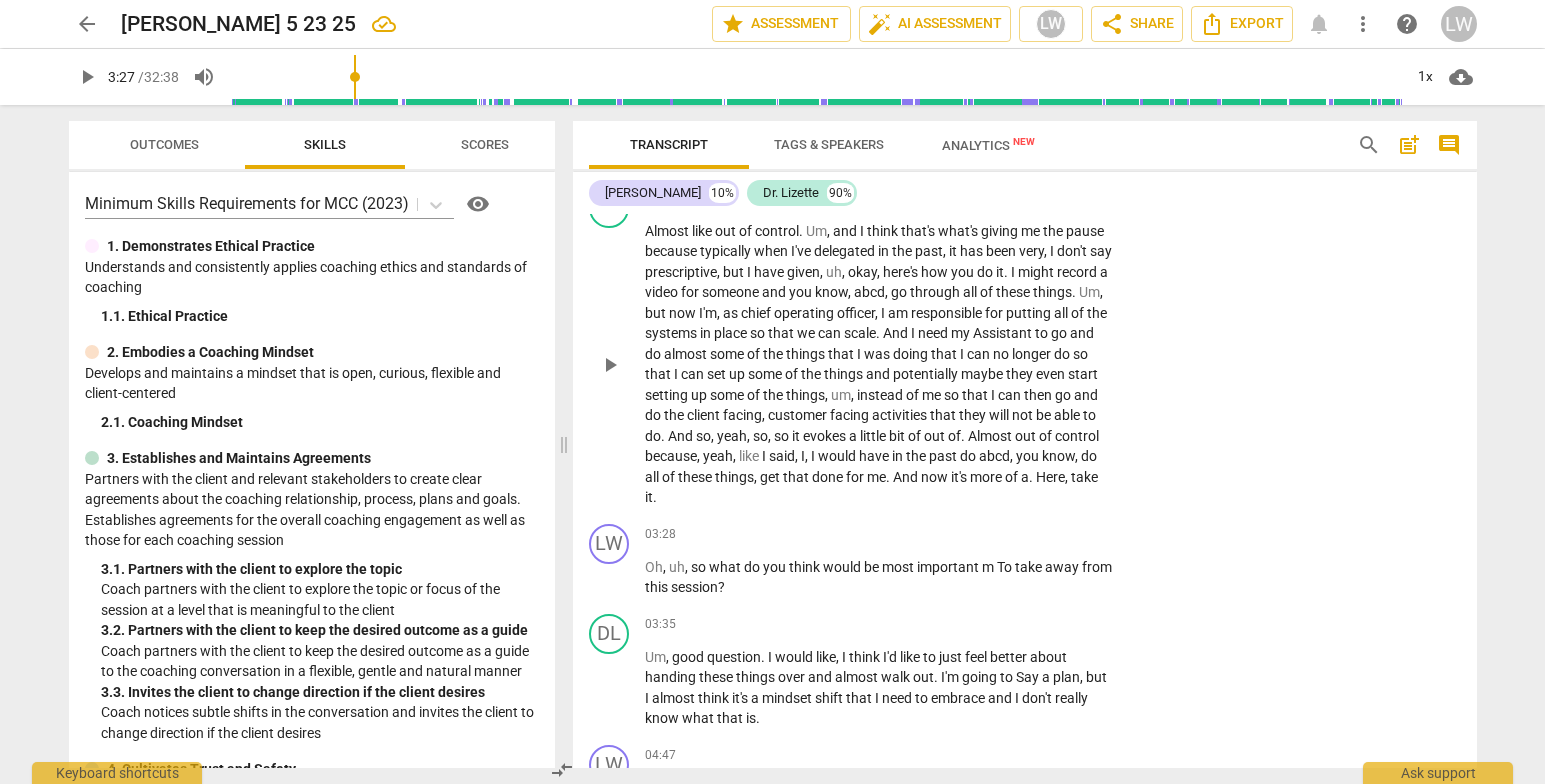 type on "207" 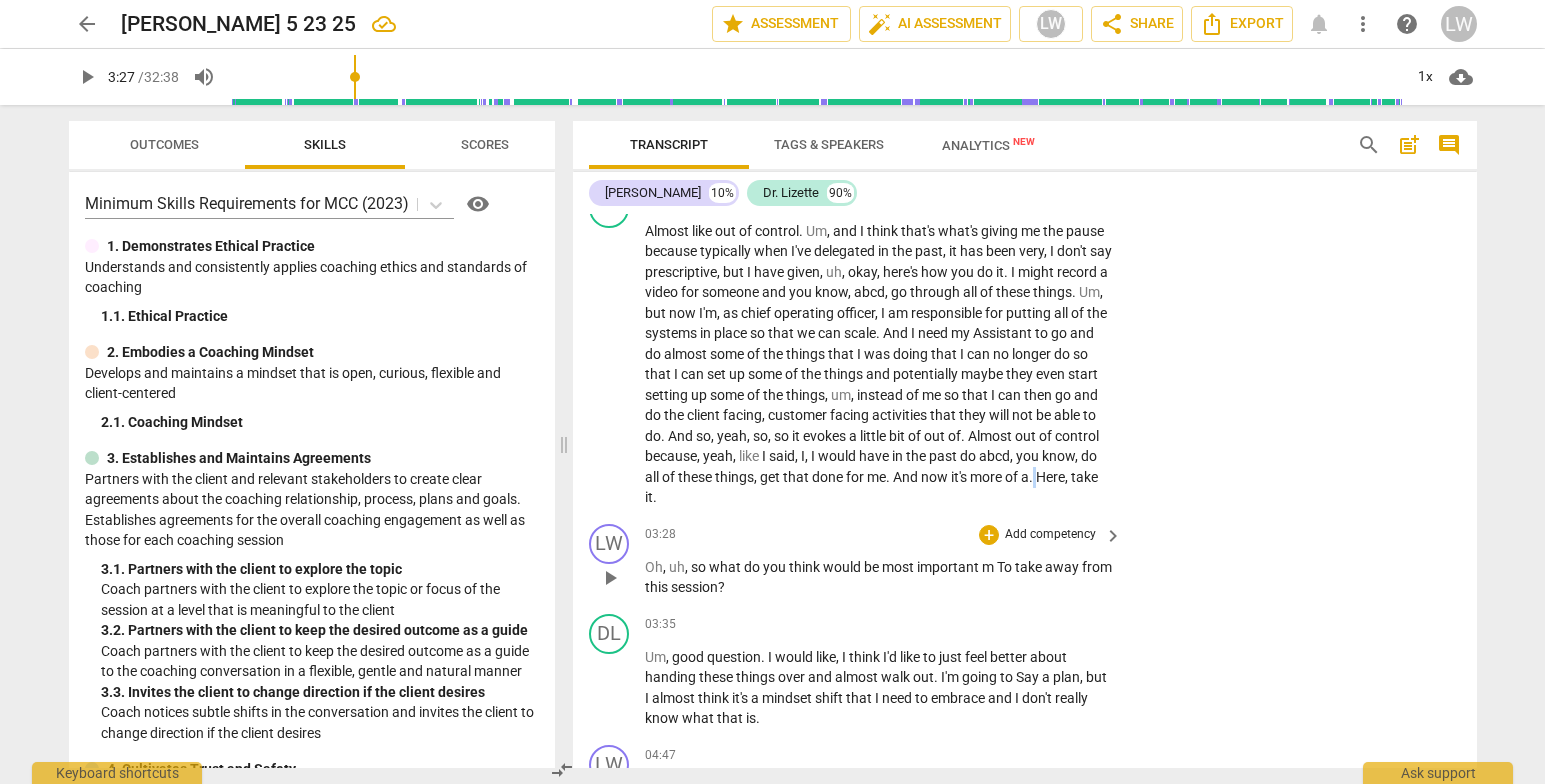 drag, startPoint x: 760, startPoint y: 514, endPoint x: 875, endPoint y: 583, distance: 134.1119 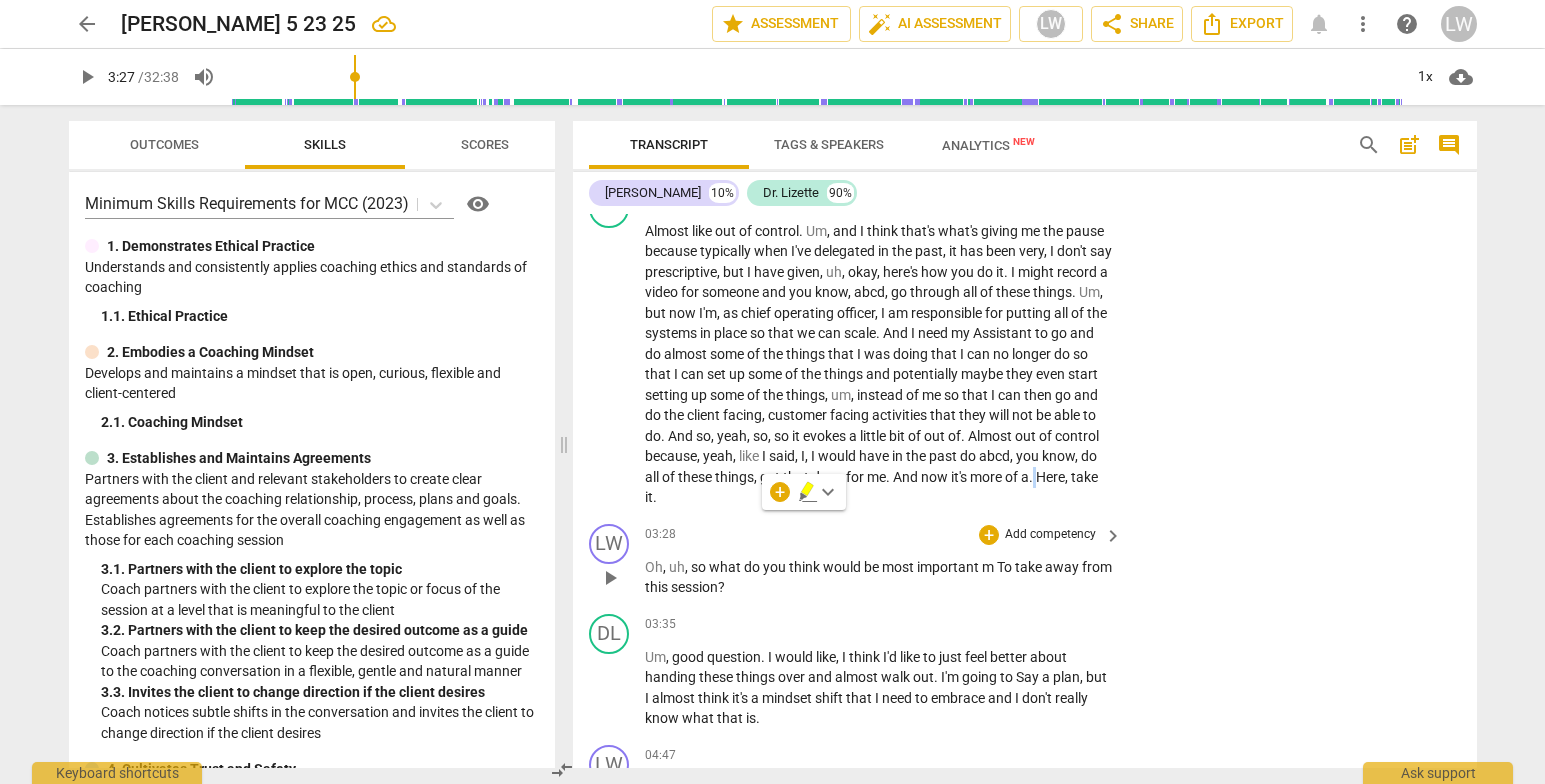 type 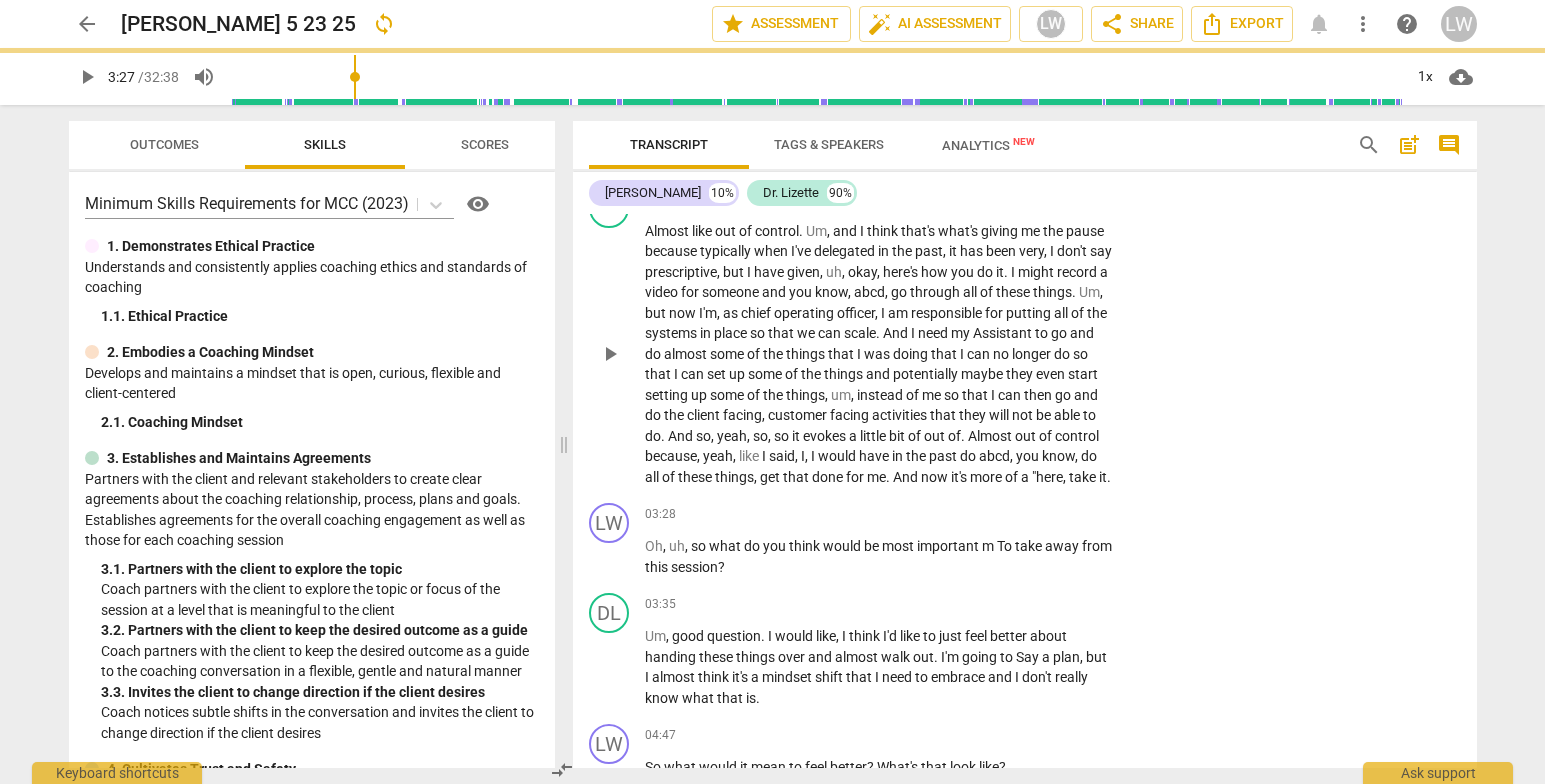 click on "Almost   like   out   of   control .   Um ,   and   I   think   that's   what's   giving   me   the   pause   because   typically   when   I've   delegated   in   the   past ,   it   has   been   very ,   I   don't   say   prescriptive ,   but   I   have   given ,   uh ,   okay ,   here's   how   you   do   it .   I   might   record   a   video   for   someone   and   you   know ,   abcd ,   go   through   all   of   these   things .   Um ,   but   now   I'm ,   as   chief   operating   officer ,   I   am   responsible   for   putting   all   of   the   systems   in   place   so   that   we   can   scale .   And   I   need   my   Assistant   to   go   and   do   almost   some   of   the   things   that   I   was   doing   that   I   can   no   longer   do   so   that   I   can   set   up   some   of   the   things   and   potentially   maybe   they   even   start   setting   up   some   of   the   things ,   um ,   instead   of   me   so   that   I   can   then   go   and   do   the   client   facing ," at bounding box center [879, 354] 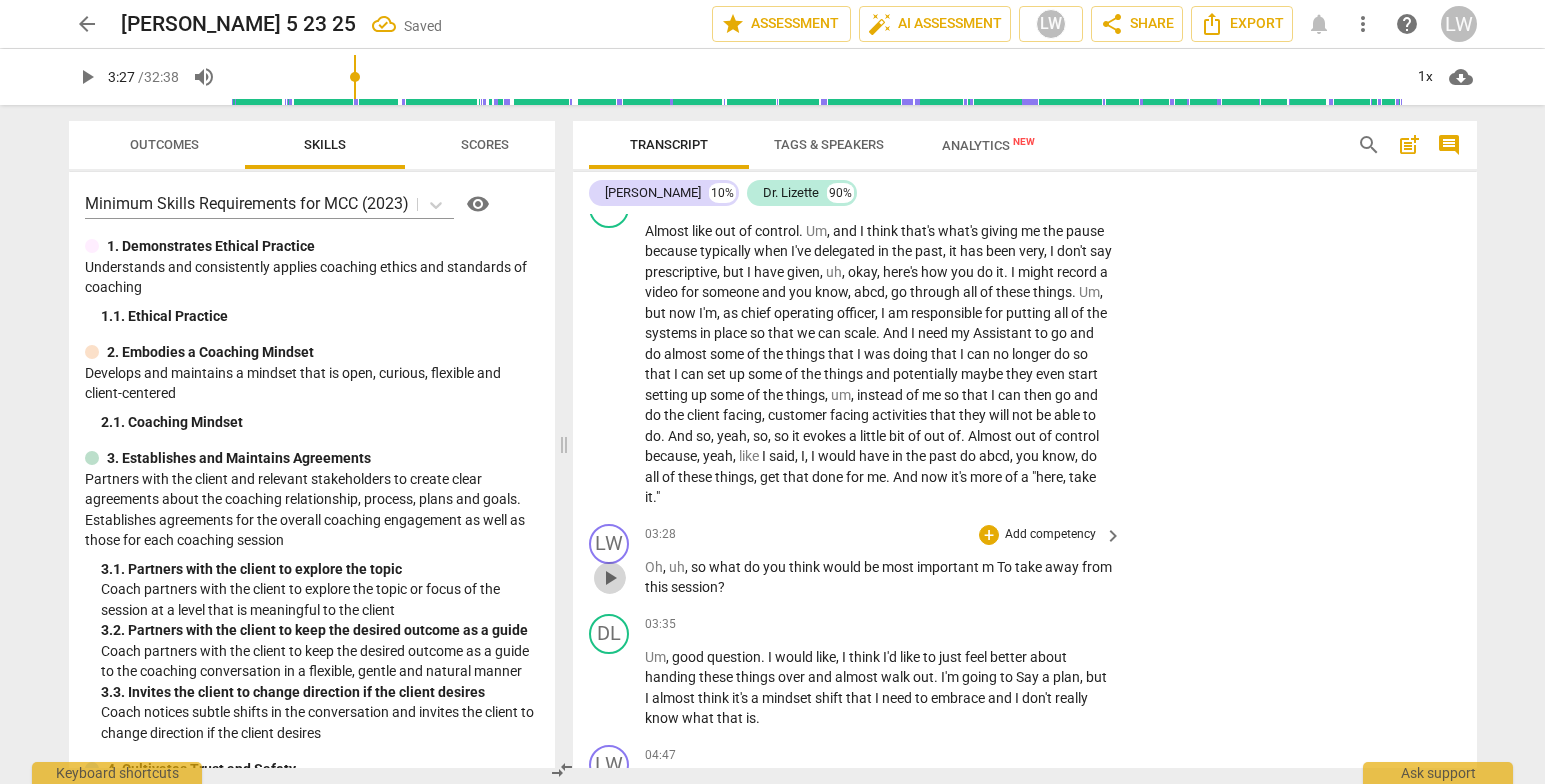 click on "play_arrow" at bounding box center [610, 578] 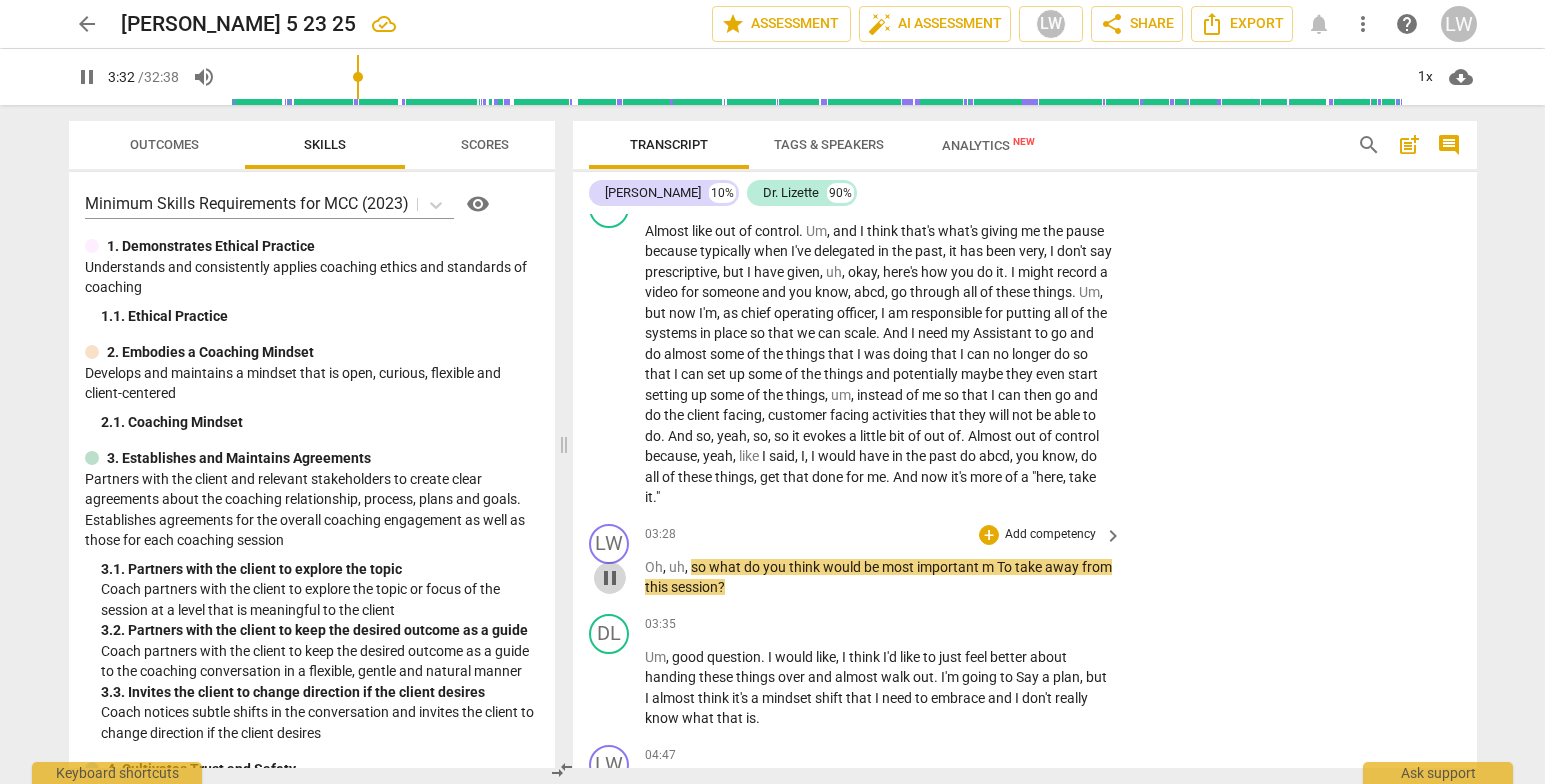 drag, startPoint x: 603, startPoint y: 602, endPoint x: 879, endPoint y: 580, distance: 276.87543 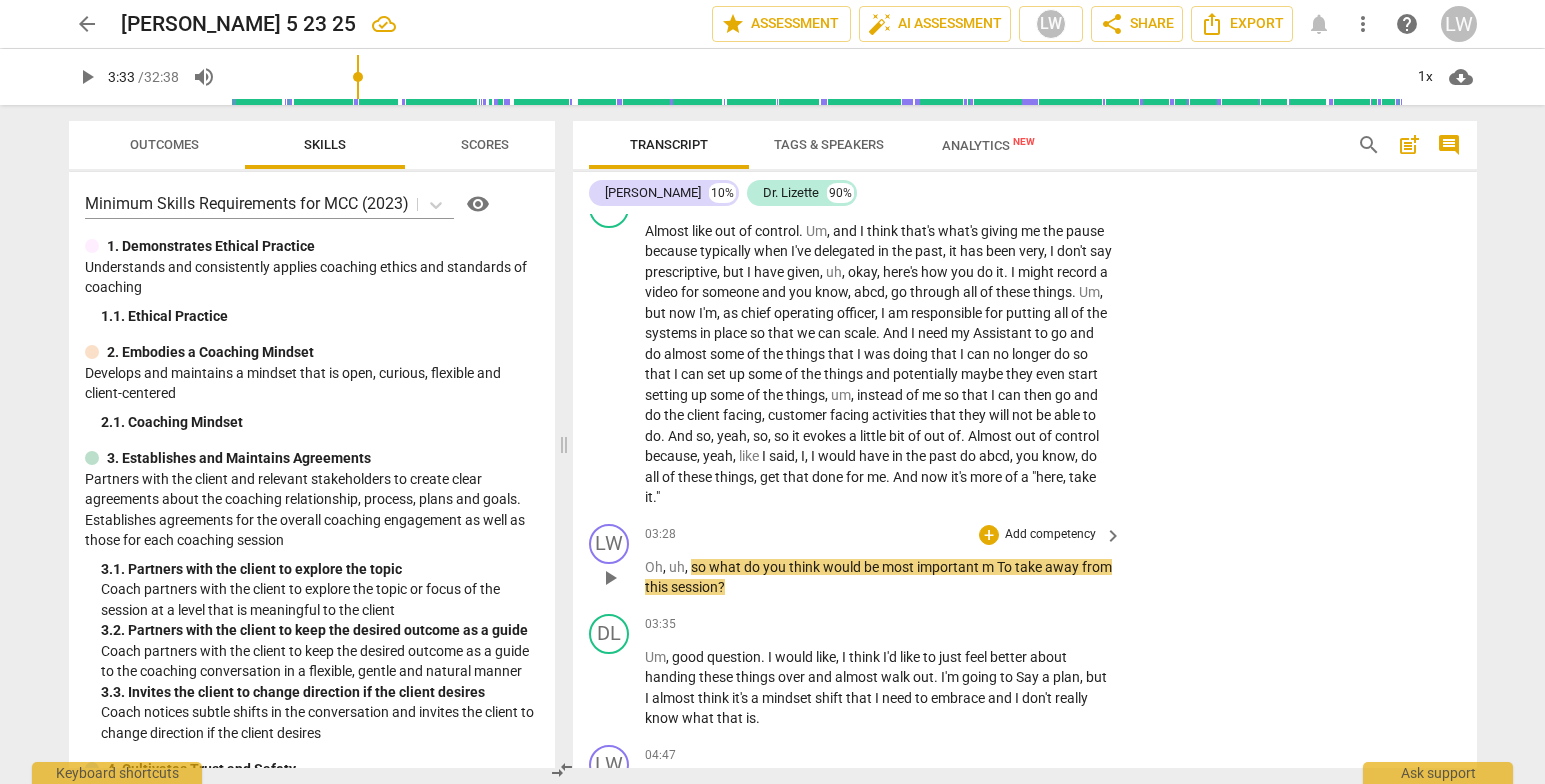 click on "Add competency" at bounding box center [1050, 535] 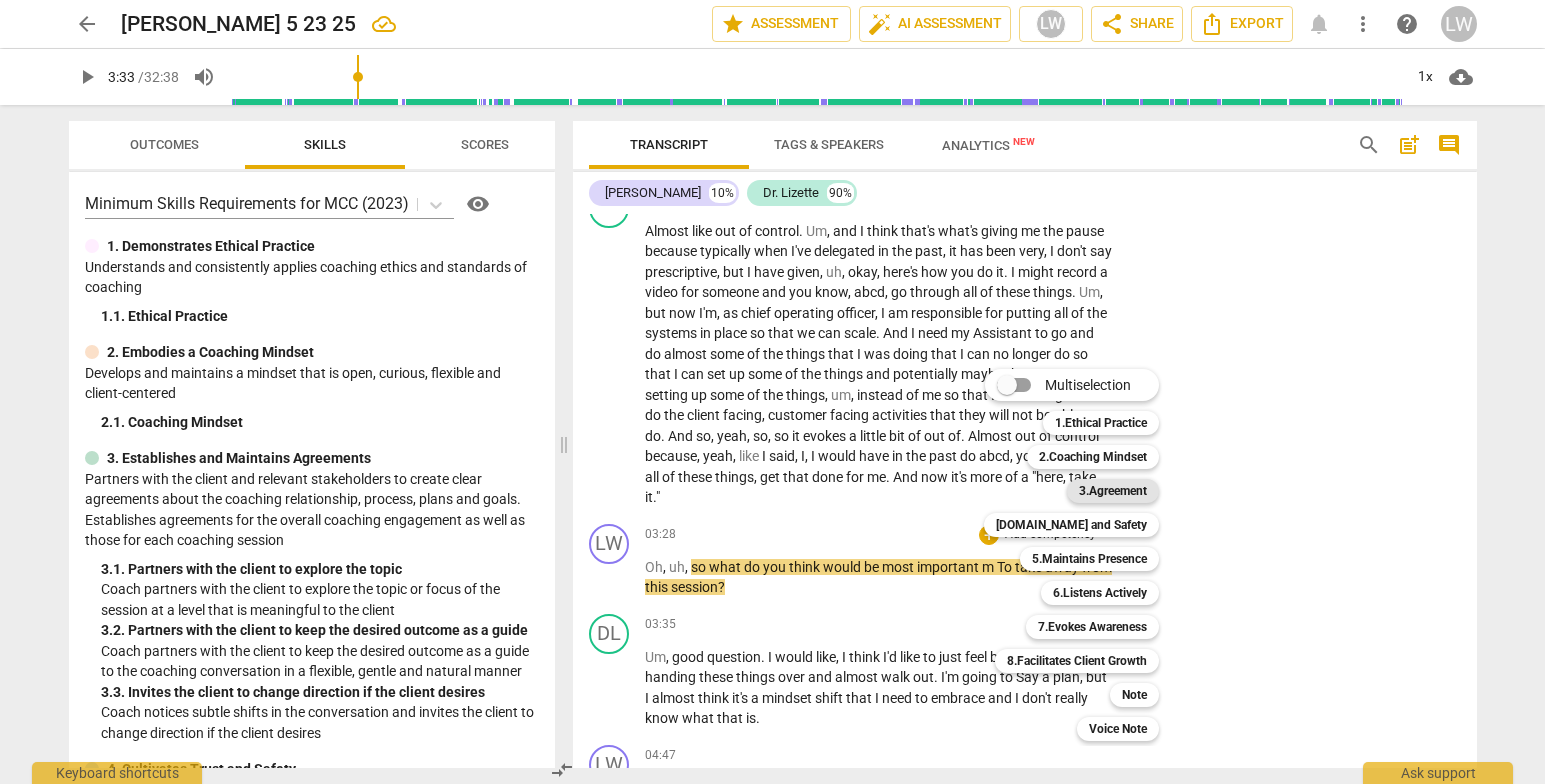 click on "3.Agreement" at bounding box center (1113, 491) 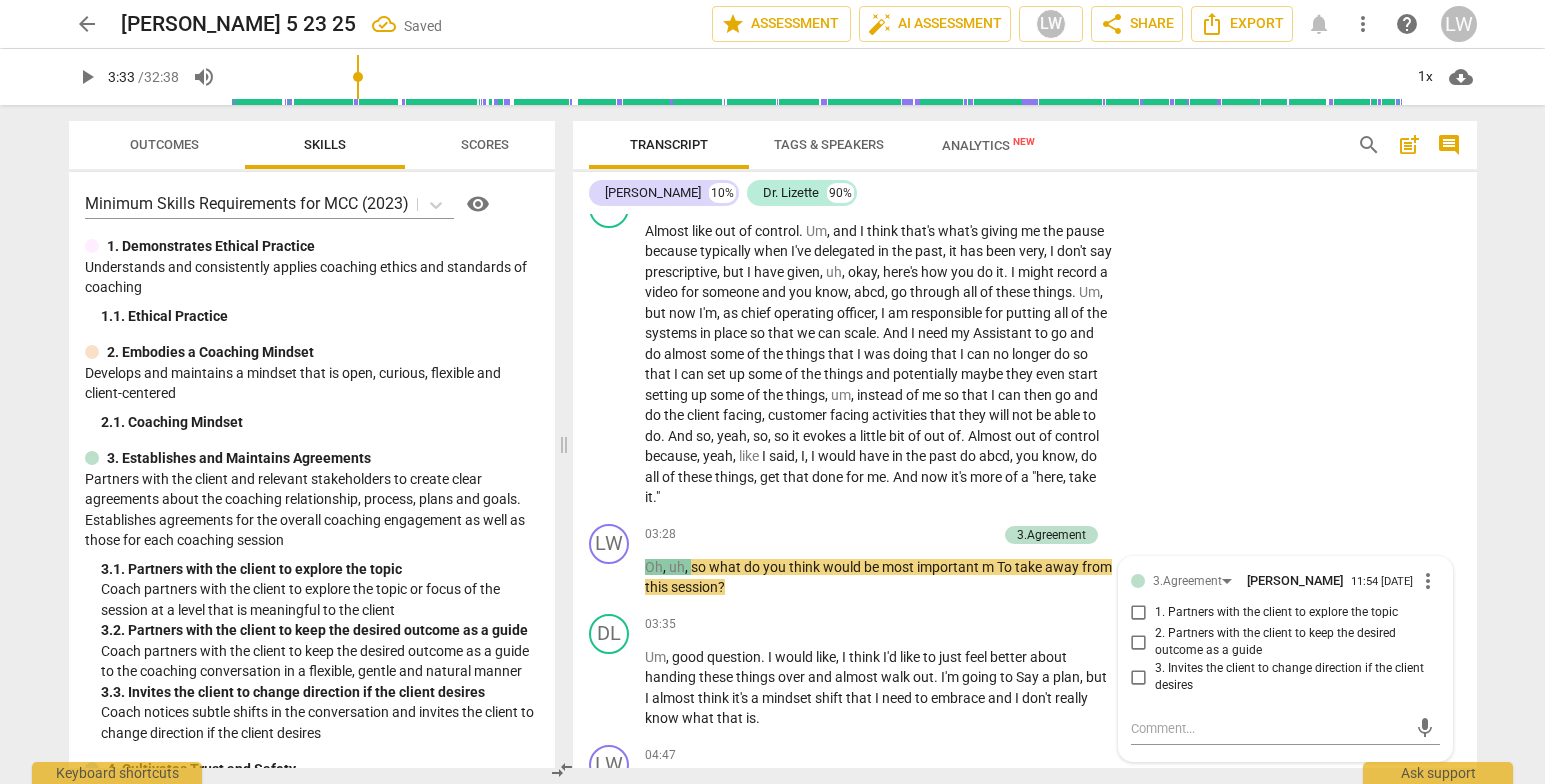 drag, startPoint x: 1478, startPoint y: 282, endPoint x: 1482, endPoint y: 295, distance: 13.601471 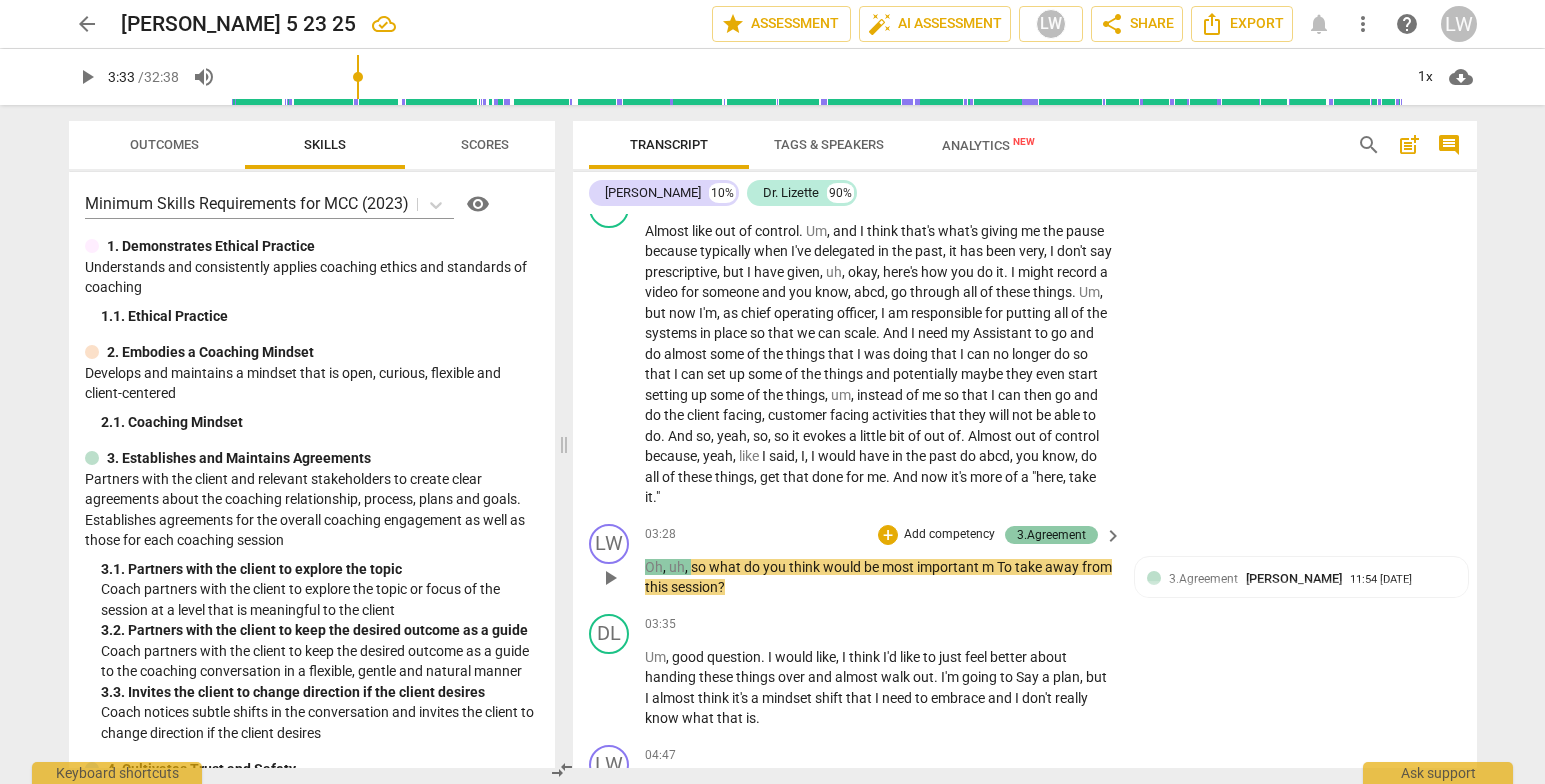 click on "3.Agreement" at bounding box center (1051, 535) 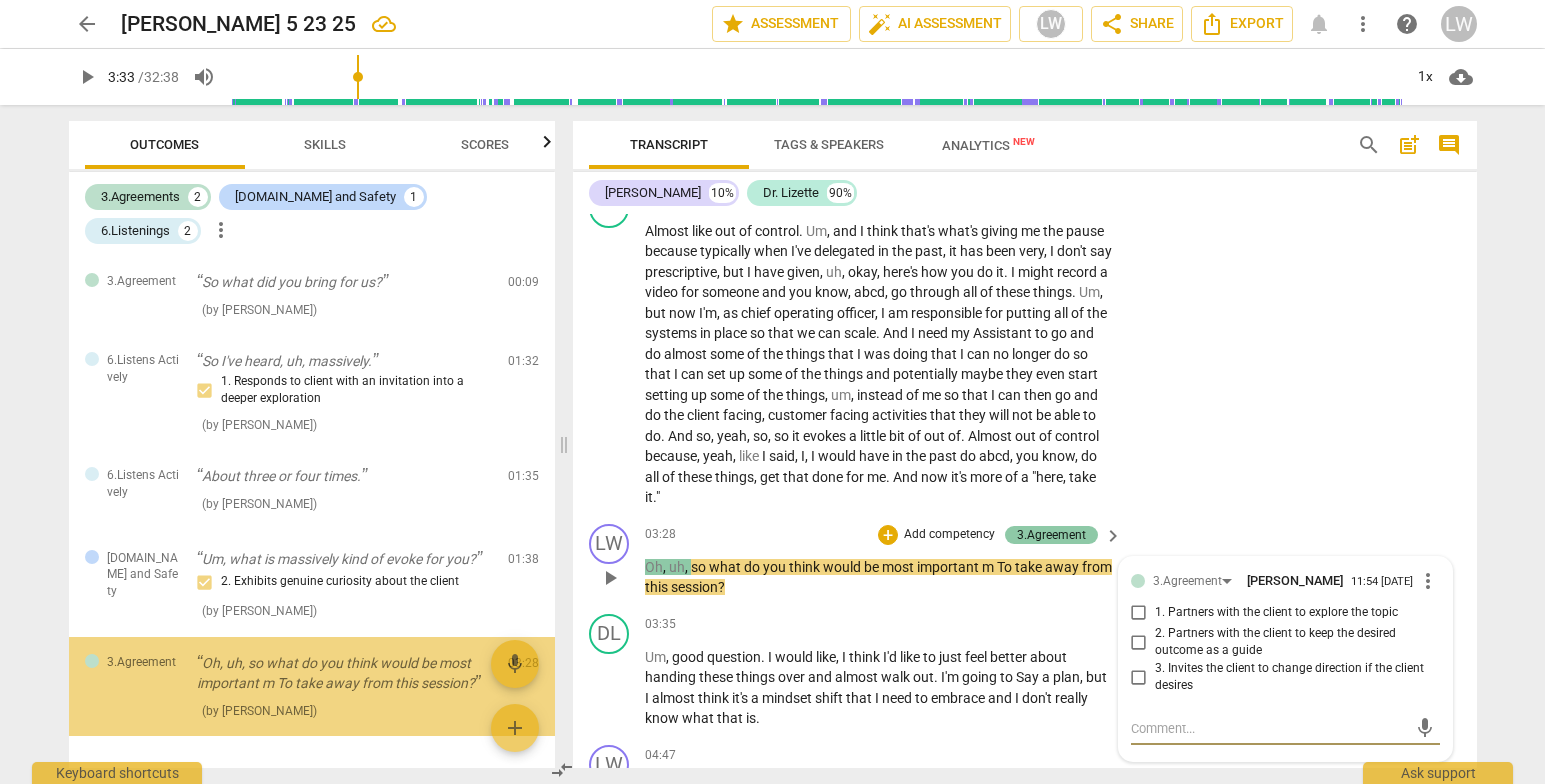 scroll, scrollTop: 34, scrollLeft: 0, axis: vertical 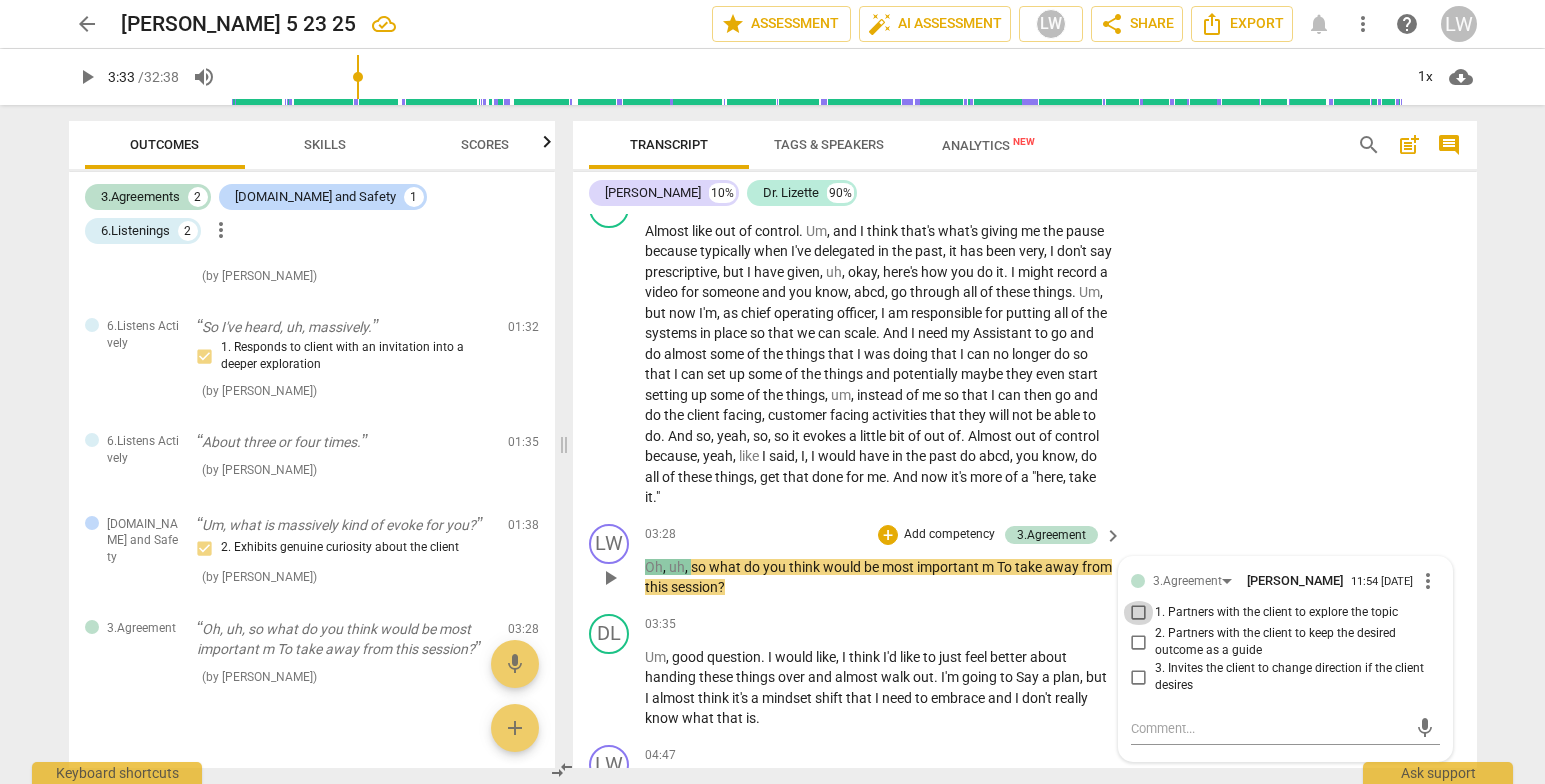 drag, startPoint x: 1131, startPoint y: 632, endPoint x: 1151, endPoint y: 652, distance: 28.284271 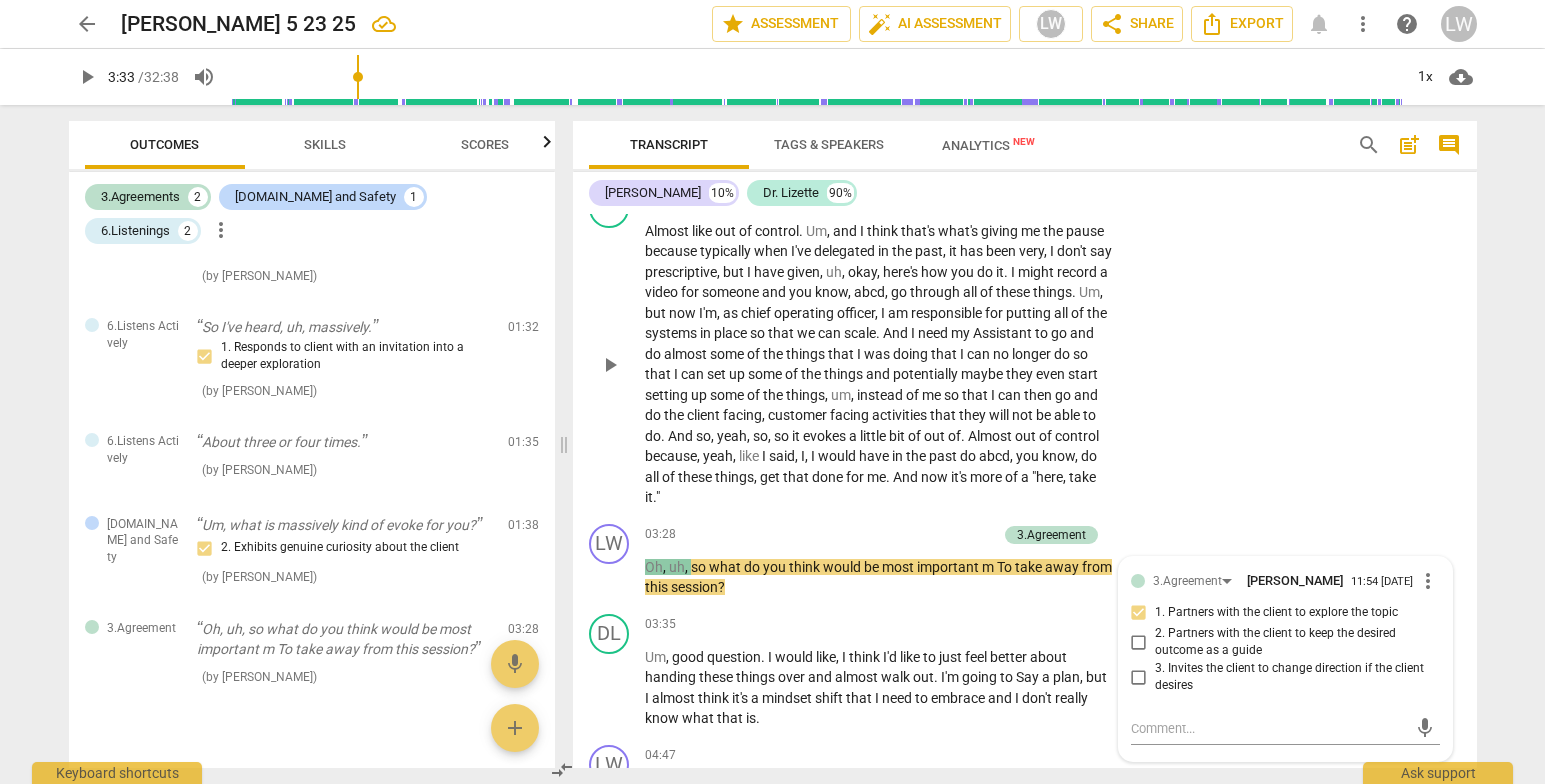 click on "DL play_arrow pause 01:47 + Add competency keyboard_arrow_right Almost   like   out   of   control .   Um ,   and   I   think   that's   what's   giving   me   the   pause   because   typically   when   I've   delegated   in   the   past ,   it   has   been   very ,   I   don't   say   prescriptive ,   but   I   have   given ,   uh ,   okay ,   here's   how   you   do   it .   I   might   record   a   video   for   someone   and   you   know ,   abcd ,   go   through   all   of   these   things .   Um ,   but   now   I'm ,   as   chief   operating   officer ,   I   am   responsible   for   putting   all   of   the   systems   in   place   so   that   we   can   scale .   And   I   need   my   Assistant   to   go   and   do   almost   some   of   the   things   that   I   was   doing   that   I   can   no   longer   do   so   that   I   can   set   up   some   of   the   things   and   potentially   maybe   they   even   start   setting   up   some   of   the   things ,   um ,   instead   of   me   so   that" at bounding box center [1025, 348] 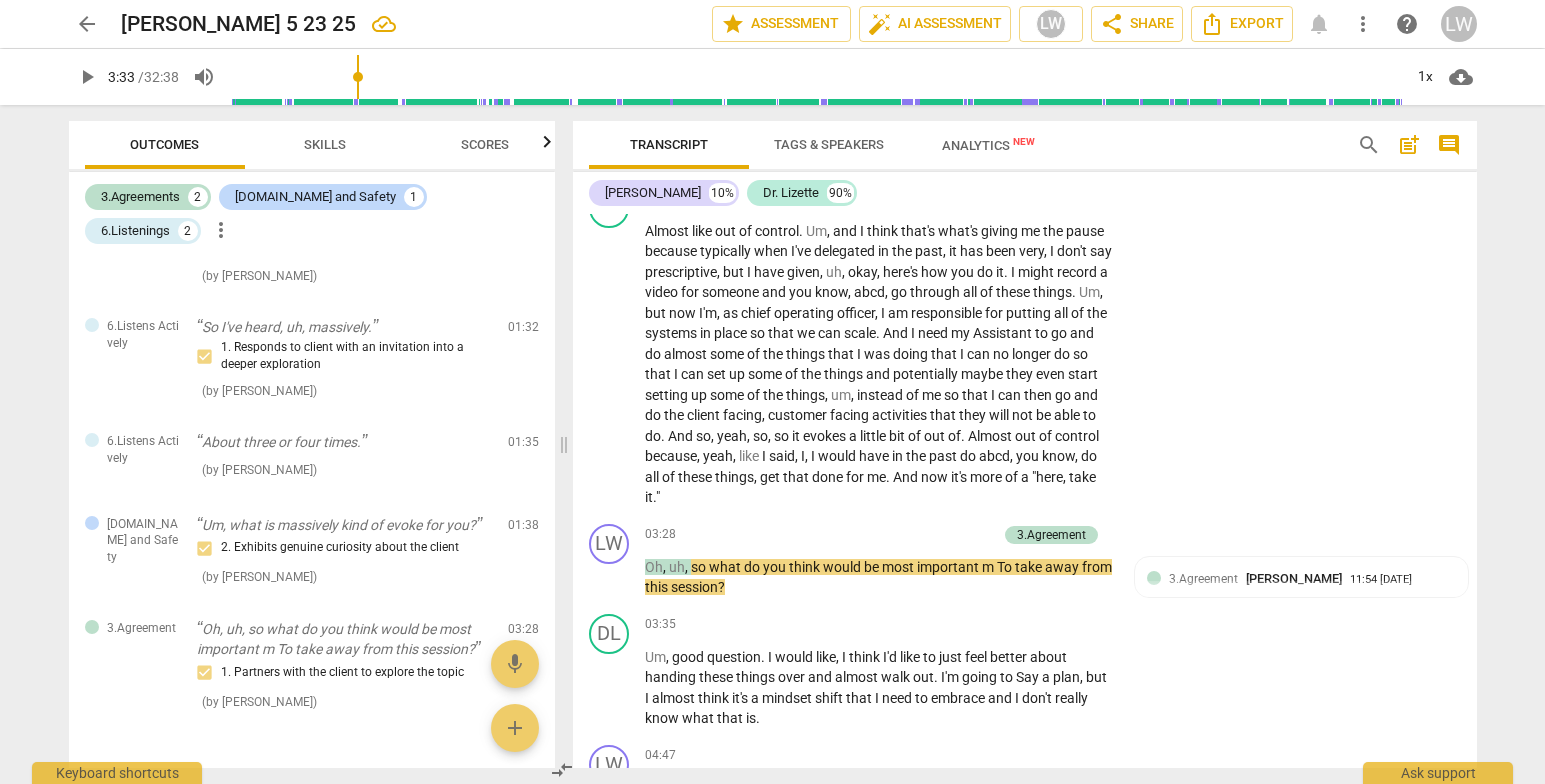 drag, startPoint x: 1477, startPoint y: 286, endPoint x: 1484, endPoint y: 301, distance: 16.552946 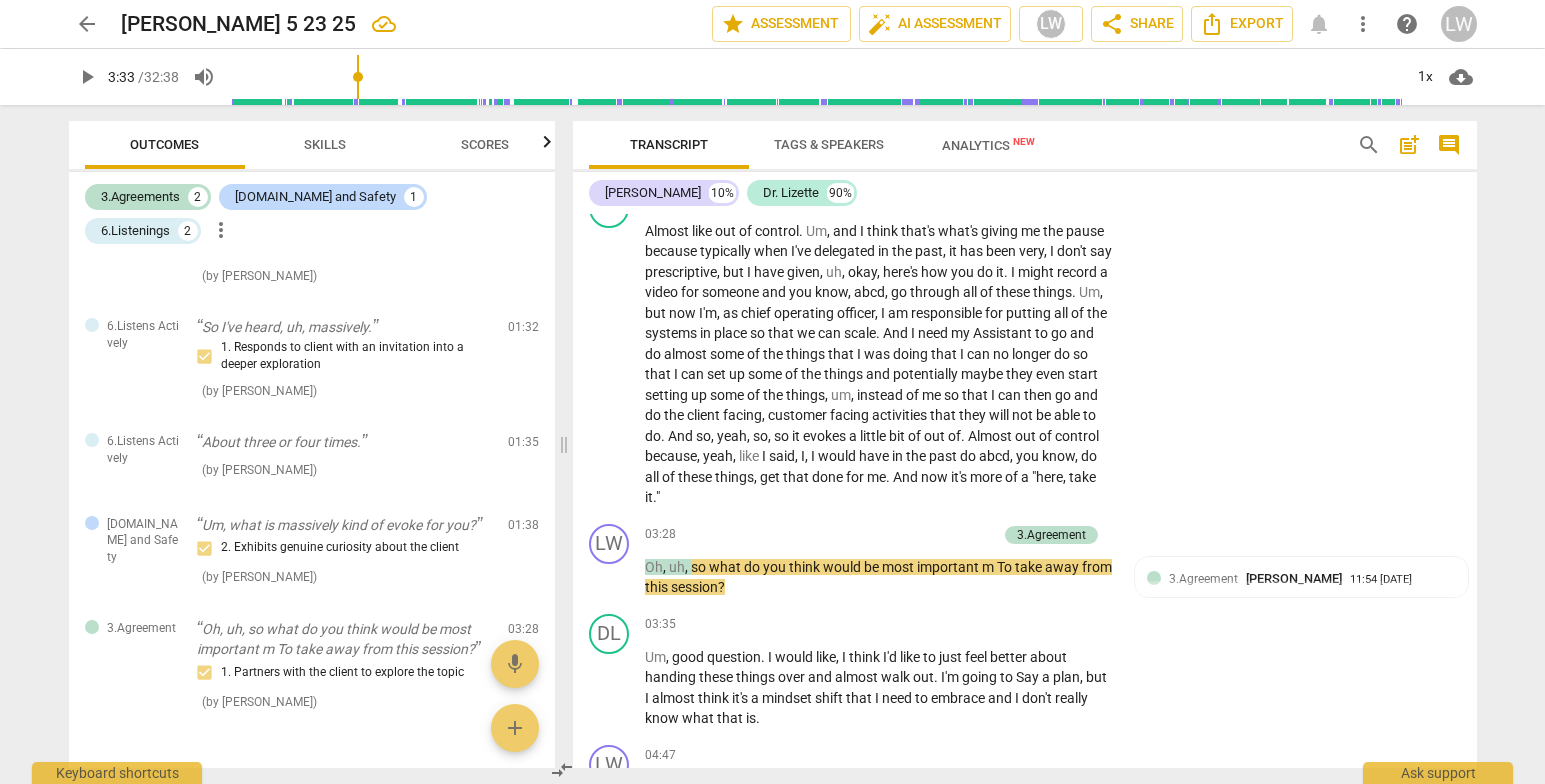 click on "Transcript Tags & Speakers Analytics   New search post_add comment [PERSON_NAME] 10% [PERSON_NAME] 90% LW play_arrow pause 00:03 + Add competency keyboard_arrow_right Well ,   hello ,   [PERSON_NAME] .   How   are   you   [DATE] ? DL play_arrow pause 00:06 + Add competency keyboard_arrow_right I'm   doing   super   great . LW play_arrow pause 00:09 + Add competency 3.Agreement keyboard_arrow_right So   what   did   you   bring   for   us ? 3.Agreement [PERSON_NAME] 11:48 [DATE] DL play_arrow pause 00:10 + Add competency keyboard_arrow_right Oh ,   good   question .   Um ,   I ,   we're   in   this   massive   scaling   of ,   um ,   this   business   and   I   need   to ,   um ,   massively   delegate   and   I   brought   that   for   us   because   I ,   this   is   something   that ,   you   know ,   I   always   tell   people ,   you   know ,   you've   got   to   delegate .   You   got   to   delegate .   Um ,   and   it's   something   I   feel   like   I've   done   well ,   but   there   are   some   things   that" at bounding box center (1029, 444) 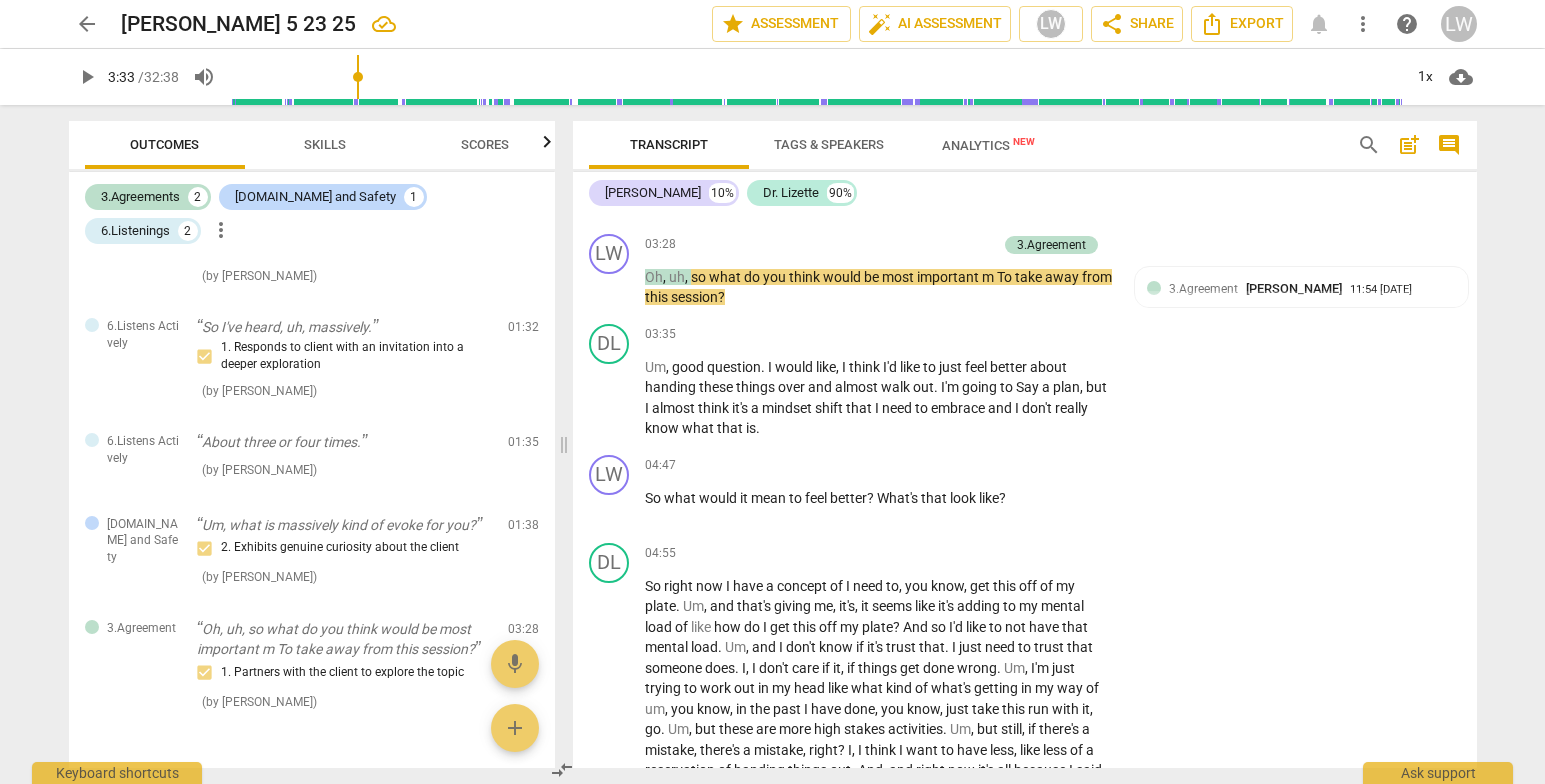 scroll, scrollTop: 1339, scrollLeft: 0, axis: vertical 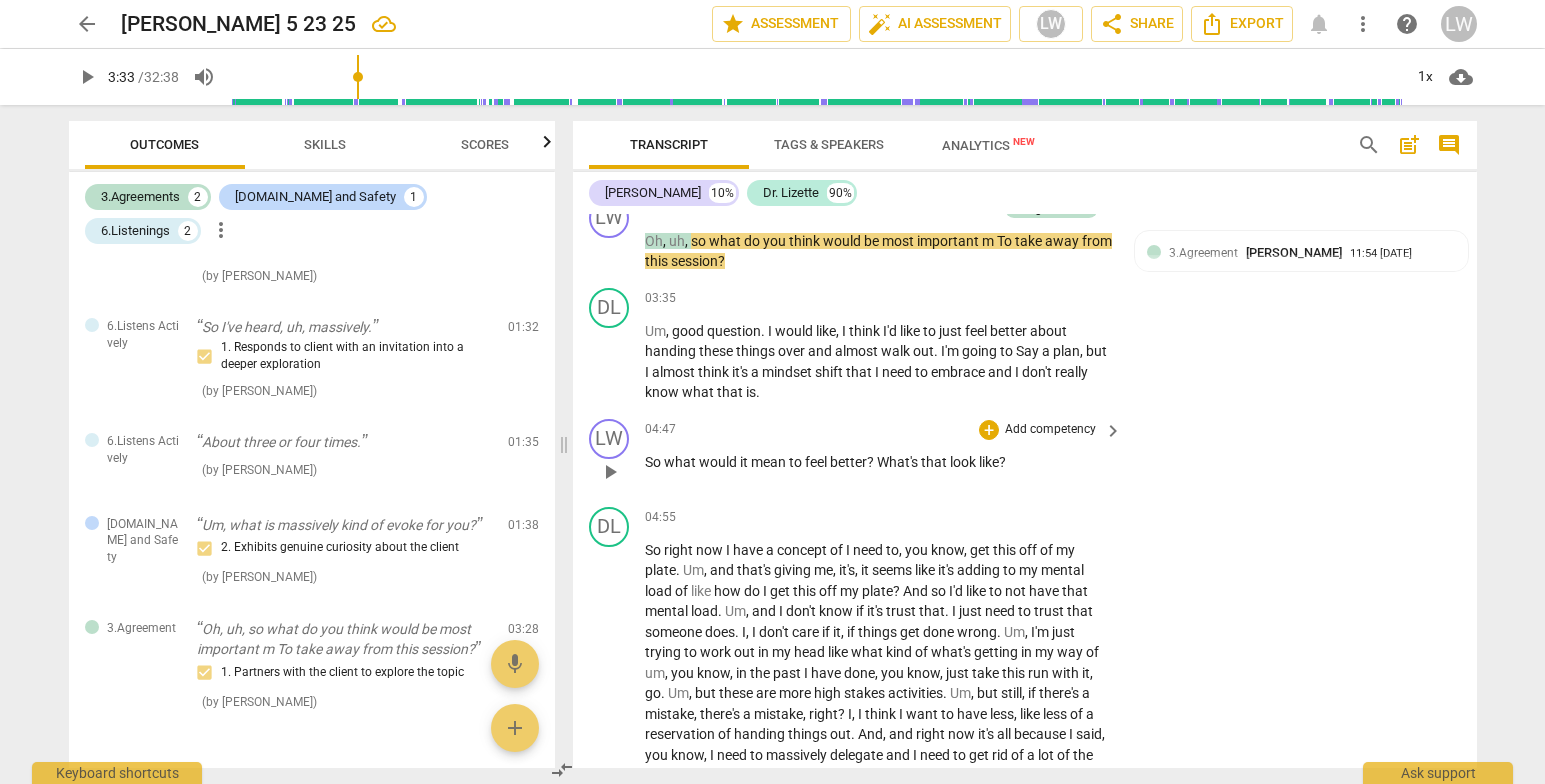 click on "+ Add competency" at bounding box center [1038, 430] 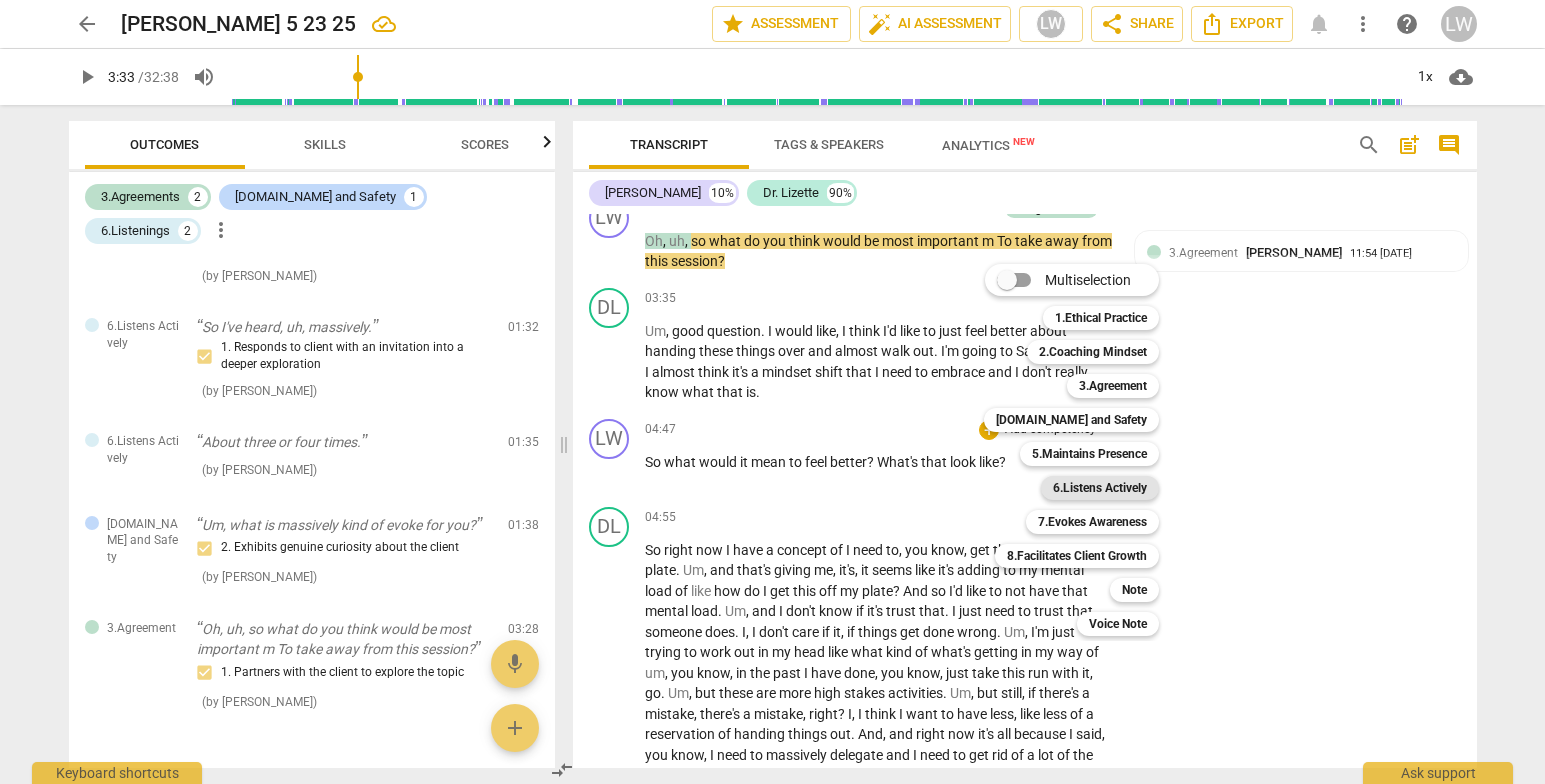 click on "6.Listens Actively" at bounding box center [1100, 488] 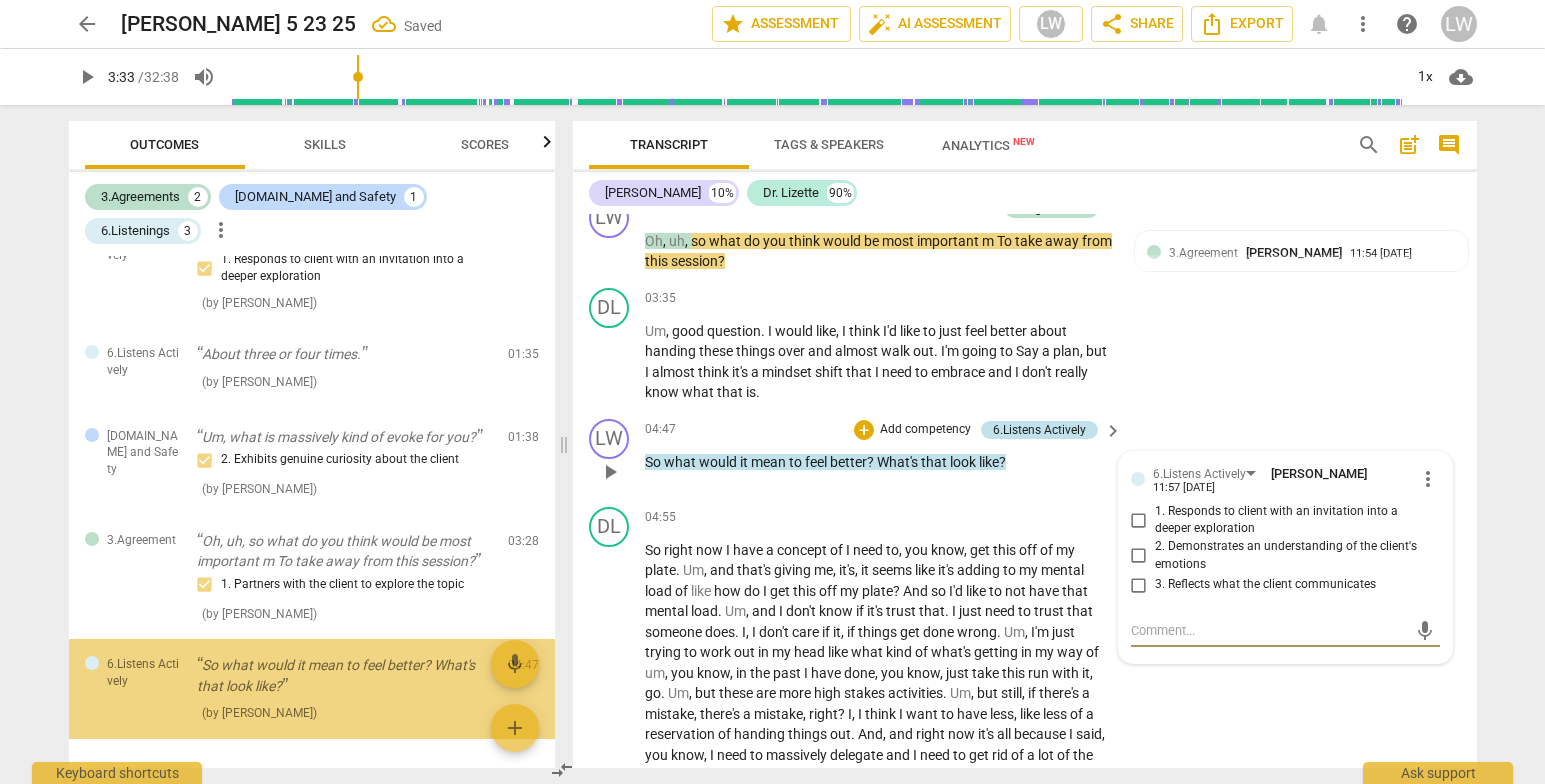 scroll, scrollTop: 159, scrollLeft: 0, axis: vertical 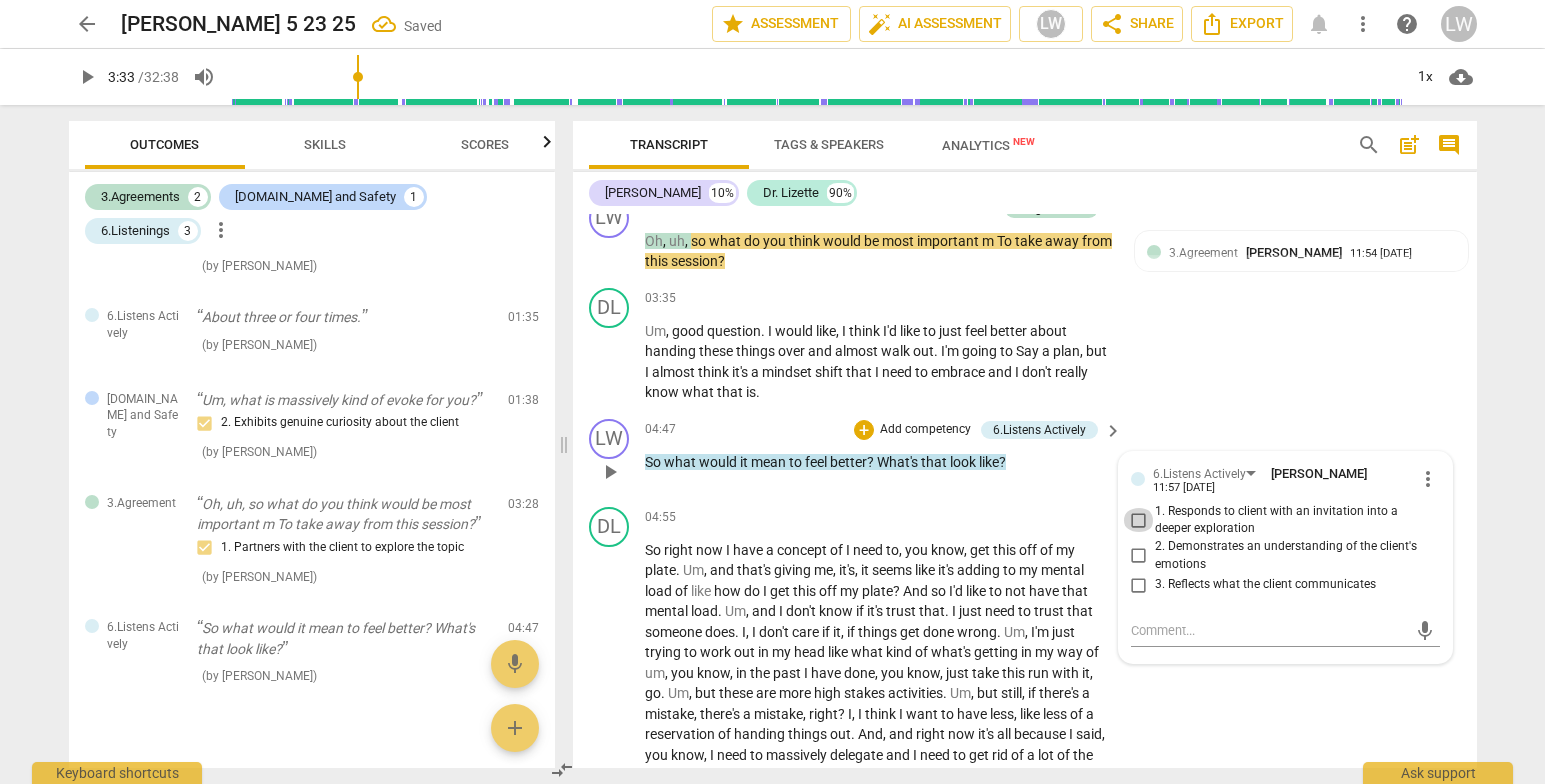 click on "1. Responds to client with an invitation into a deeper exploration" at bounding box center [1139, 520] 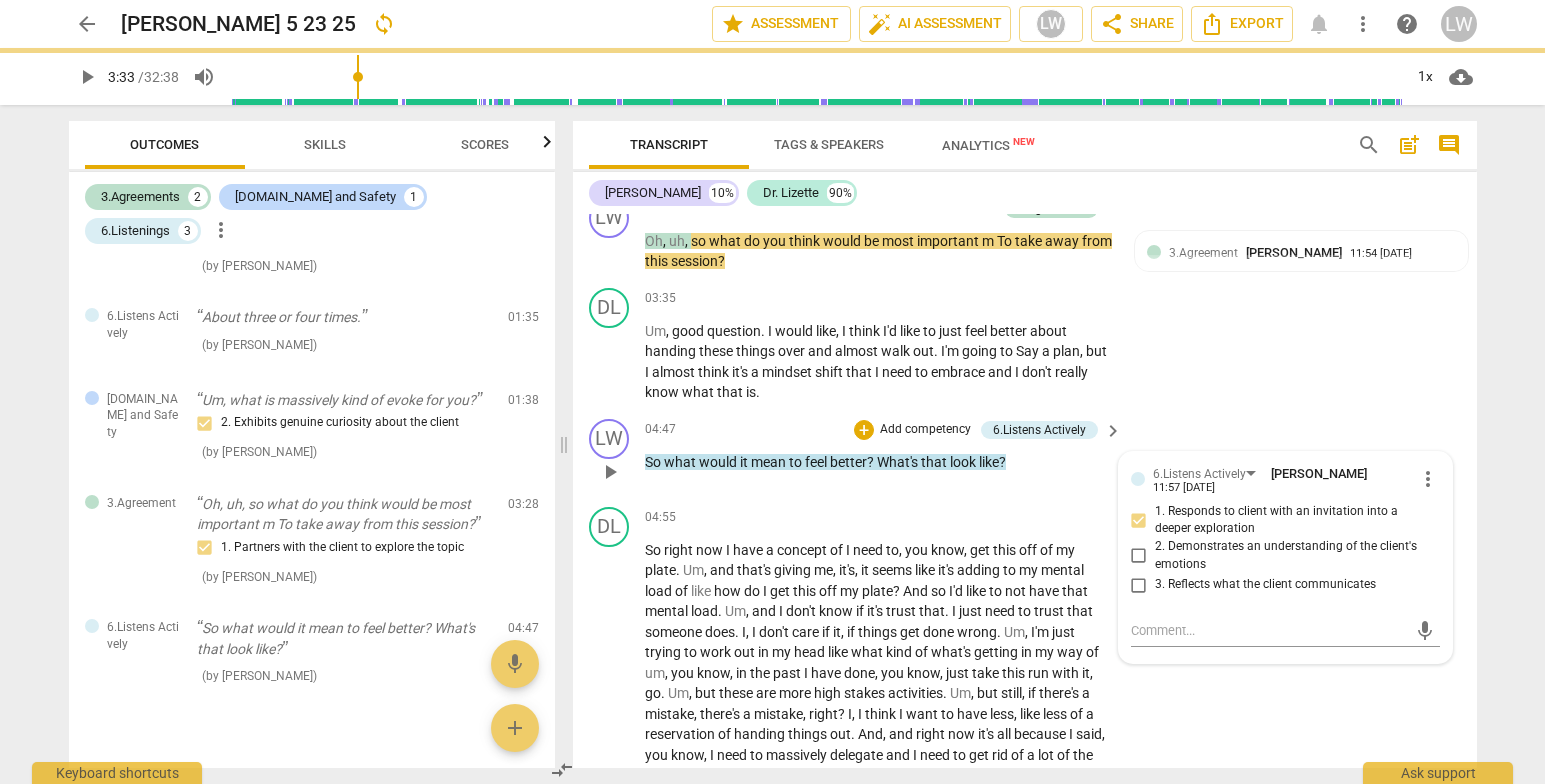 click on "Add competency" at bounding box center [925, 430] 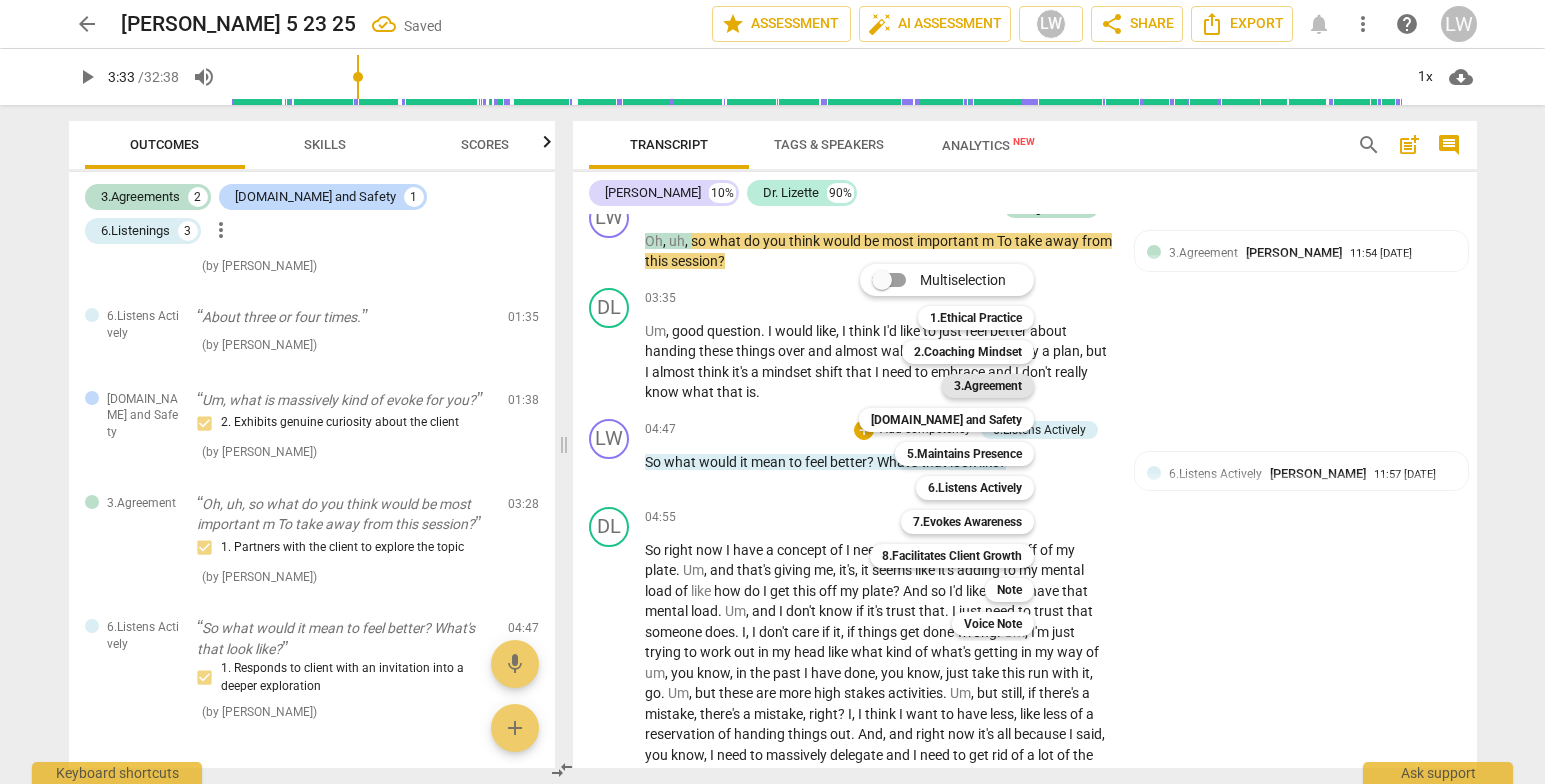 click on "3.Agreement" at bounding box center (988, 386) 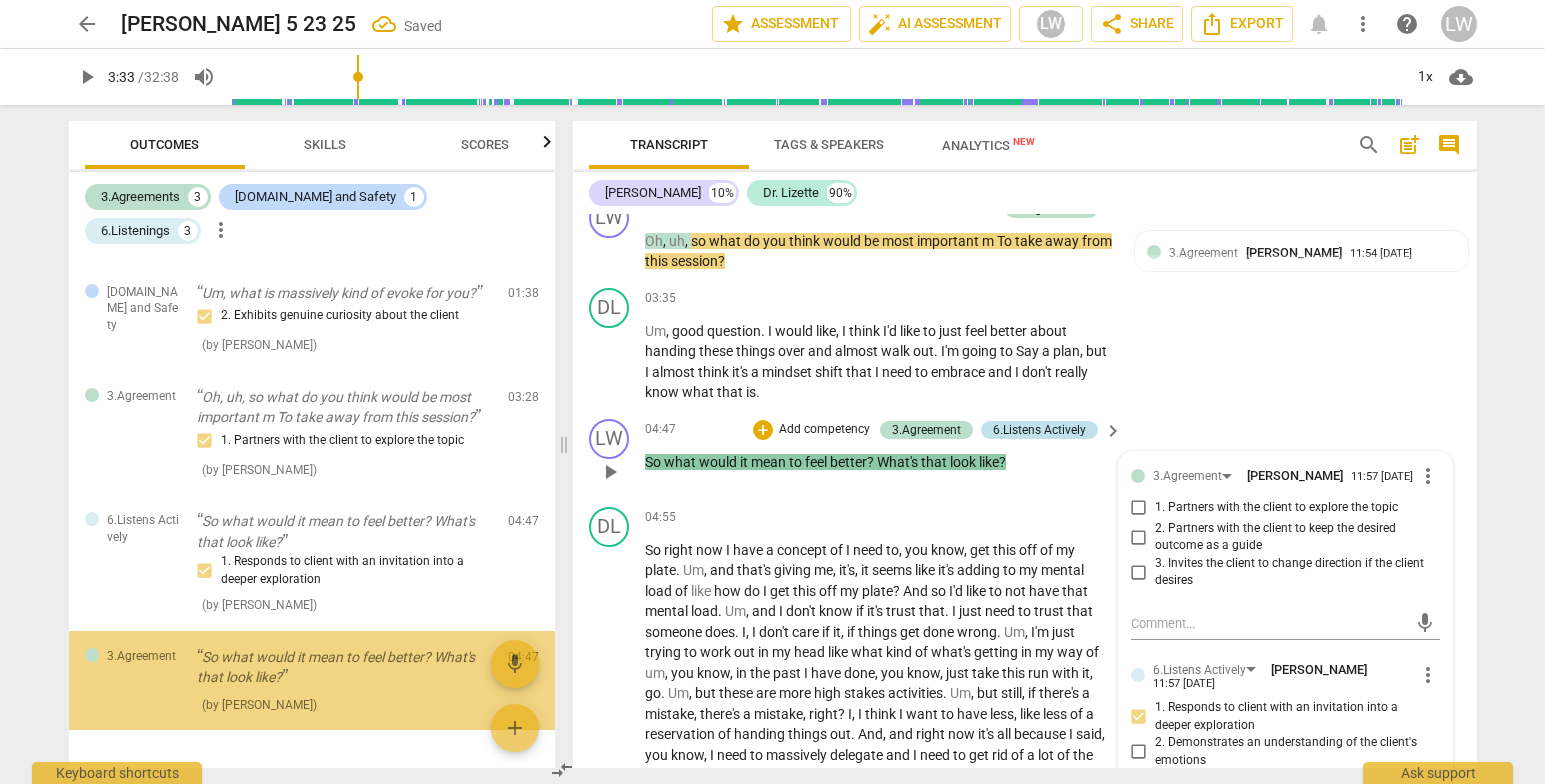 scroll, scrollTop: 294, scrollLeft: 0, axis: vertical 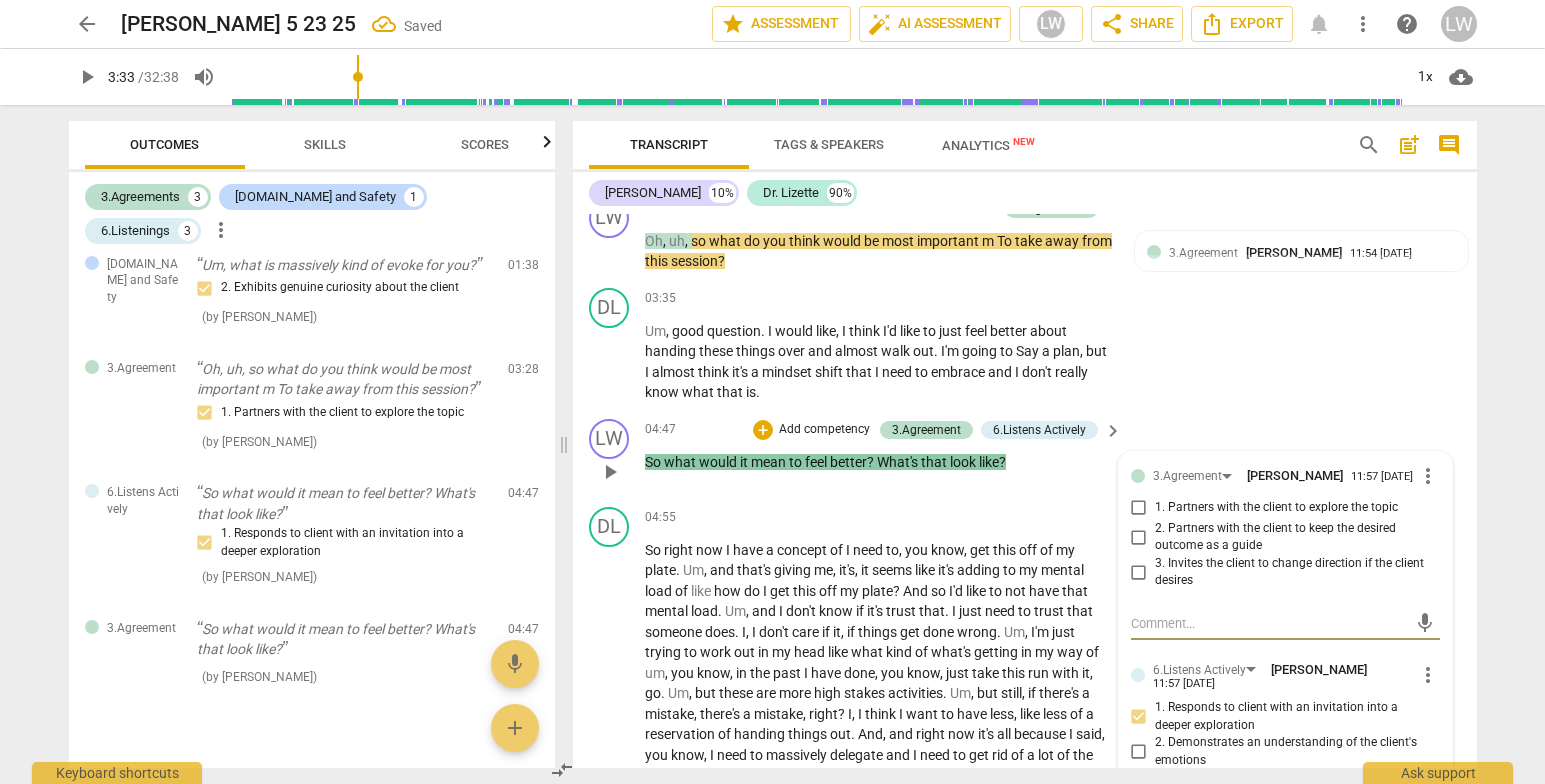 click on "2. Partners with the client to keep the desired outcome as a guide" at bounding box center (1139, 537) 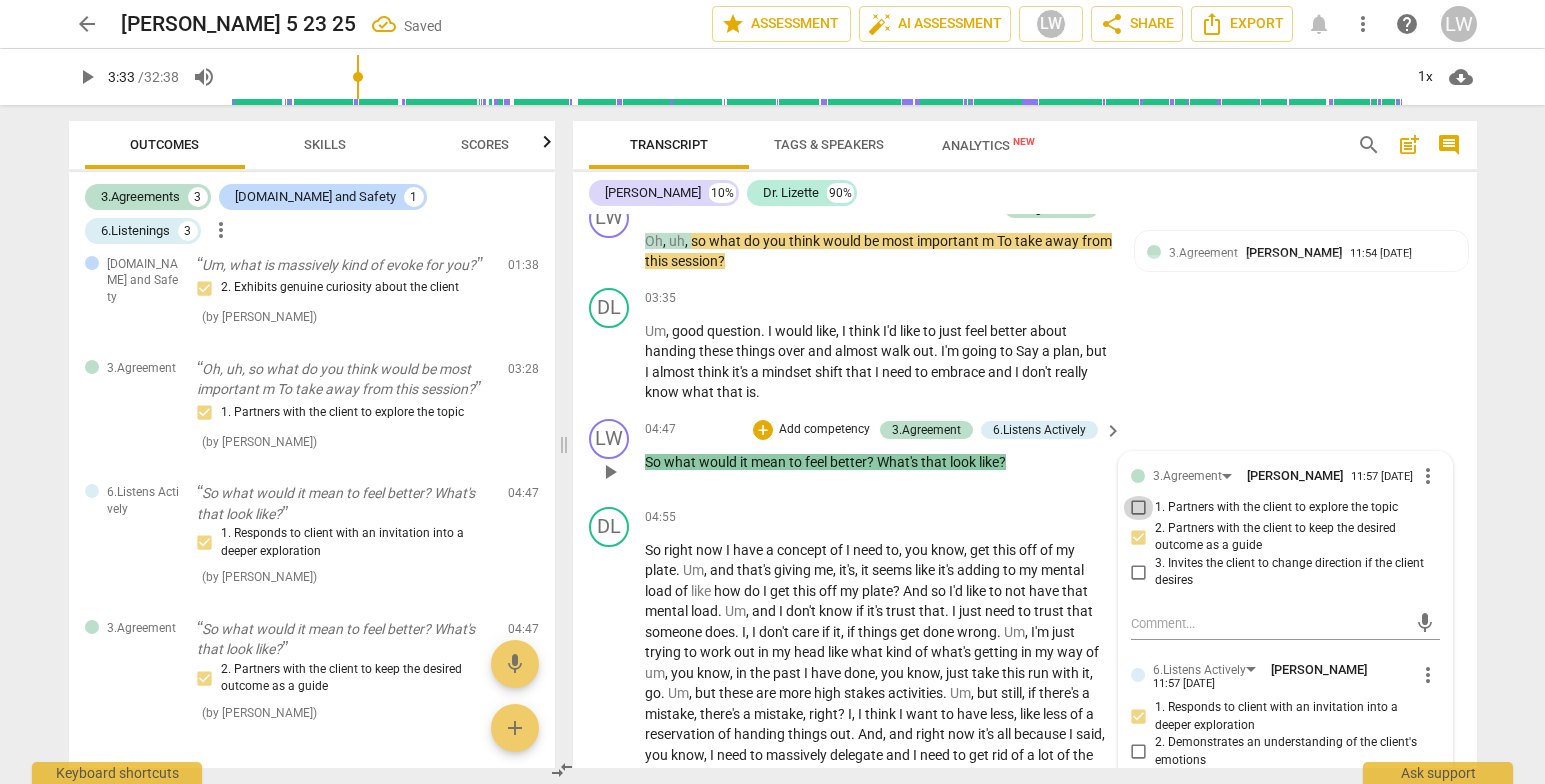 click on "1. Partners with the client to explore the topic" at bounding box center [1139, 508] 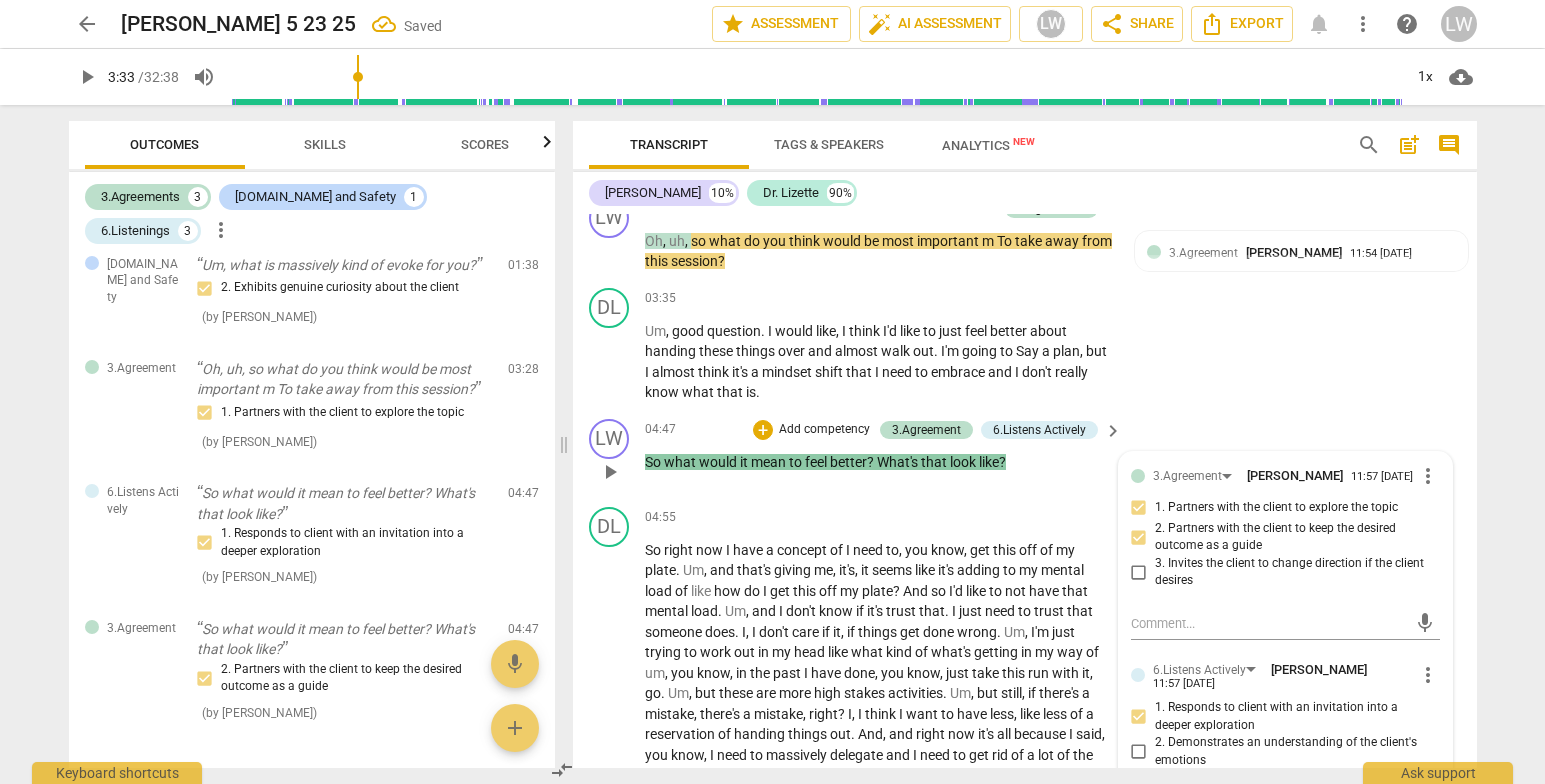 drag, startPoint x: 1503, startPoint y: 429, endPoint x: 1376, endPoint y: 432, distance: 127.03543 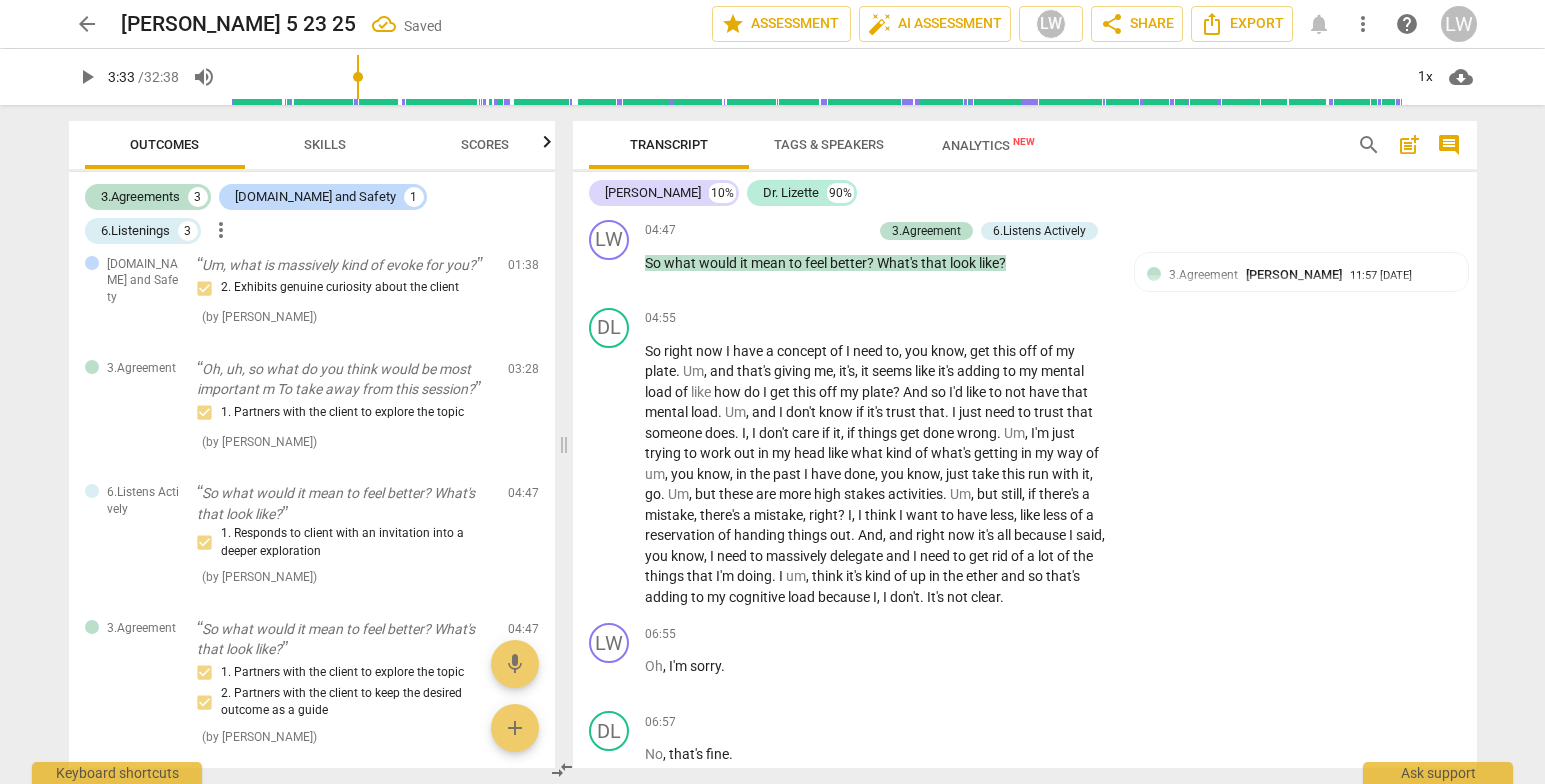 scroll, scrollTop: 1610, scrollLeft: 0, axis: vertical 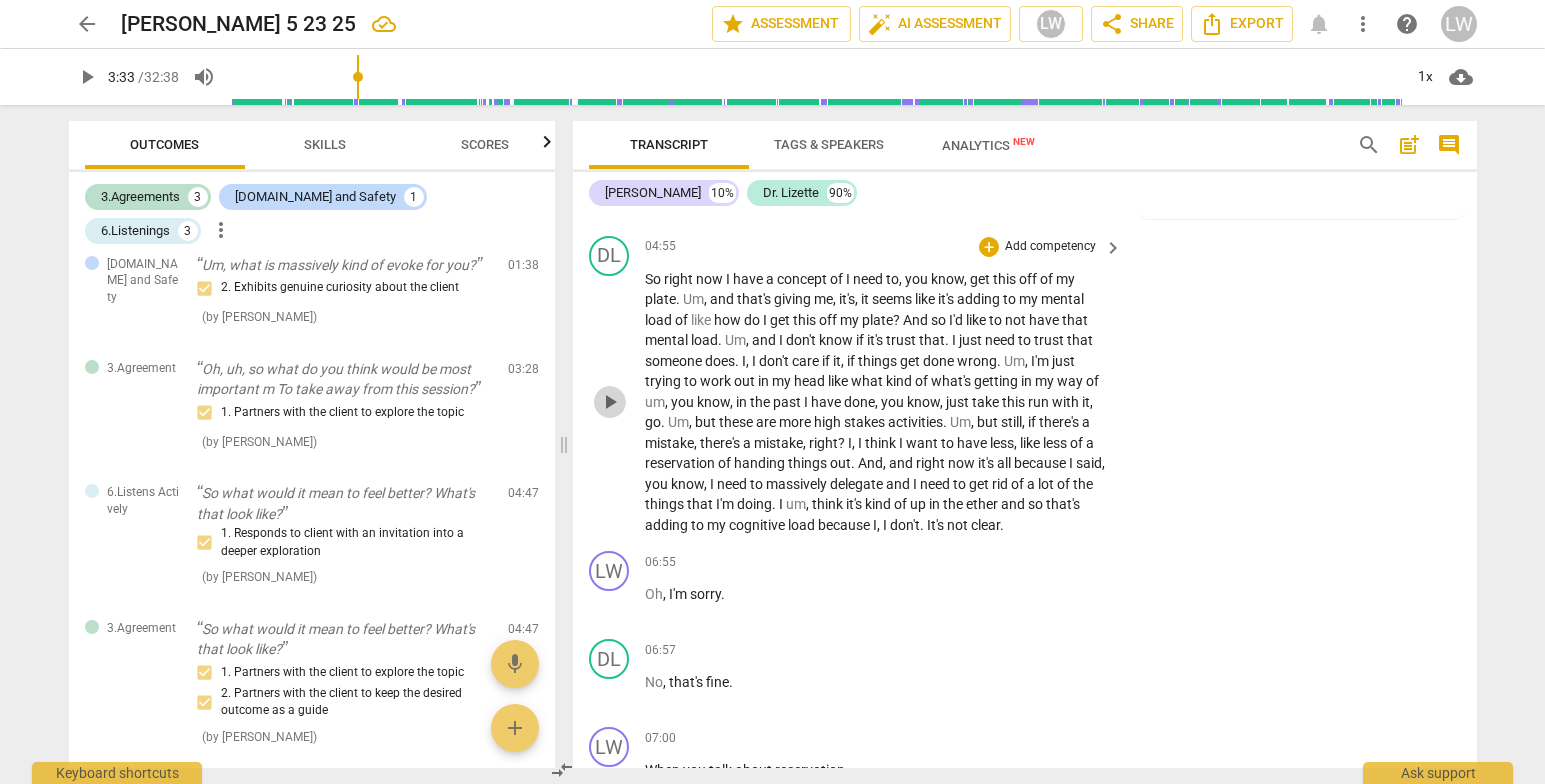 click on "play_arrow" at bounding box center (610, 402) 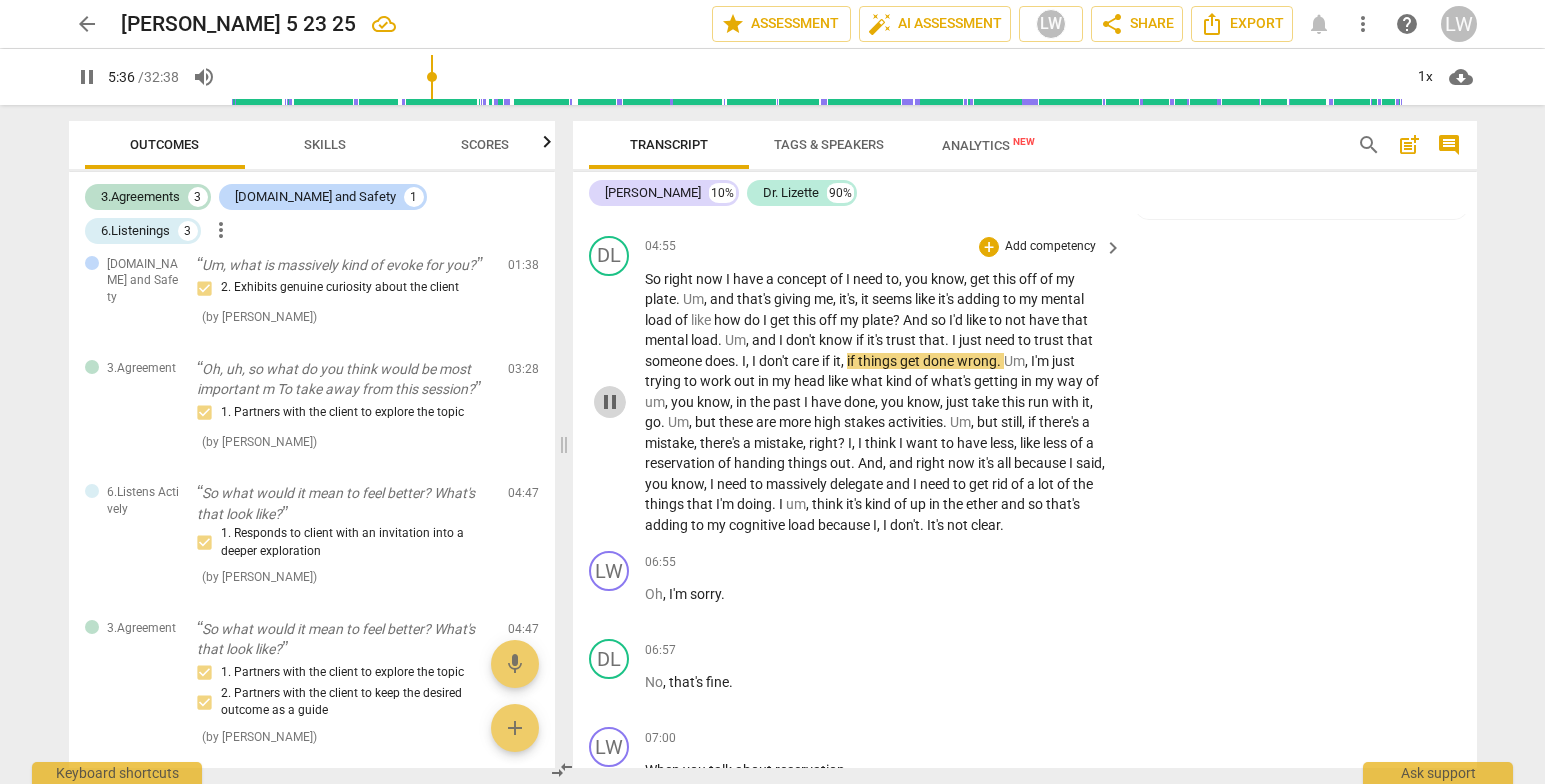 click on "pause" at bounding box center [610, 402] 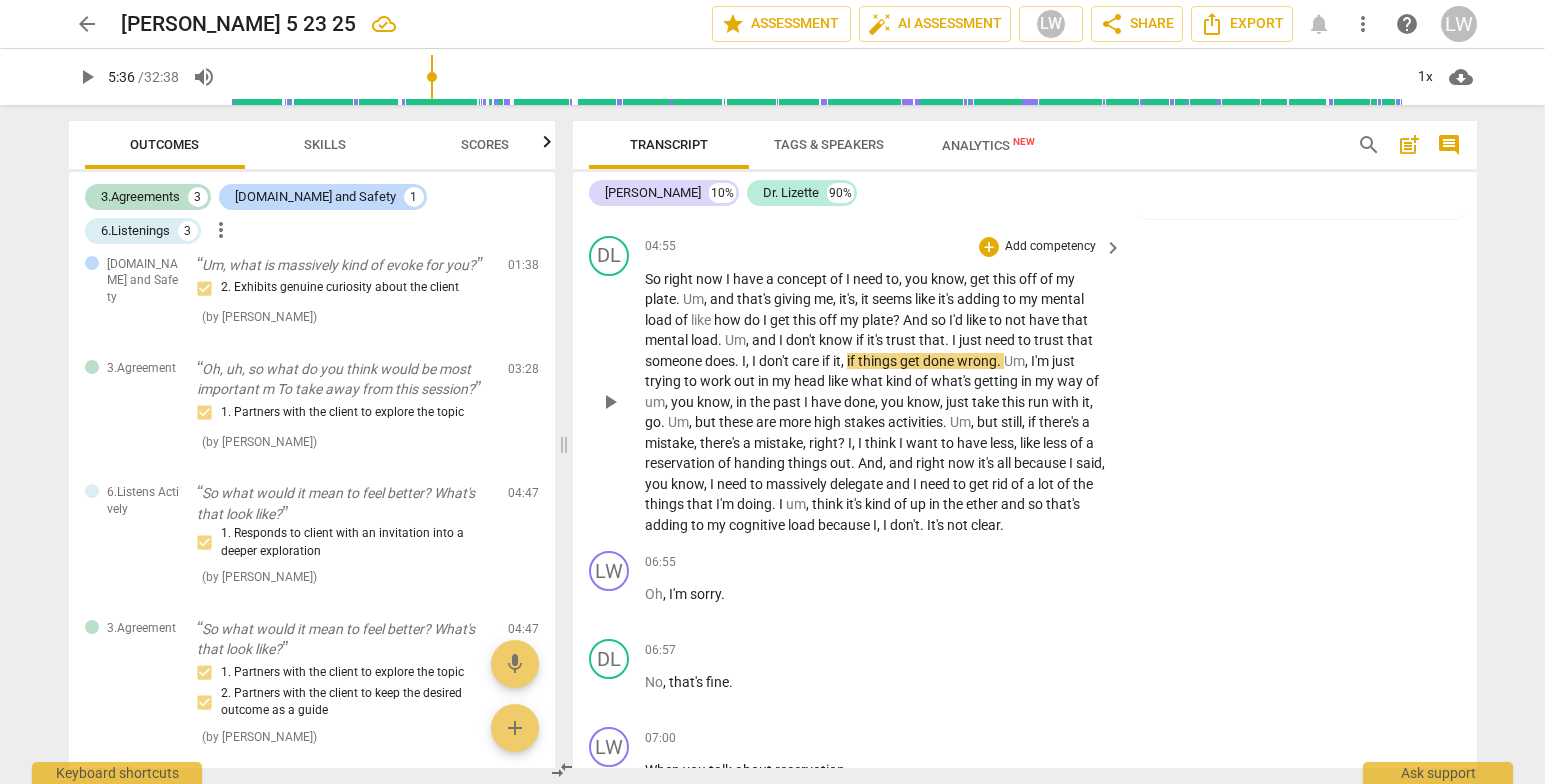 click on "," at bounding box center [749, 361] 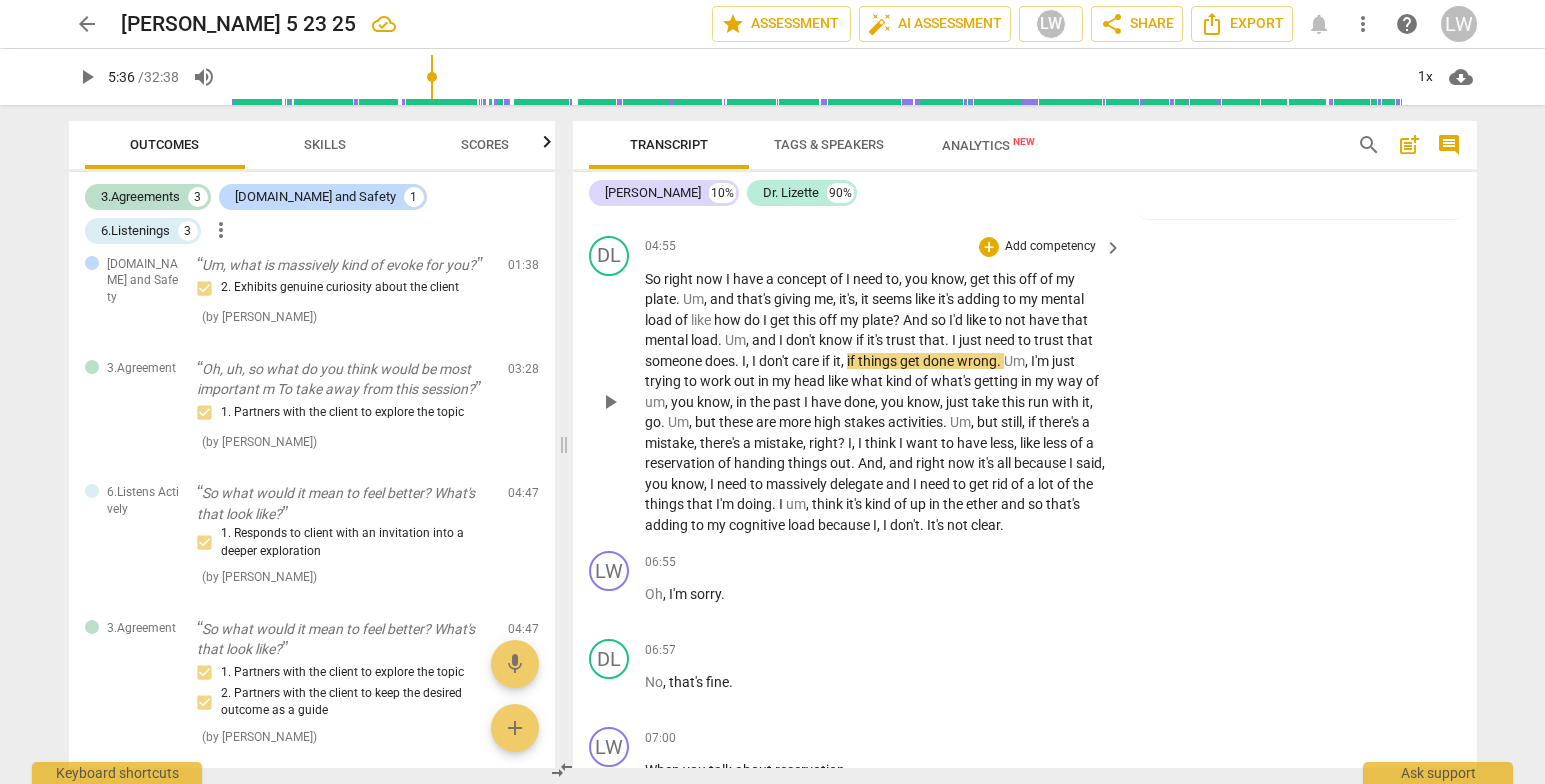 click on "." at bounding box center (738, 361) 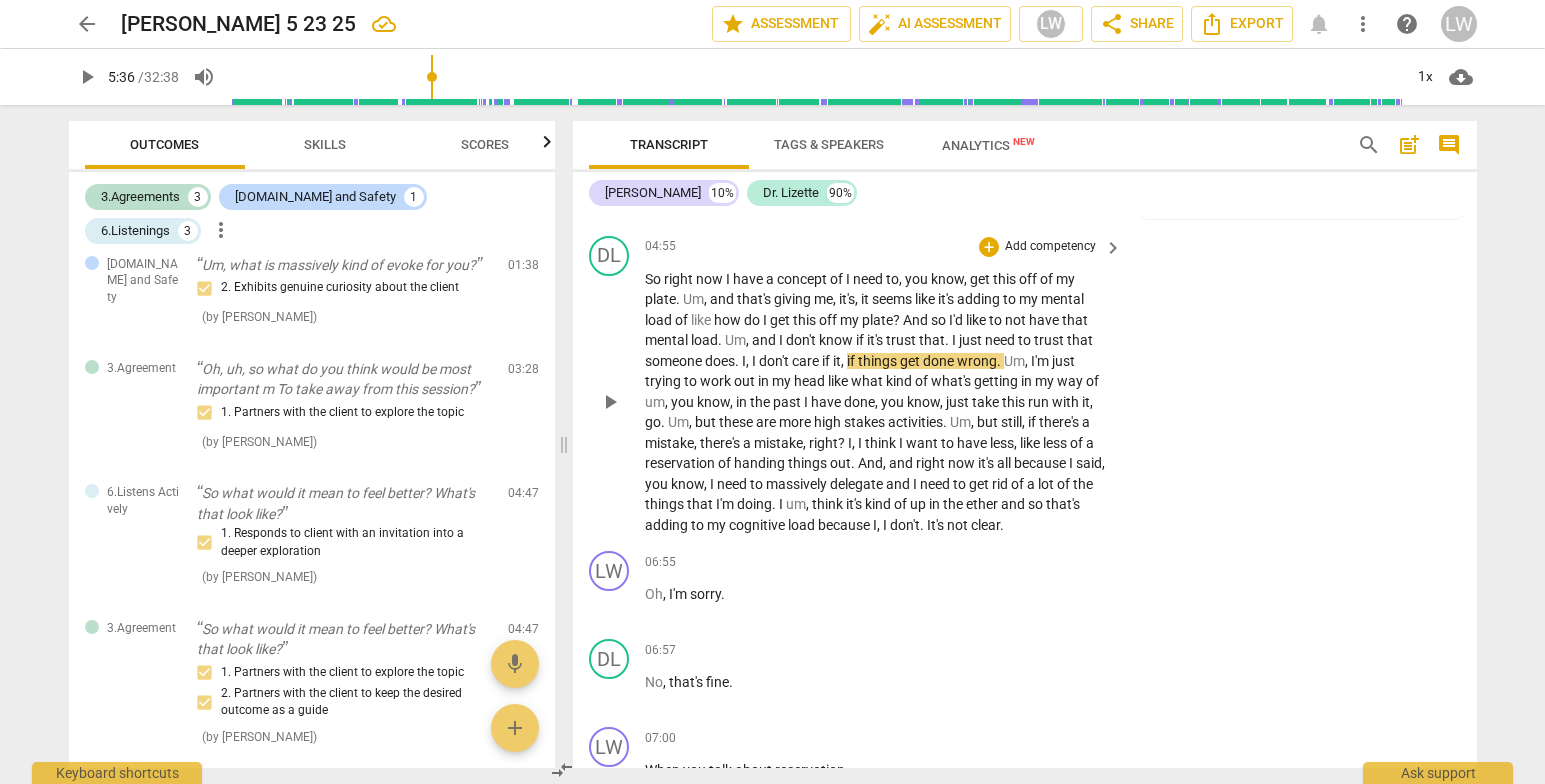 type 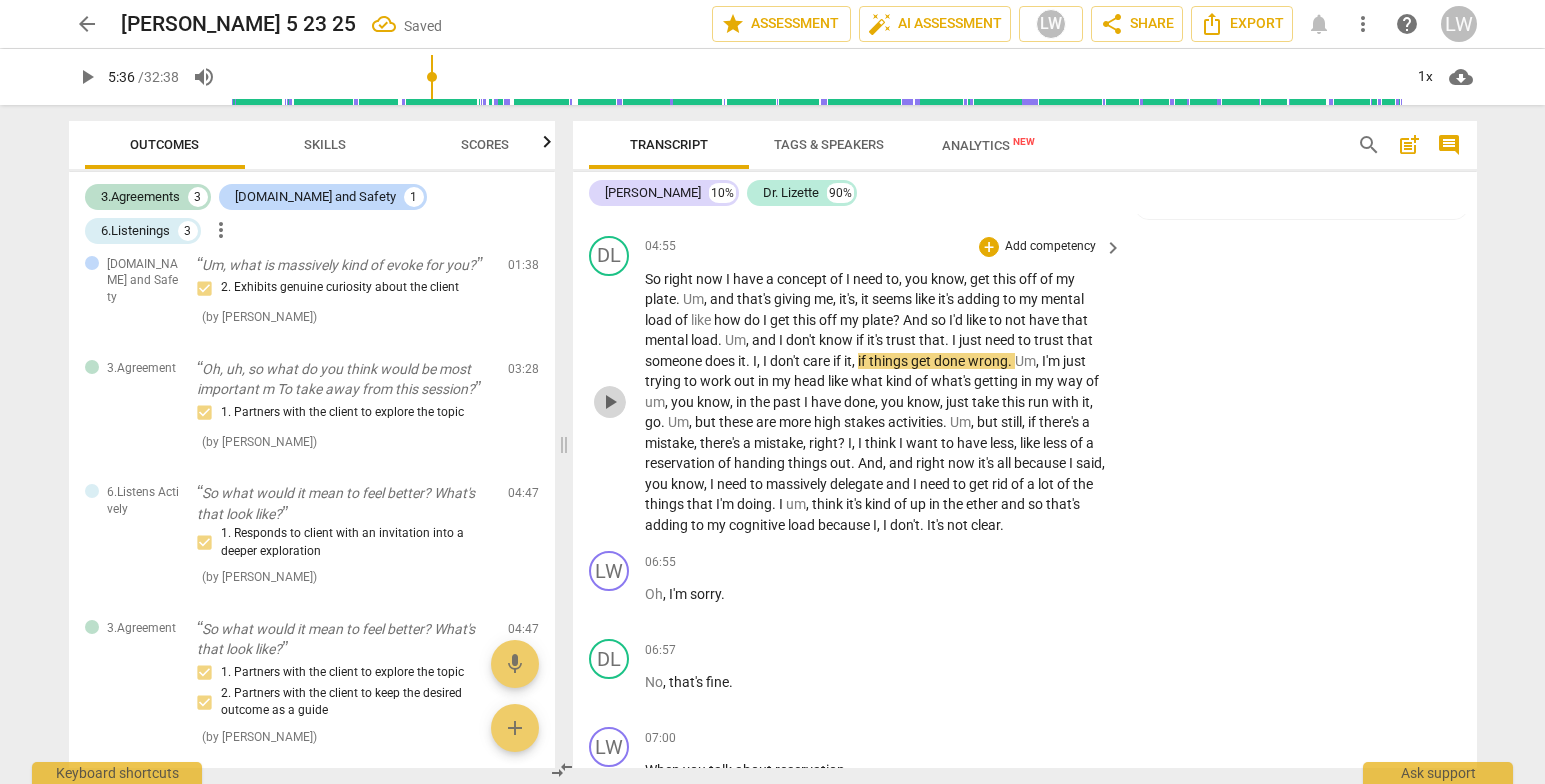 click on "play_arrow" at bounding box center [610, 402] 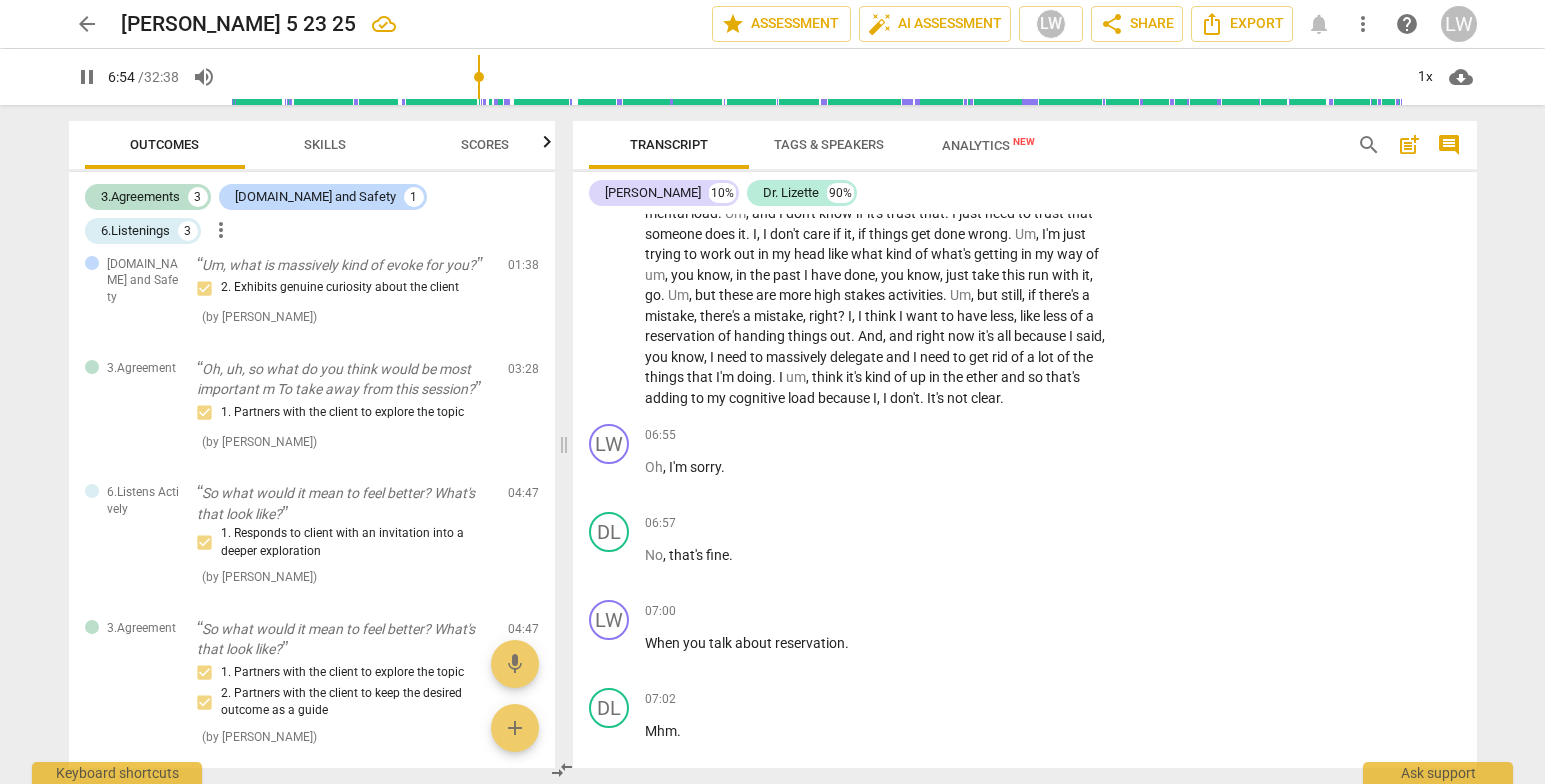 scroll, scrollTop: 1773, scrollLeft: 0, axis: vertical 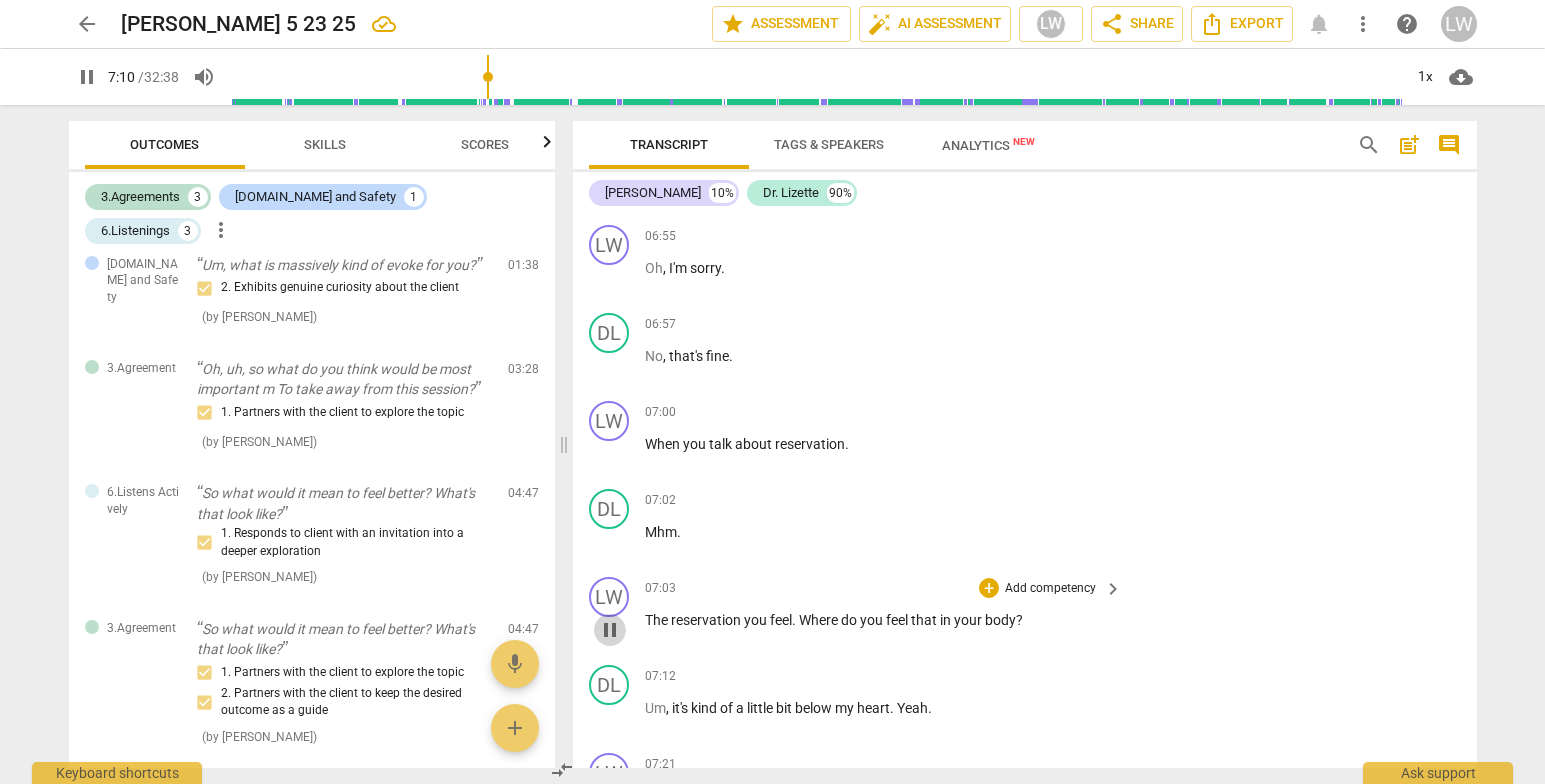 click on "pause" at bounding box center [610, 630] 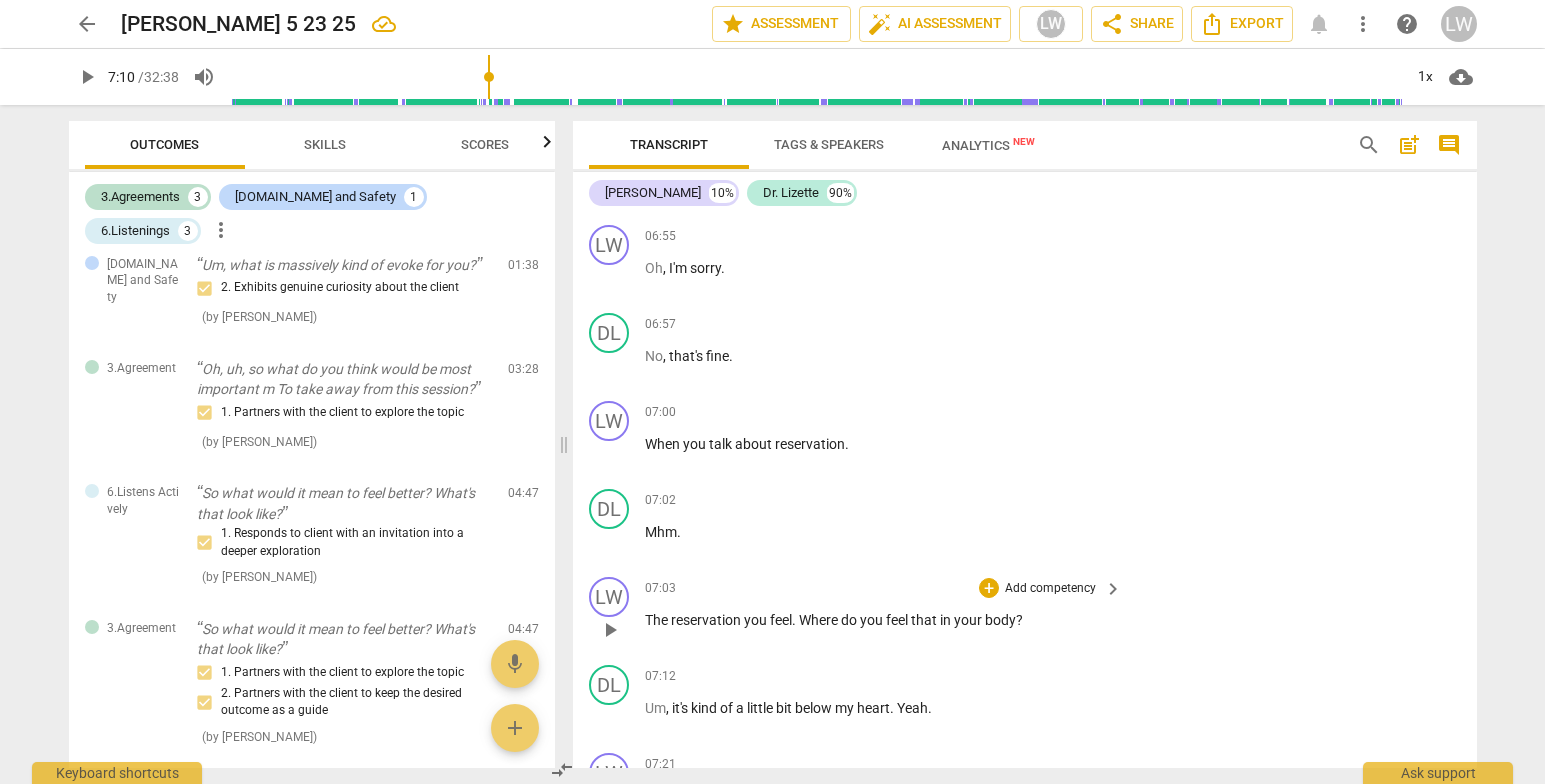 click on "Add competency" at bounding box center (1050, 589) 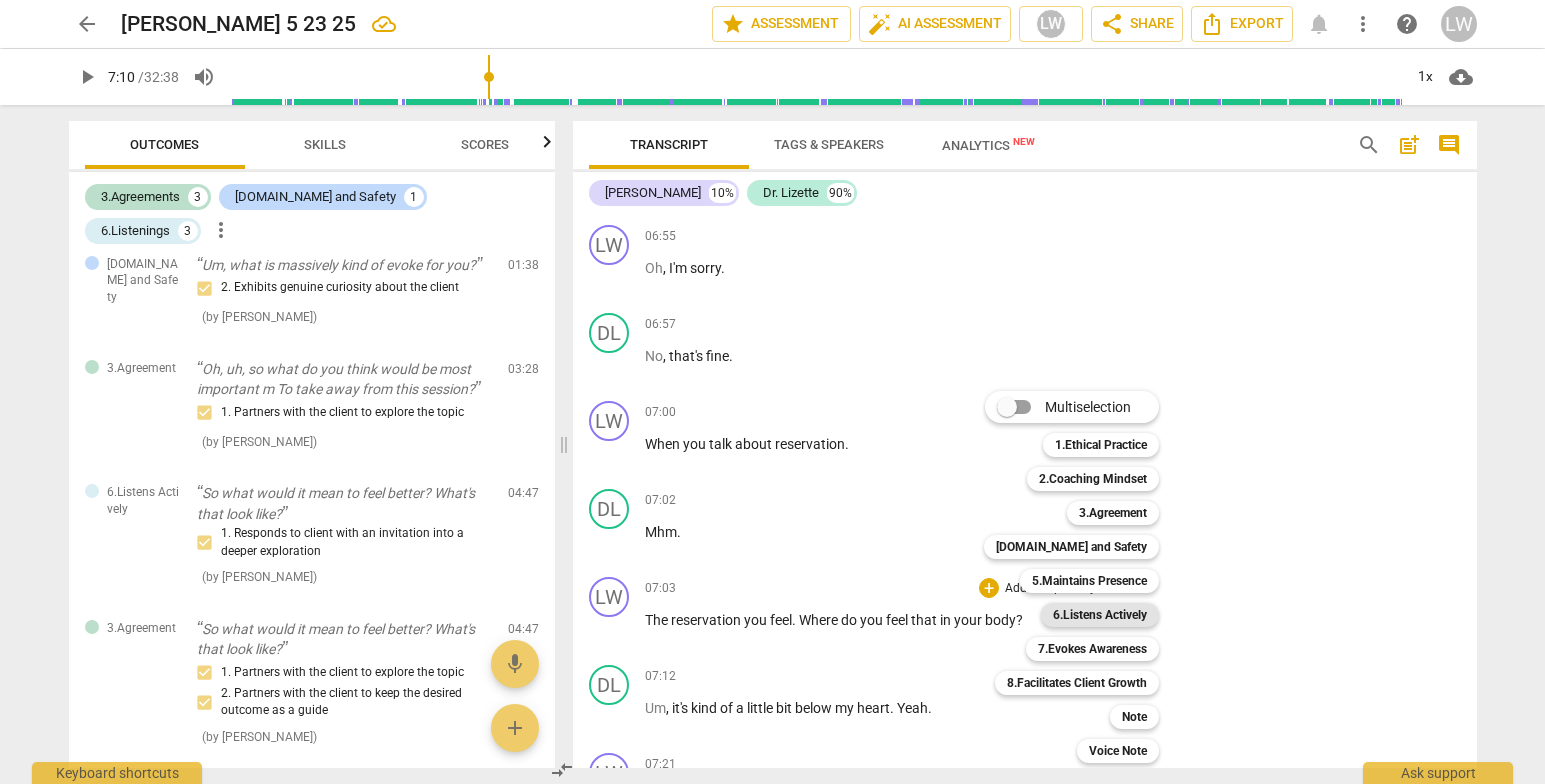 click on "6.Listens Actively" at bounding box center (1100, 615) 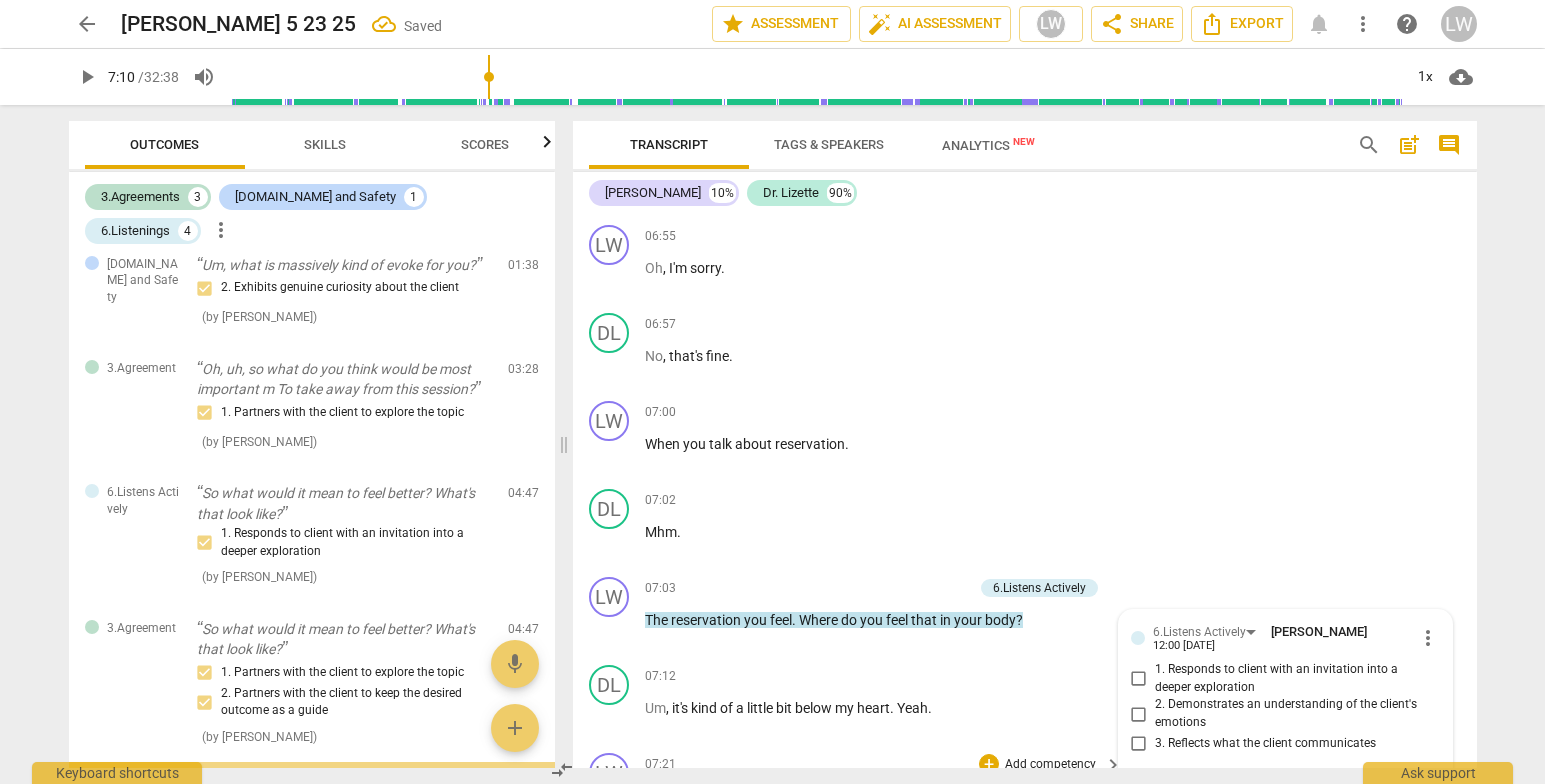 scroll, scrollTop: 2255, scrollLeft: 0, axis: vertical 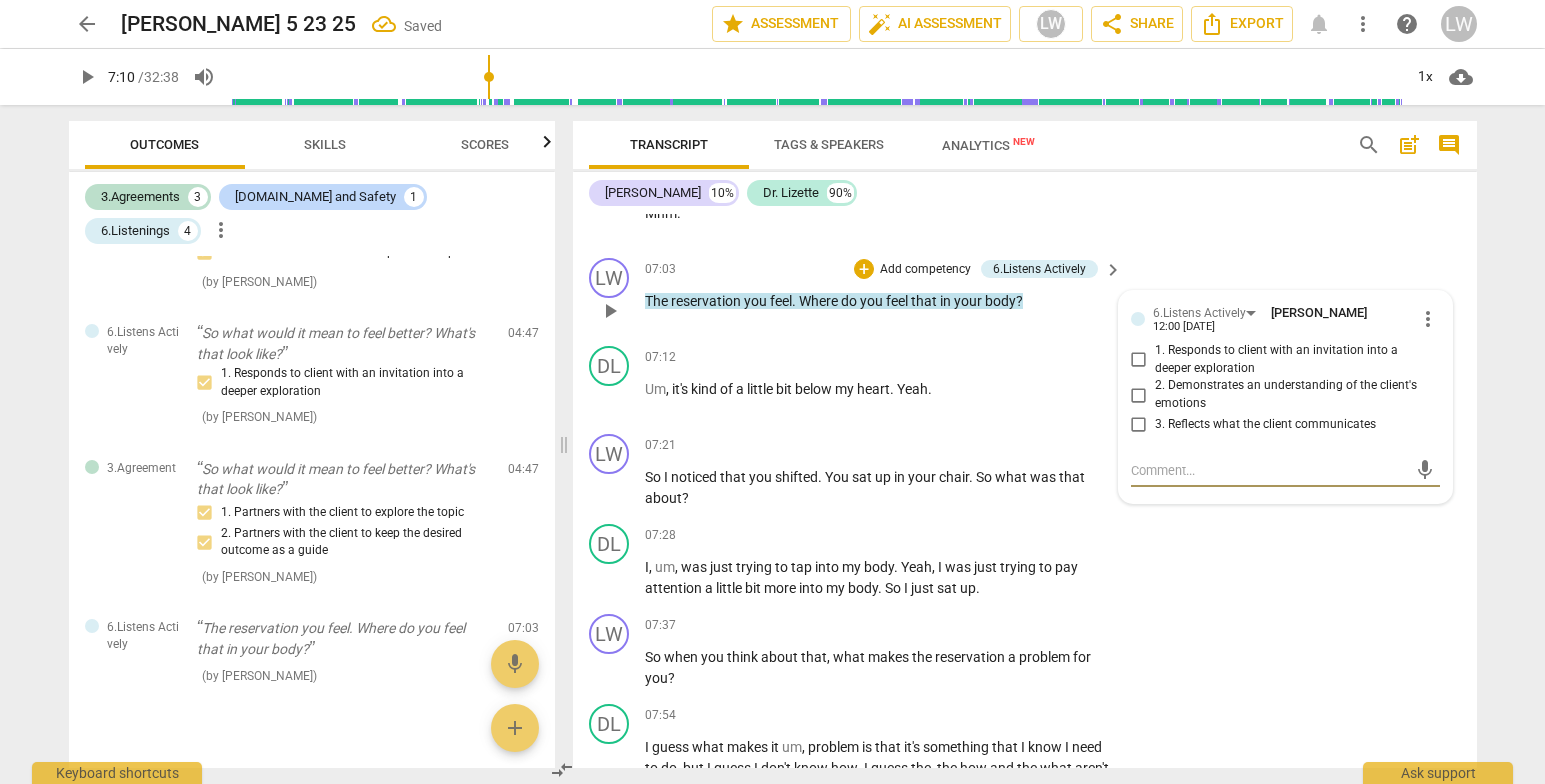 click on "1. Responds to client with an invitation into a deeper exploration" at bounding box center (1139, 360) 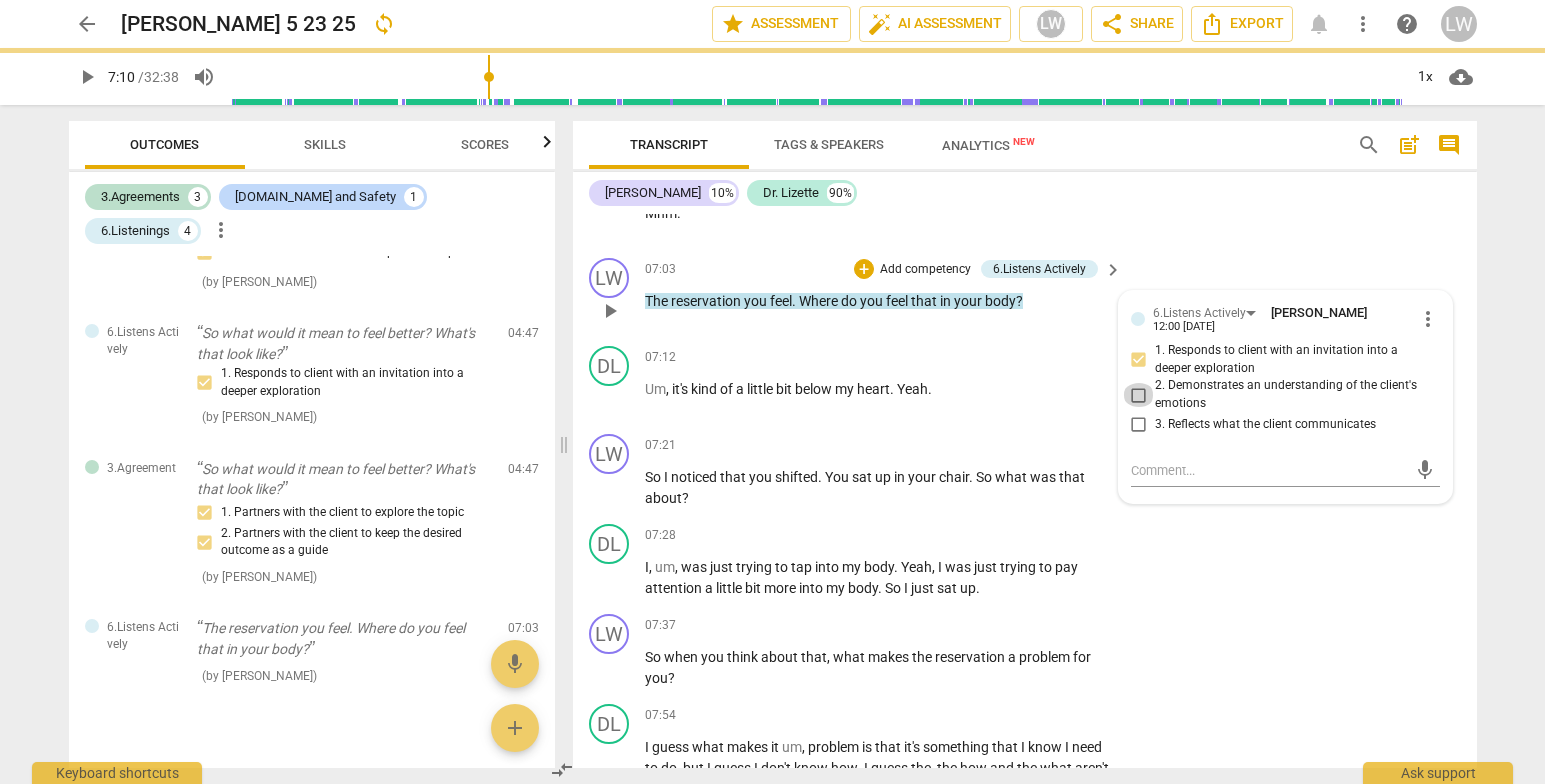 click on "2. Demonstrates an understanding of the client's emotions" at bounding box center [1139, 395] 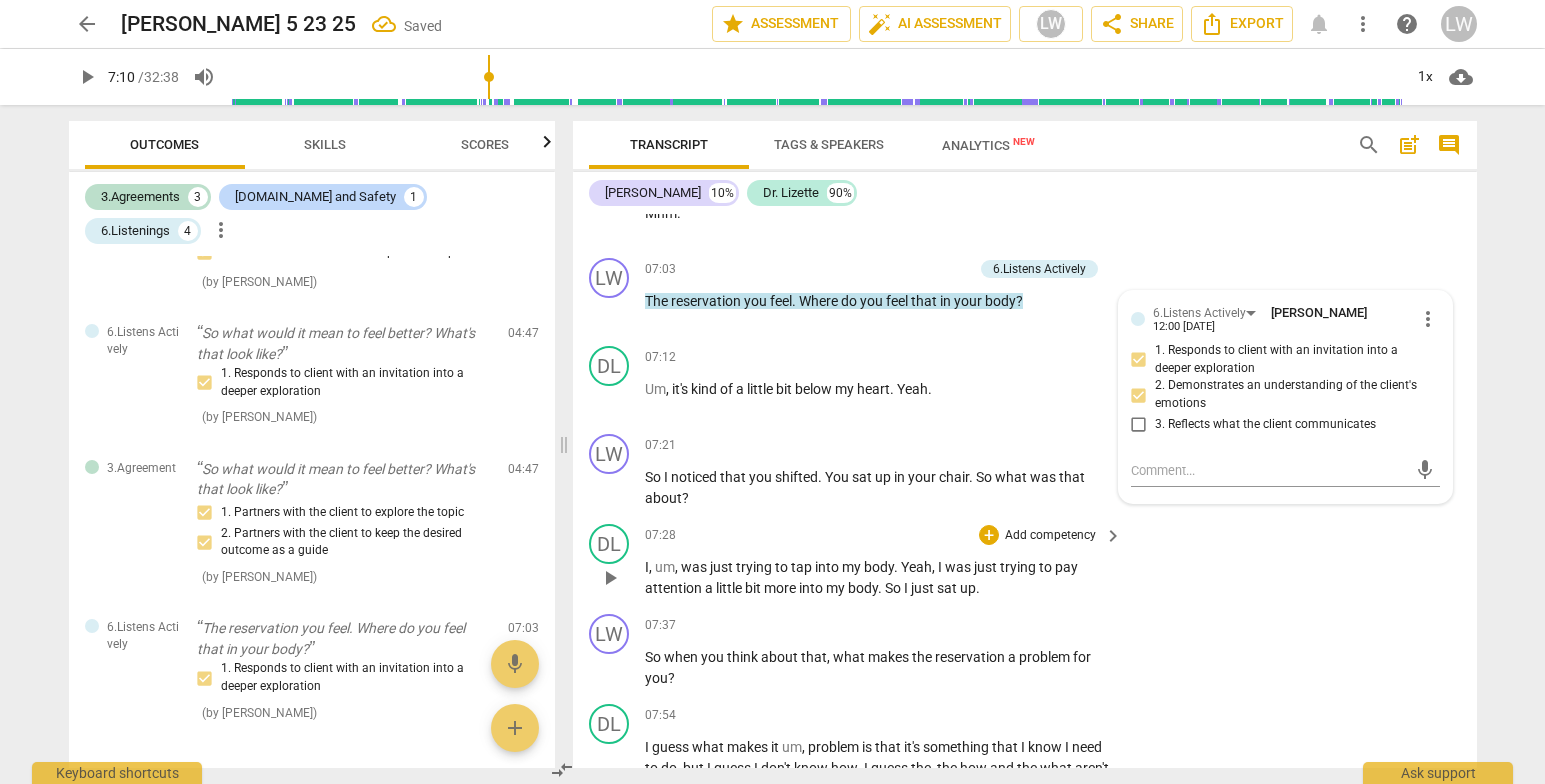 click on "DL play_arrow pause 07:28 + Add competency keyboard_arrow_right I ,   um ,   was   just   trying   to   tap   into   my   body .   Yeah ,   I   was   just   trying   to   pay   attention   a   little   bit   more   into   my   body .   So   I   just   sat   up ." at bounding box center (1025, 561) 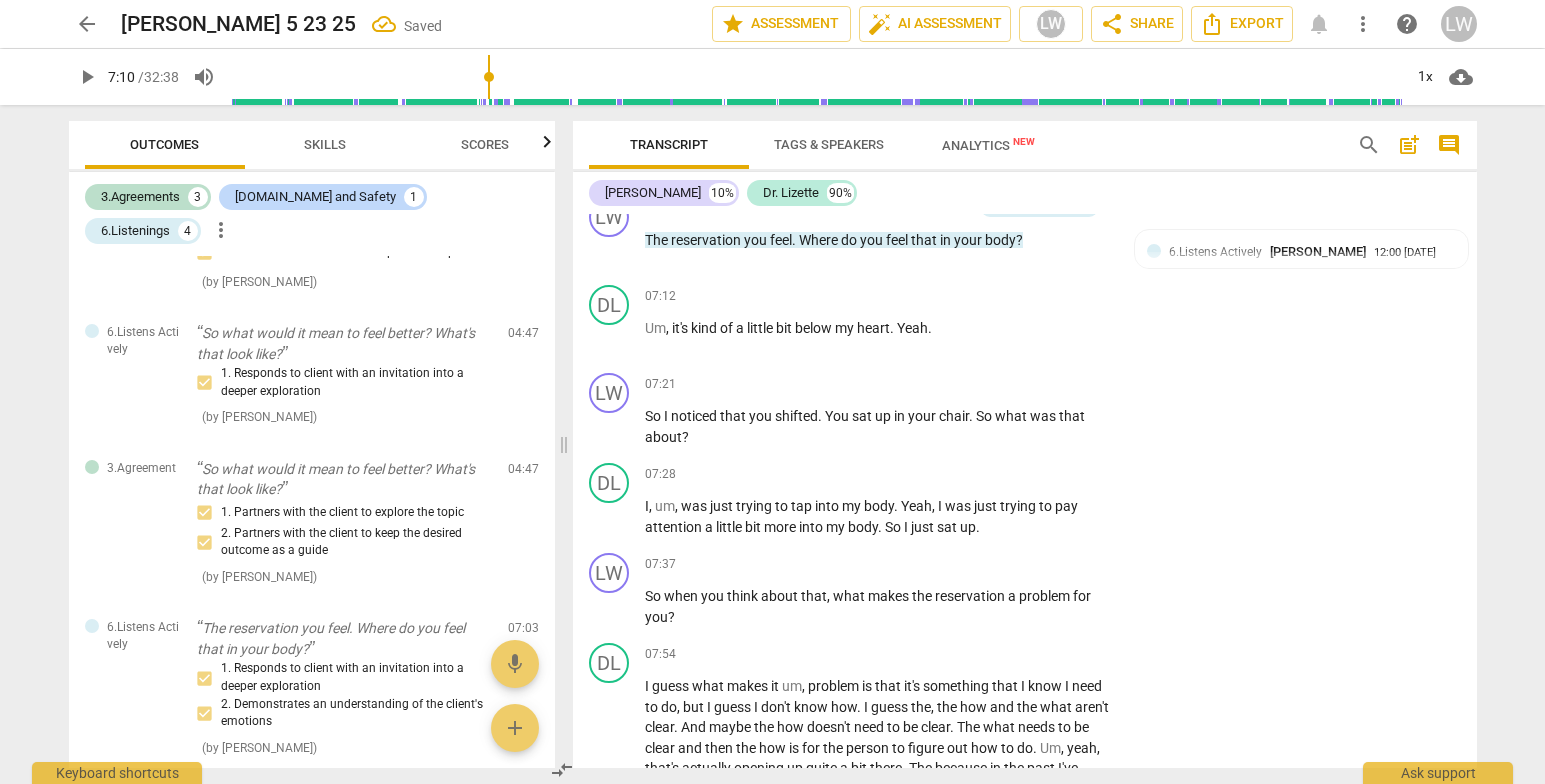 scroll, scrollTop: 2334, scrollLeft: 0, axis: vertical 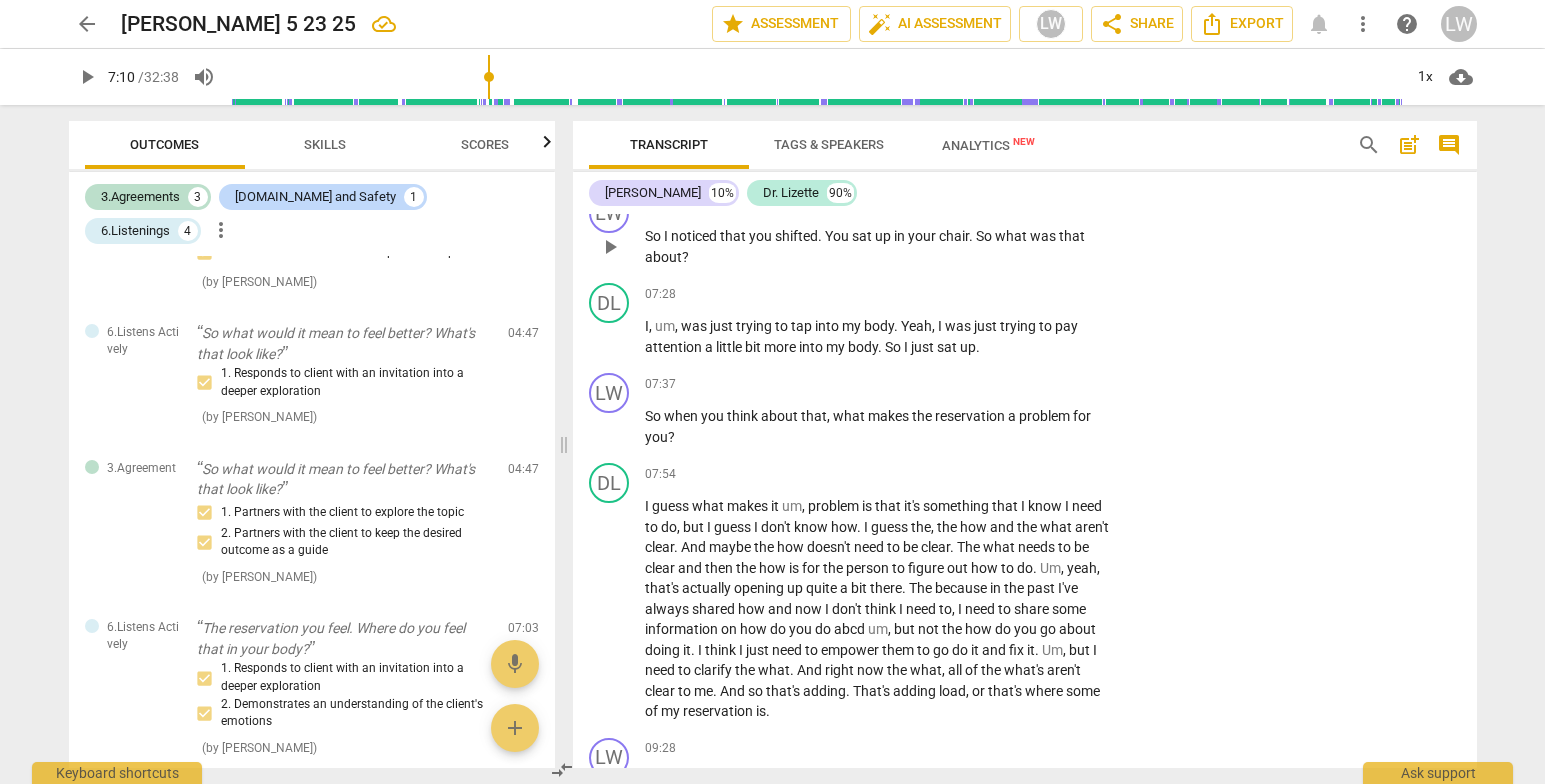 click on "Add competency" at bounding box center (1050, 205) 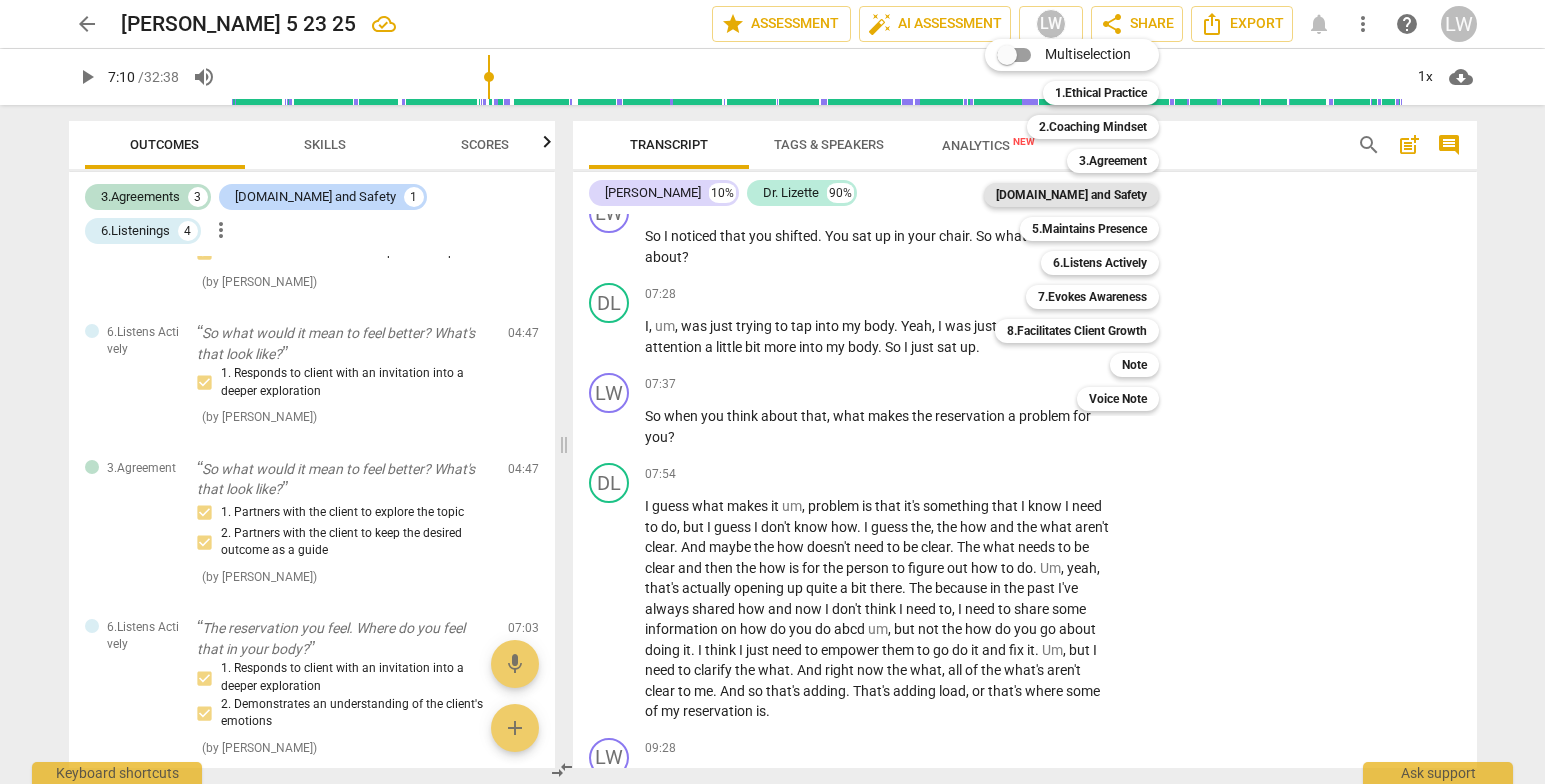 click on "[DOMAIN_NAME] and Safety" at bounding box center (1071, 195) 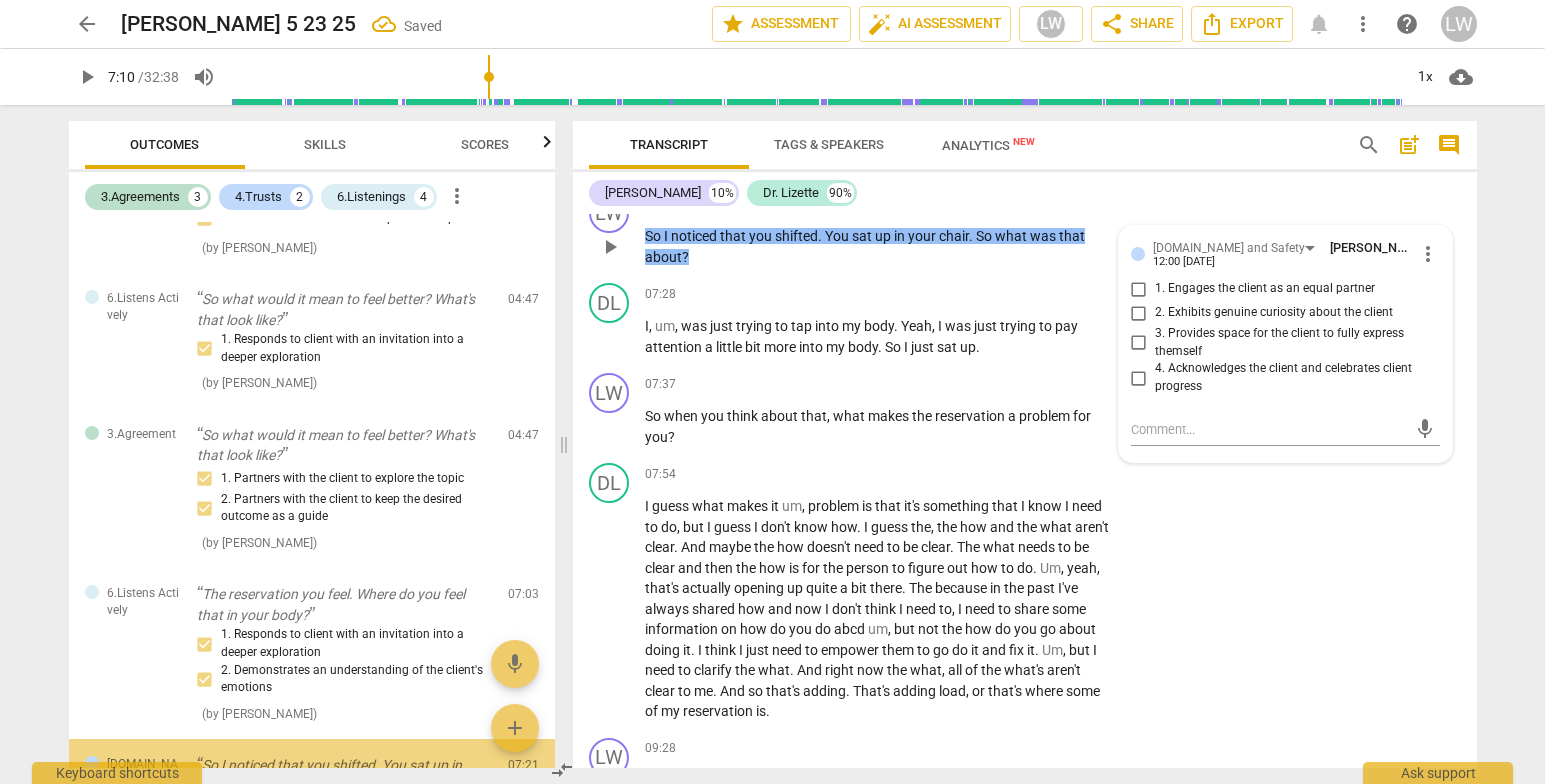 scroll, scrollTop: 625, scrollLeft: 0, axis: vertical 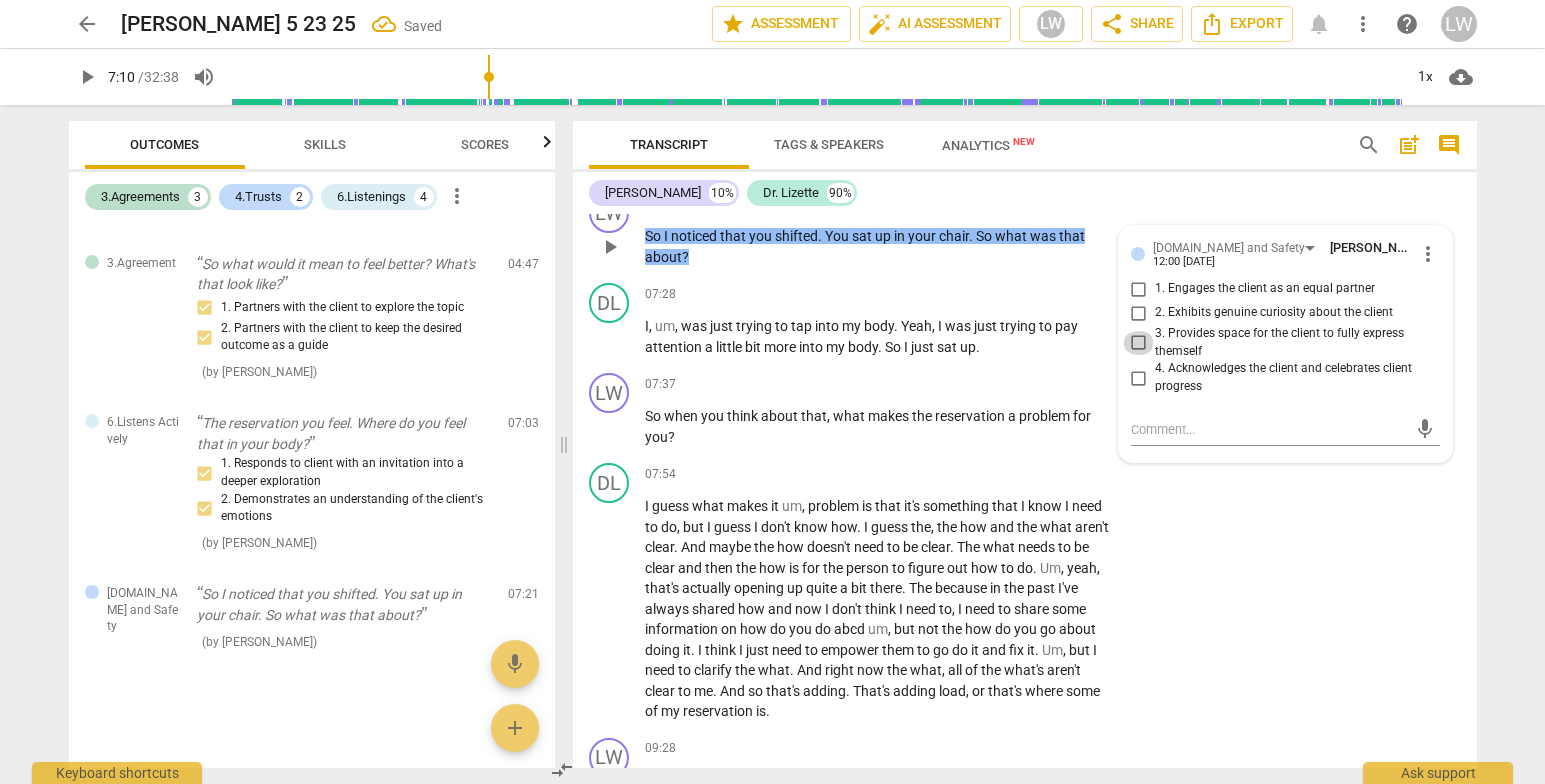 click on "3. Provides space for the client to fully express themself" at bounding box center (1139, 343) 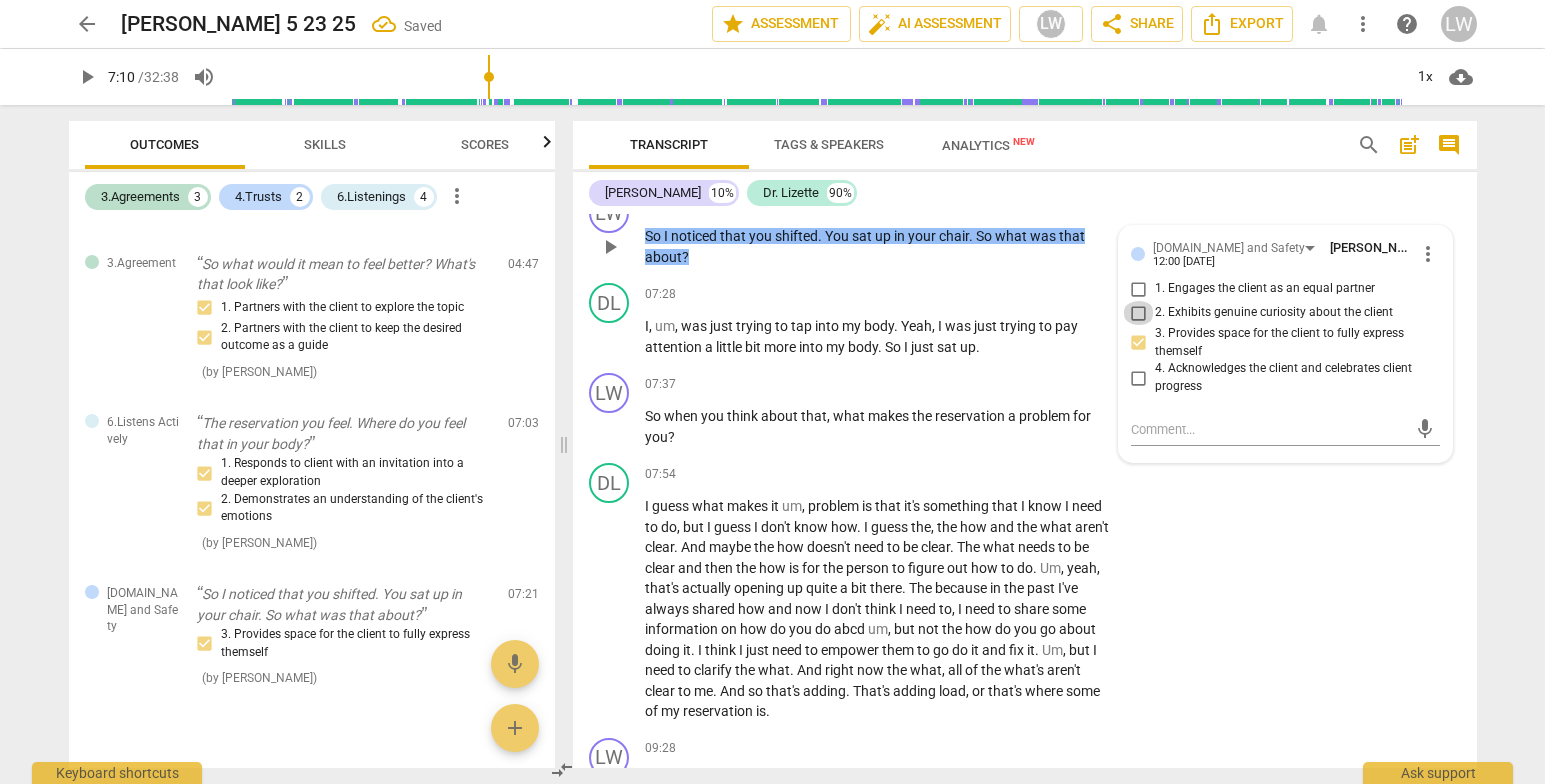 click on "2. Exhibits genuine curiosity about the client" at bounding box center [1139, 313] 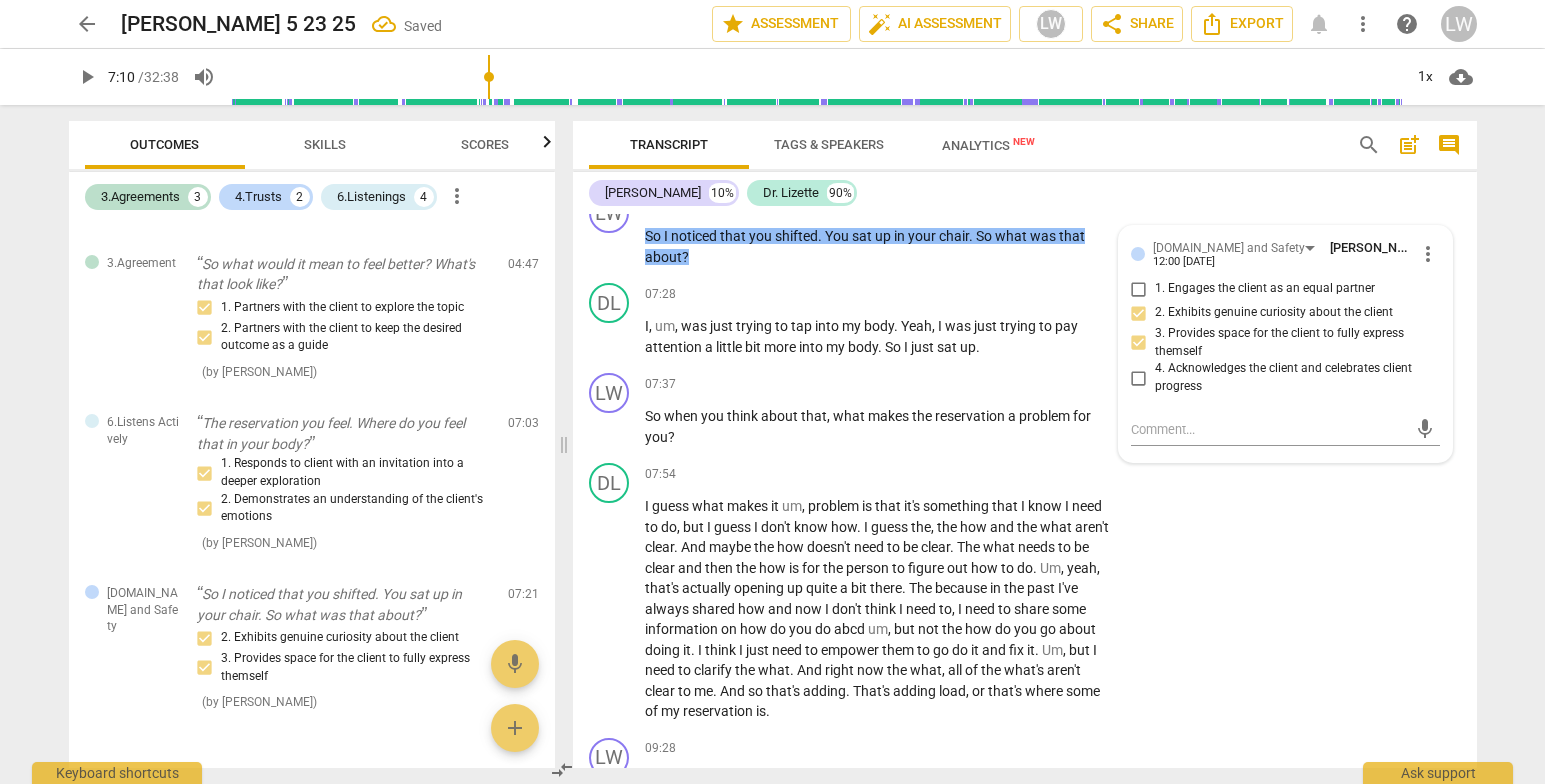 scroll, scrollTop: 2012, scrollLeft: 0, axis: vertical 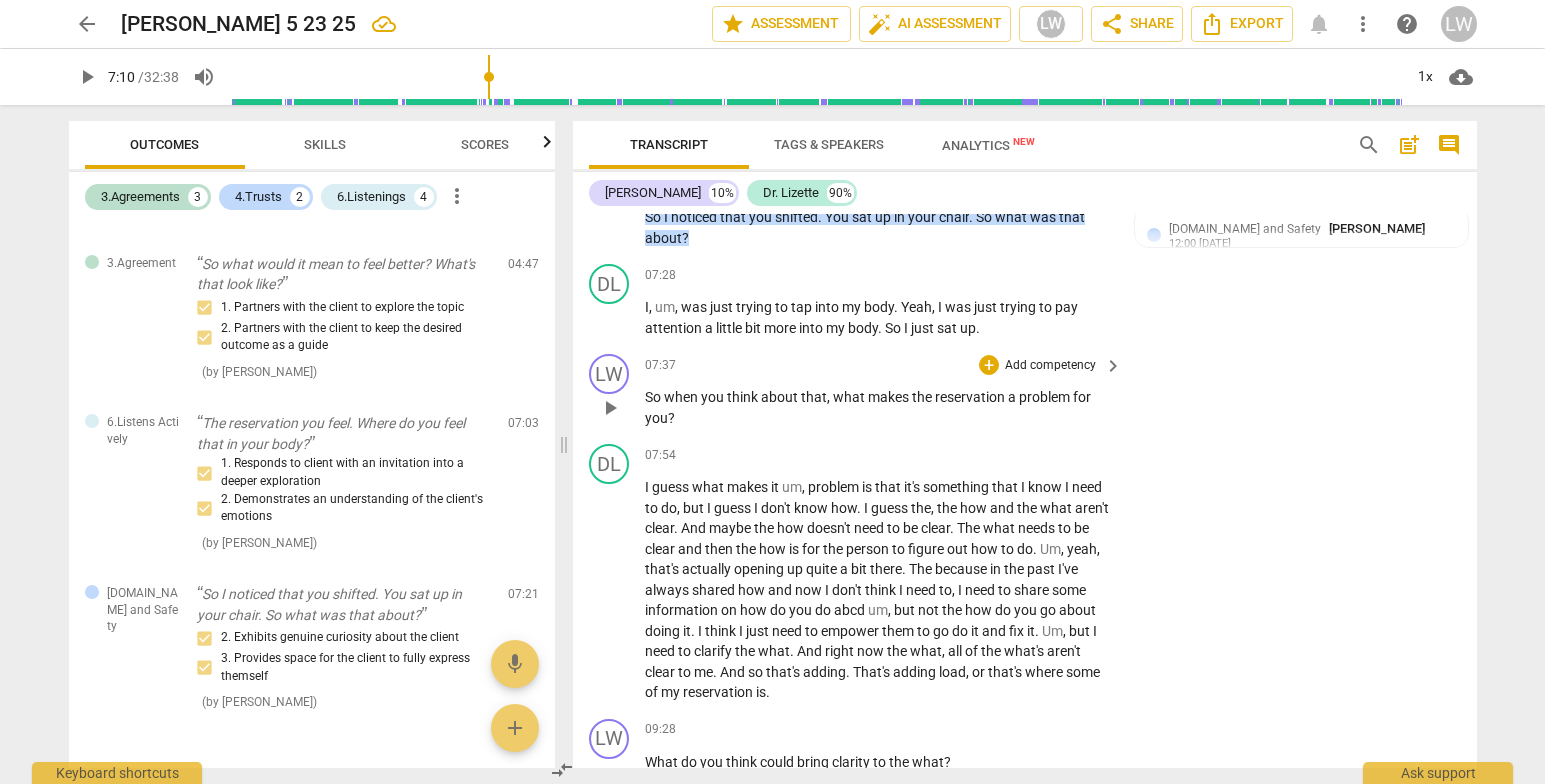 click on "Add competency" at bounding box center [1050, 366] 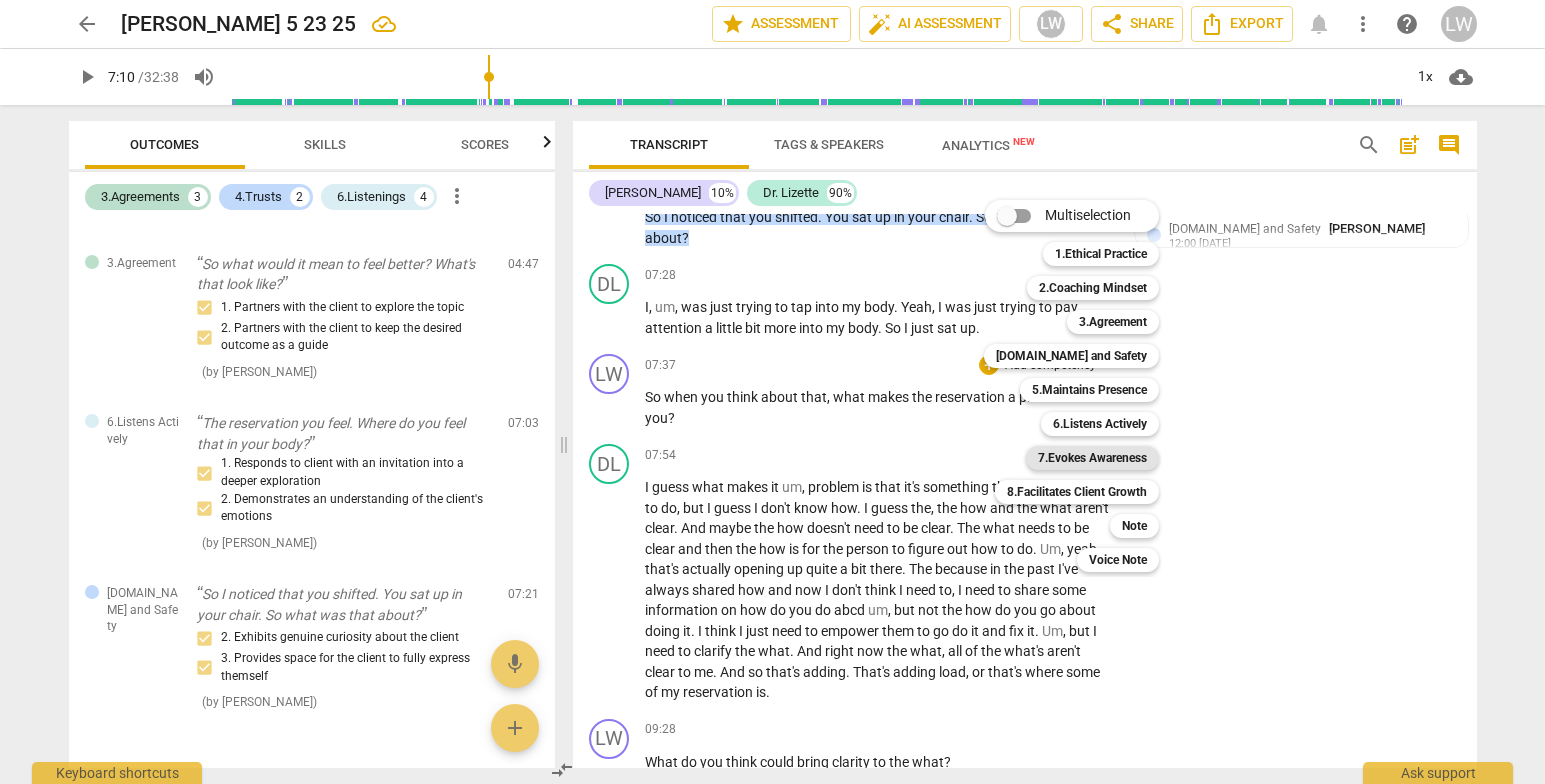 click on "7.Evokes Awareness" at bounding box center (1092, 458) 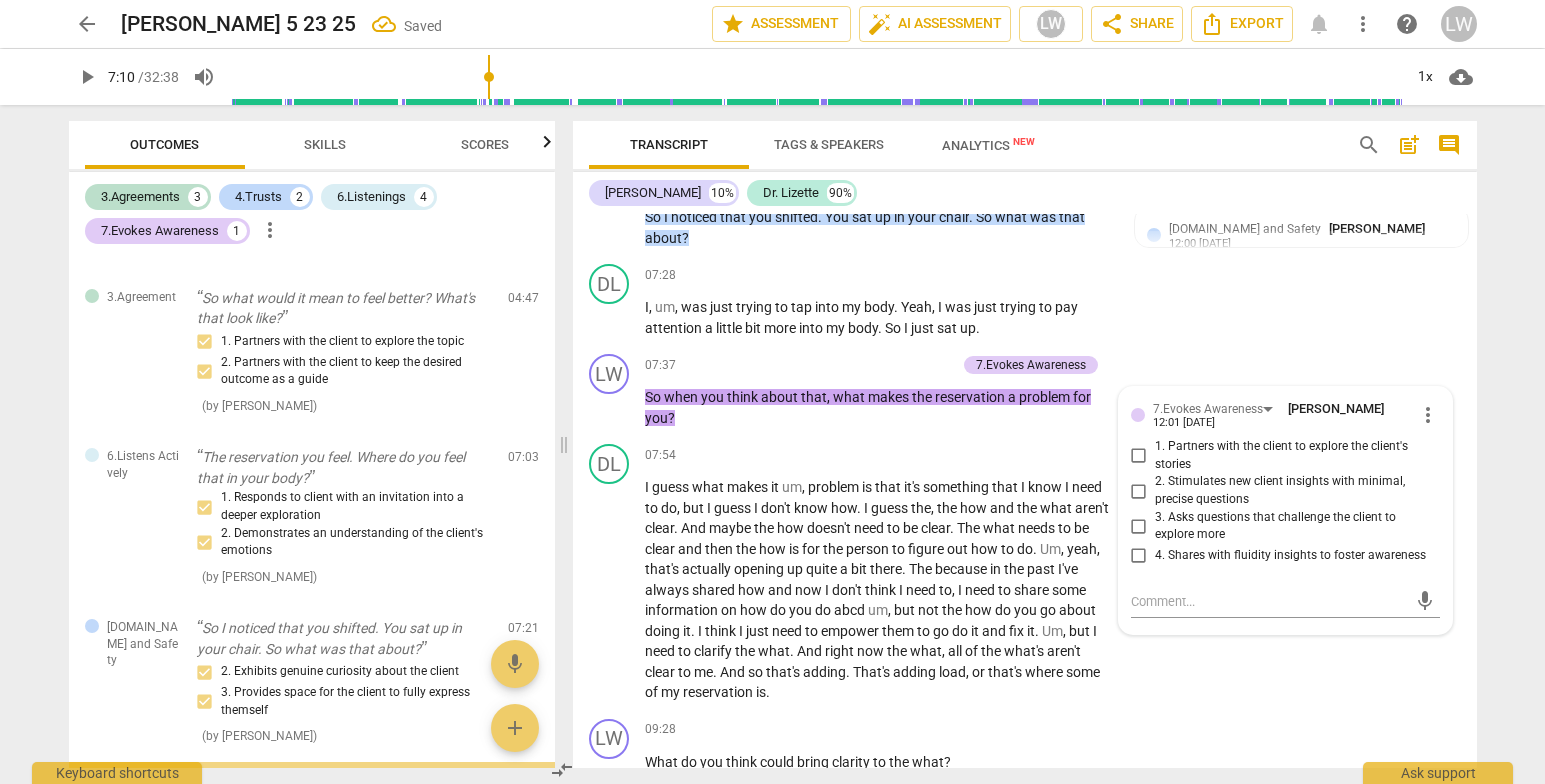 scroll, scrollTop: 818, scrollLeft: 0, axis: vertical 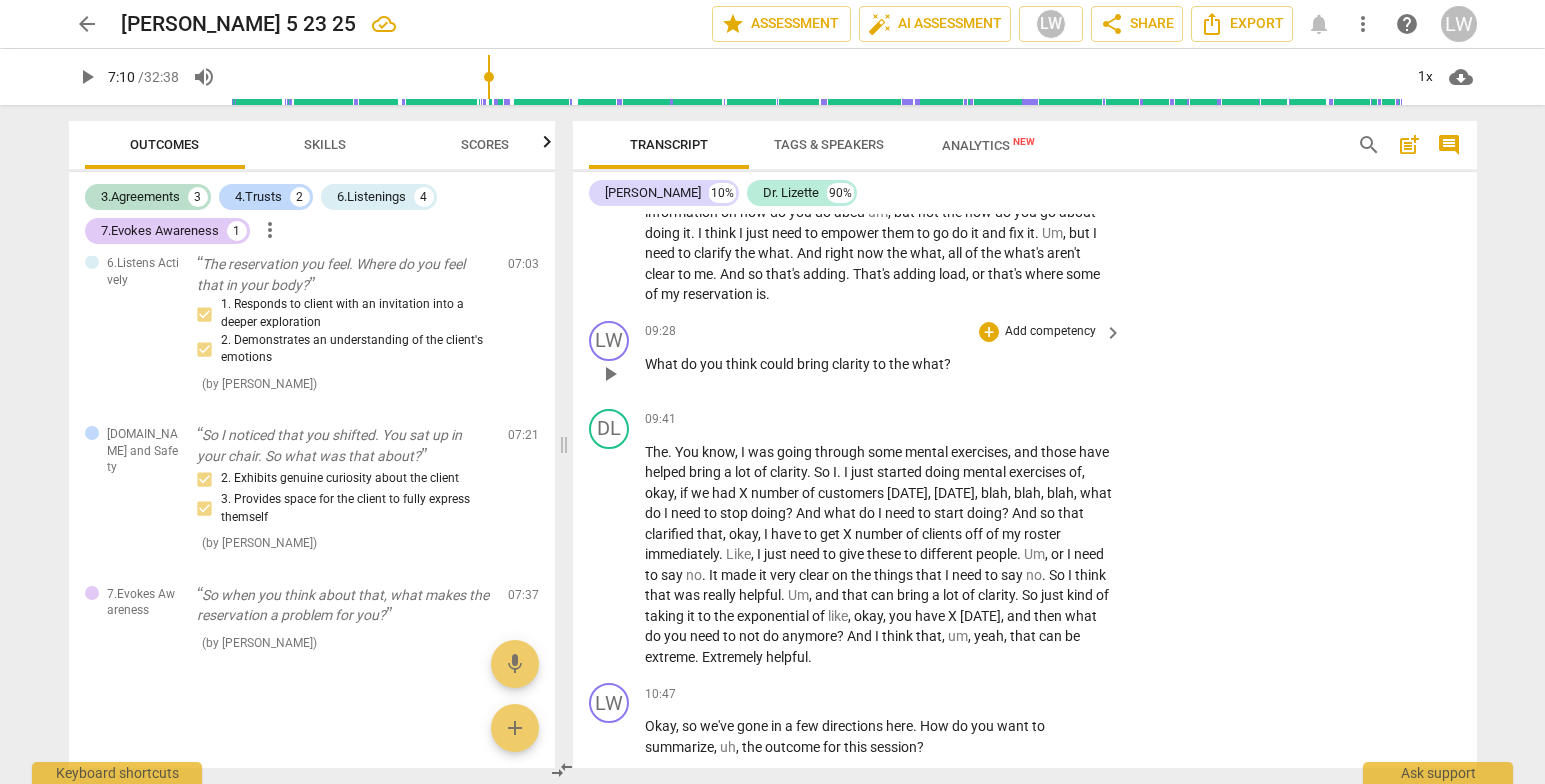 click on "Add competency" at bounding box center [1050, 332] 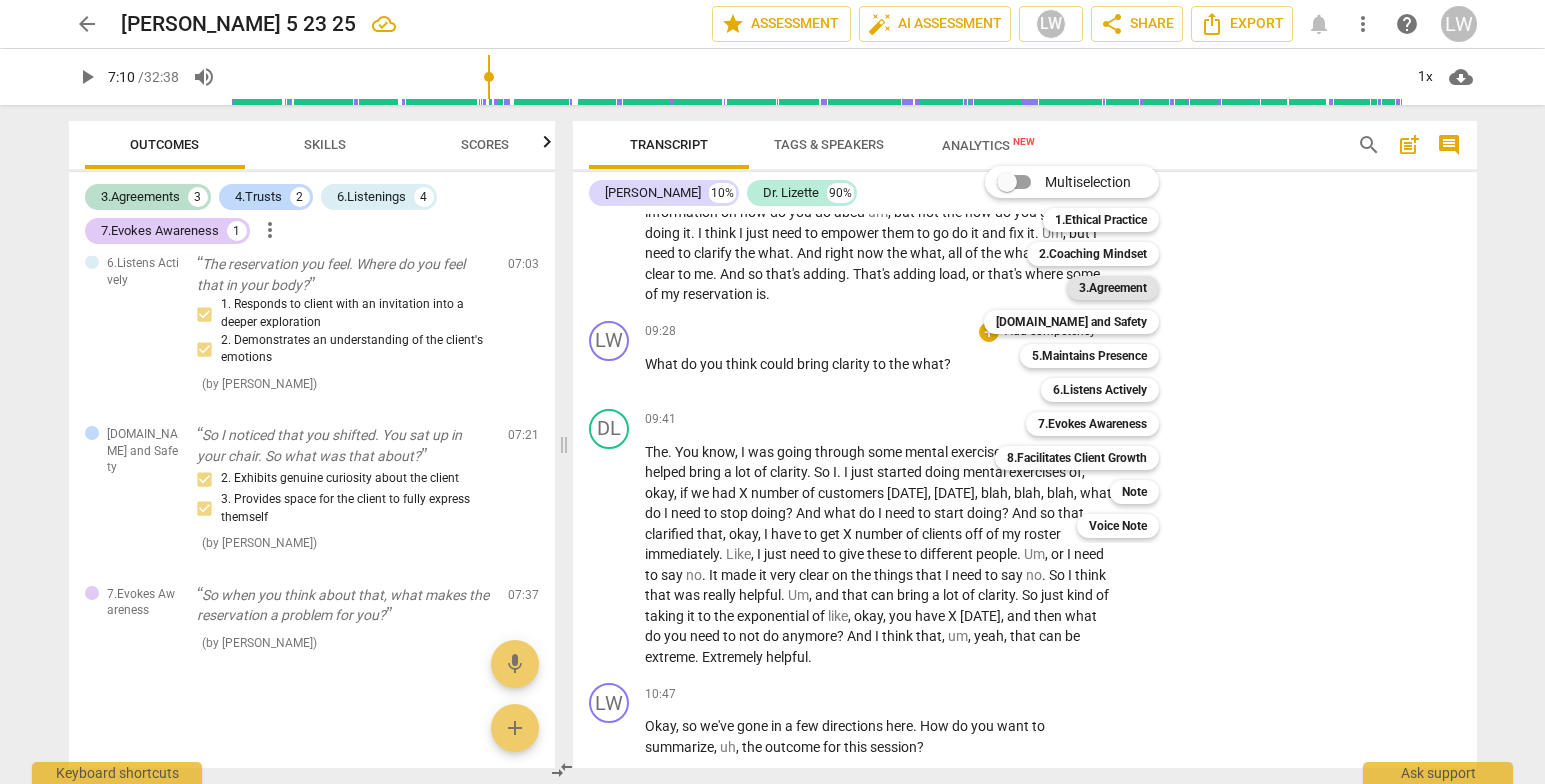 click on "3.Agreement" at bounding box center [1113, 288] 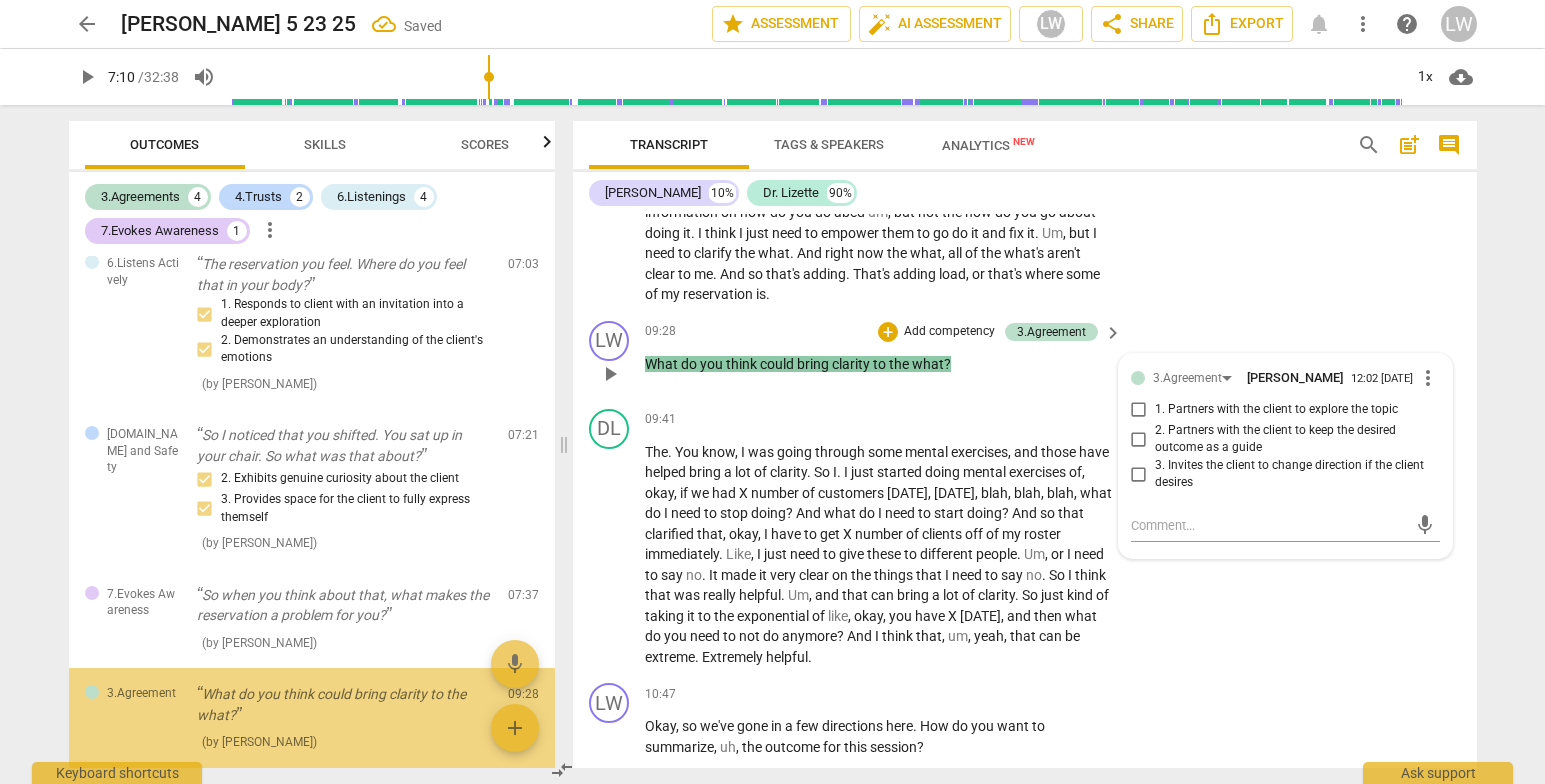 scroll, scrollTop: 918, scrollLeft: 0, axis: vertical 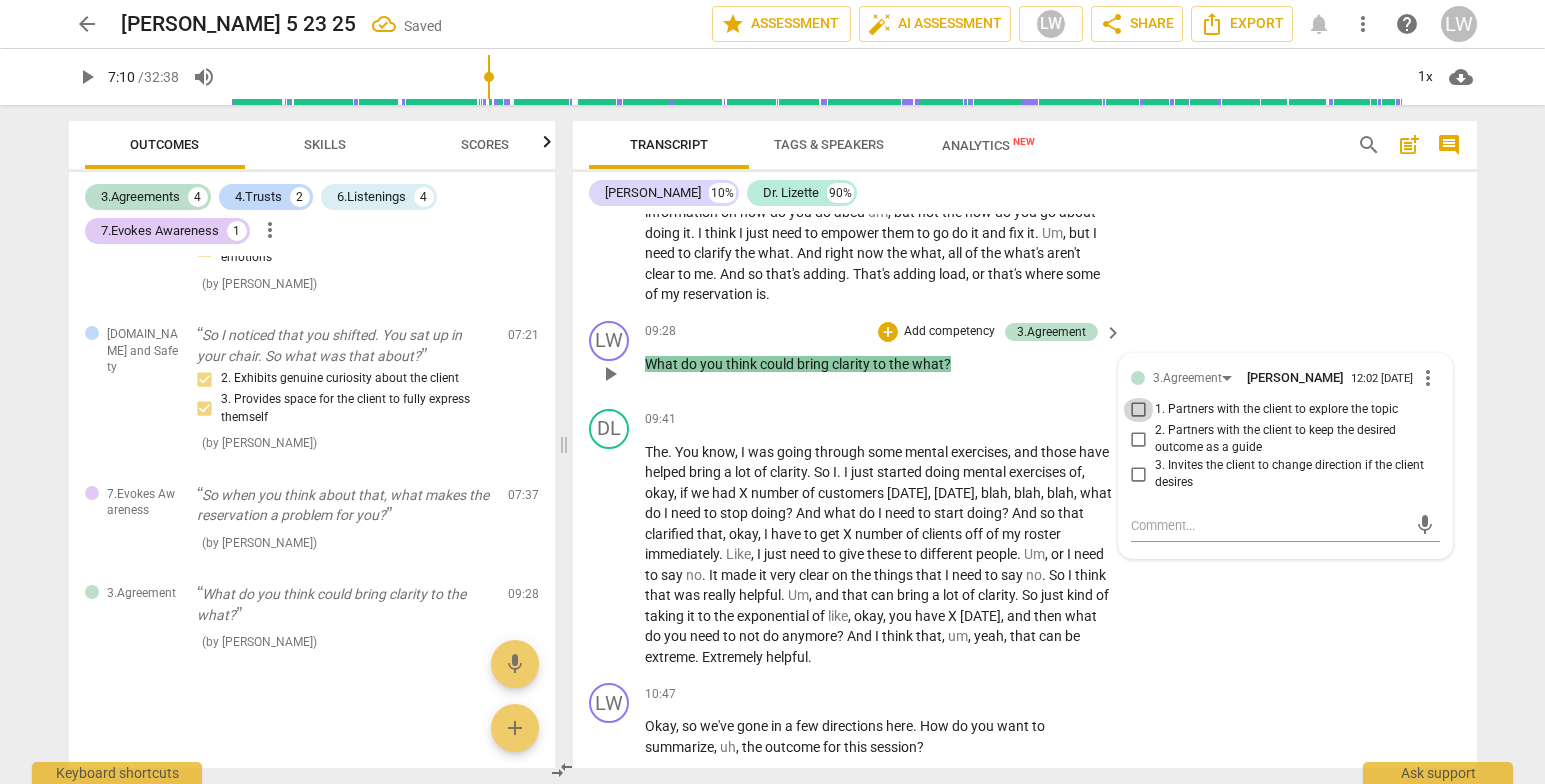 click on "1. Partners with the client to explore the topic" at bounding box center [1139, 410] 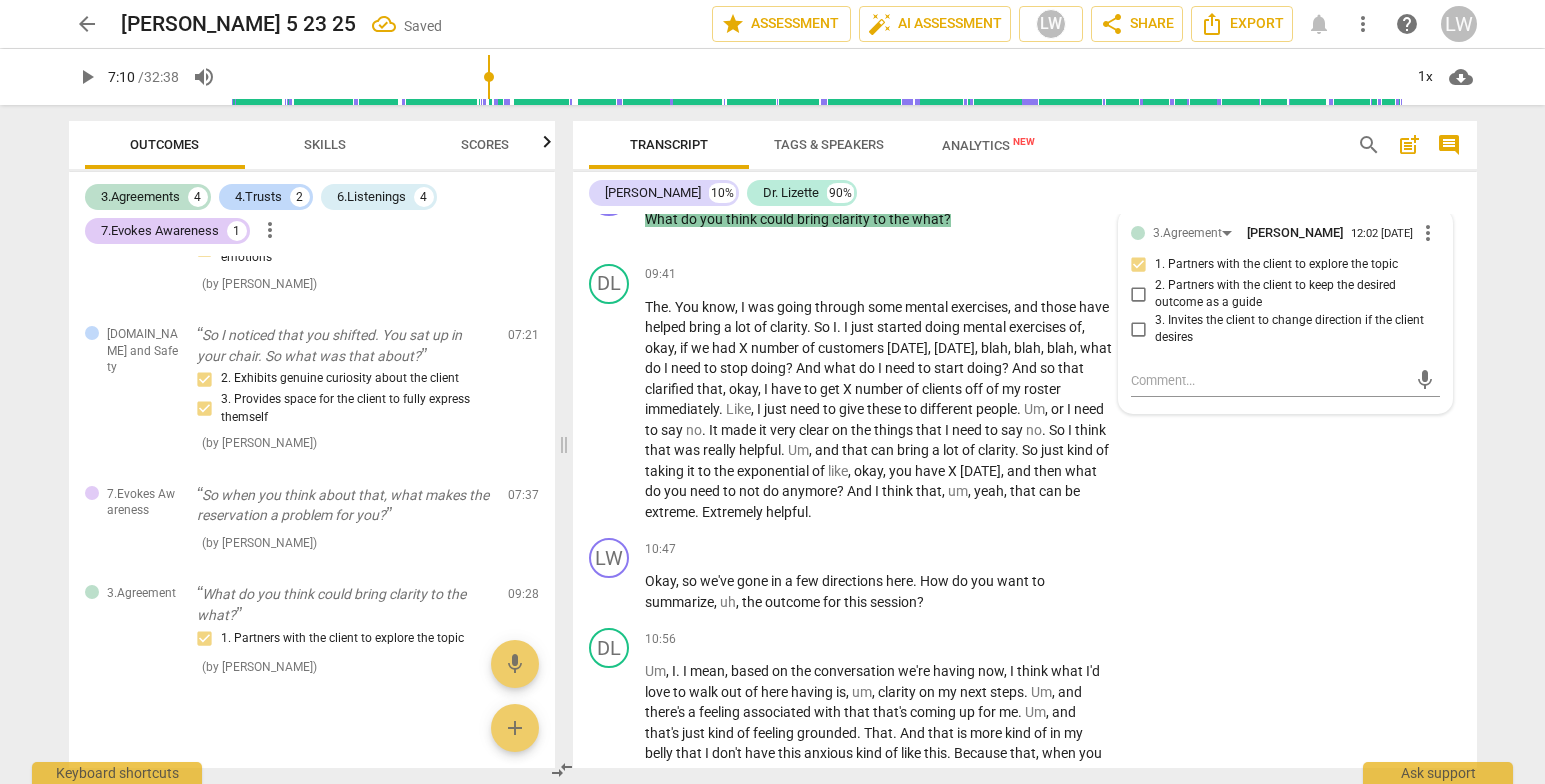 scroll, scrollTop: 3112, scrollLeft: 0, axis: vertical 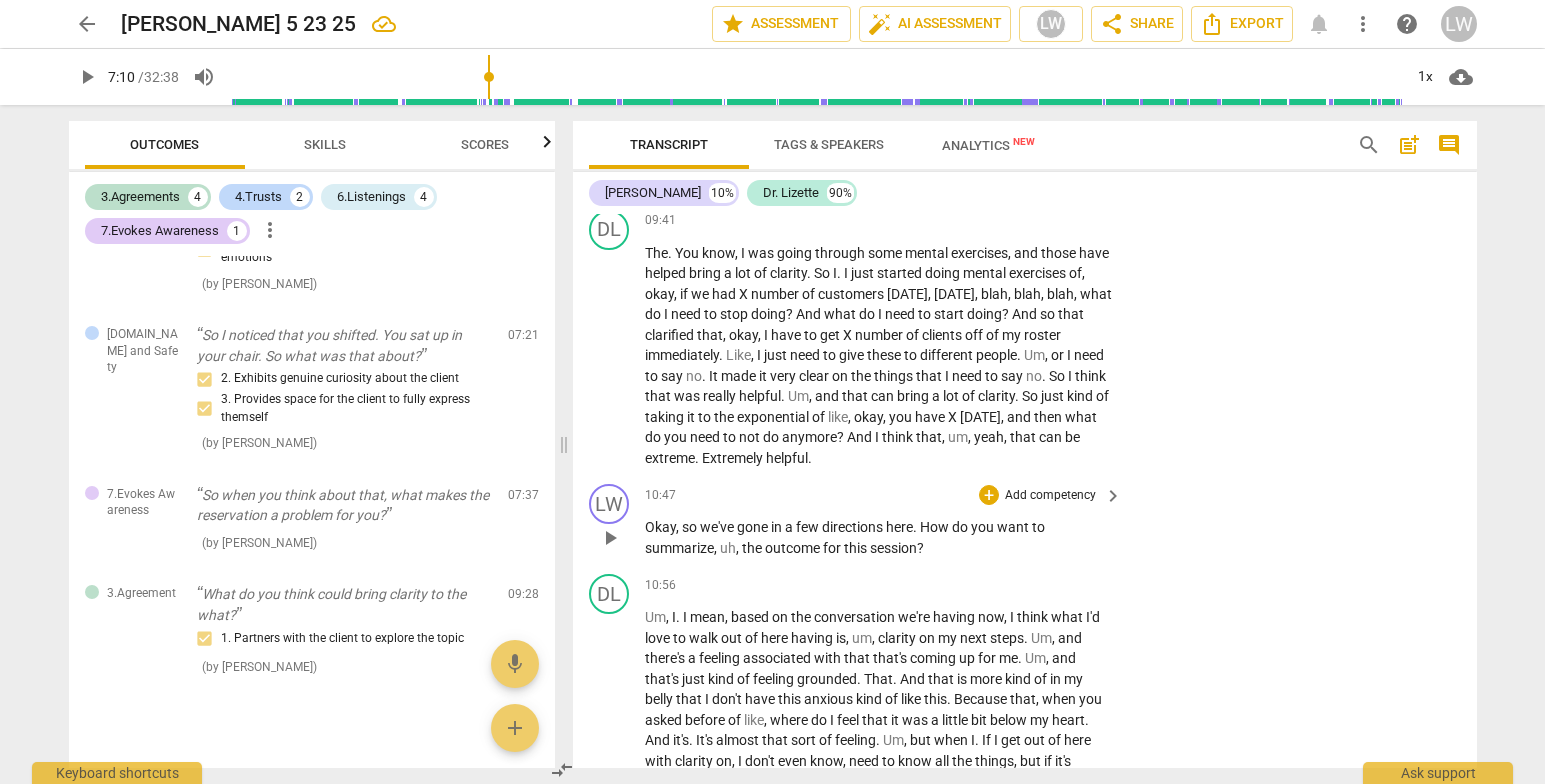 click on "Add competency" at bounding box center [1050, 496] 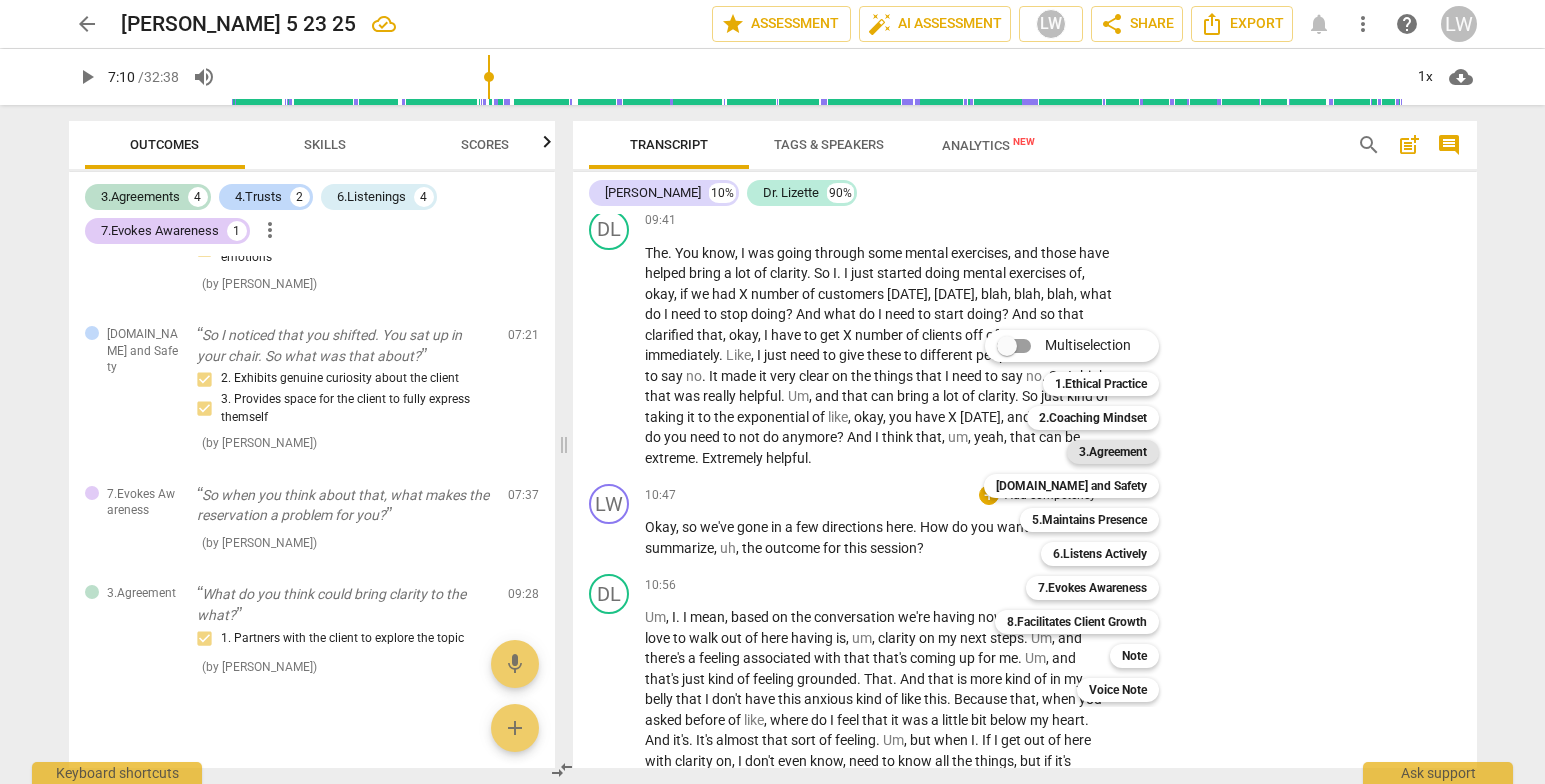 click on "3.Agreement" at bounding box center [1113, 452] 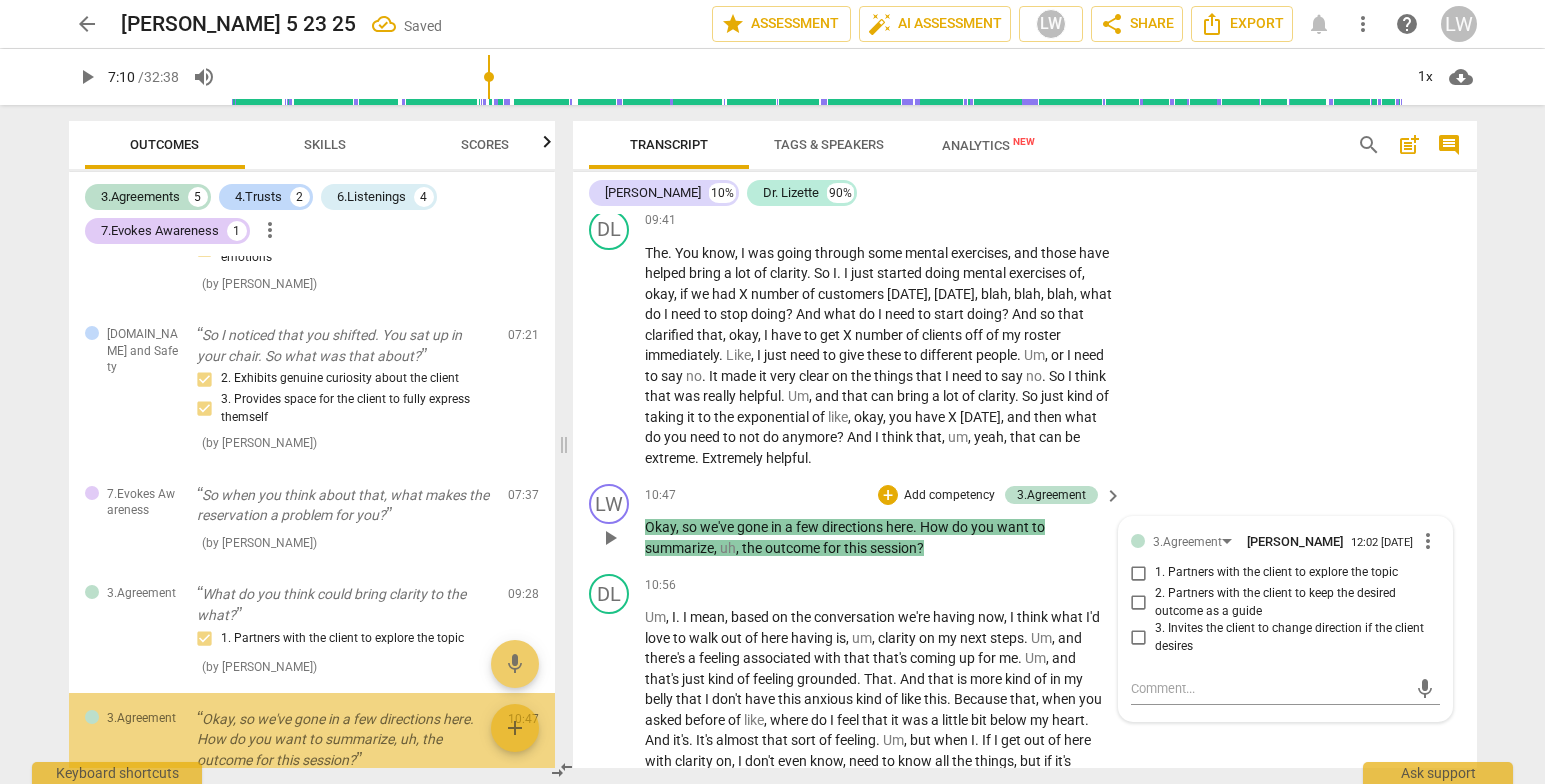 scroll, scrollTop: 1063, scrollLeft: 0, axis: vertical 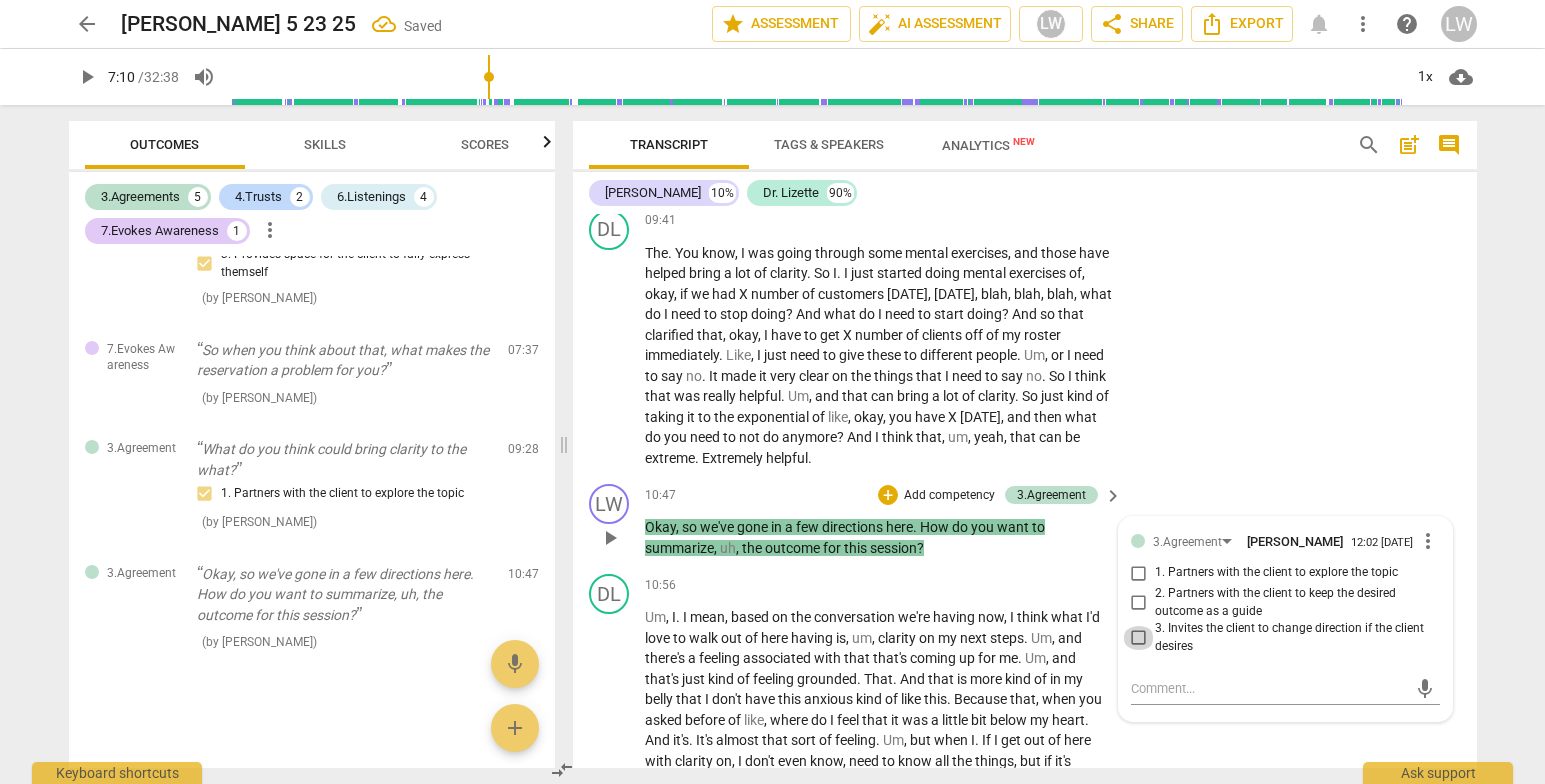 click on "3. Invites the client to change direction if the client desires" at bounding box center [1139, 638] 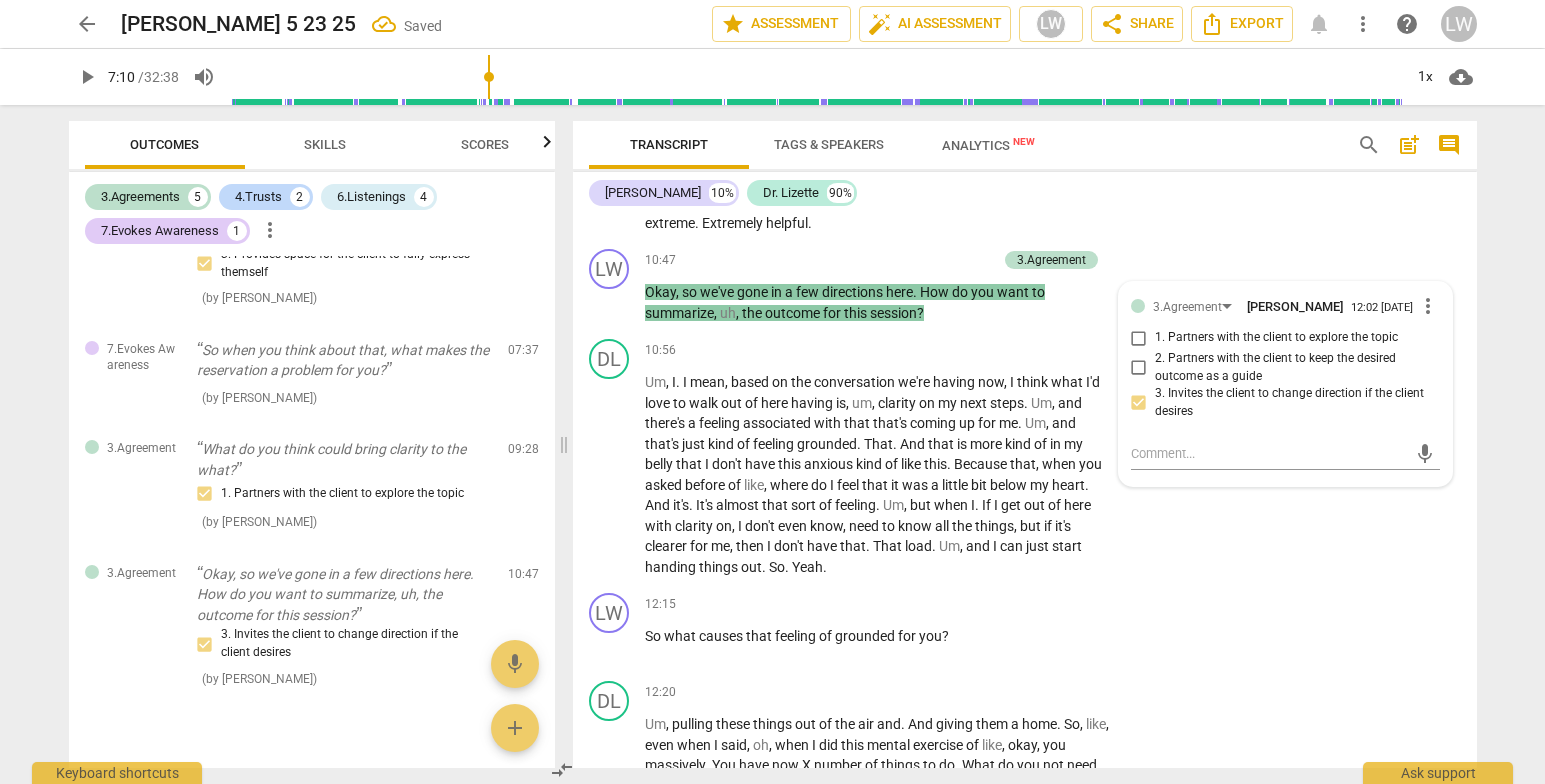 scroll, scrollTop: 3493, scrollLeft: 0, axis: vertical 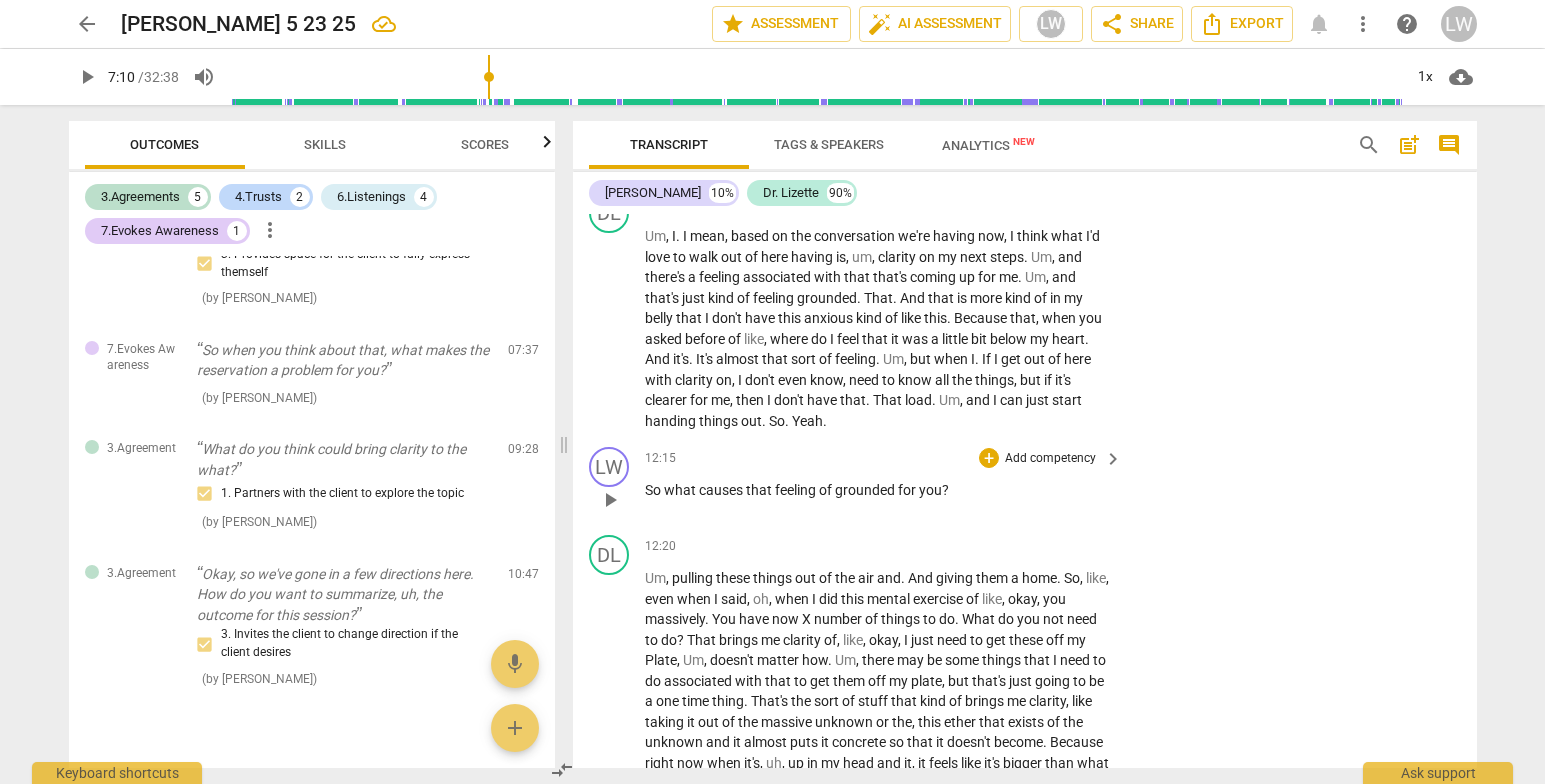 click on "Add competency" at bounding box center [1050, 459] 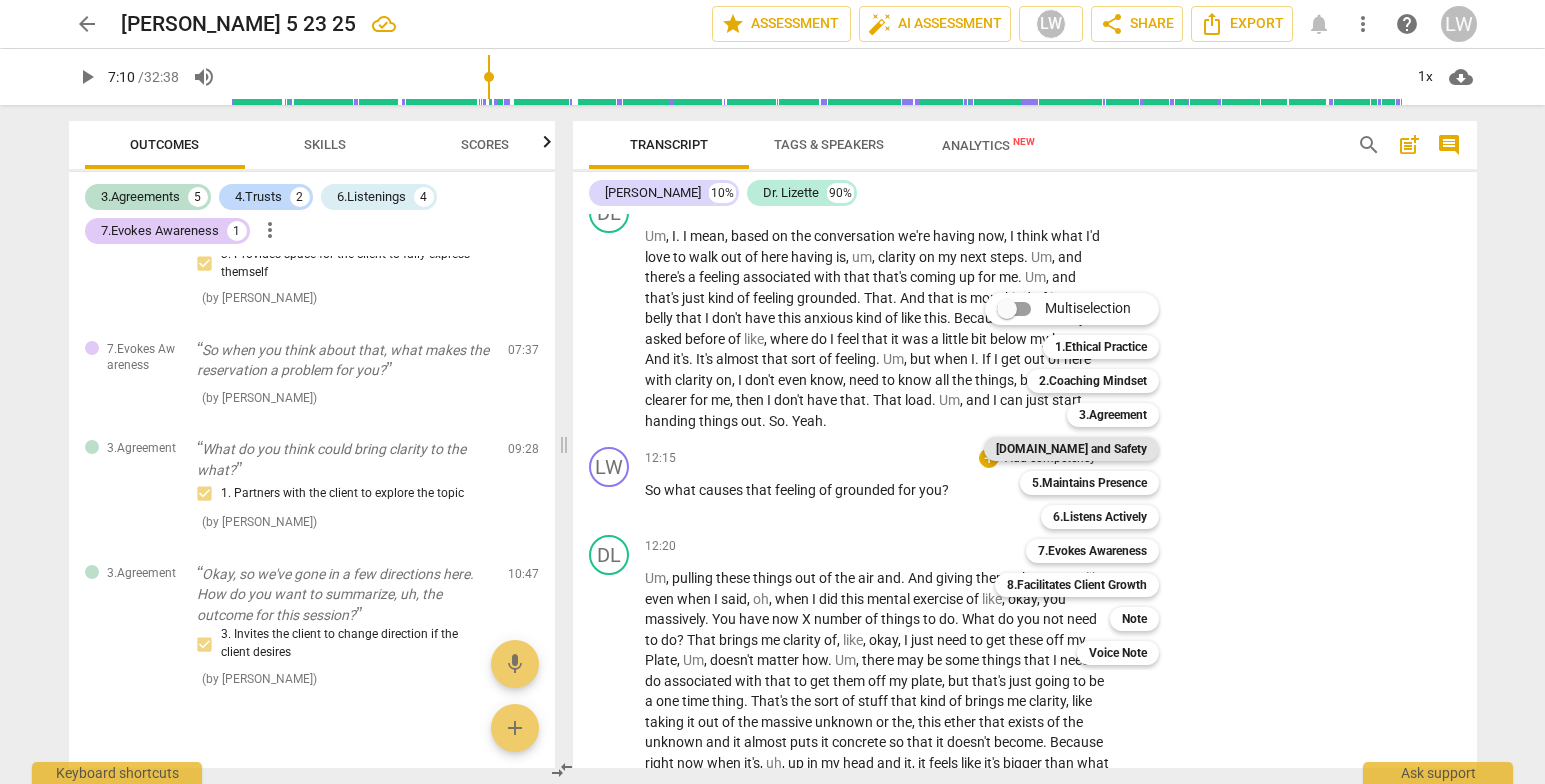 click on "[DOMAIN_NAME] and Safety" at bounding box center (1071, 449) 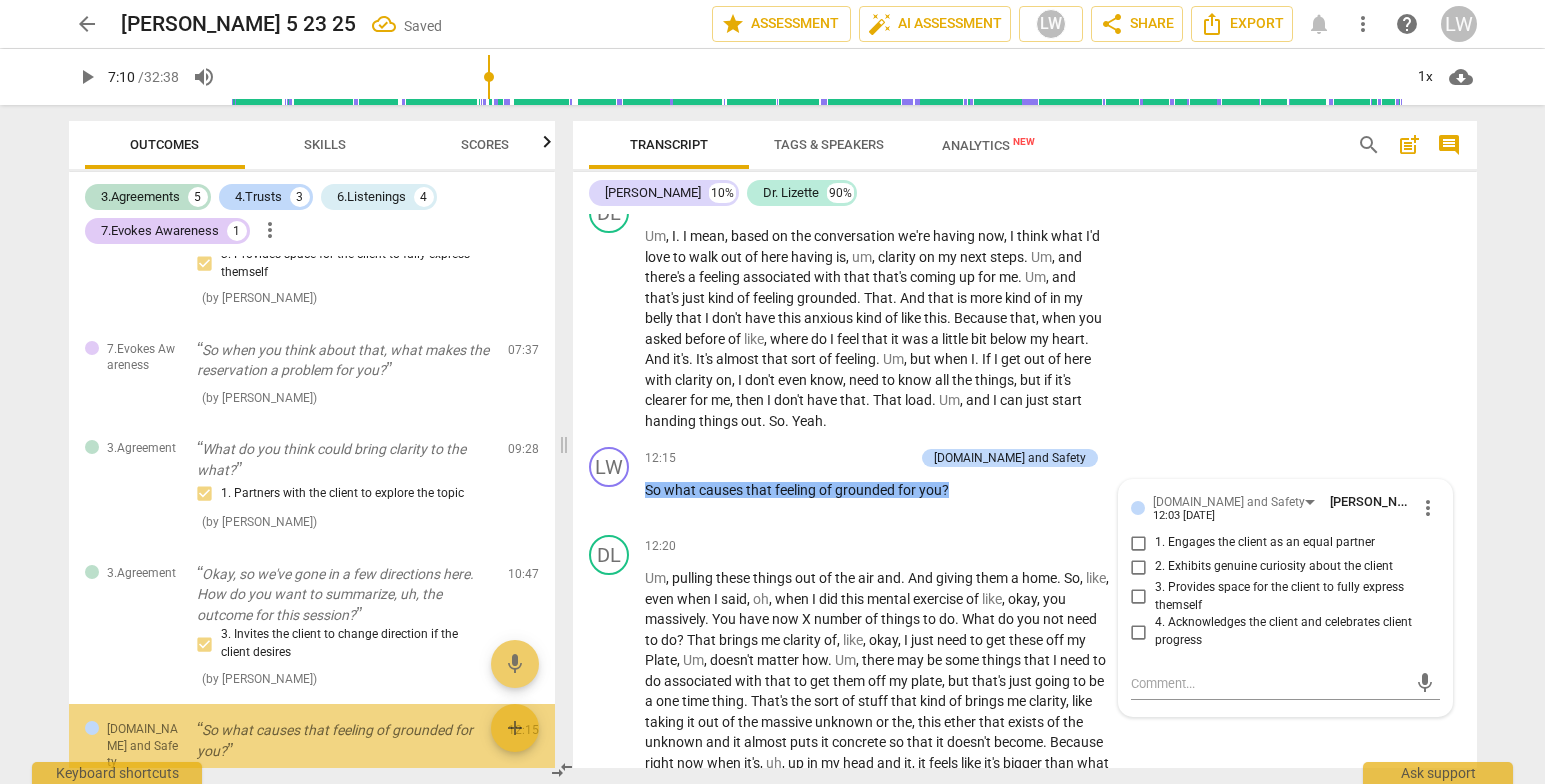 scroll, scrollTop: 1199, scrollLeft: 0, axis: vertical 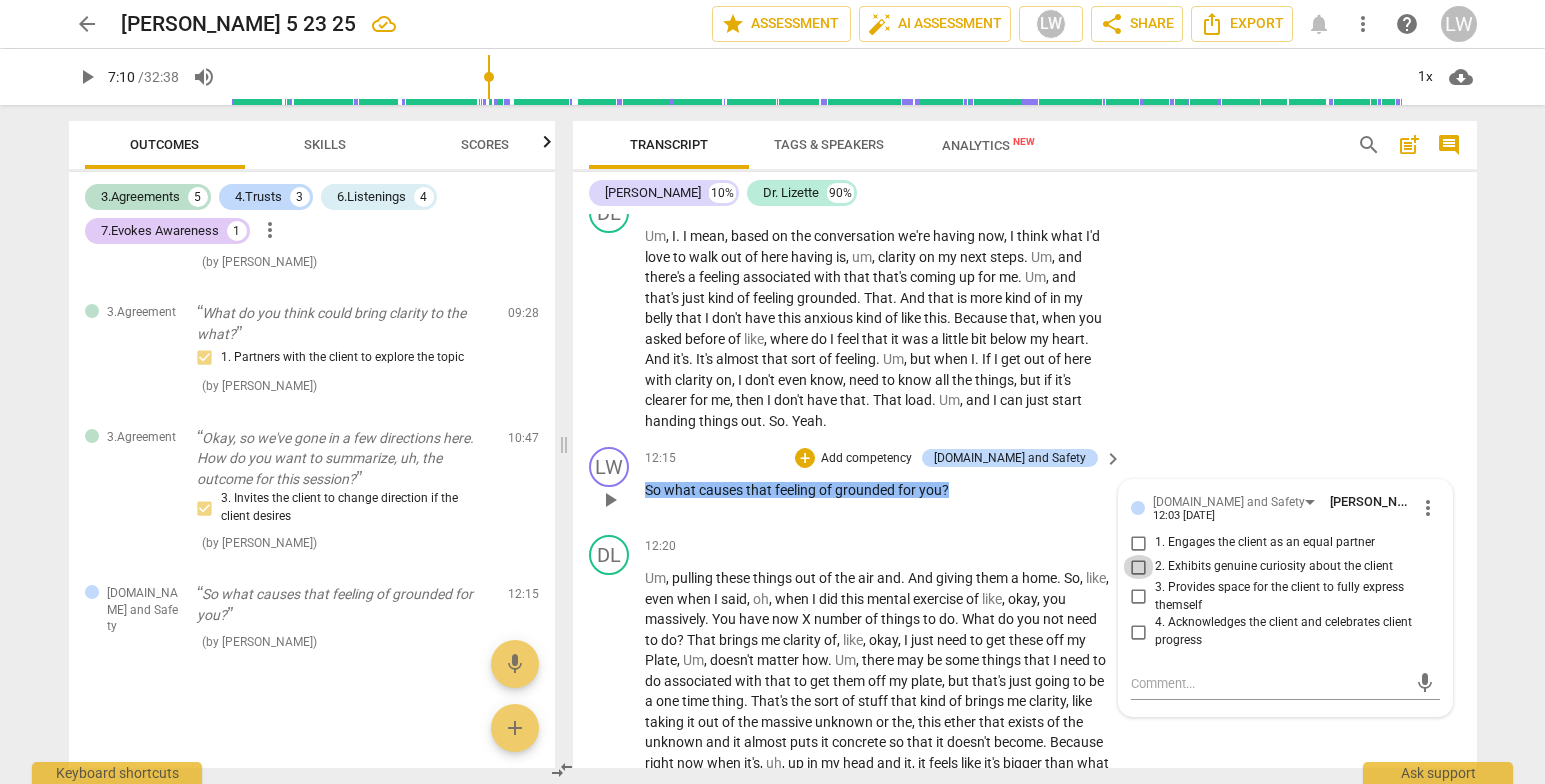 drag, startPoint x: 1136, startPoint y: 590, endPoint x: 1145, endPoint y: 565, distance: 26.57066 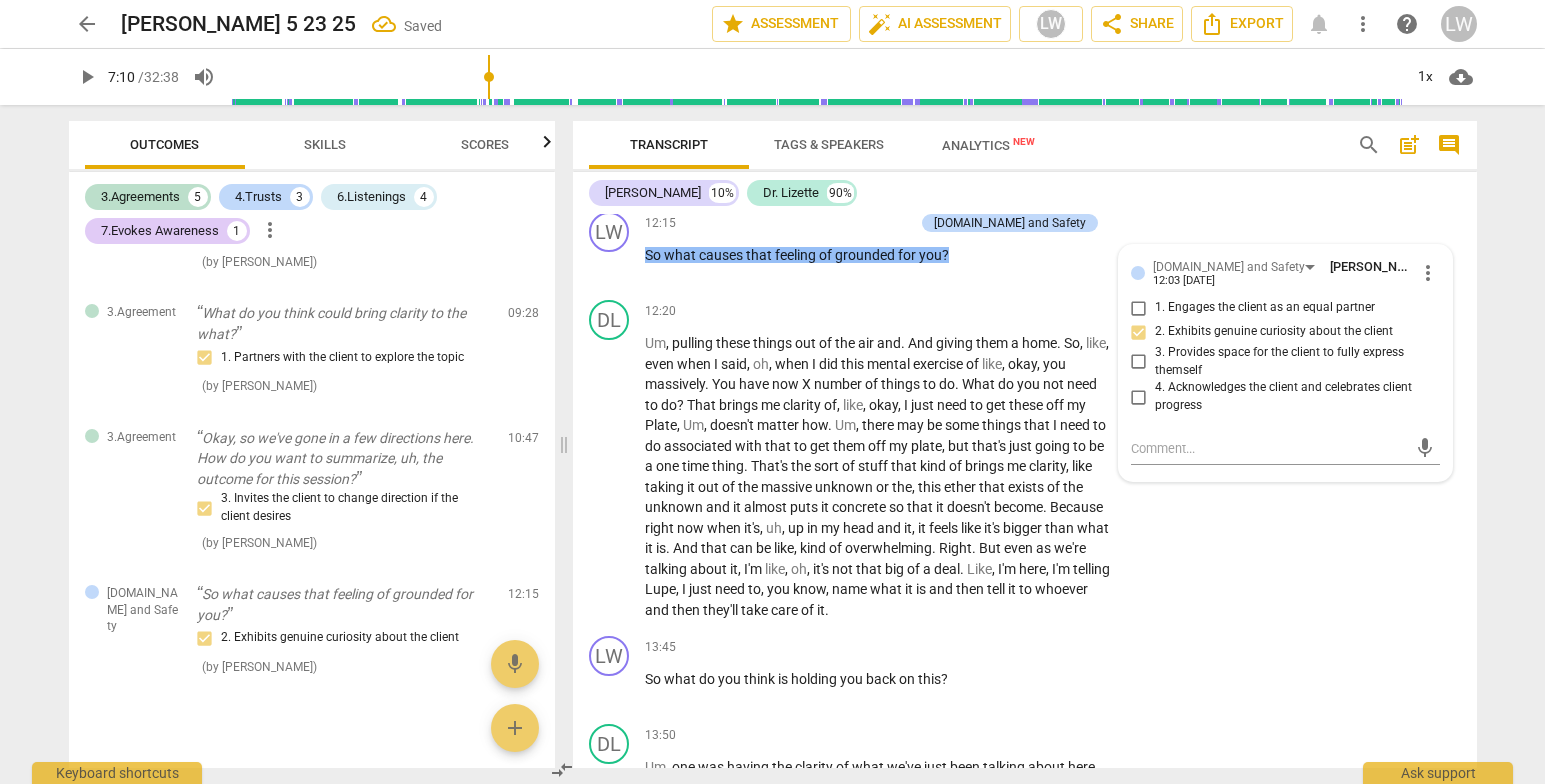 scroll, scrollTop: 3800, scrollLeft: 0, axis: vertical 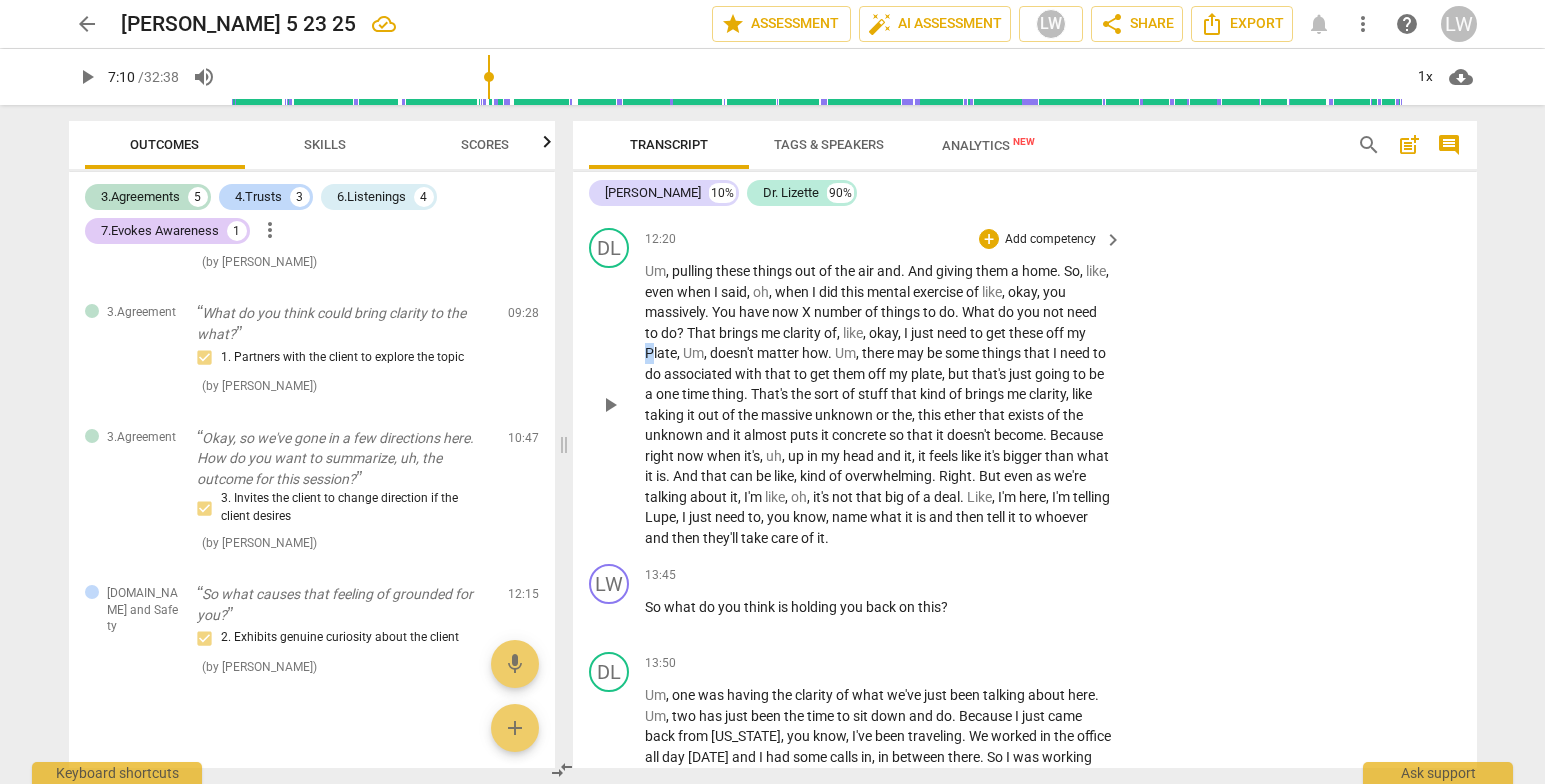 click on "DL play_arrow pause 12:20 + Add competency keyboard_arrow_right Um ,   pulling   these   things   out   of   the   air   and .   And   giving   them   a   home .   So ,   like ,   even   when   I   said ,   oh ,   when   I   did   this   mental   exercise   of   like ,   okay ,   you   massively .   You   have   now   X   number   of   things   to   do .   What   do   you   not   need   to   do ?   That   brings   me   clarity   of ,   like ,   okay ,   I   just   need   to   get   these   off   my   Plate ,   Um ,   doesn't   matter   how .   Um ,   there   may   be   some   things   that   I   need   to   do   associated   with   that   to   get   them   off   my   plate ,   but   that's   just   going   to   be   a   one   time   thing .   That's   the   sort   of   stuff   that   kind   of   brings   me   clarity ,   like   taking   it   out   of   the   massive   unknown   or   the ,   this   ether   that   exists   of   the   unknown   and   it   almost   puts   it   concrete   so   that   it   doesn't" at bounding box center [1025, 388] 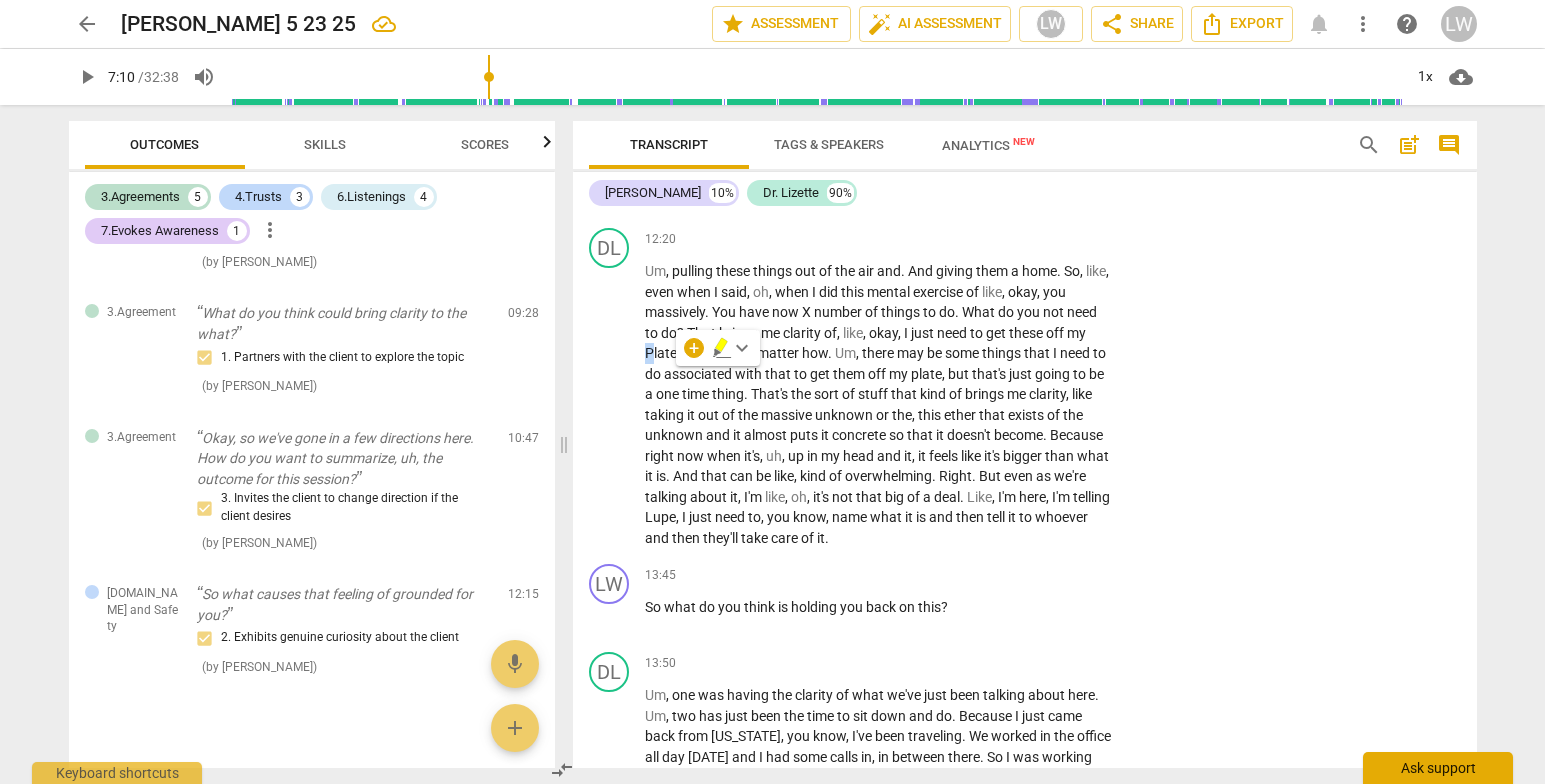type 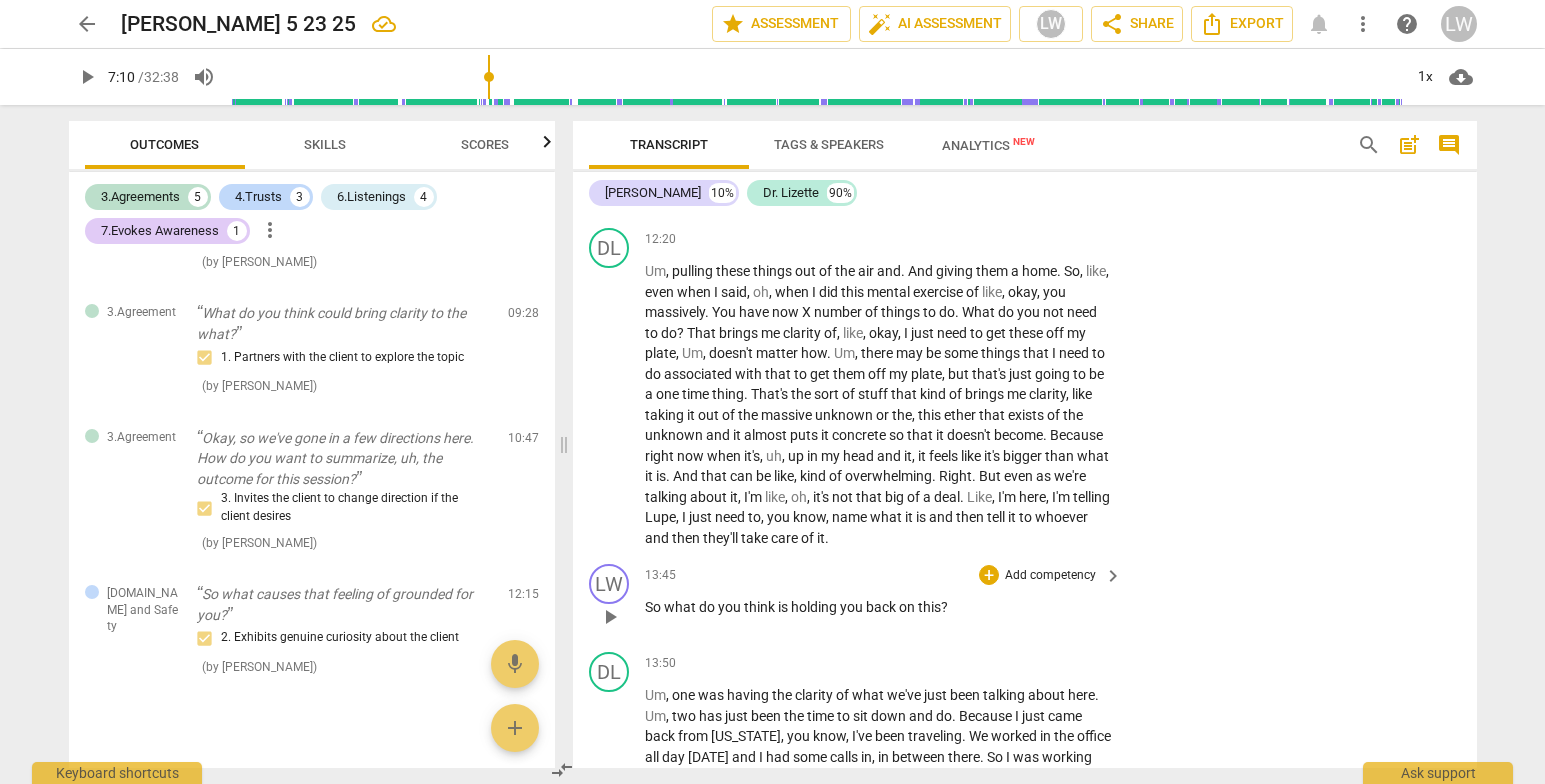 click on "Add competency" at bounding box center [1050, 576] 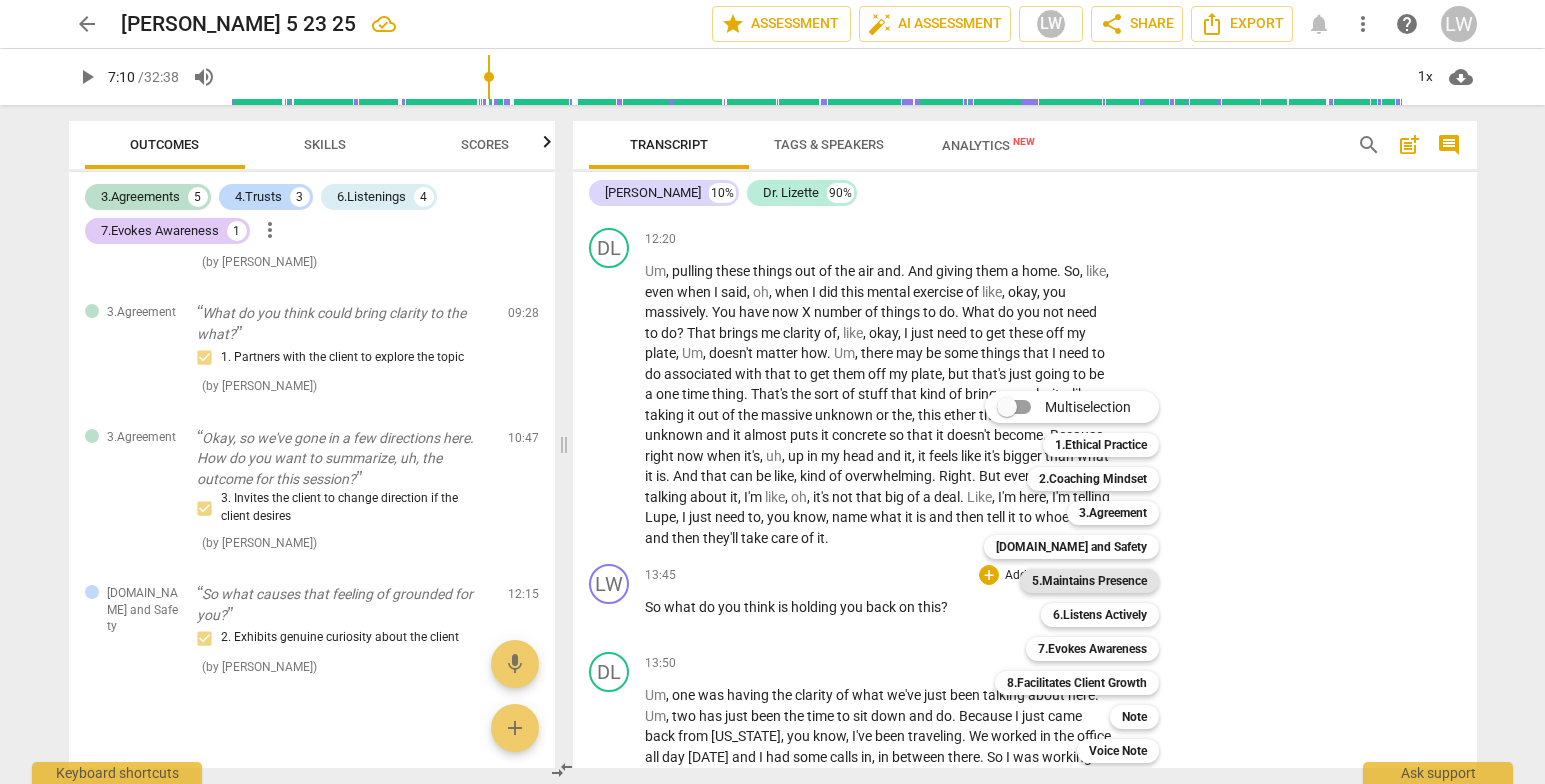 click on "5.Maintains Presence" at bounding box center (1089, 581) 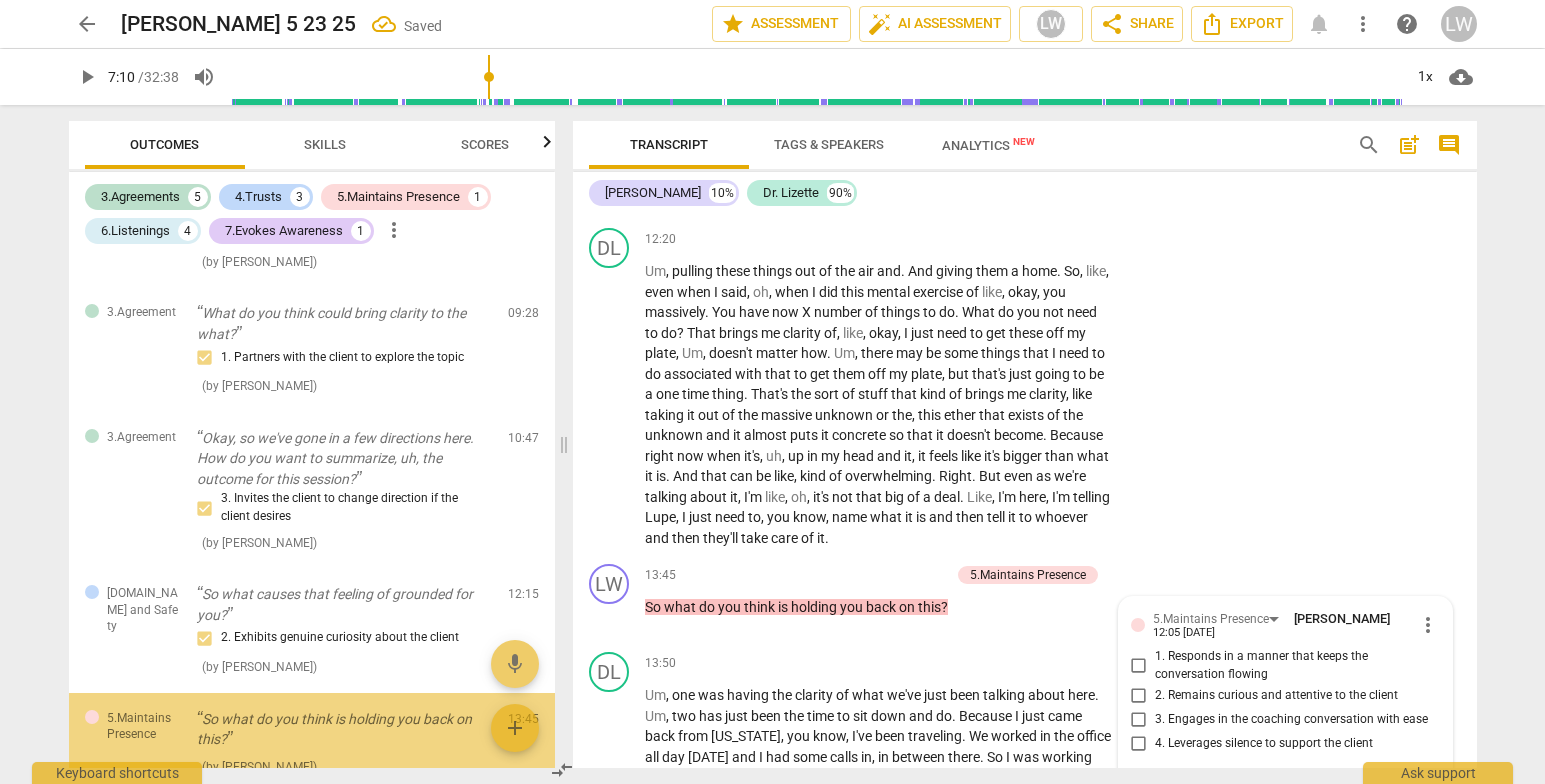 scroll, scrollTop: 4118, scrollLeft: 0, axis: vertical 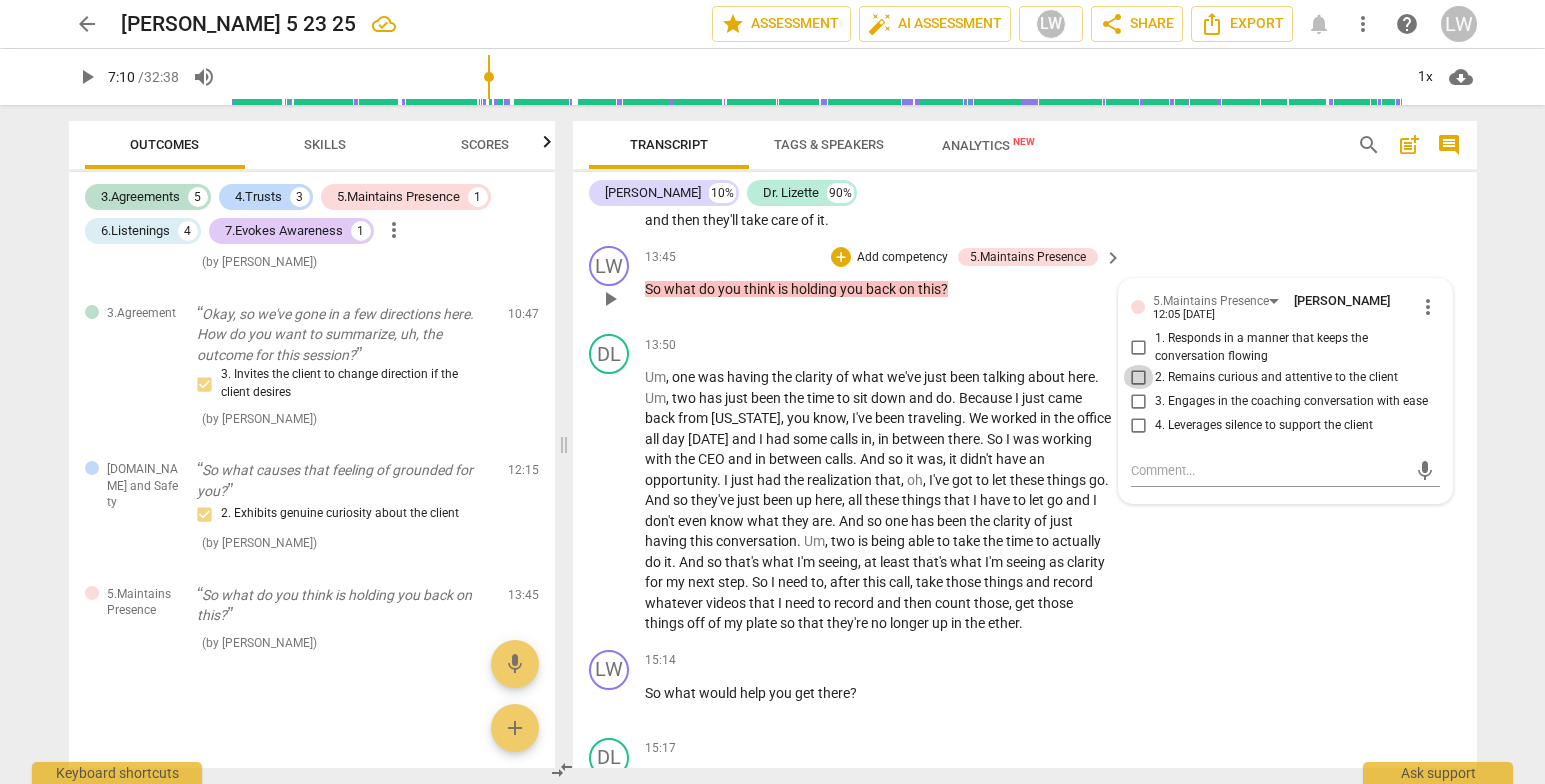 click on "2. Remains curious and attentive to the client" at bounding box center [1139, 377] 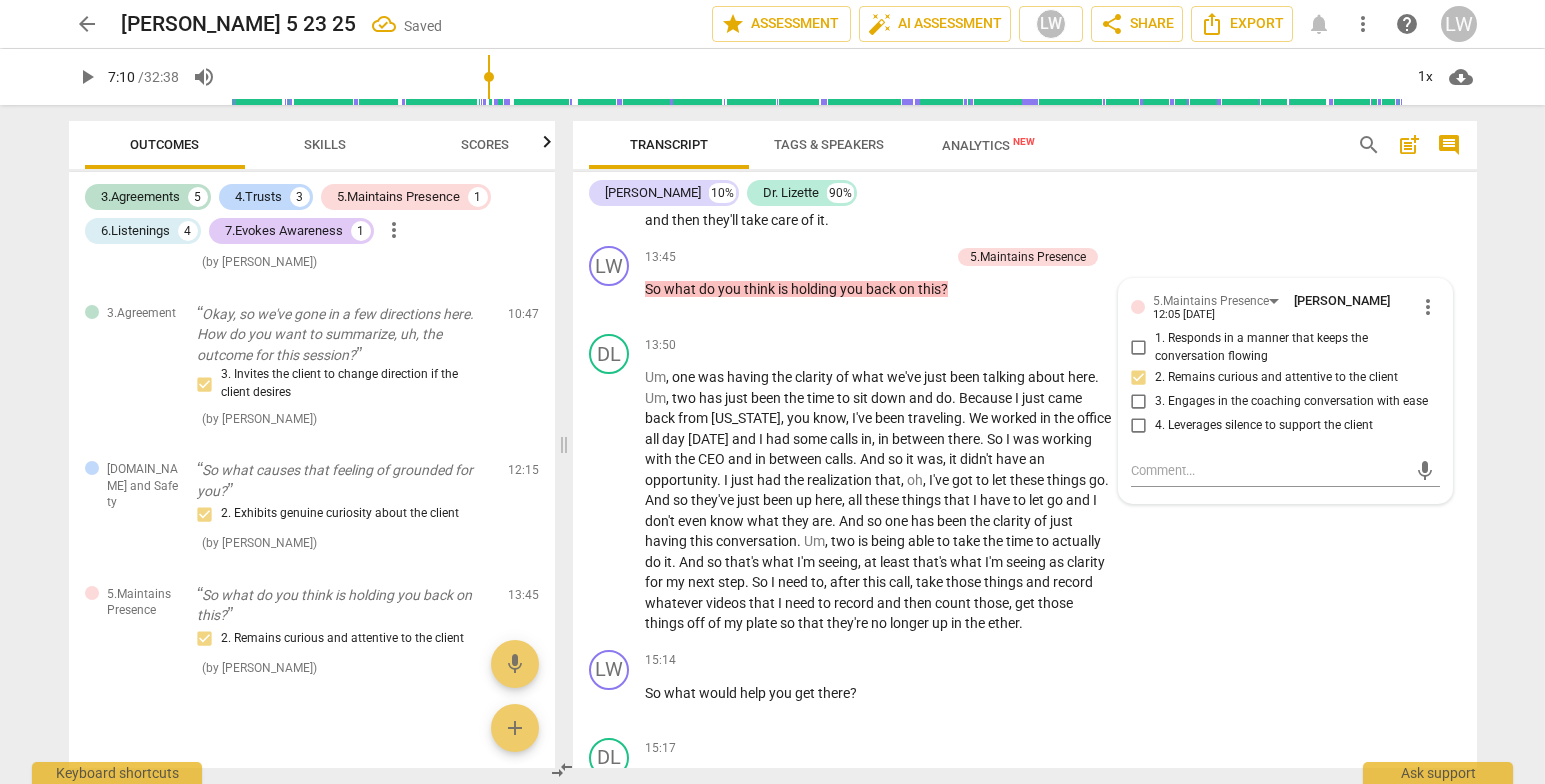 click on "arrow_back [PERSON_NAME] 5 23 25 Saved edit star    Assessment   auto_fix_high    AI Assessment LW share    Share    Export notifications more_vert help LW play_arrow 7:10   /  32:38 volume_up 1x cloud_download Outcomes Skills Scores 3.Agreements 5 4.Trusts 3 5.Maintains Presence 1 6.Listenings 4 7.Evokes Awareness 1 more_vert 3.Agreement So what did you bring for us? ( by [PERSON_NAME] ) 00:09 edit delete 6.Listens Actively So I've heard, uh, massively. 1. Responds to client with an invitation into a deeper exploration ( by [PERSON_NAME] ) 01:32 edit delete 6.Listens Actively About three or four times. ( by [PERSON_NAME] ) 01:35 edit delete [DOMAIN_NAME] and Safety Um, what is massively kind of evoke for you? 2. Exhibits genuine curiosity about the client ( by [PERSON_NAME] ) 01:38 edit delete 3.Agreement Oh, uh, so what do you think would be most important m To take away from this session? 1. Partners with the client to explore the topic ( by [PERSON_NAME] ) 03:28 edit delete 6.Listens Actively ( by [PERSON_NAME] ) 04:47 edit delete" at bounding box center [772, 392] 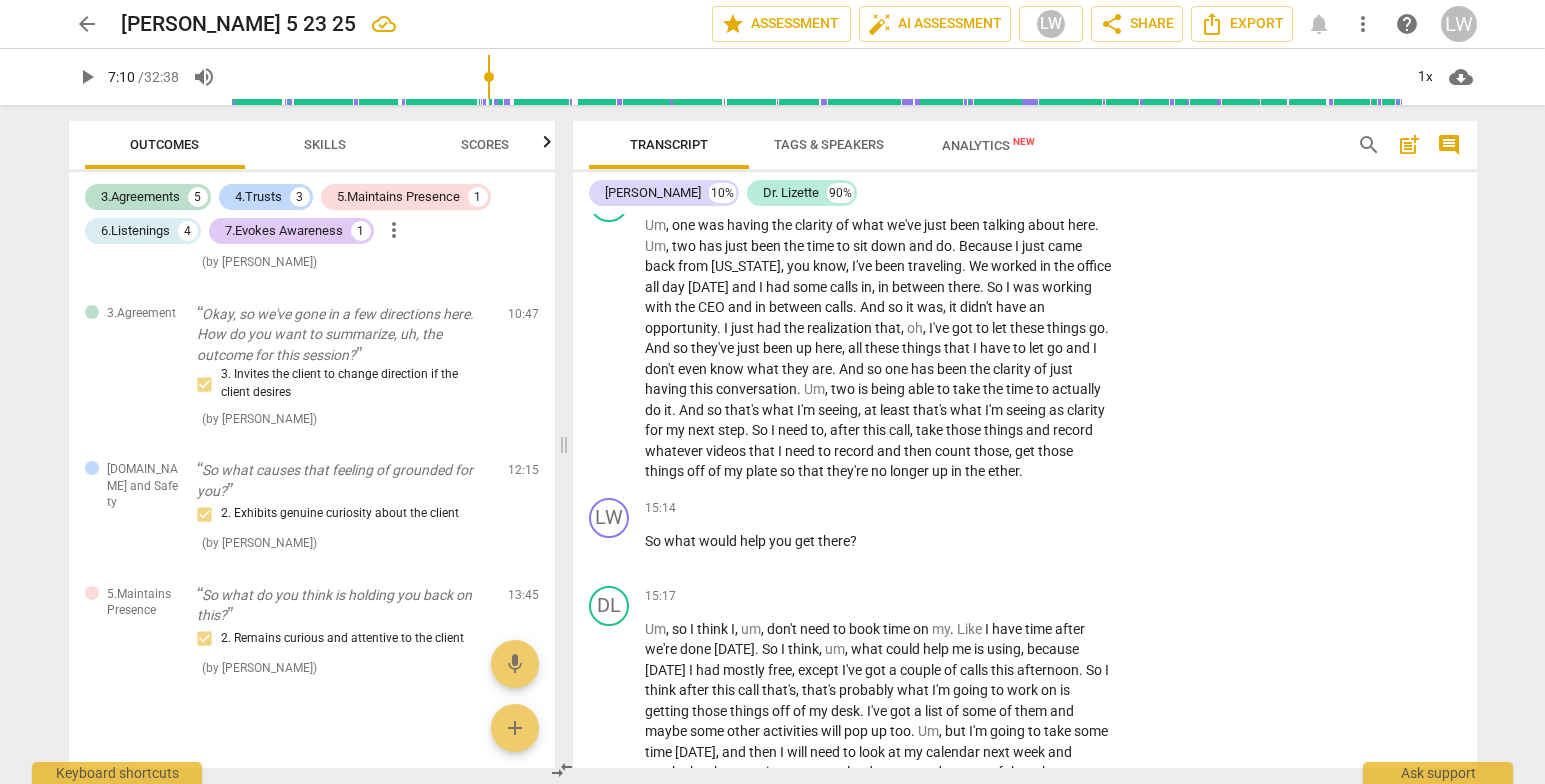 scroll, scrollTop: 4342, scrollLeft: 0, axis: vertical 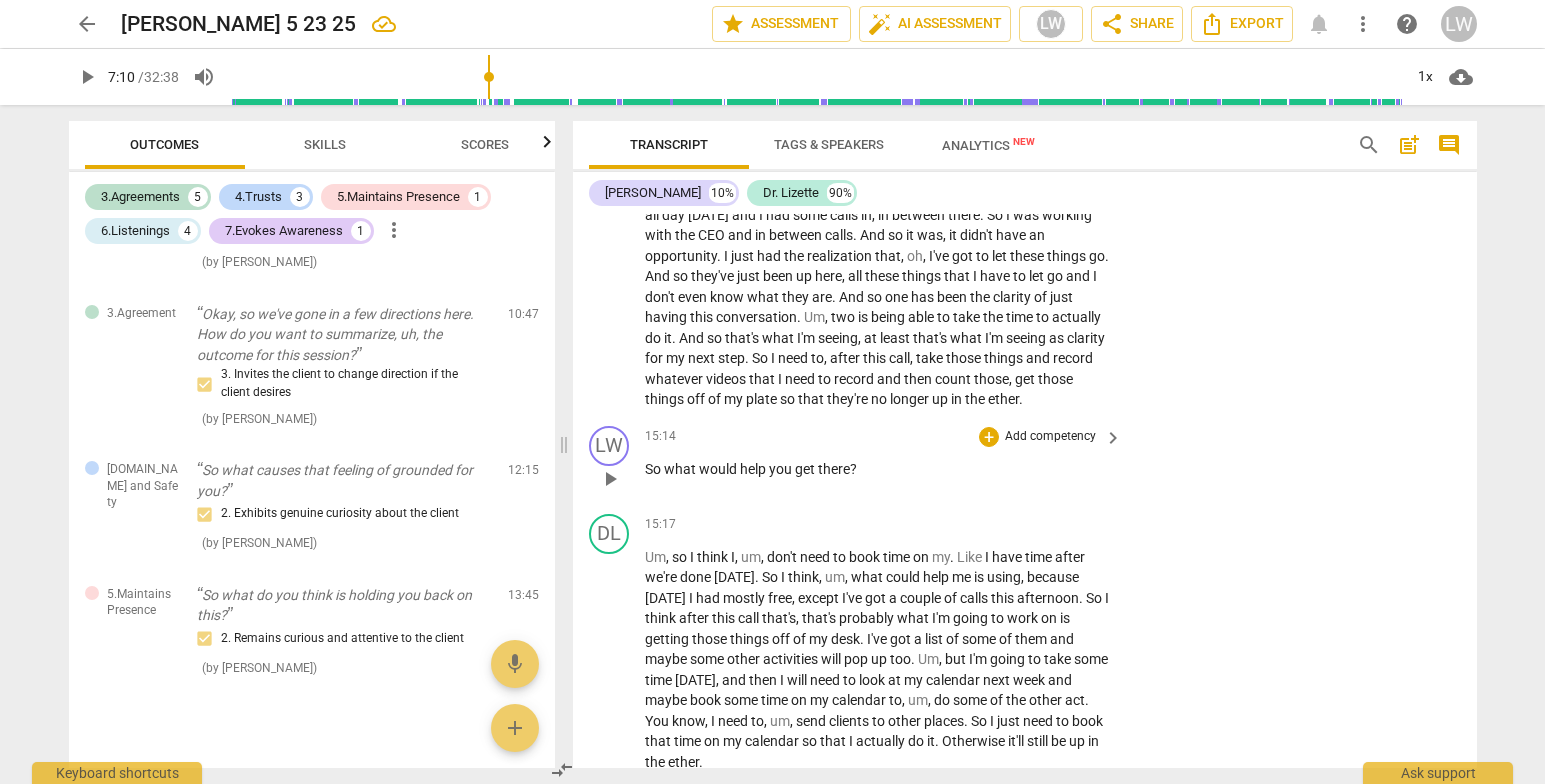 click on "Add competency" at bounding box center [1050, 437] 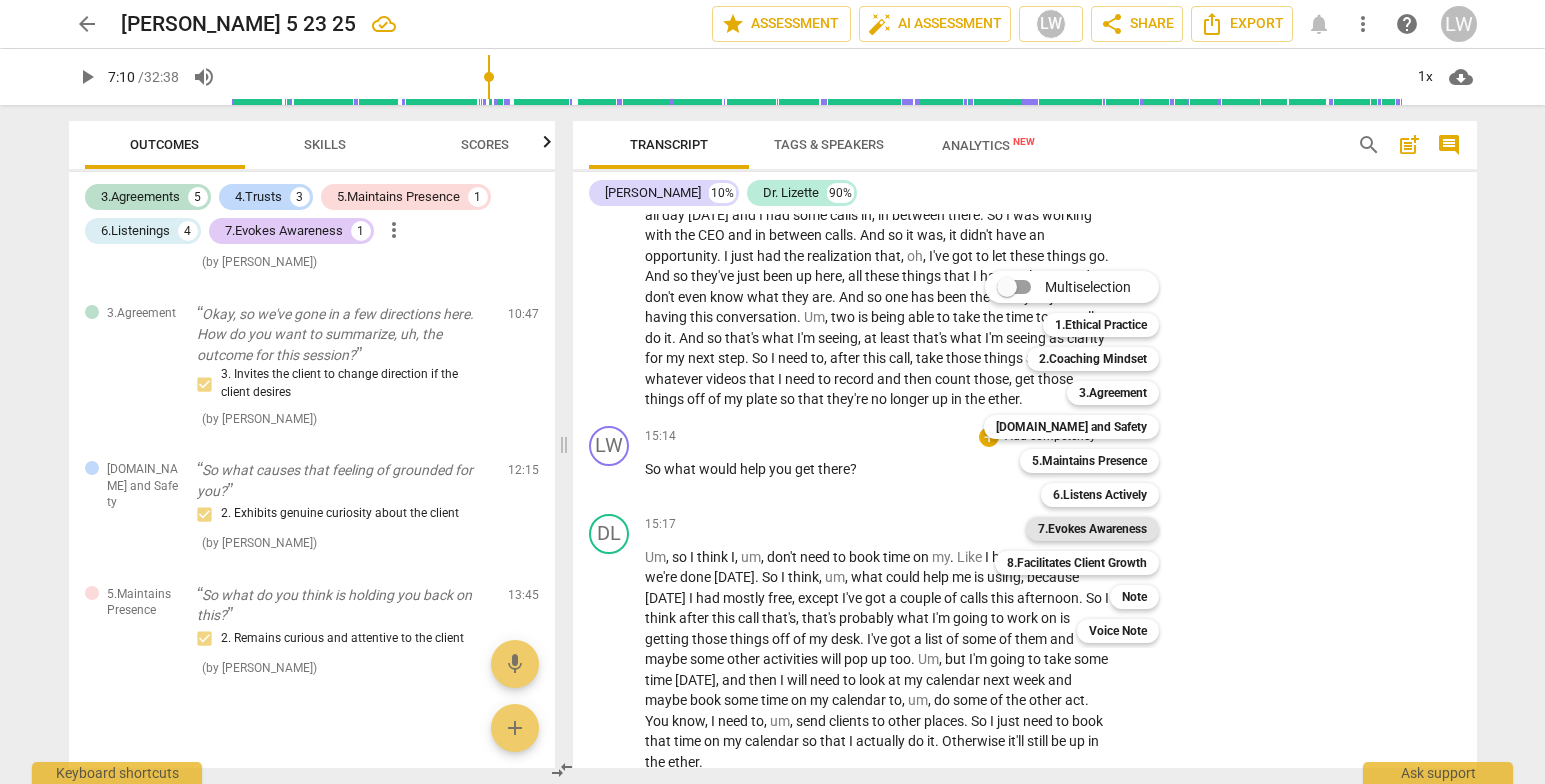 click on "7.Evokes Awareness" at bounding box center [1092, 529] 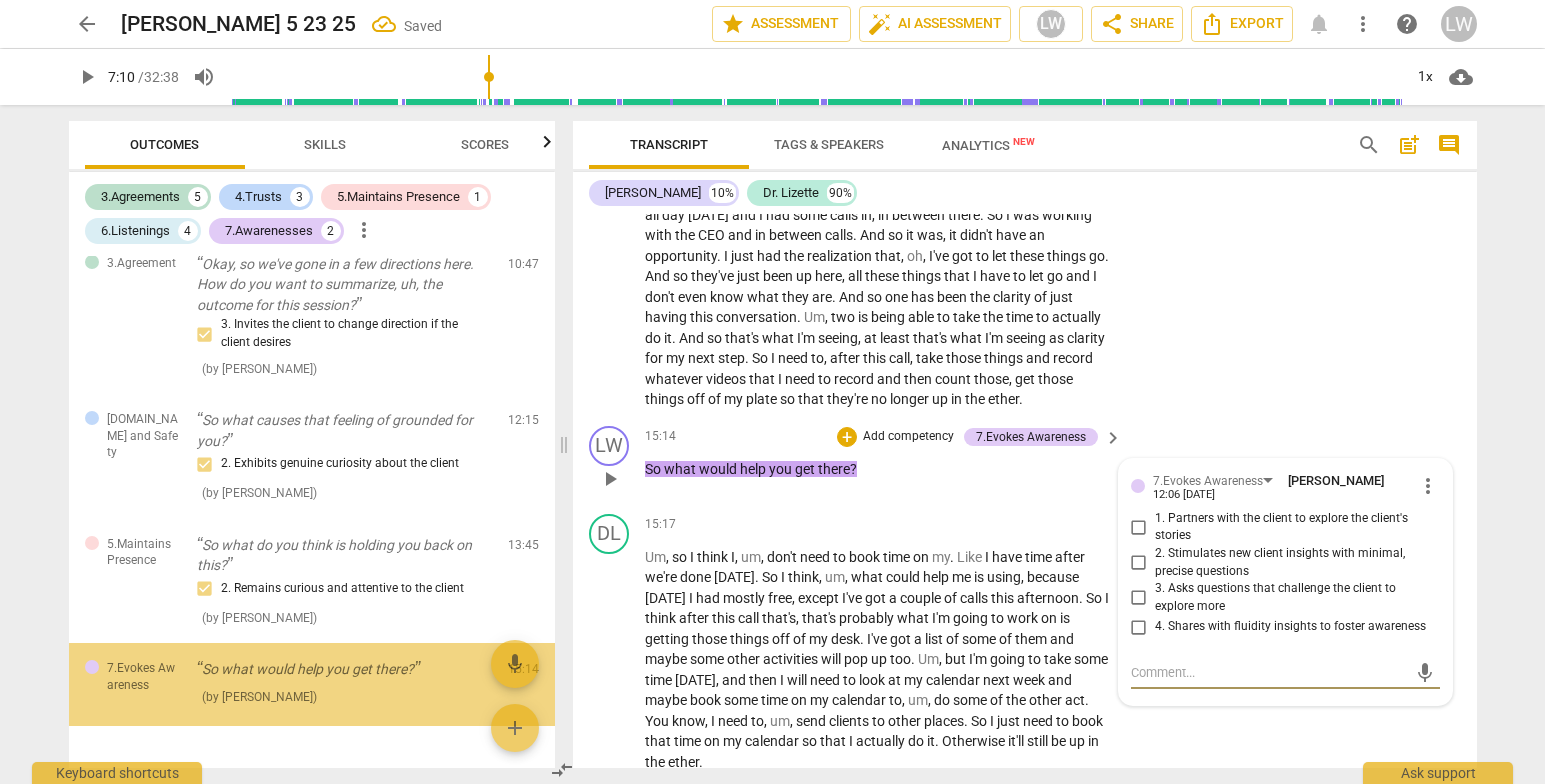 scroll, scrollTop: 1431, scrollLeft: 0, axis: vertical 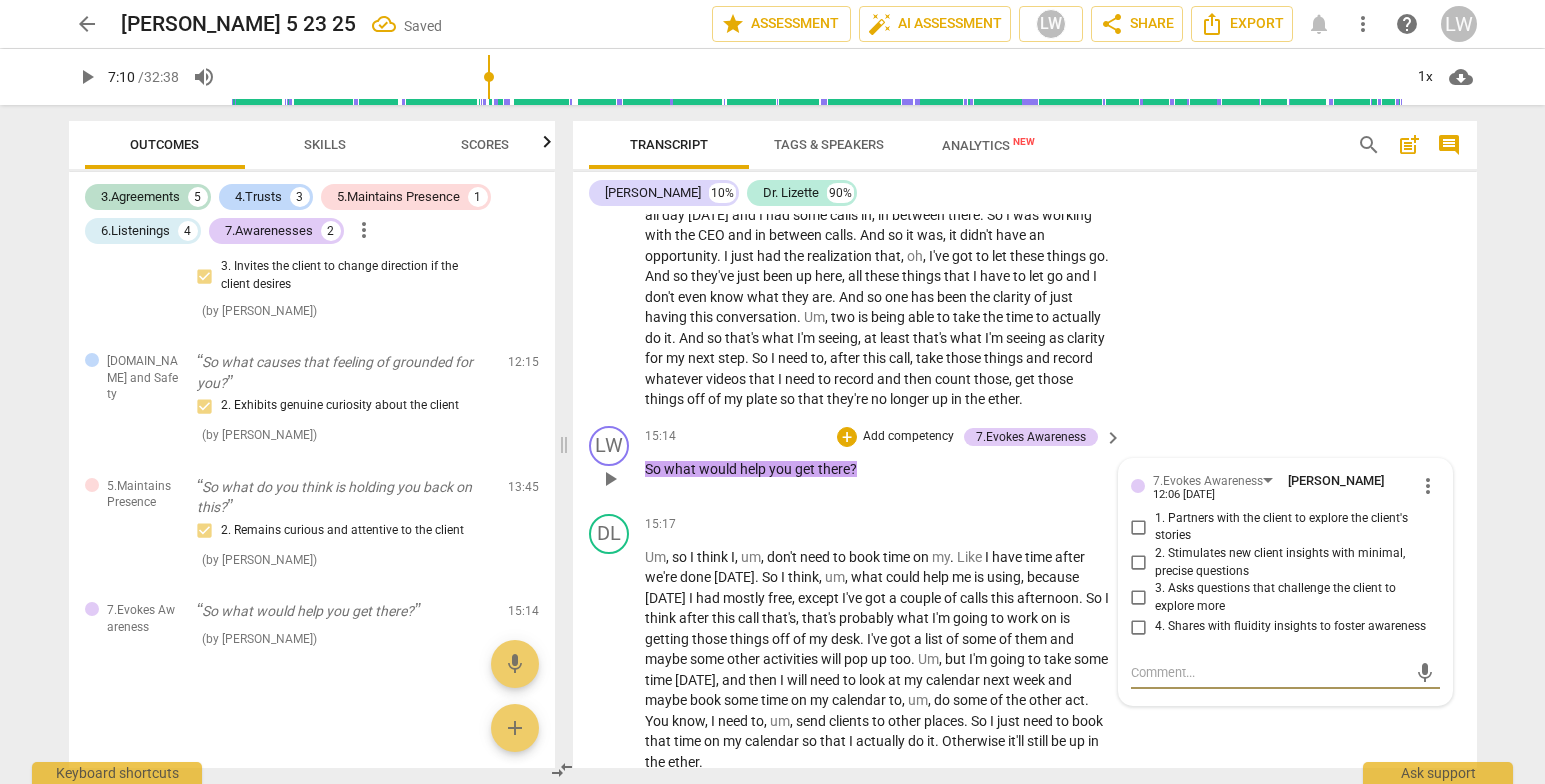 click on "1. Partners with the client to explore the client's stories" at bounding box center [1139, 527] 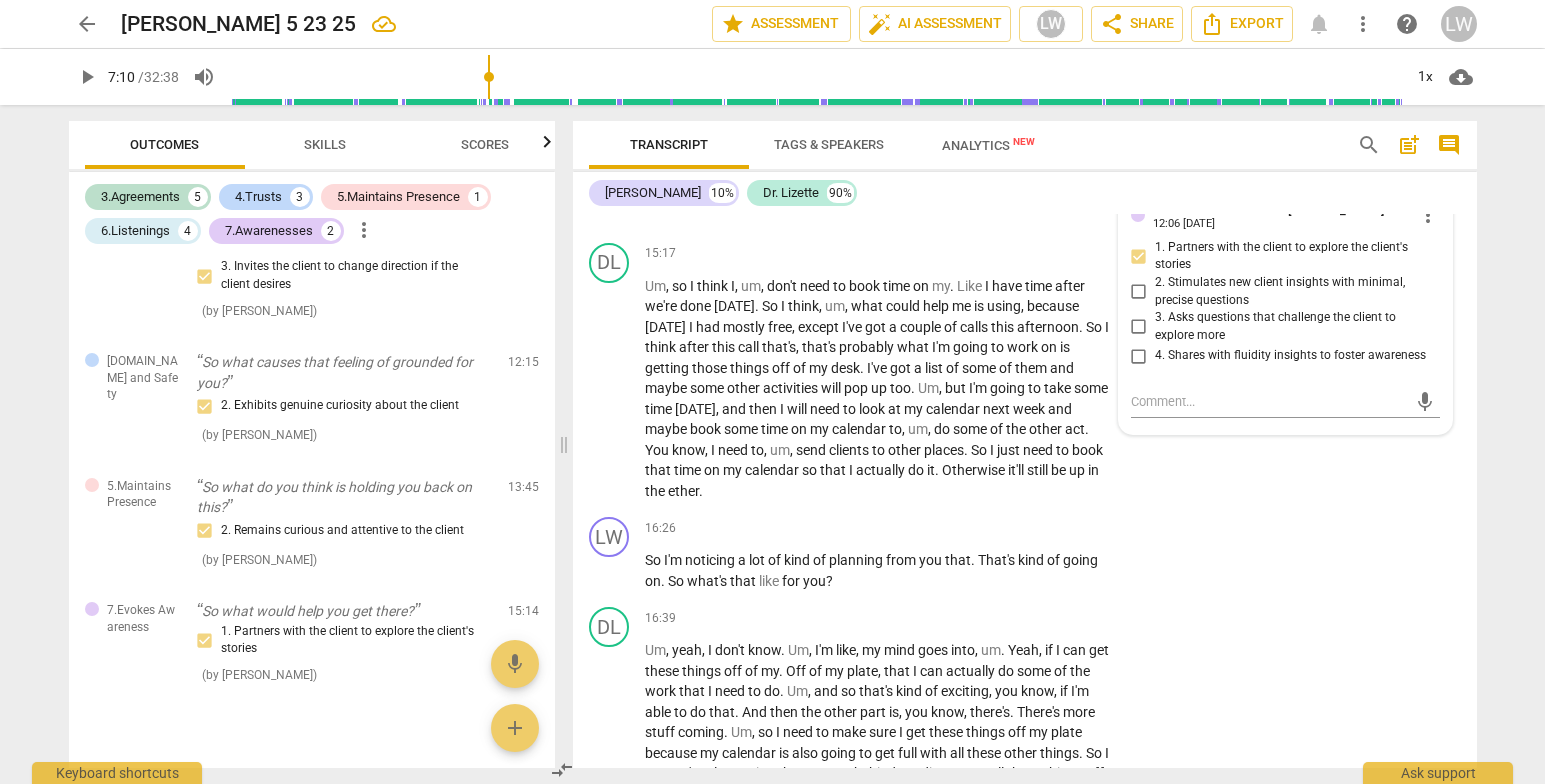 scroll, scrollTop: 4632, scrollLeft: 0, axis: vertical 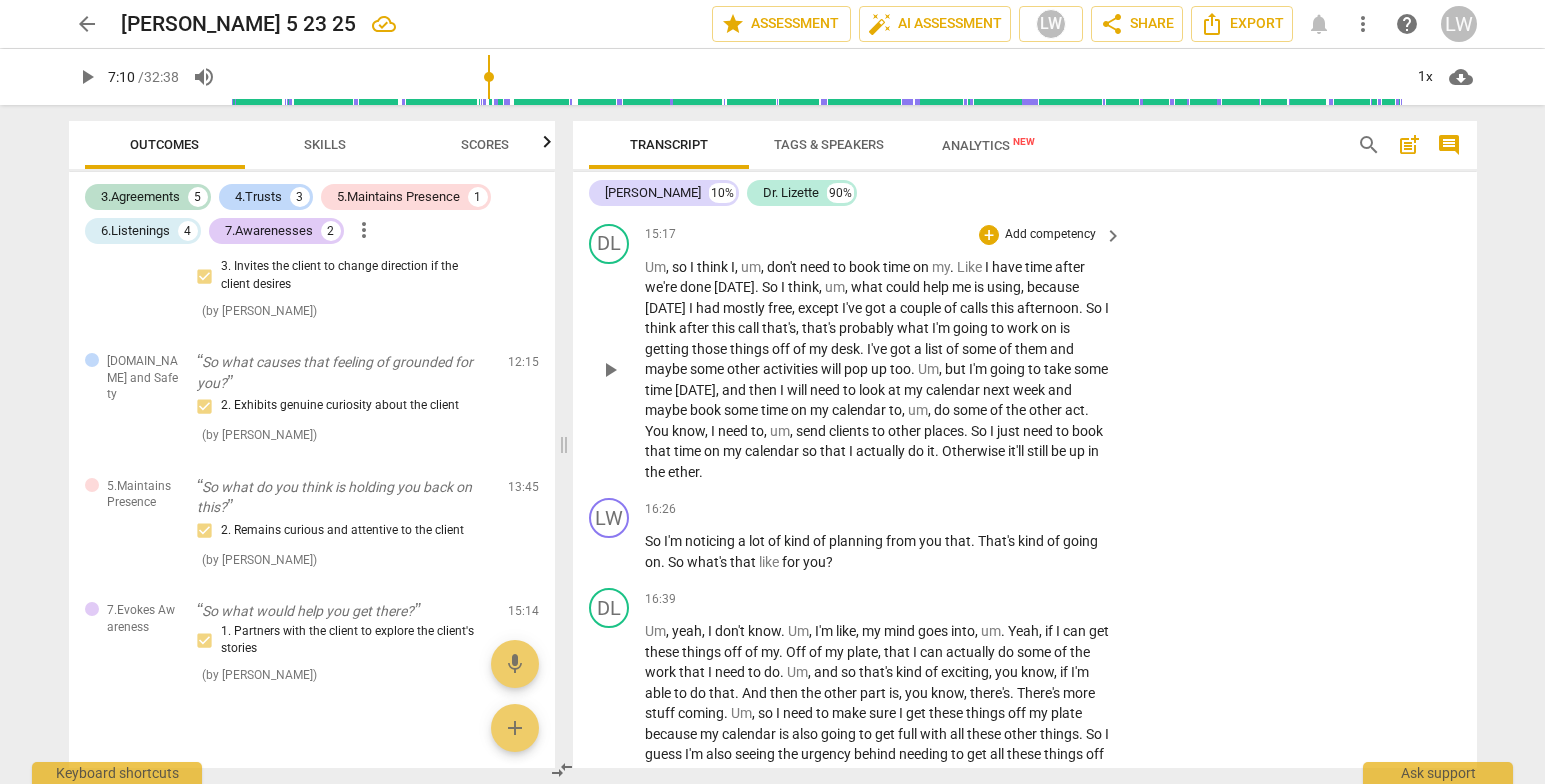 click on "Um ,   so   I   think   I ,   um ,   don't   need   to   book   time   on   my .   Like   I   have   time   after   we're   done   [DATE] .   So   I   think ,   um ,   what   could   help   me   is   using ,   because   [DATE]   I   had   mostly   free ,   except   I've   got   a   couple   of   calls   this   afternoon .   So   I   think   after   this   call   that's ,   that's   probably   what   I'm   going   to   work   on   is   getting   those   things   off   of   my   desk .   I've   got   a   list   of   some   of   them   and   maybe   some   other   activities   will   pop   up   too .   Um ,   but   I'm   going   to   take   some   time   [DATE] ,   and   then   I   will   need   to   look   at   my   calendar   next   week   and   maybe   book   some   time   on   my   calendar   to ,   um ,   do   some   of   the   other   act .   You   know ,   I   need   to ,   um ,   send   clients   to   other   places .   So   I   just   need   to   book   that   time   on   my   calendar   so   that   I" at bounding box center [879, 370] 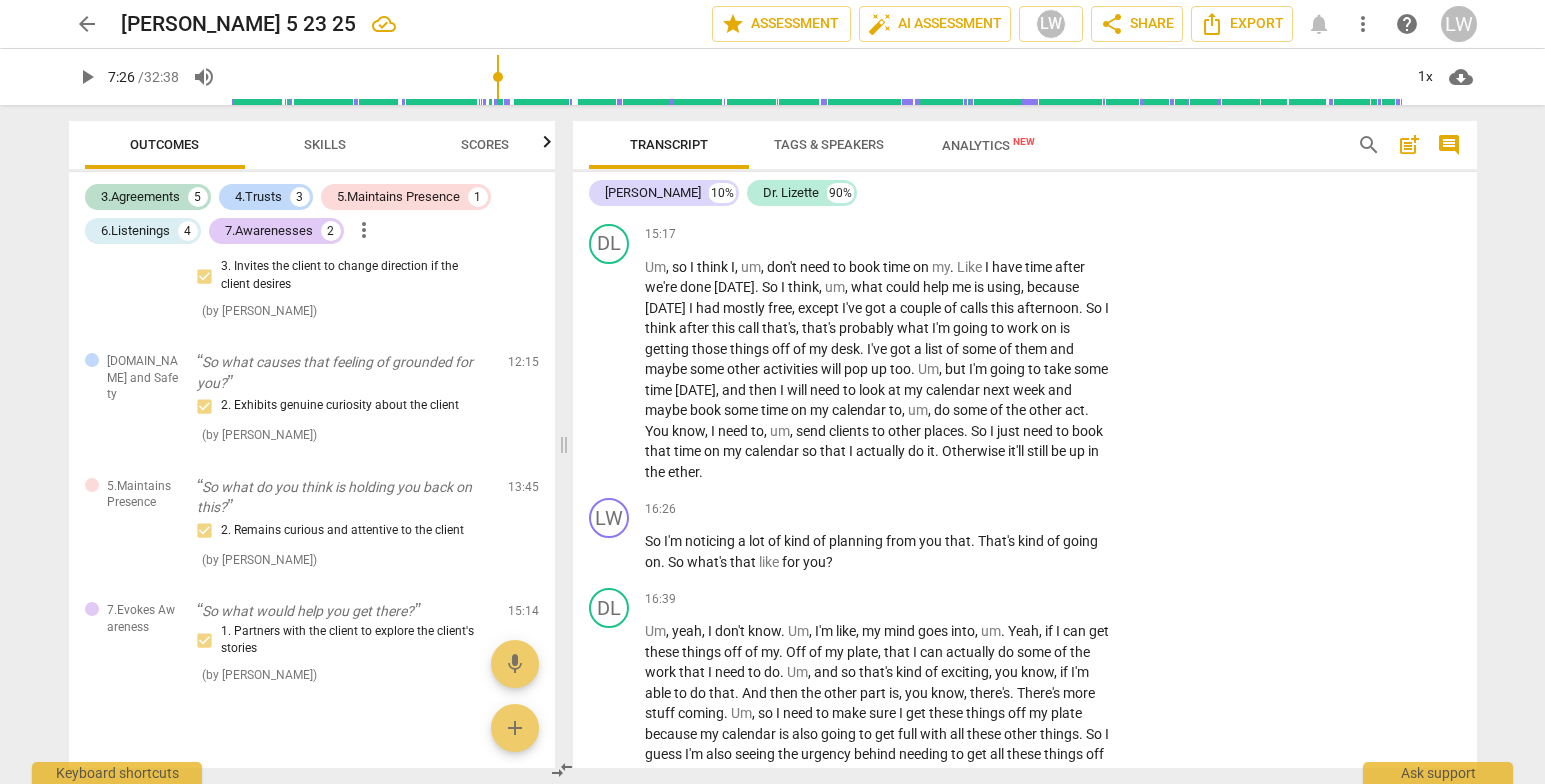 scroll, scrollTop: 2442, scrollLeft: 0, axis: vertical 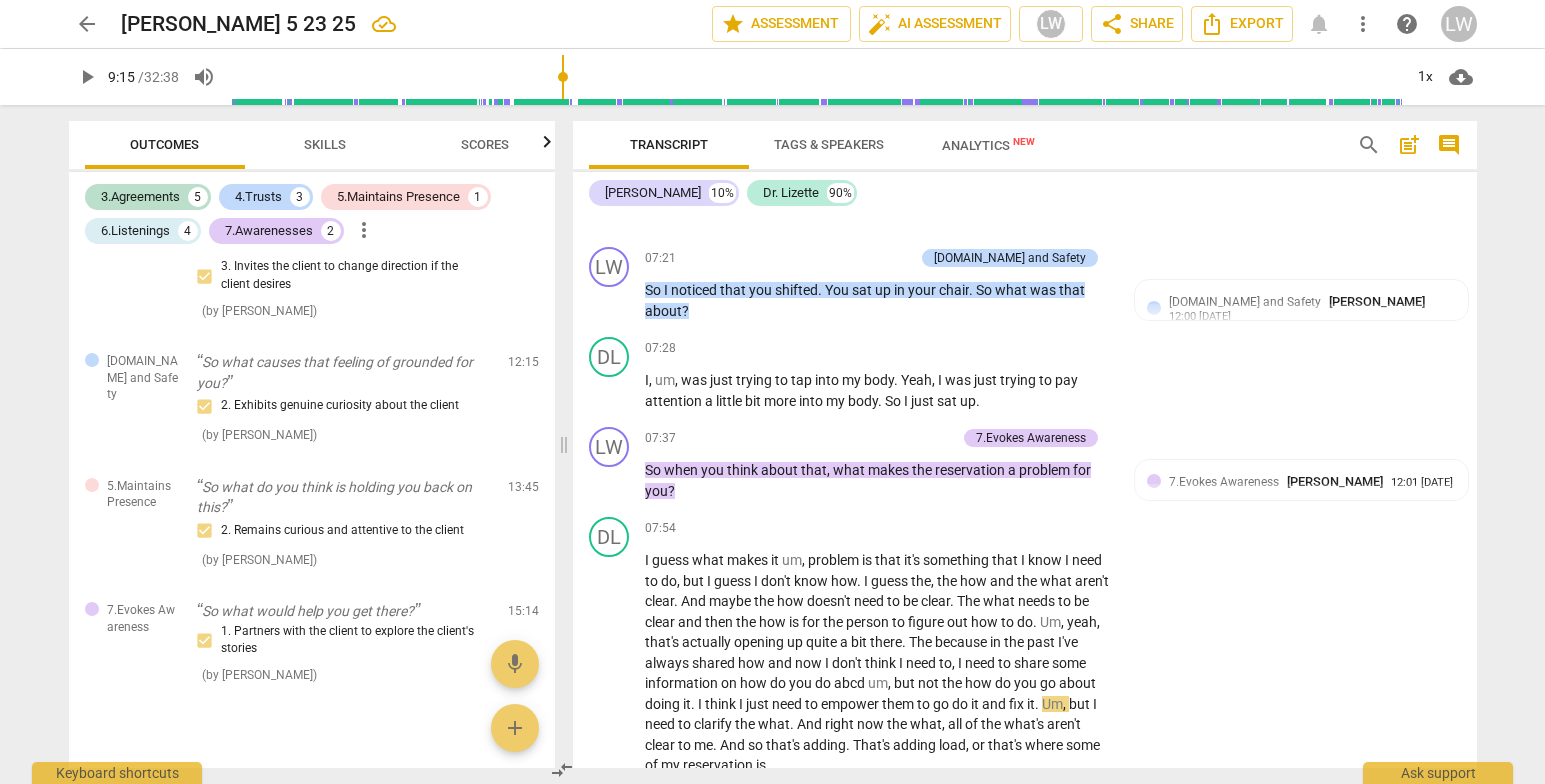 drag, startPoint x: 490, startPoint y: 75, endPoint x: 565, endPoint y: 105, distance: 80.77747 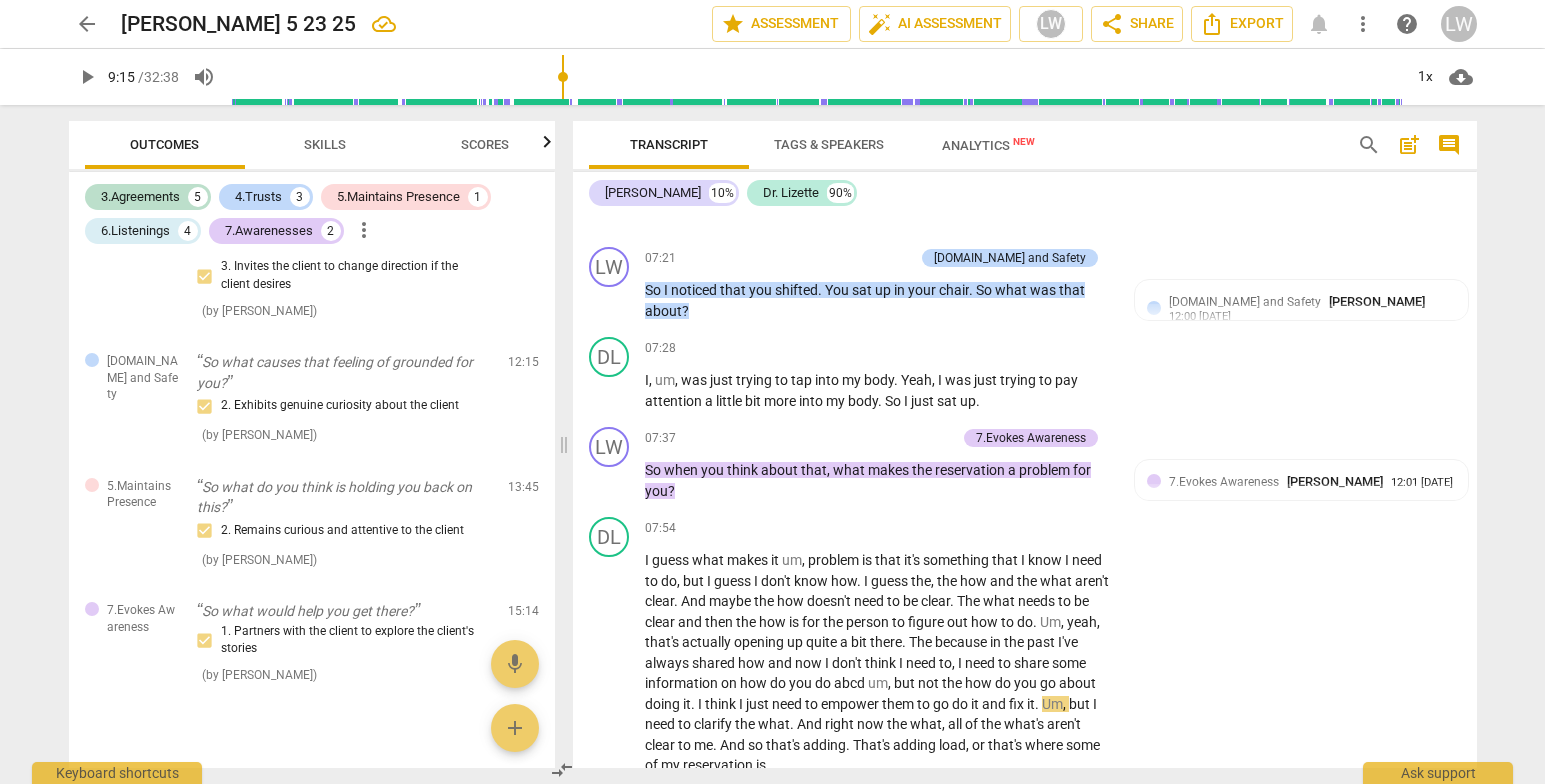 click at bounding box center (816, 77) 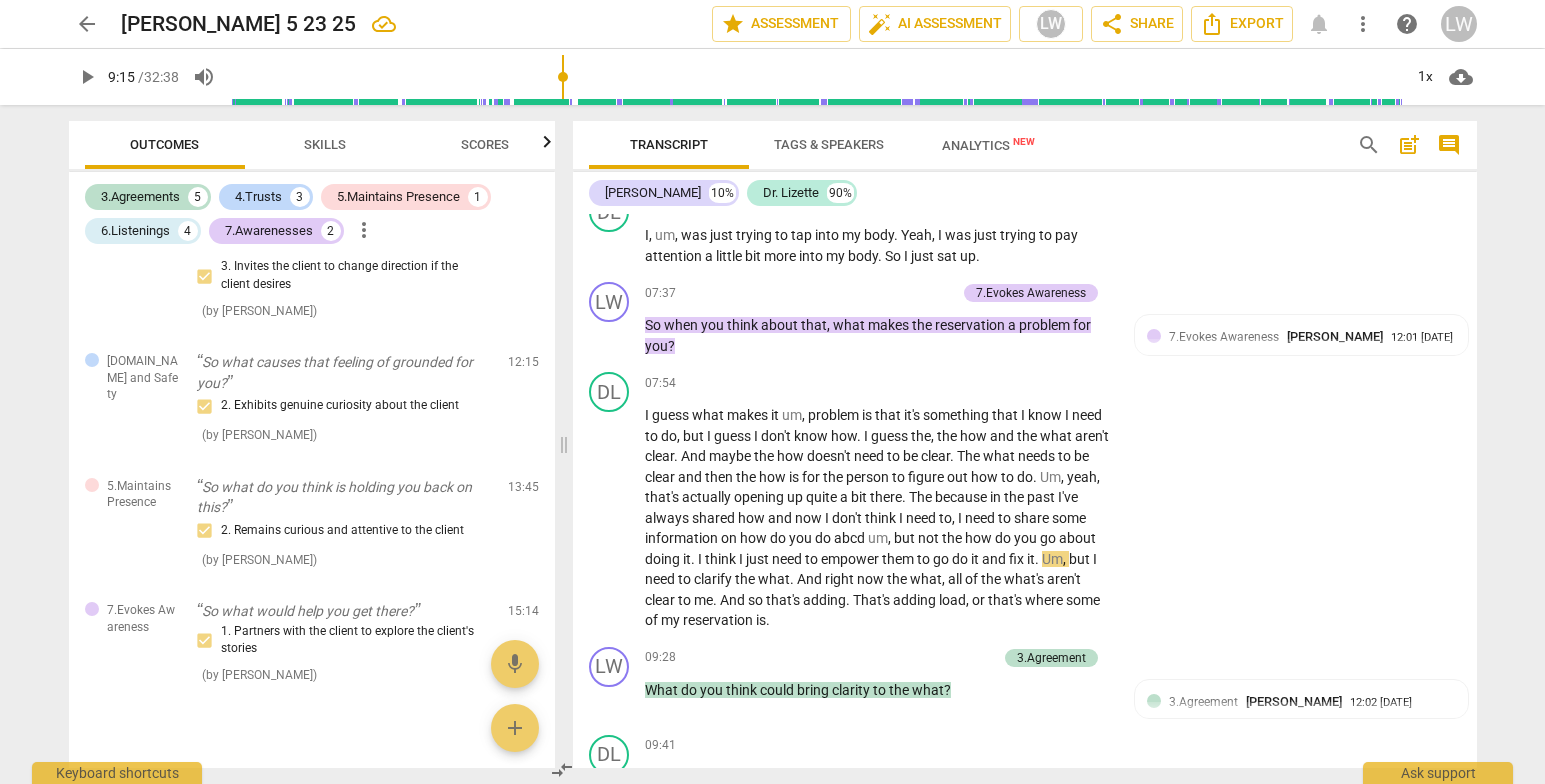scroll, scrollTop: 2714, scrollLeft: 0, axis: vertical 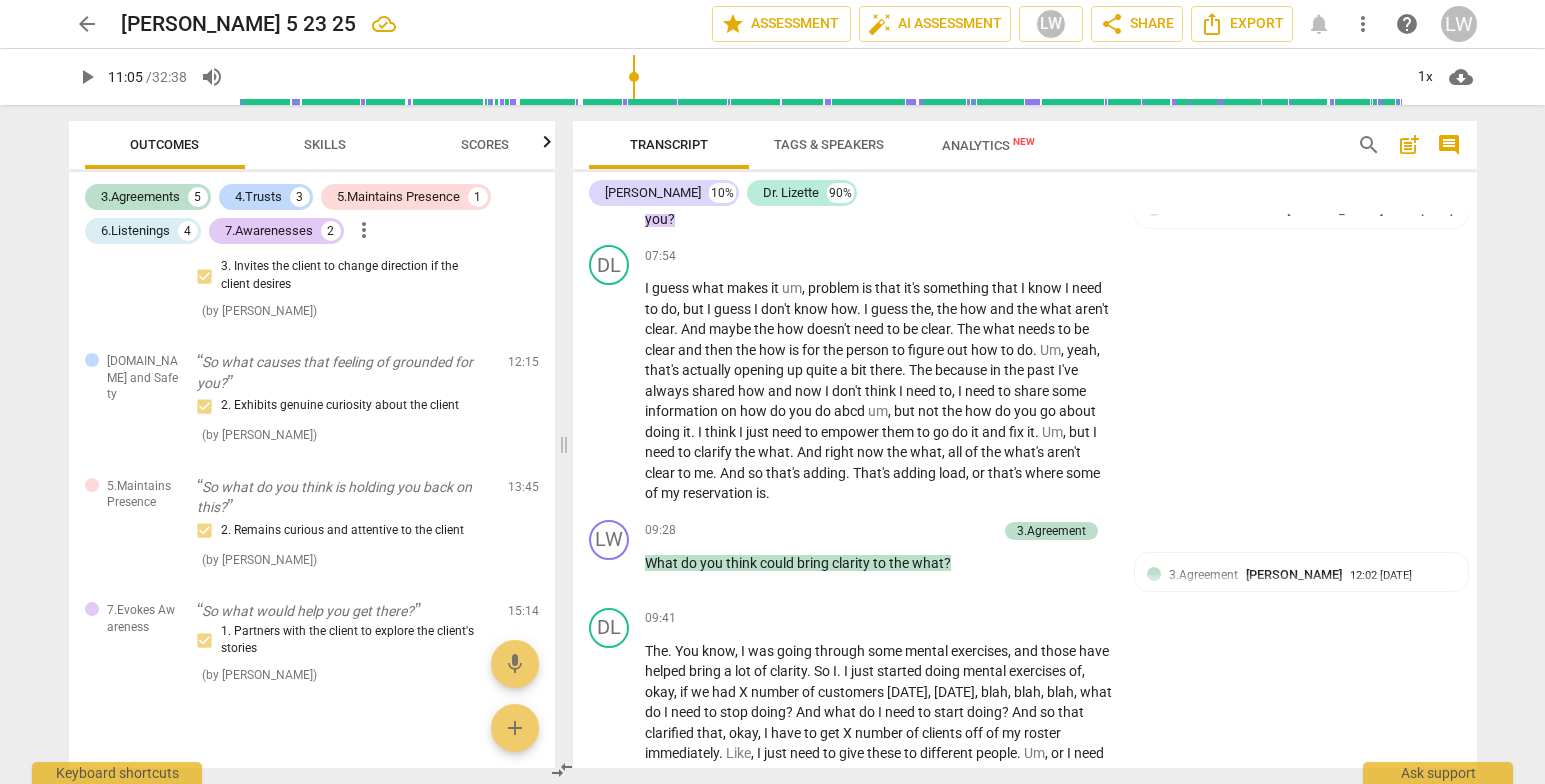 drag, startPoint x: 565, startPoint y: 75, endPoint x: 636, endPoint y: 89, distance: 72.36712 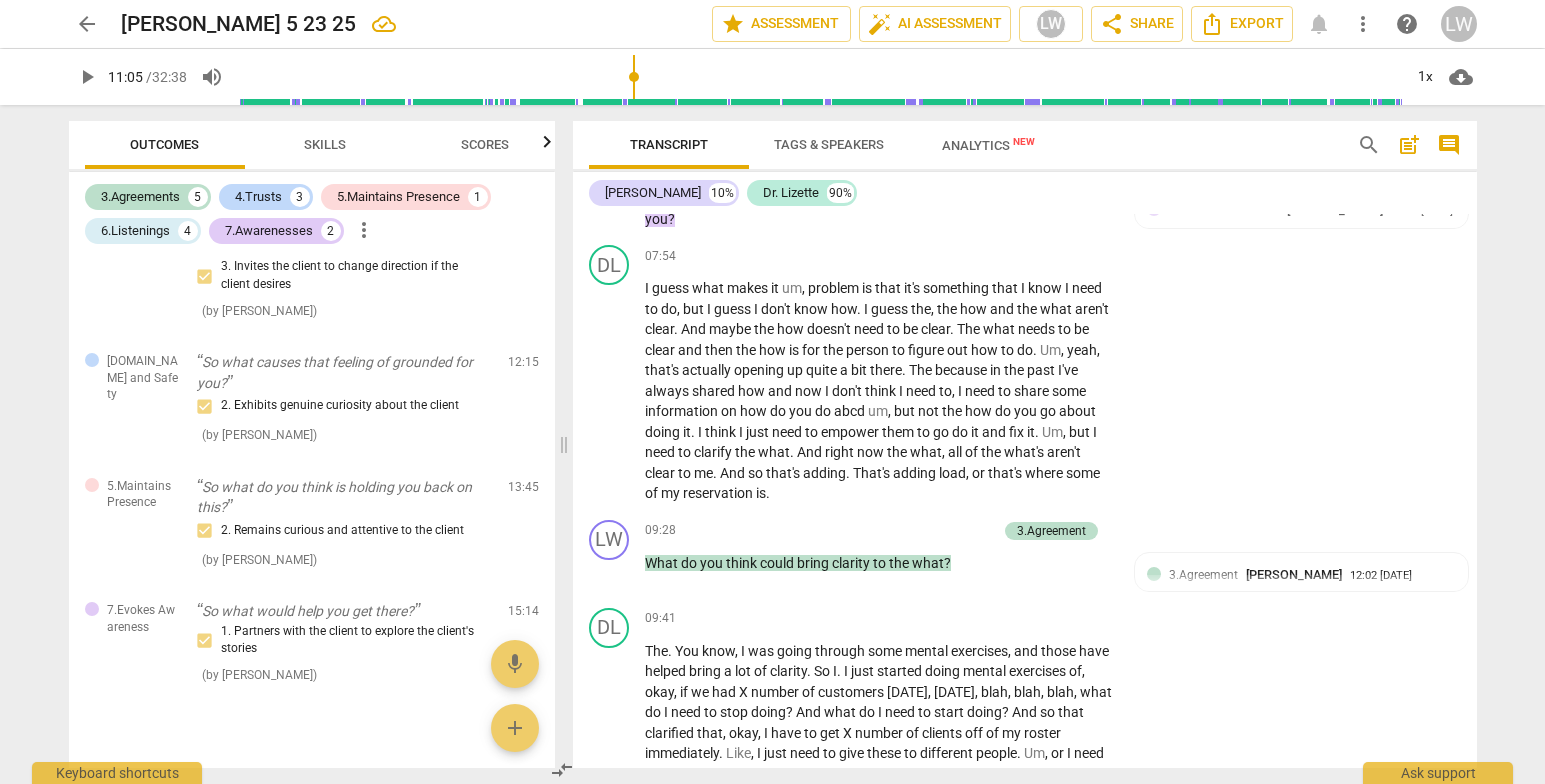 click at bounding box center (820, 77) 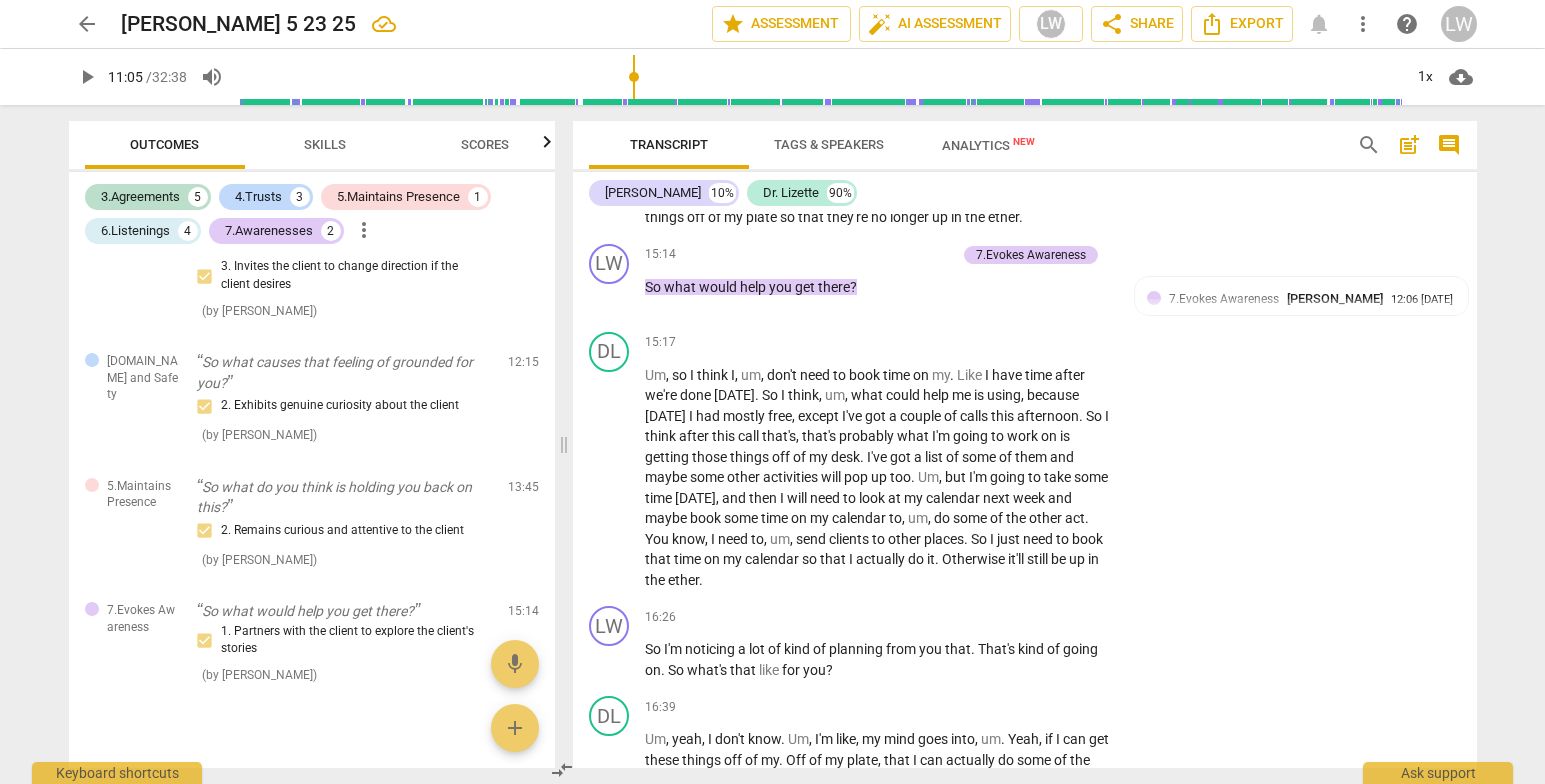 scroll, scrollTop: 4433, scrollLeft: 0, axis: vertical 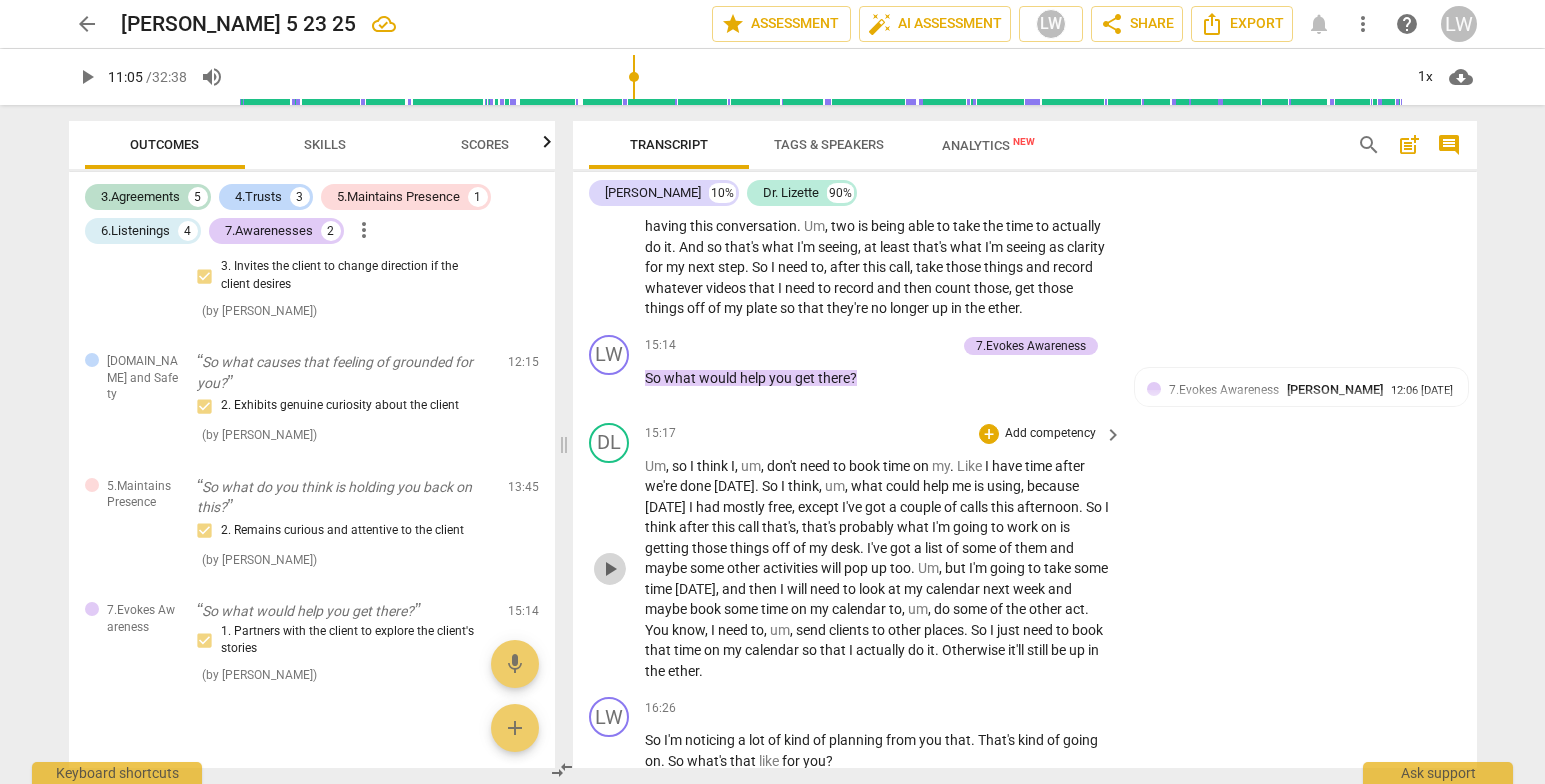 click on "play_arrow" at bounding box center [610, 569] 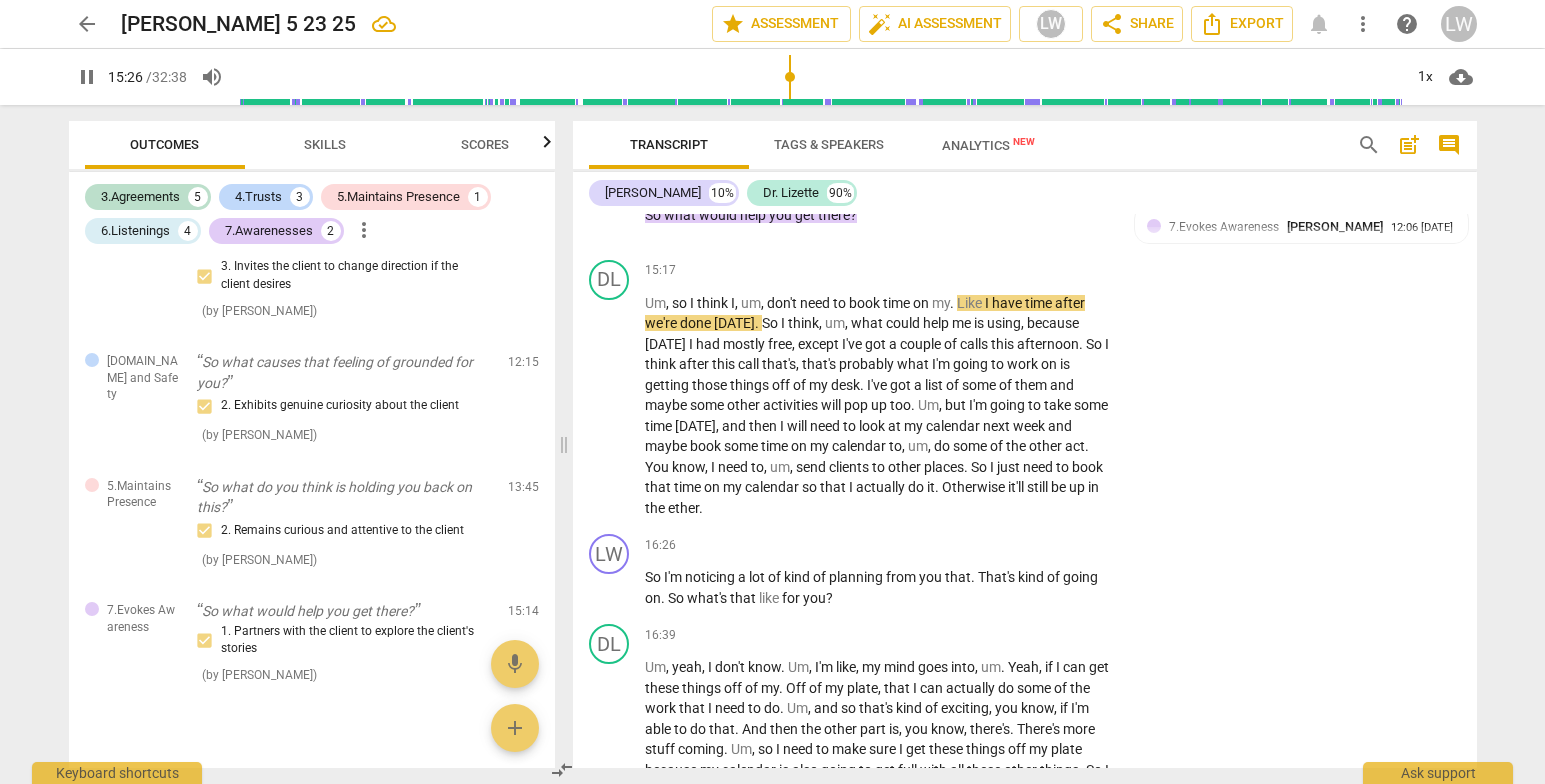 scroll, scrollTop: 4614, scrollLeft: 0, axis: vertical 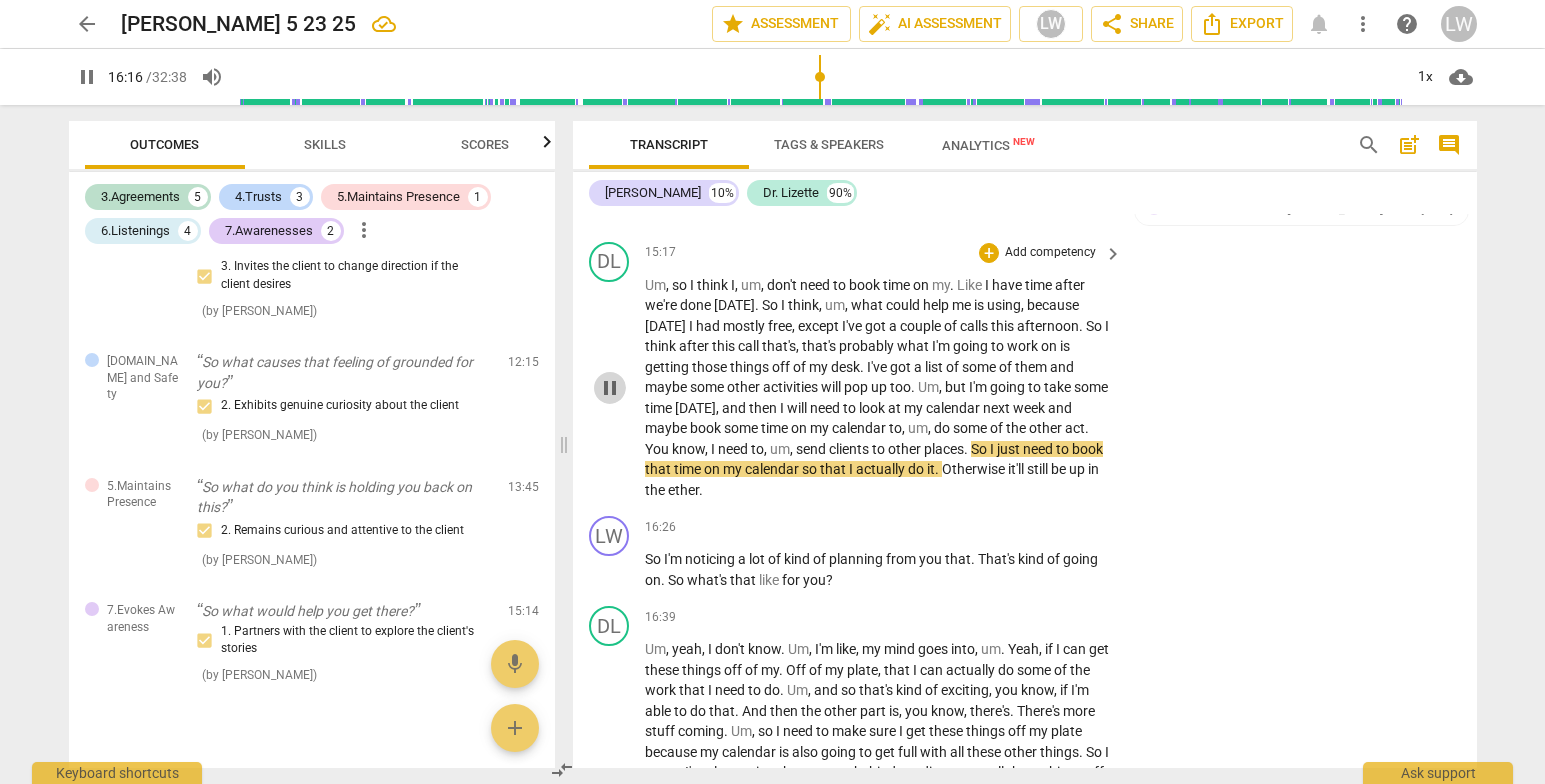 click on "pause" at bounding box center (610, 388) 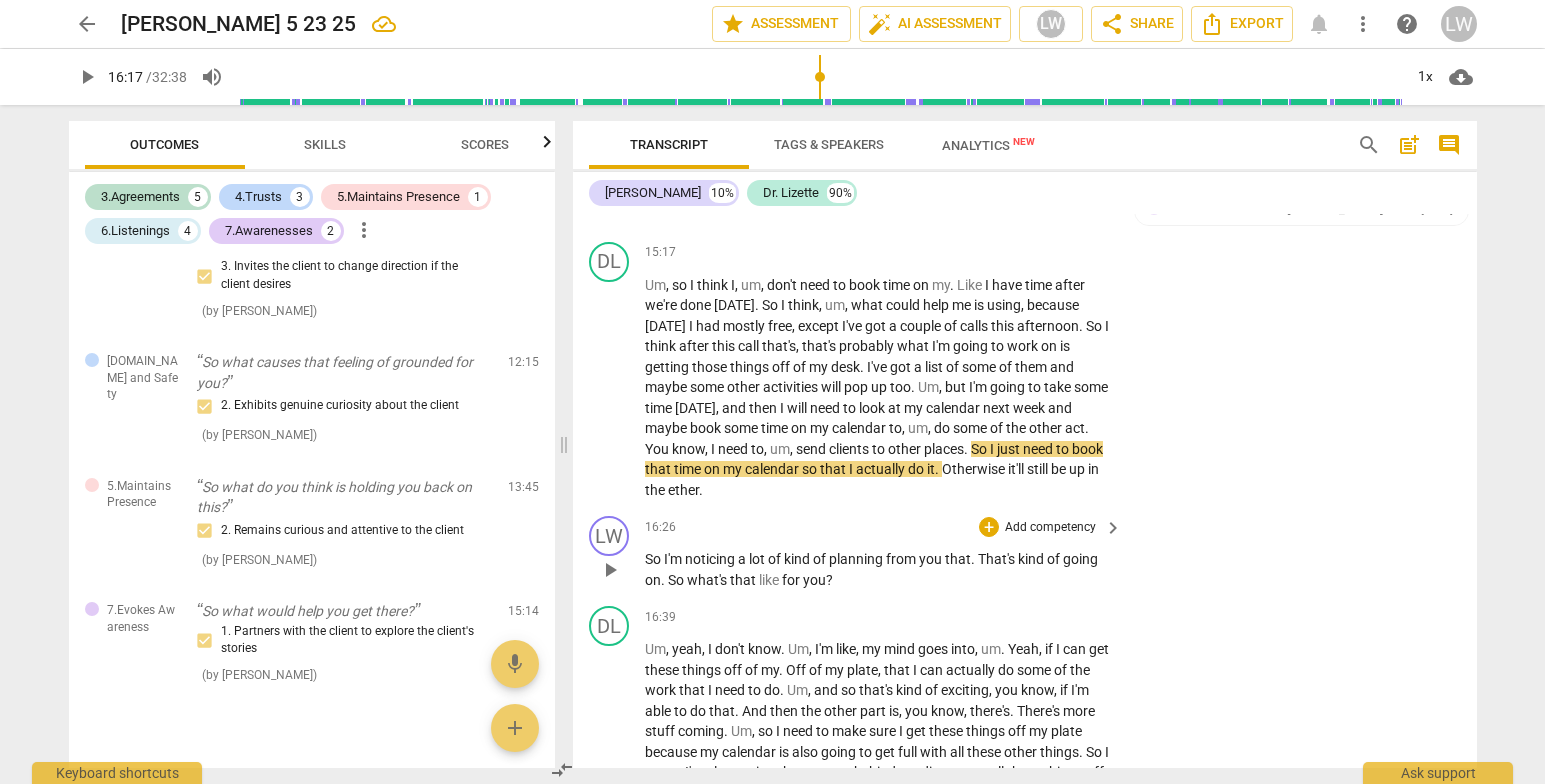 click on "Add competency" at bounding box center [1050, 528] 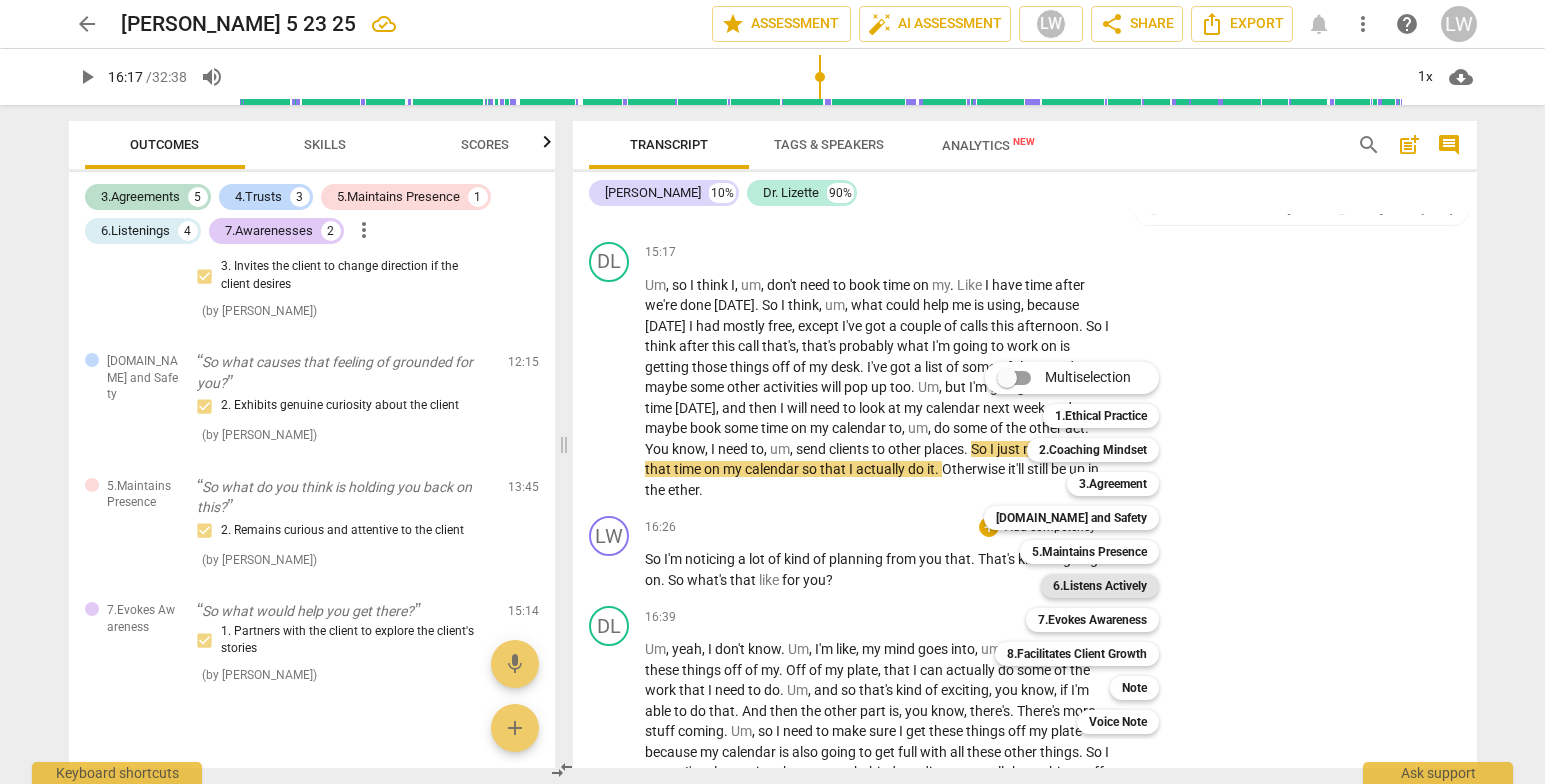 click on "6.Listens Actively" at bounding box center (1100, 586) 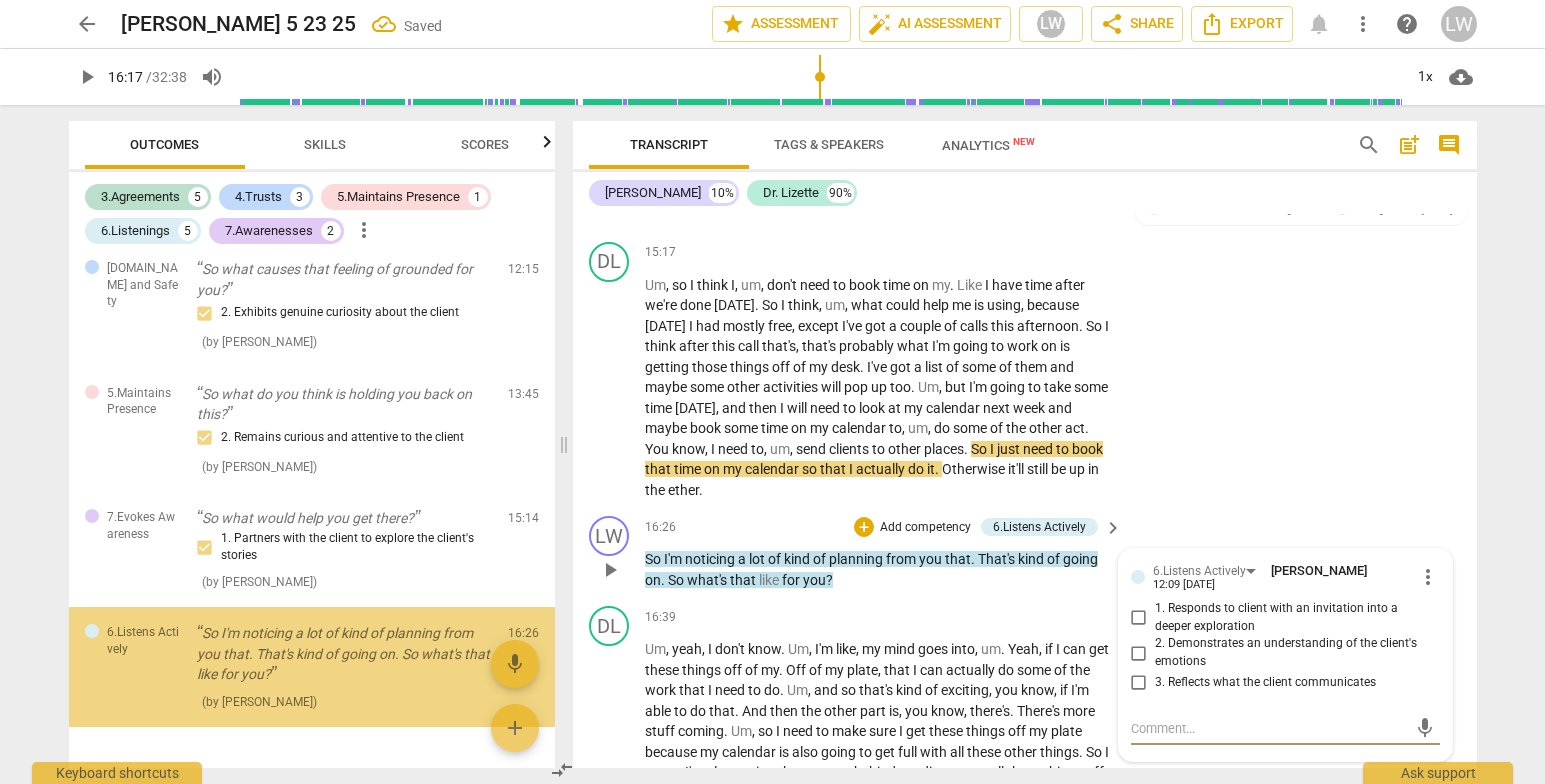 scroll, scrollTop: 1583, scrollLeft: 0, axis: vertical 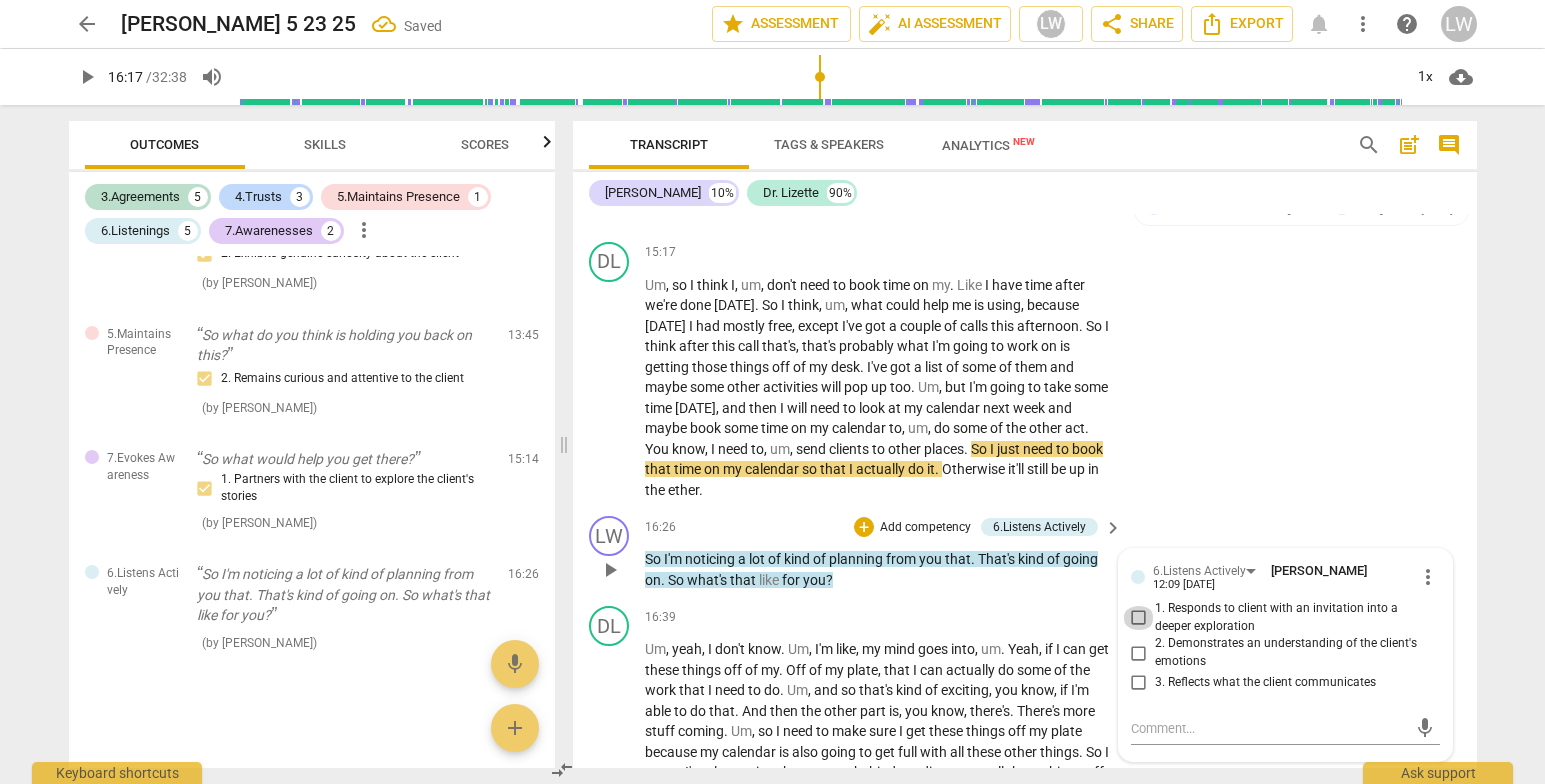 click on "1. Responds to client with an invitation into a deeper exploration" at bounding box center [1139, 618] 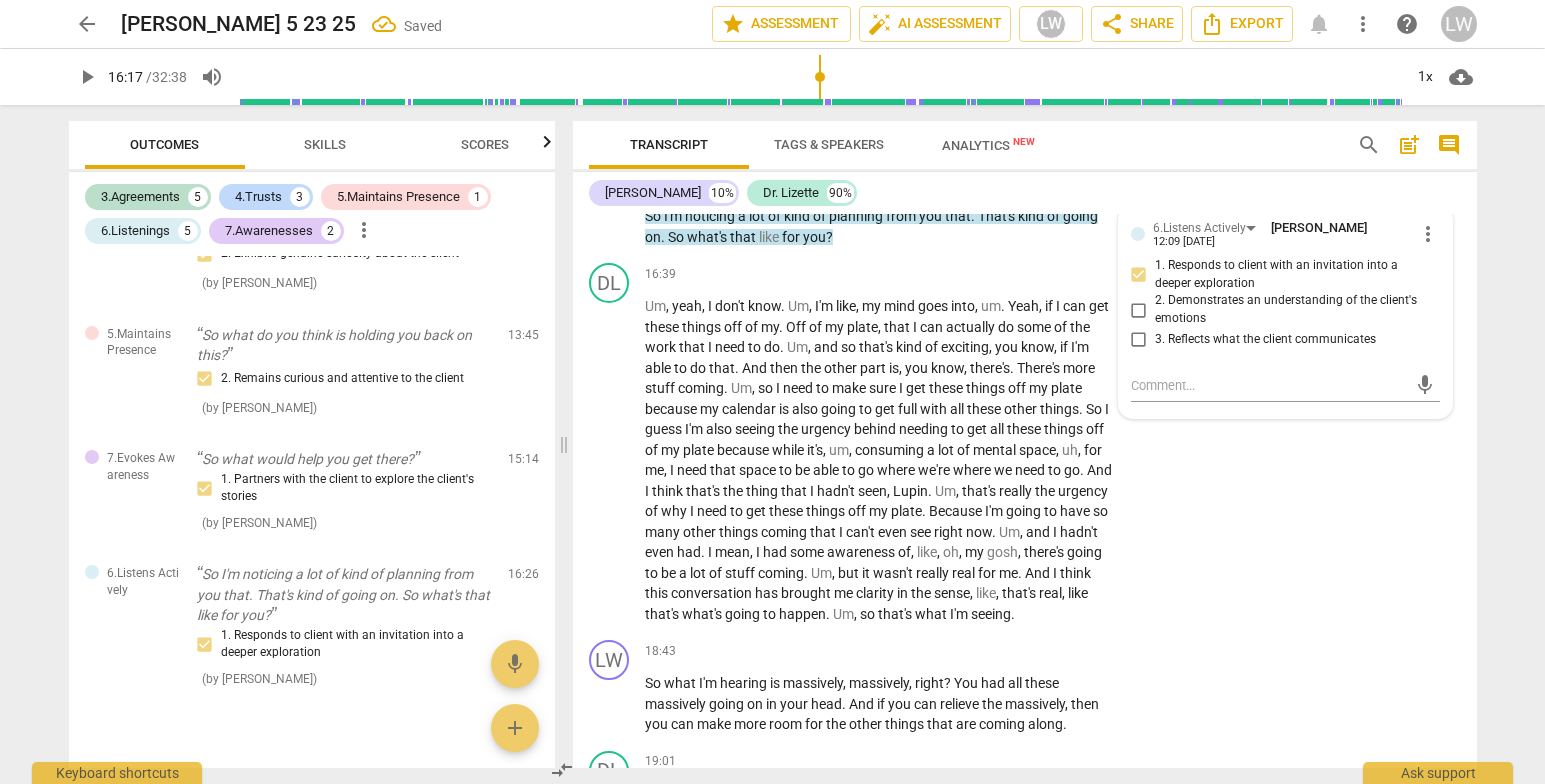 scroll, scrollTop: 5048, scrollLeft: 0, axis: vertical 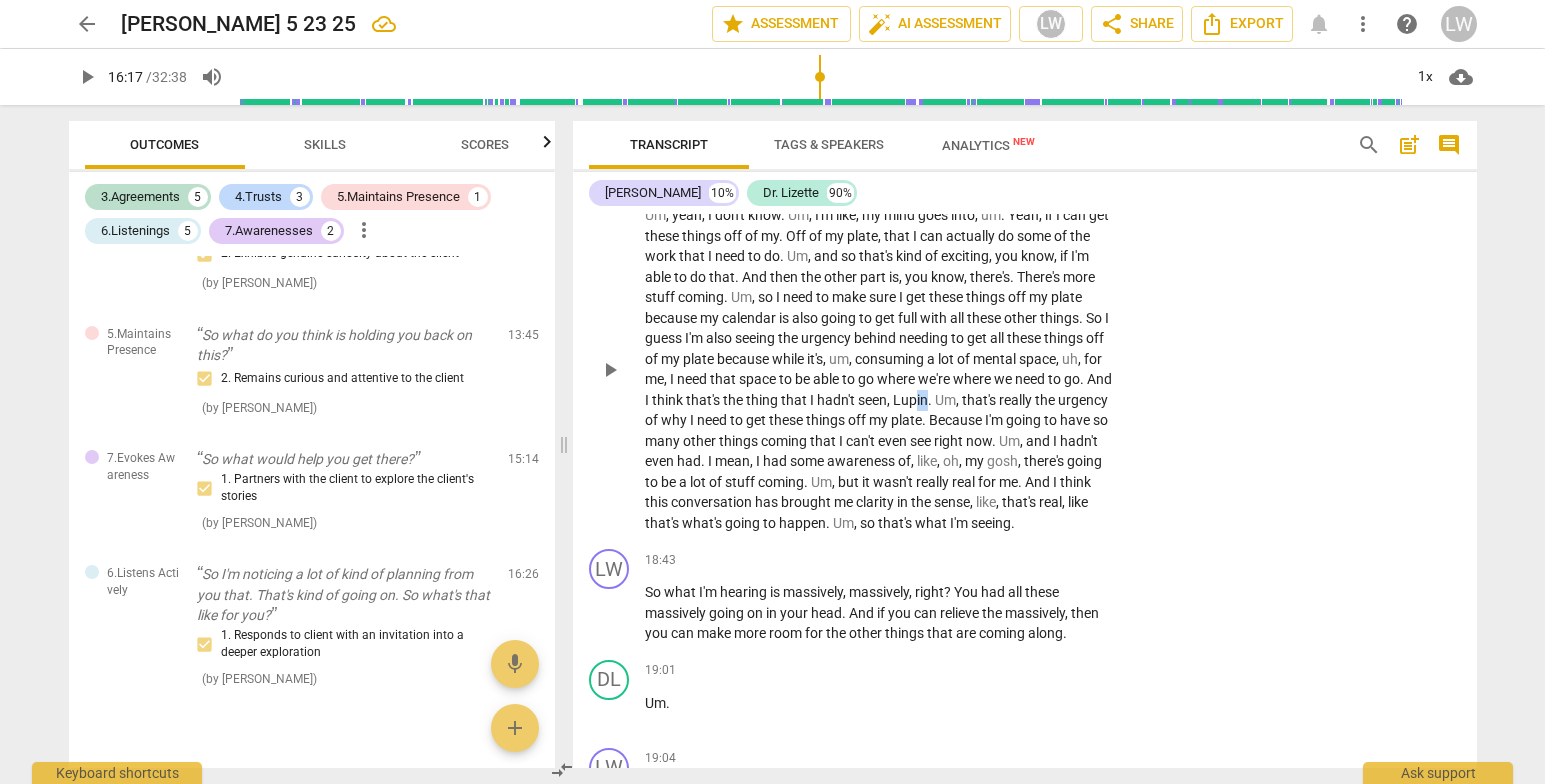 drag, startPoint x: 1077, startPoint y: 417, endPoint x: 1091, endPoint y: 419, distance: 14.142136 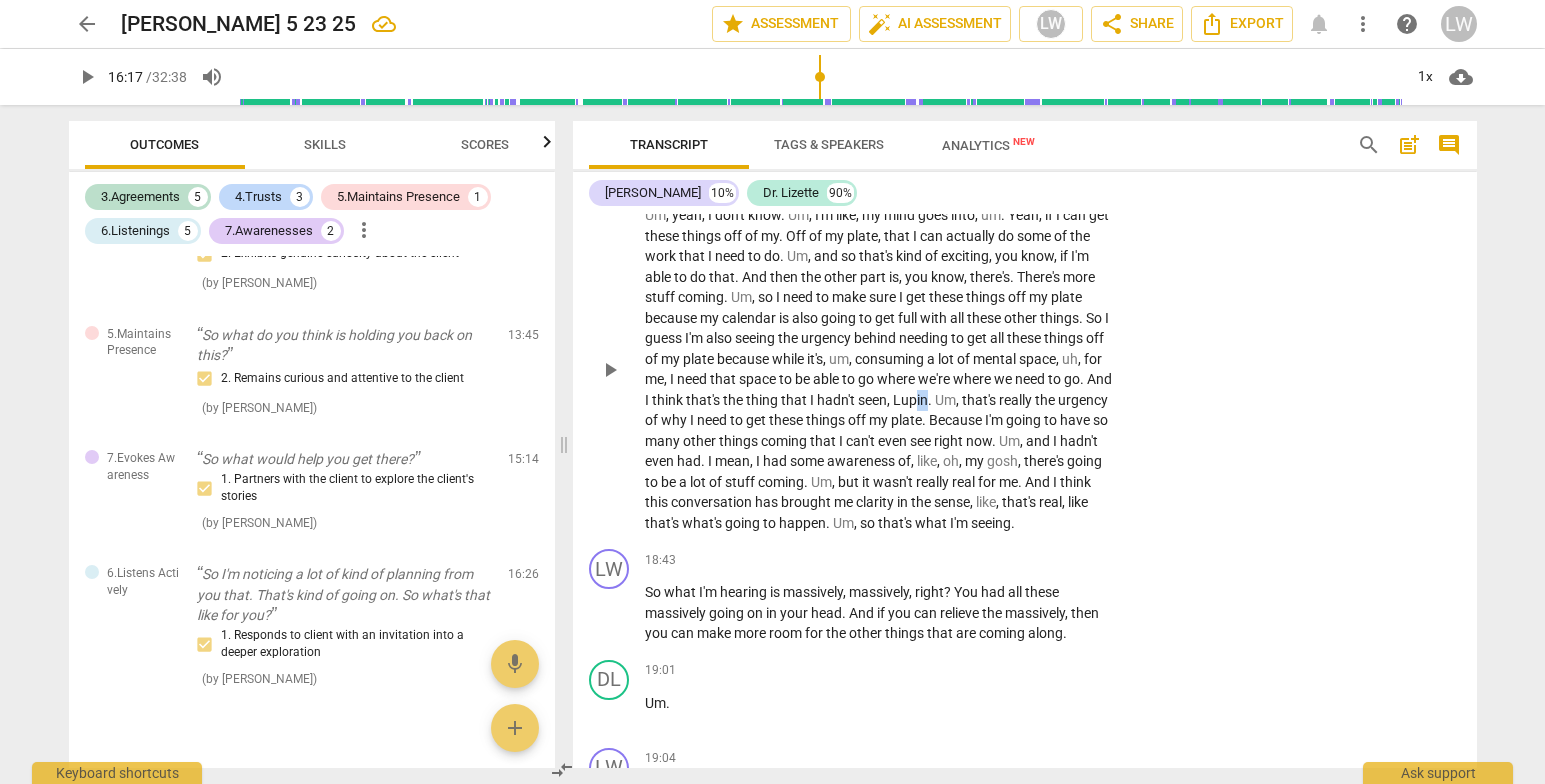 click on "Um ,   yeah ,   I   don't   know .   Um ,   I'm   like ,   my   mind   goes   into ,   um .   Yeah ,   if   I   can   get   these   things   off   of   my .   Off   of   my   plate ,   that   I   can   actually   do   some   of   the   work   that   I   need   to   do .   Um ,   and   so   that's   kind   of   exciting ,   you   know ,   if   I'm   able   to   do   that .   And   then   the   other   part   is ,   you   know ,   there's .   There's   more   stuff   coming .   Um ,   so   I   need   to   make   sure   I   get   these   things   off   my   plate   because   my   calendar   is   also   going   to   get   full   with   all   these   other   things .   So   I   guess   I'm   also   seeing   the   urgency   behind   needing   to   get   all   these   things   off   of   my   plate   because   while   it's ,   um ,   consuming   a   lot   of   mental   space ,   uh ,   for   me ,   I   need   that   space   to   be   able   to   go   where   we're   where   we   need   to   go .   And   I   think" at bounding box center [879, 369] 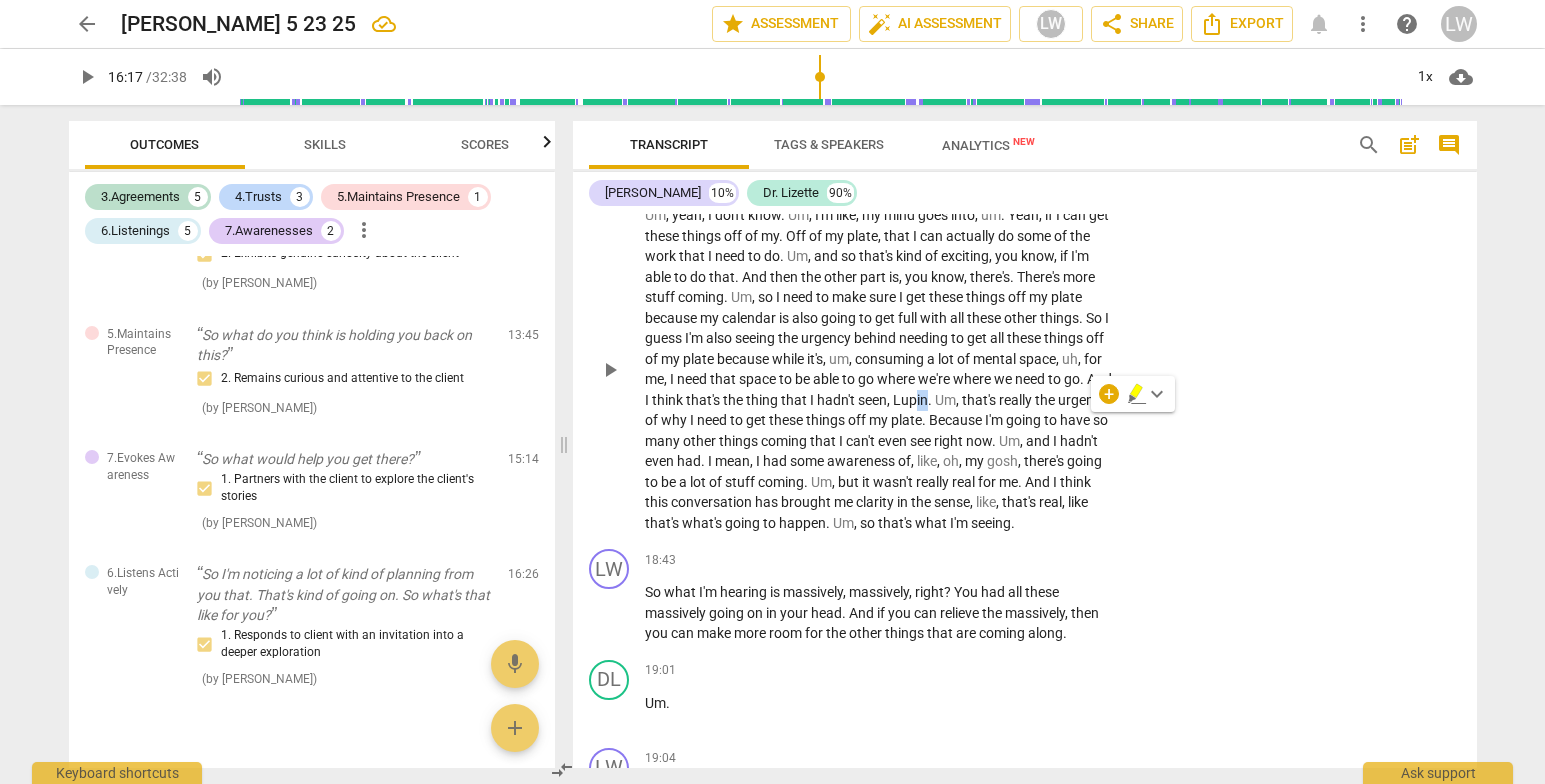type 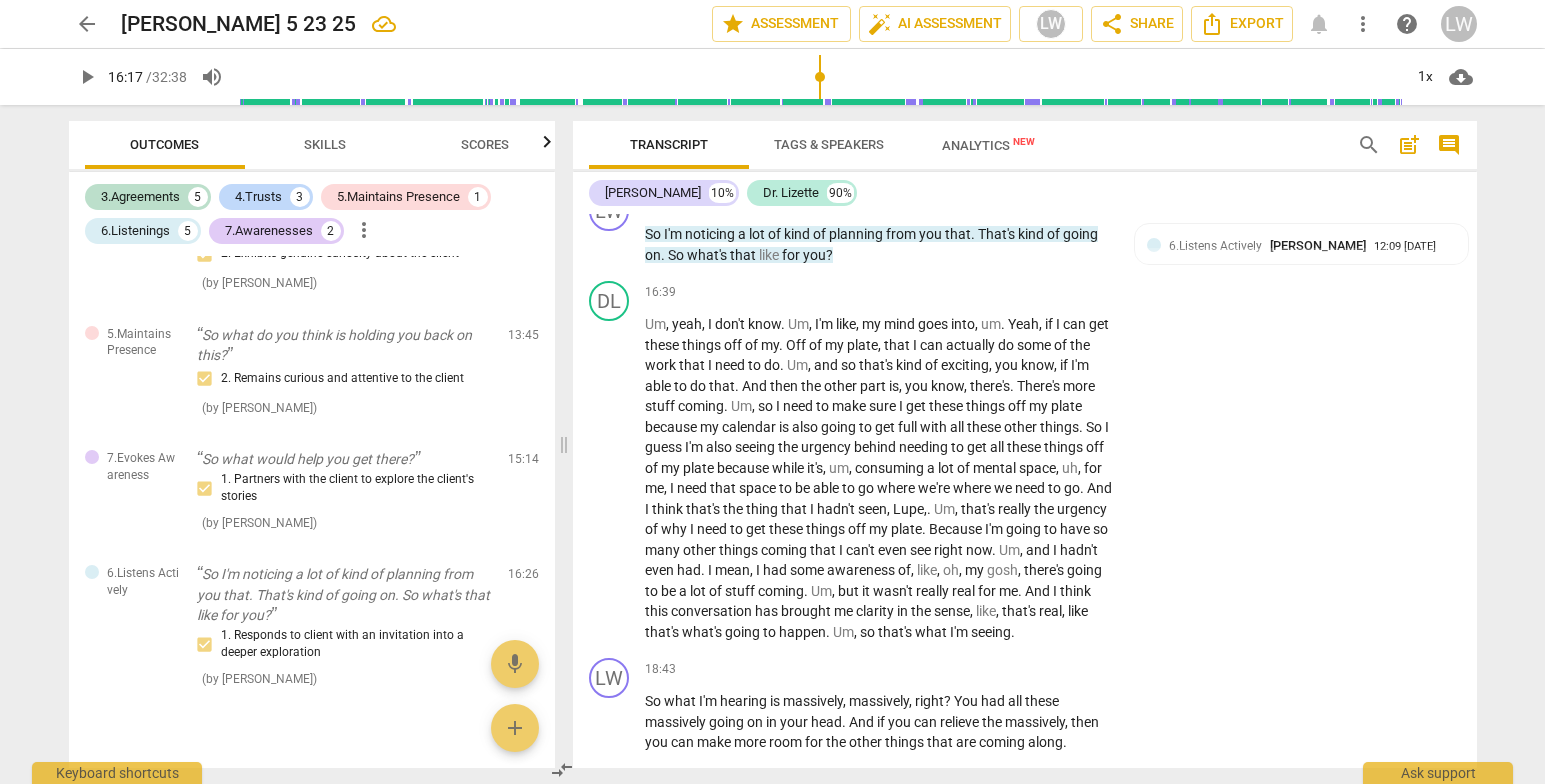 scroll, scrollTop: 4994, scrollLeft: 0, axis: vertical 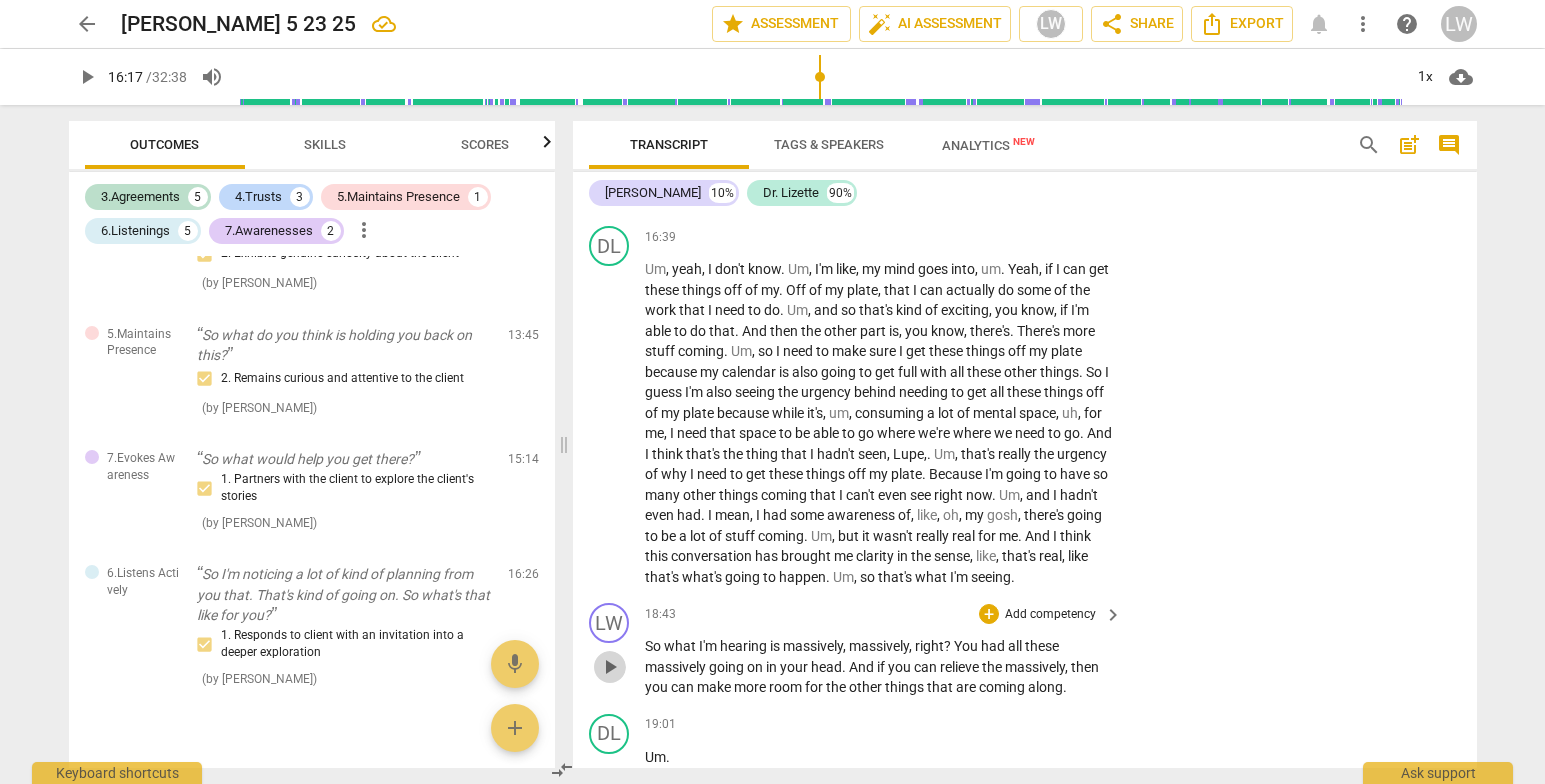 click on "play_arrow" at bounding box center [610, 667] 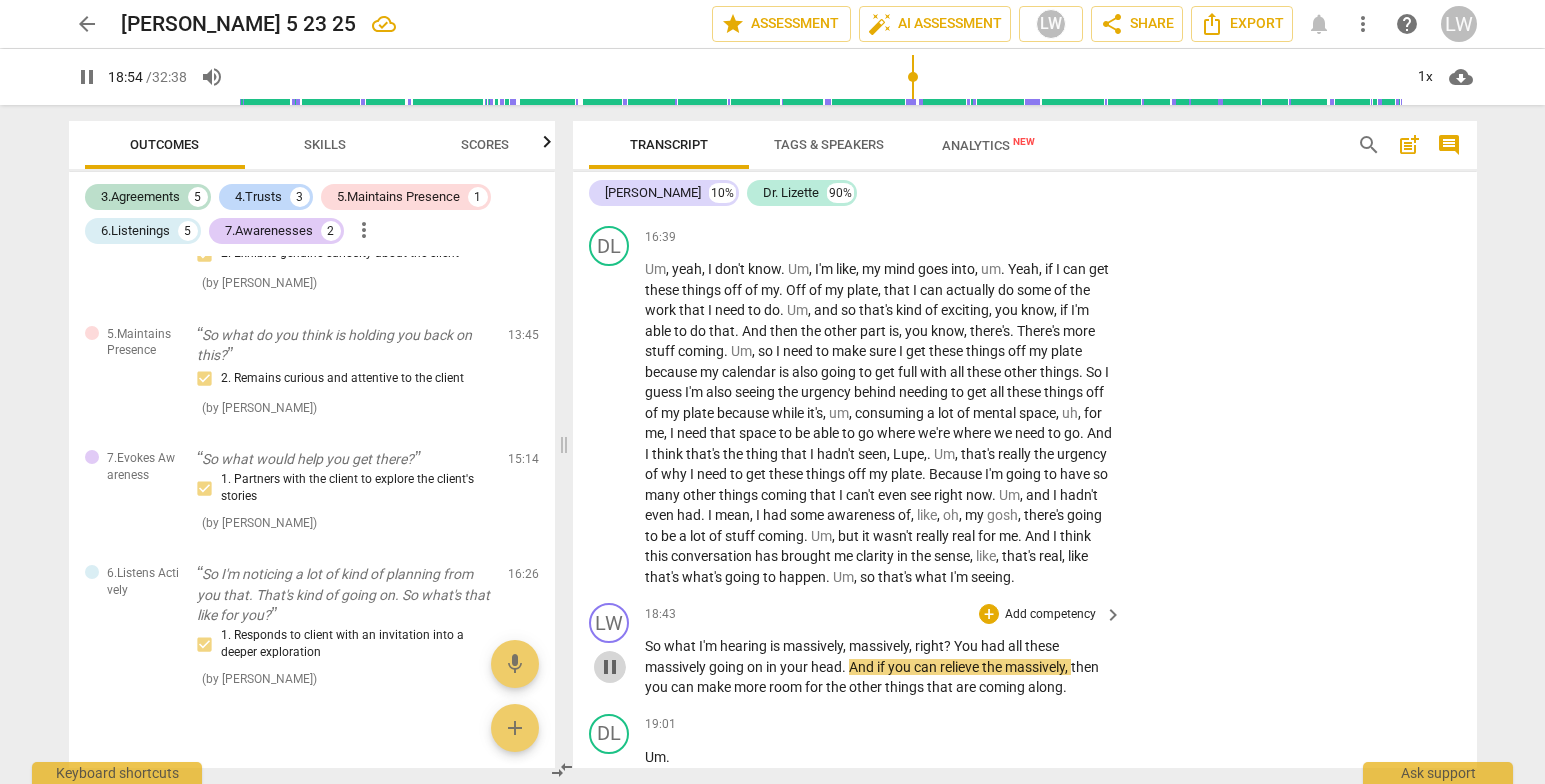 click on "pause" at bounding box center [610, 667] 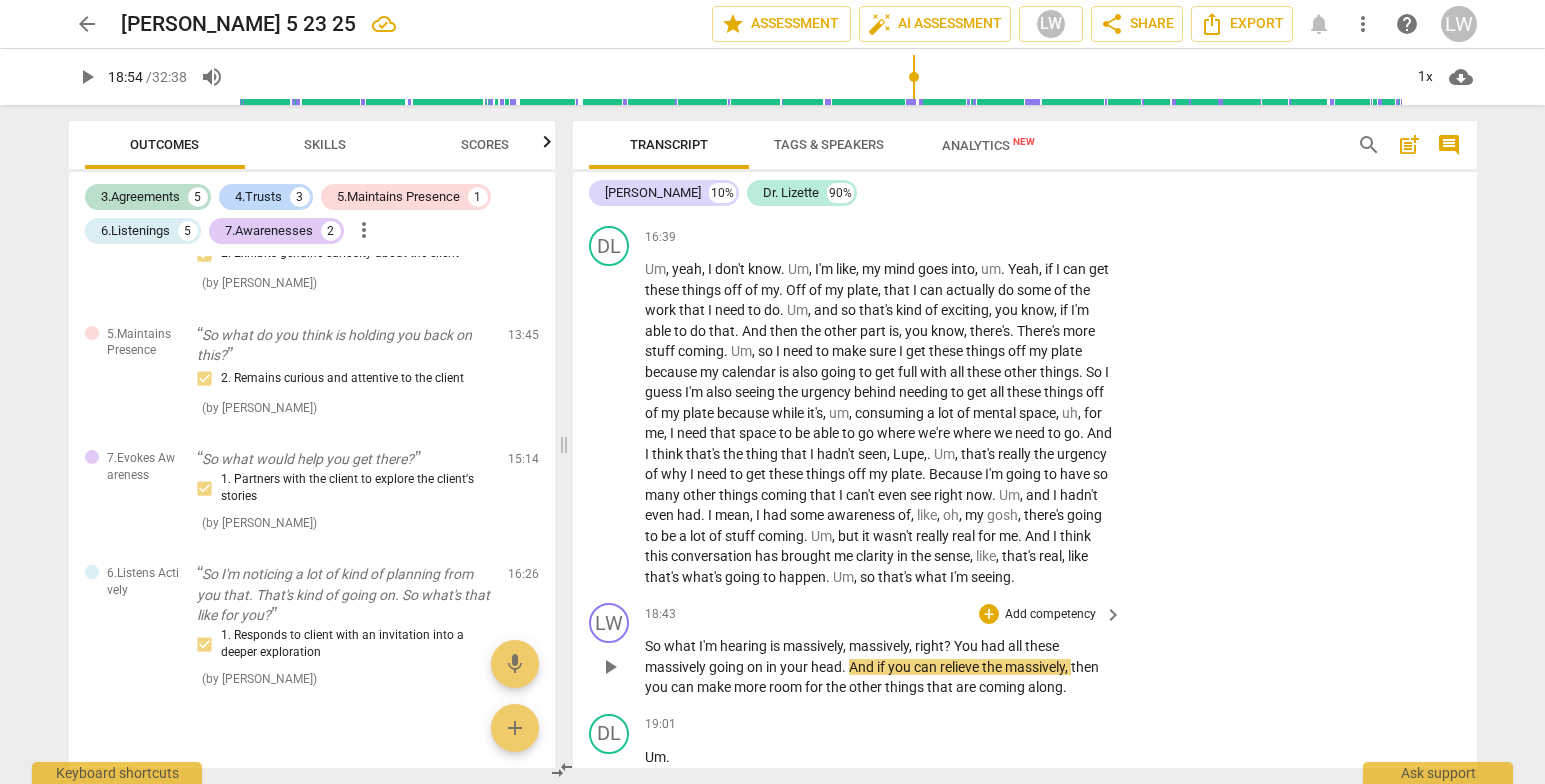 click on "massively" at bounding box center [677, 667] 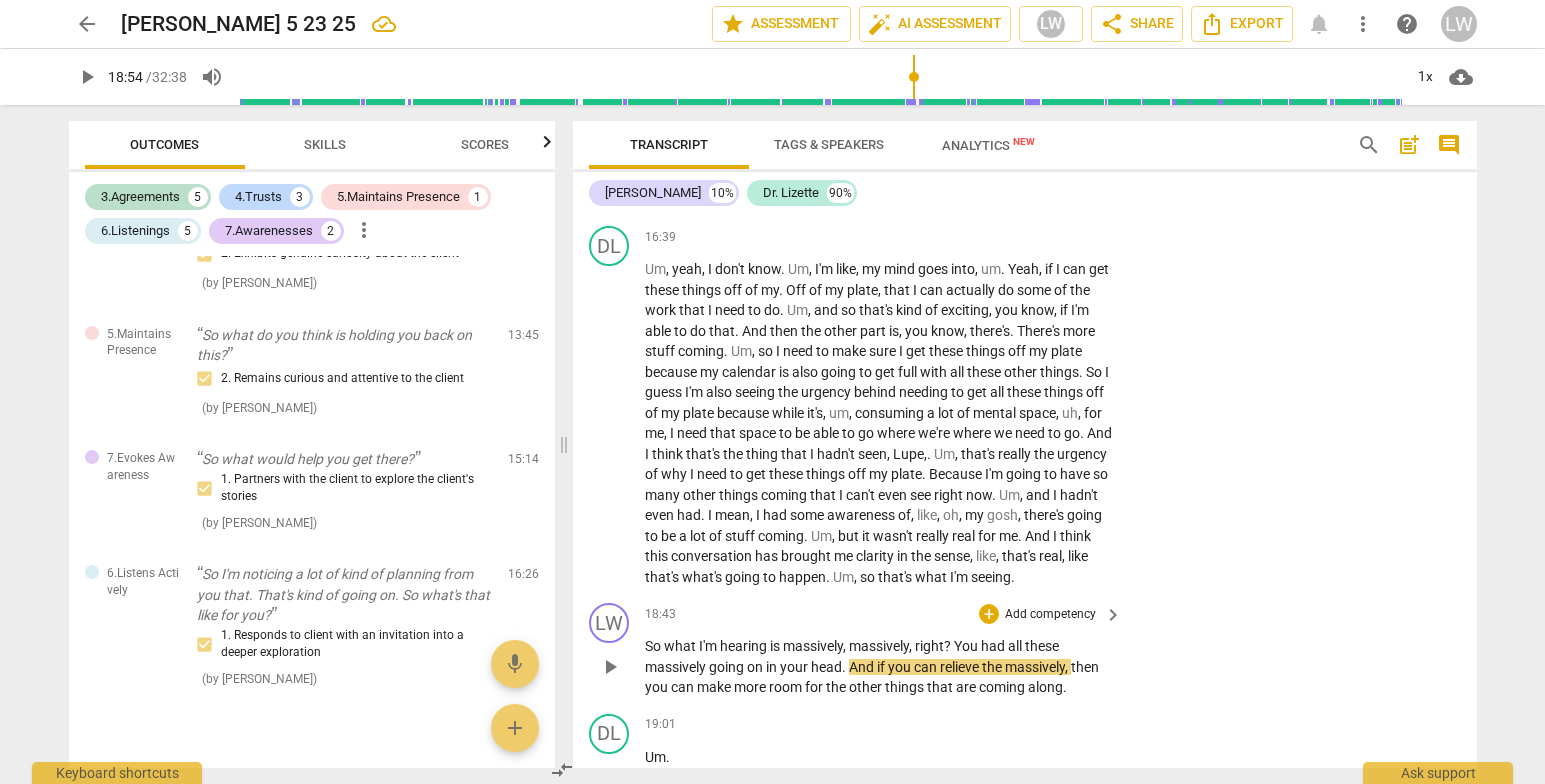 type 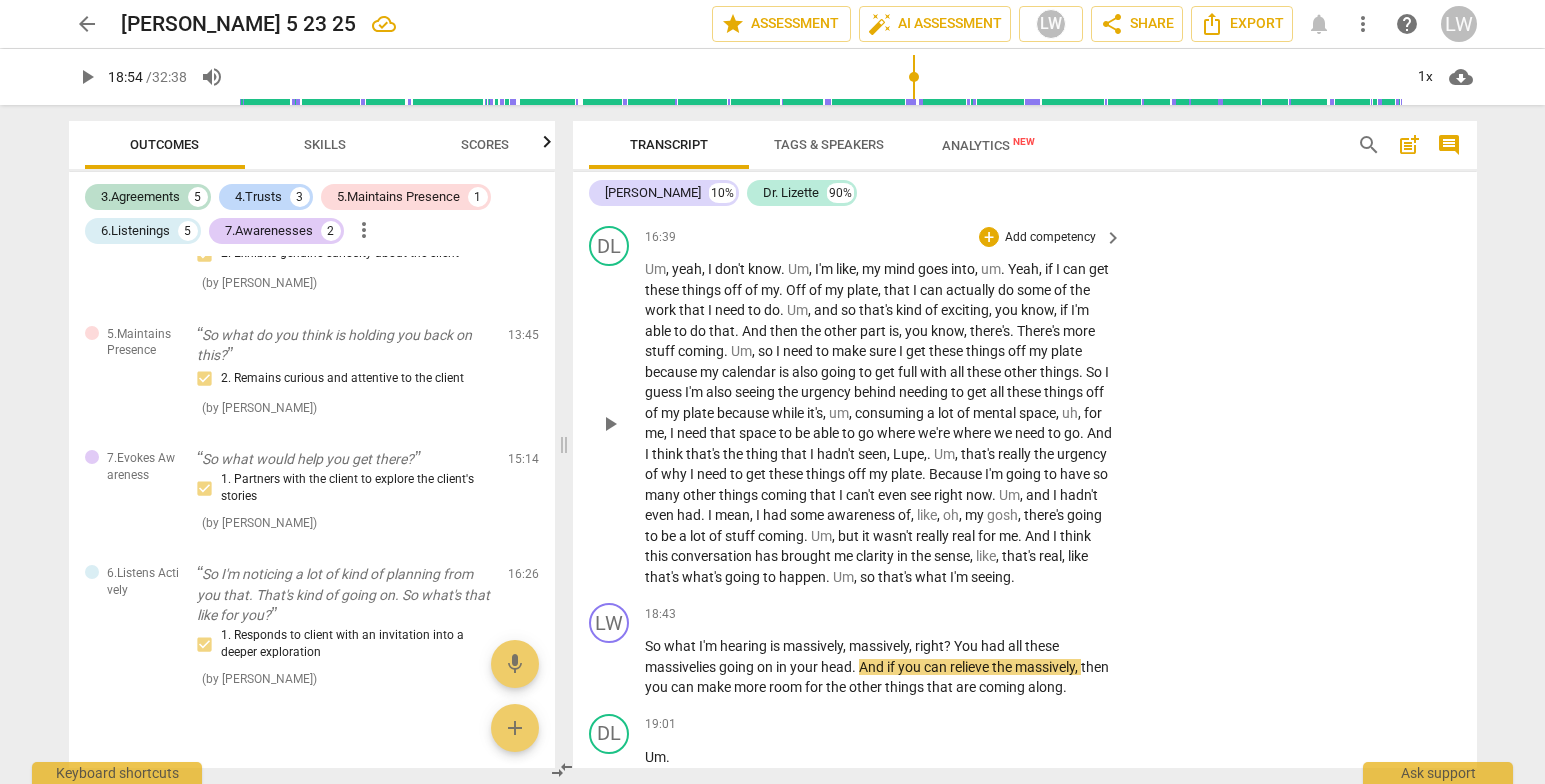 drag, startPoint x: 681, startPoint y: 712, endPoint x: 1194, endPoint y: 470, distance: 567.21515 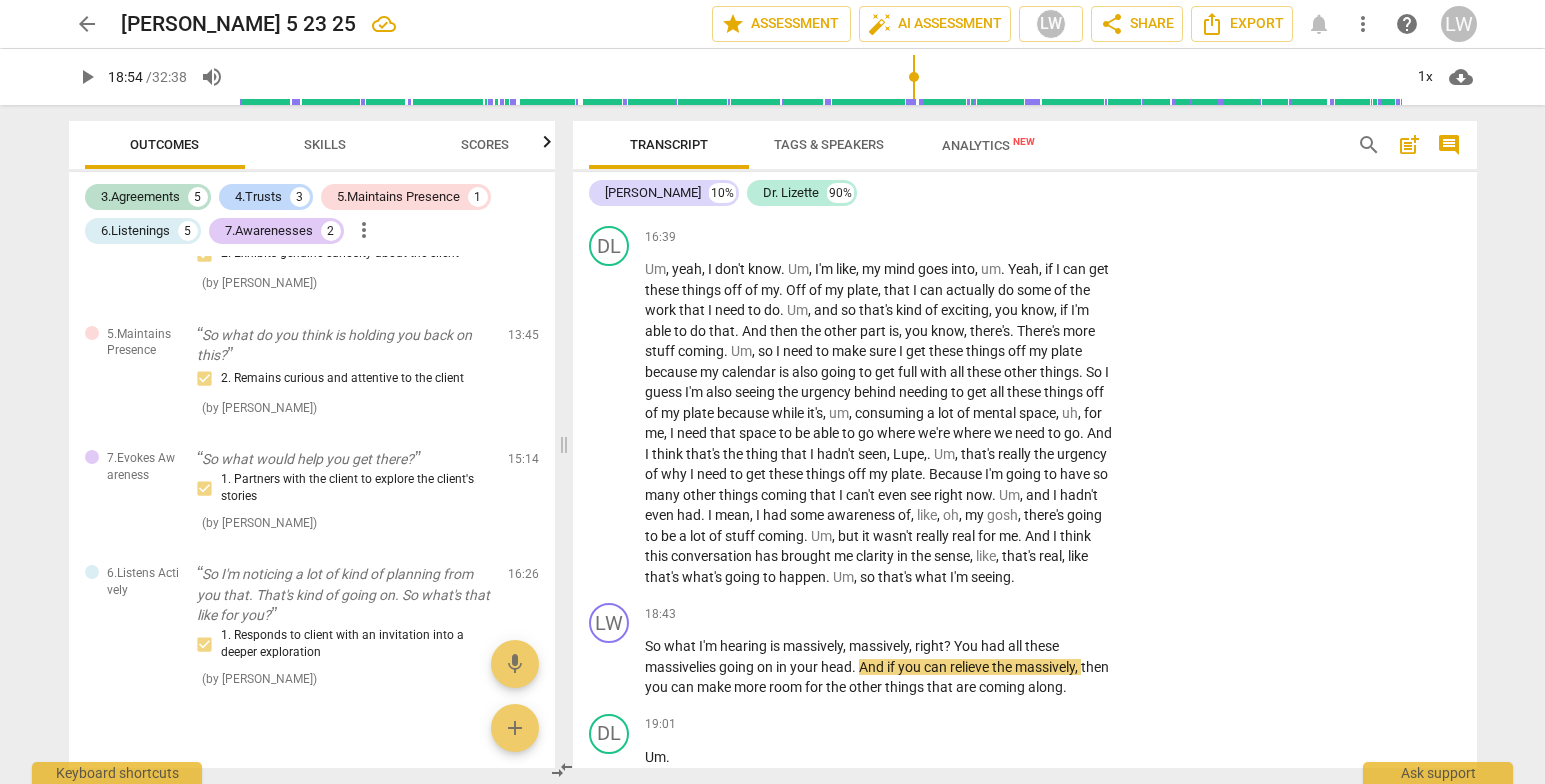 drag, startPoint x: 1477, startPoint y: 502, endPoint x: 1477, endPoint y: 516, distance: 14 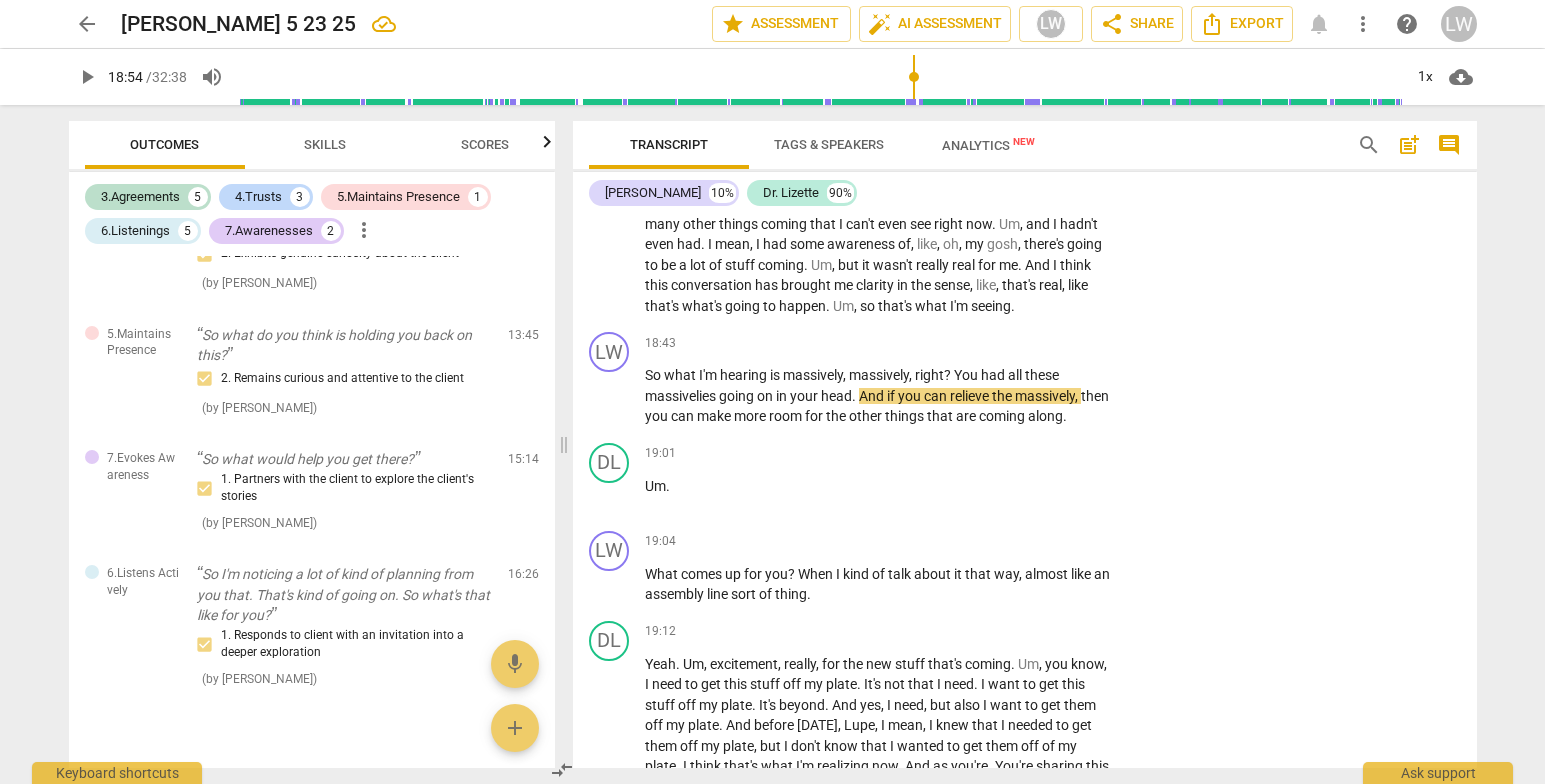 scroll, scrollTop: 5356, scrollLeft: 0, axis: vertical 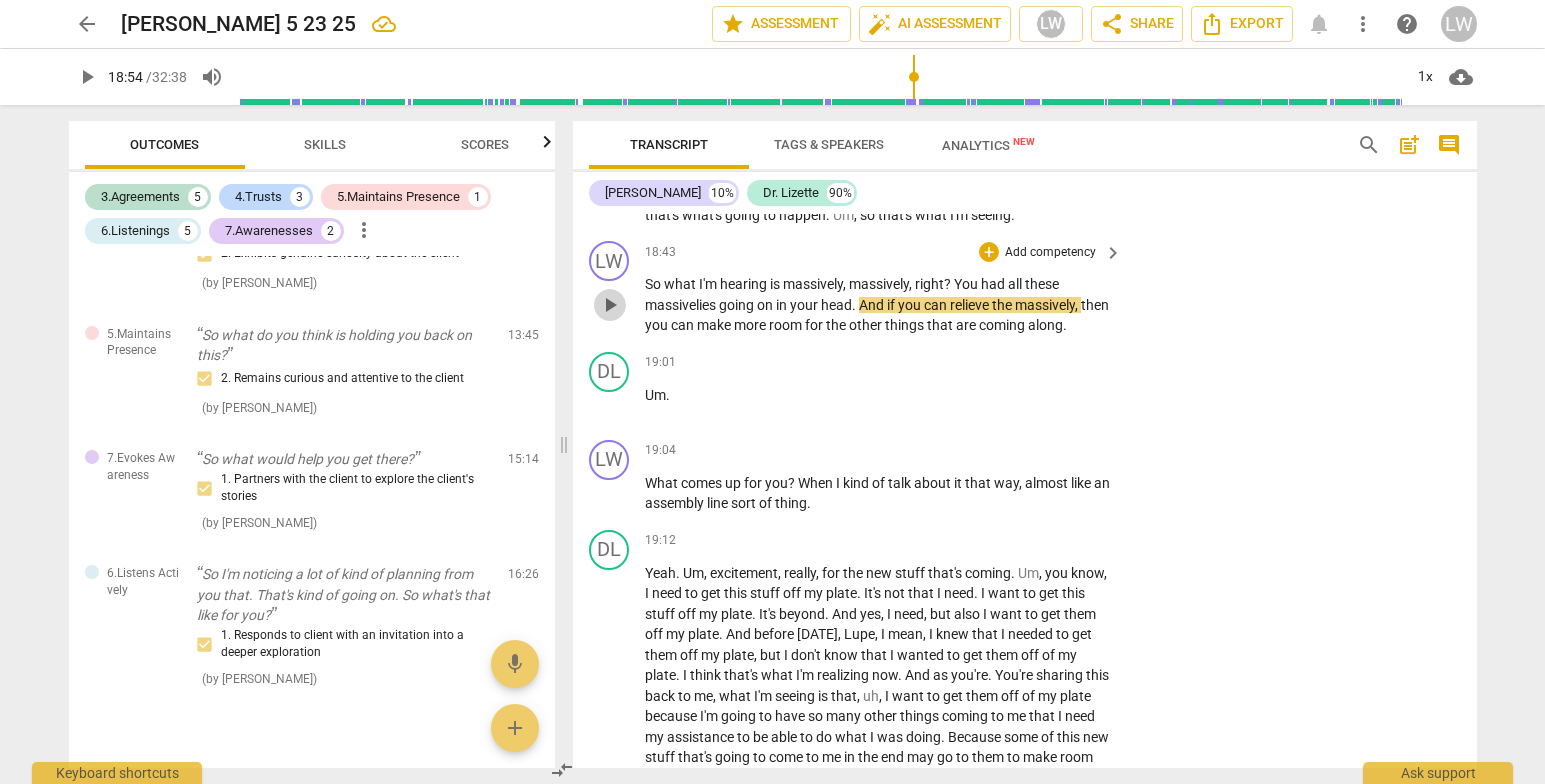 click on "play_arrow" at bounding box center (610, 305) 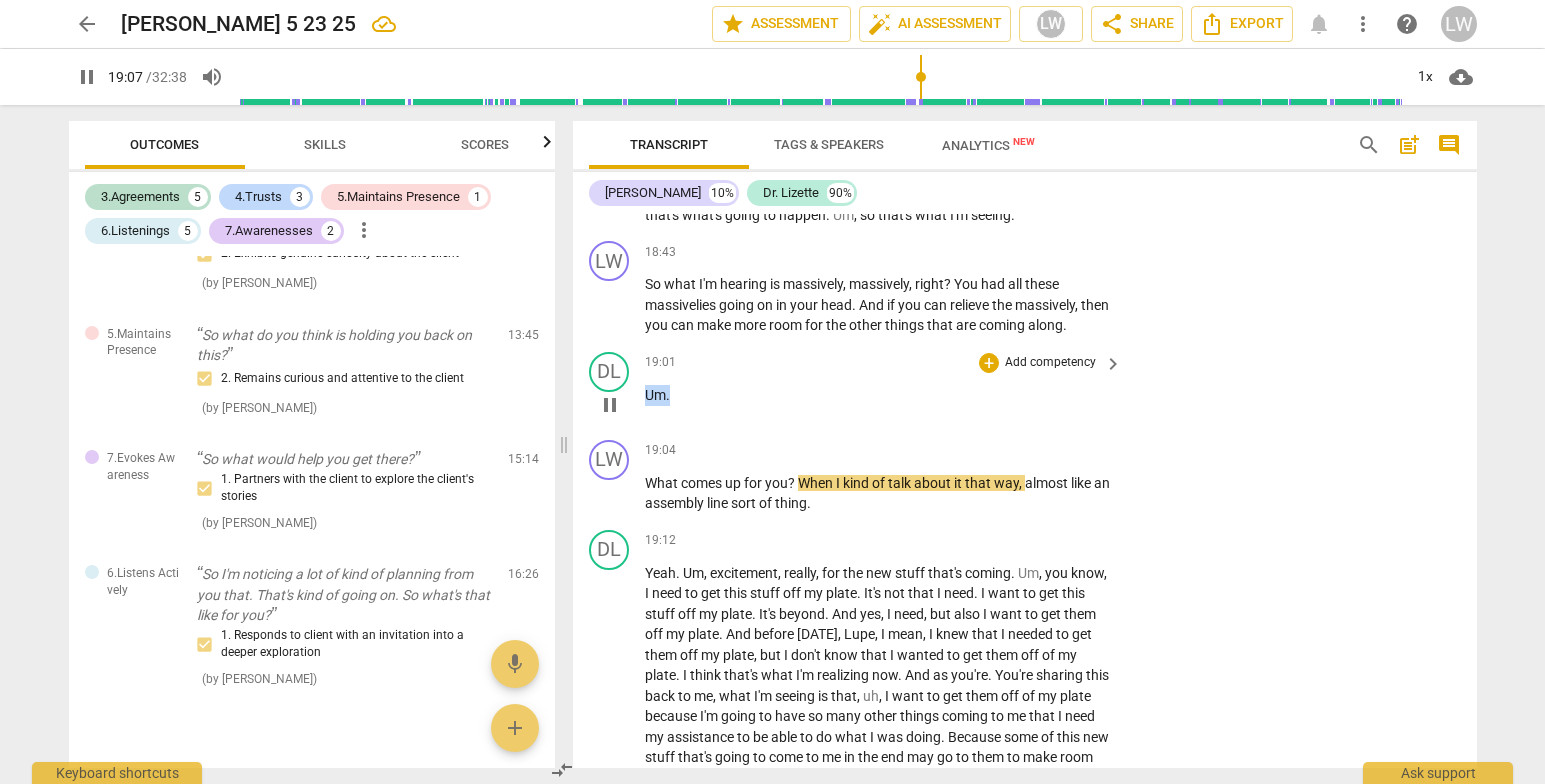 drag, startPoint x: 678, startPoint y: 442, endPoint x: 585, endPoint y: 408, distance: 99.0202 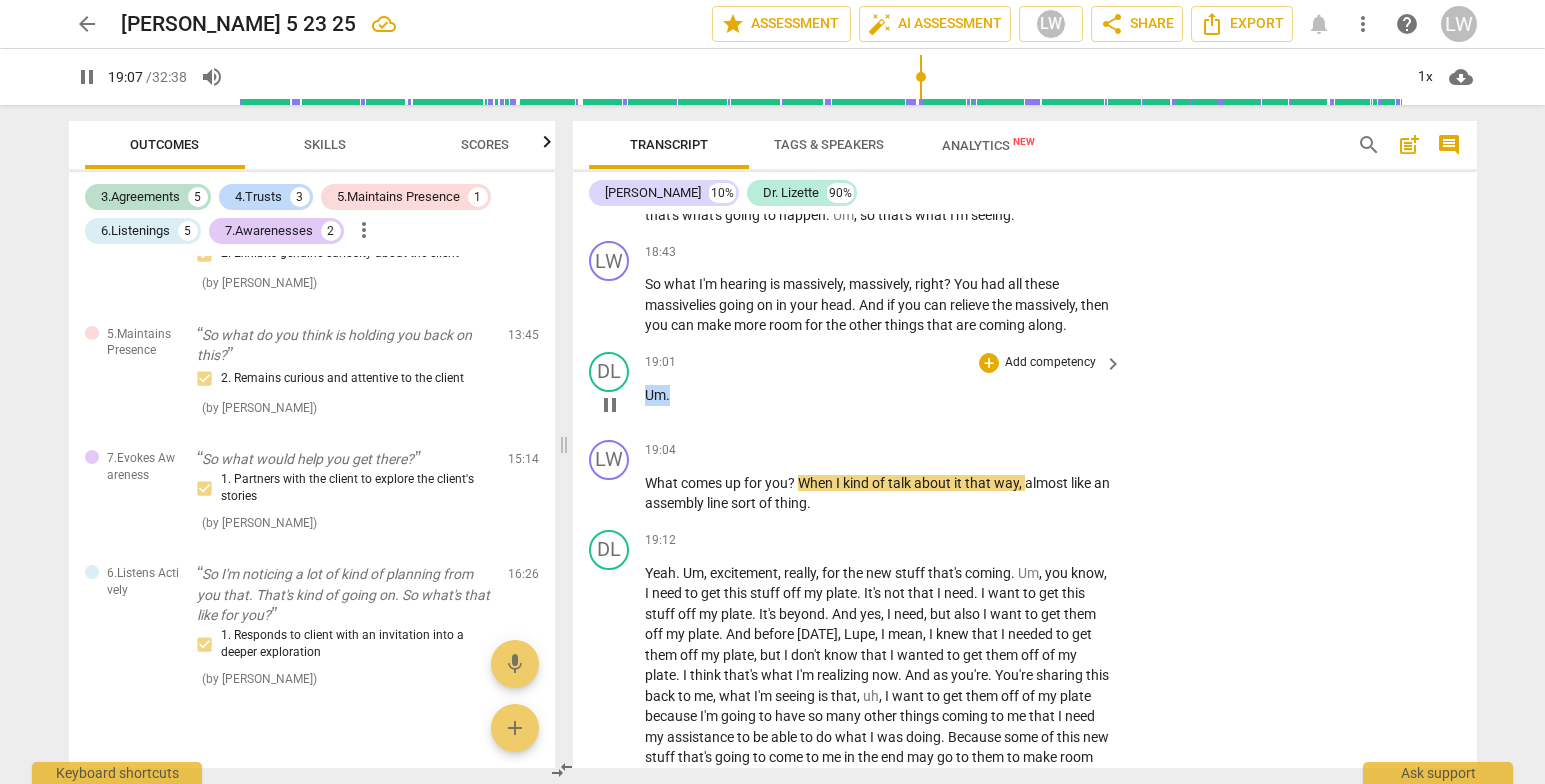 click on "DL play_arrow pause 19:01 + Add competency keyboard_arrow_right Um ." at bounding box center [1025, 388] 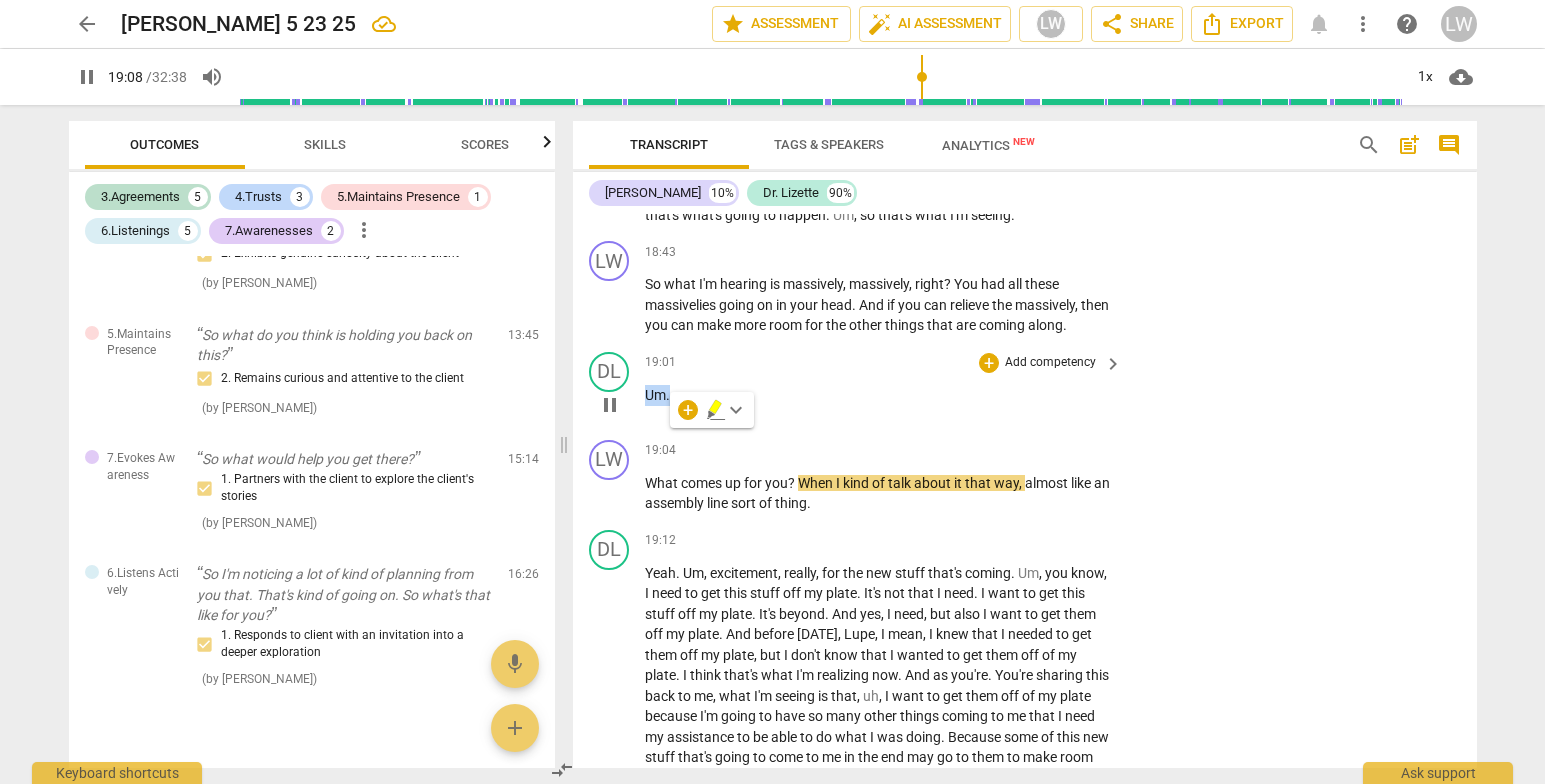 type on "1148" 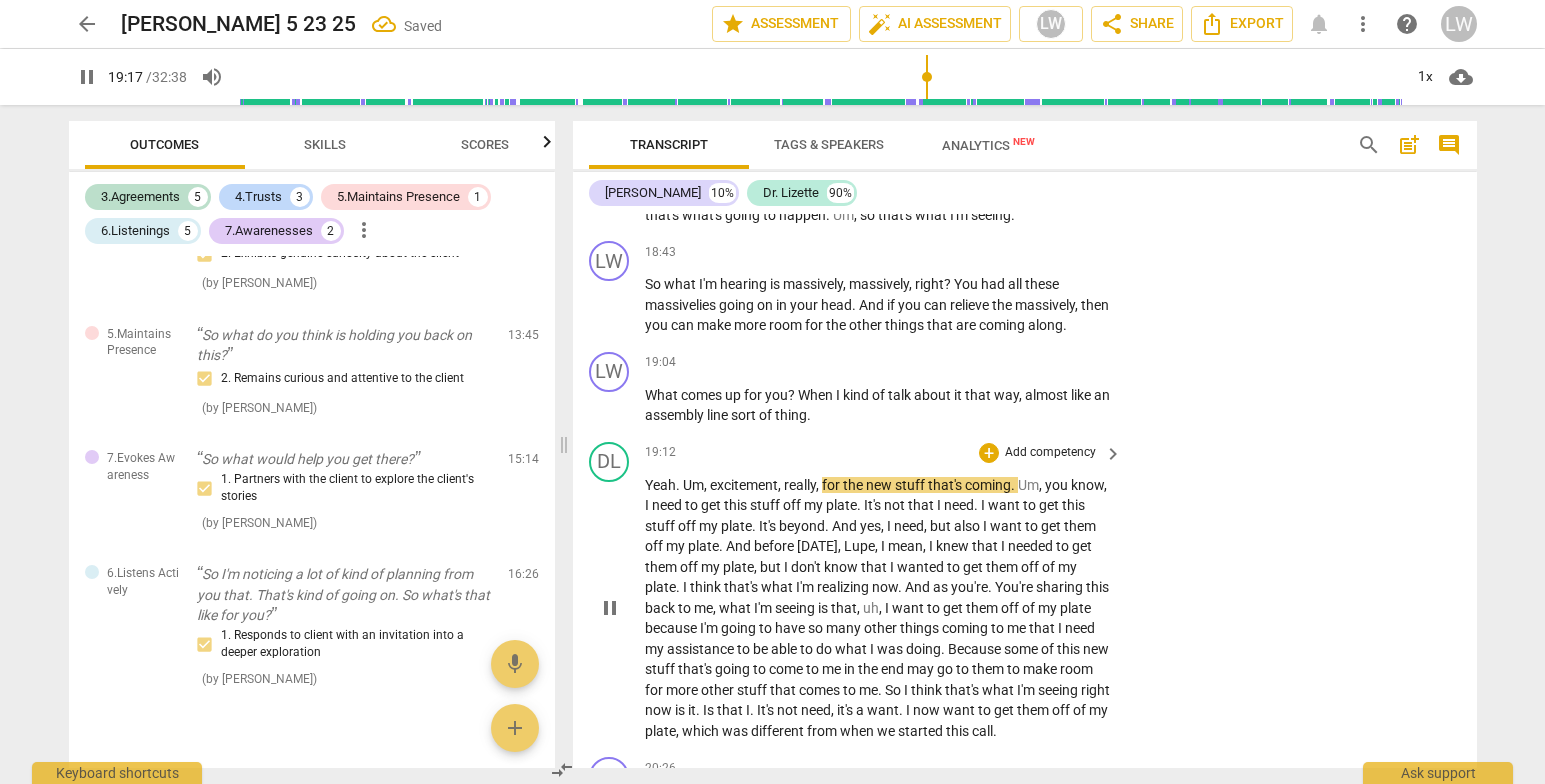 click on "play_arrow pause" at bounding box center [619, 609] 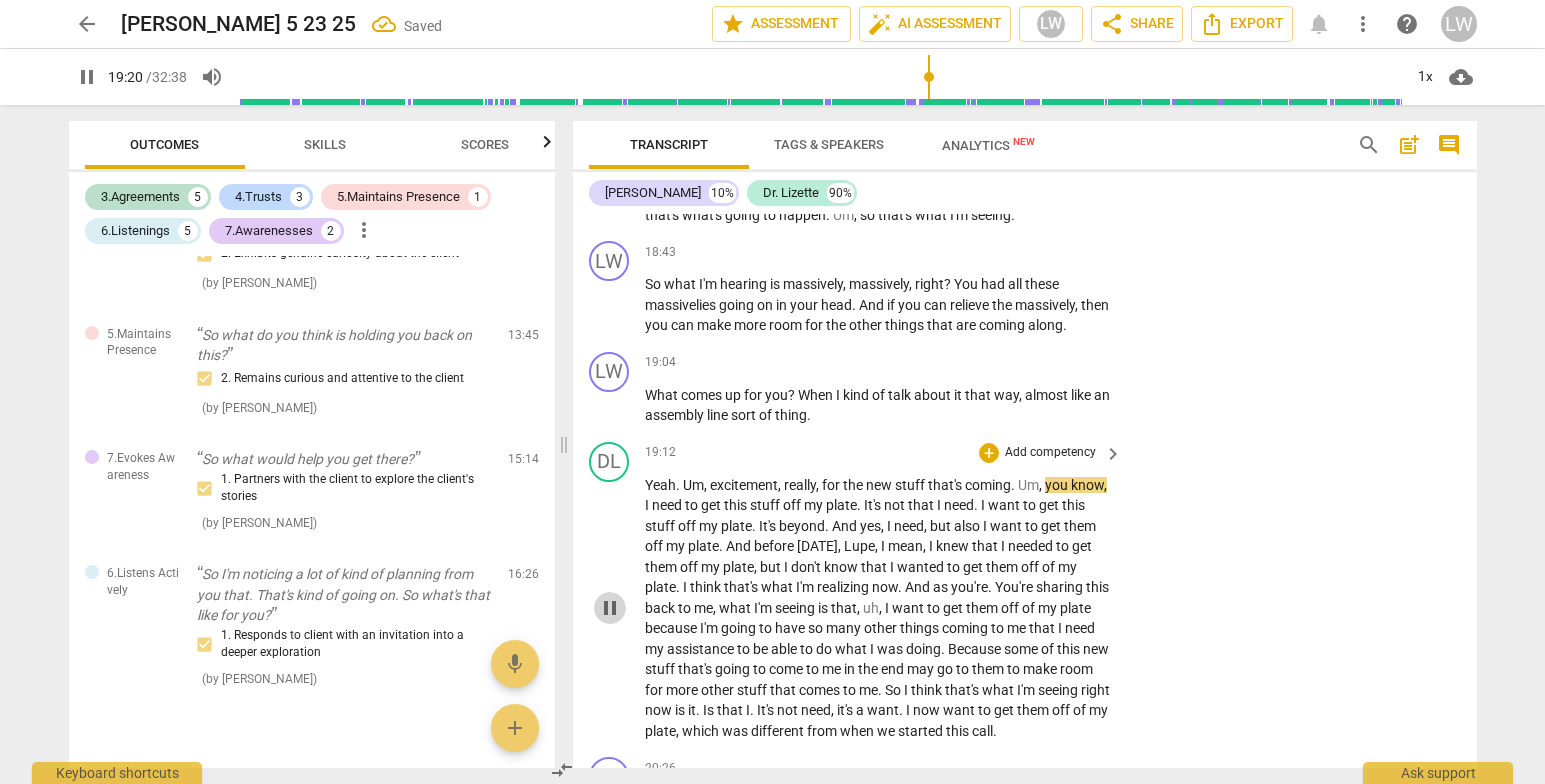 click on "pause" at bounding box center [610, 608] 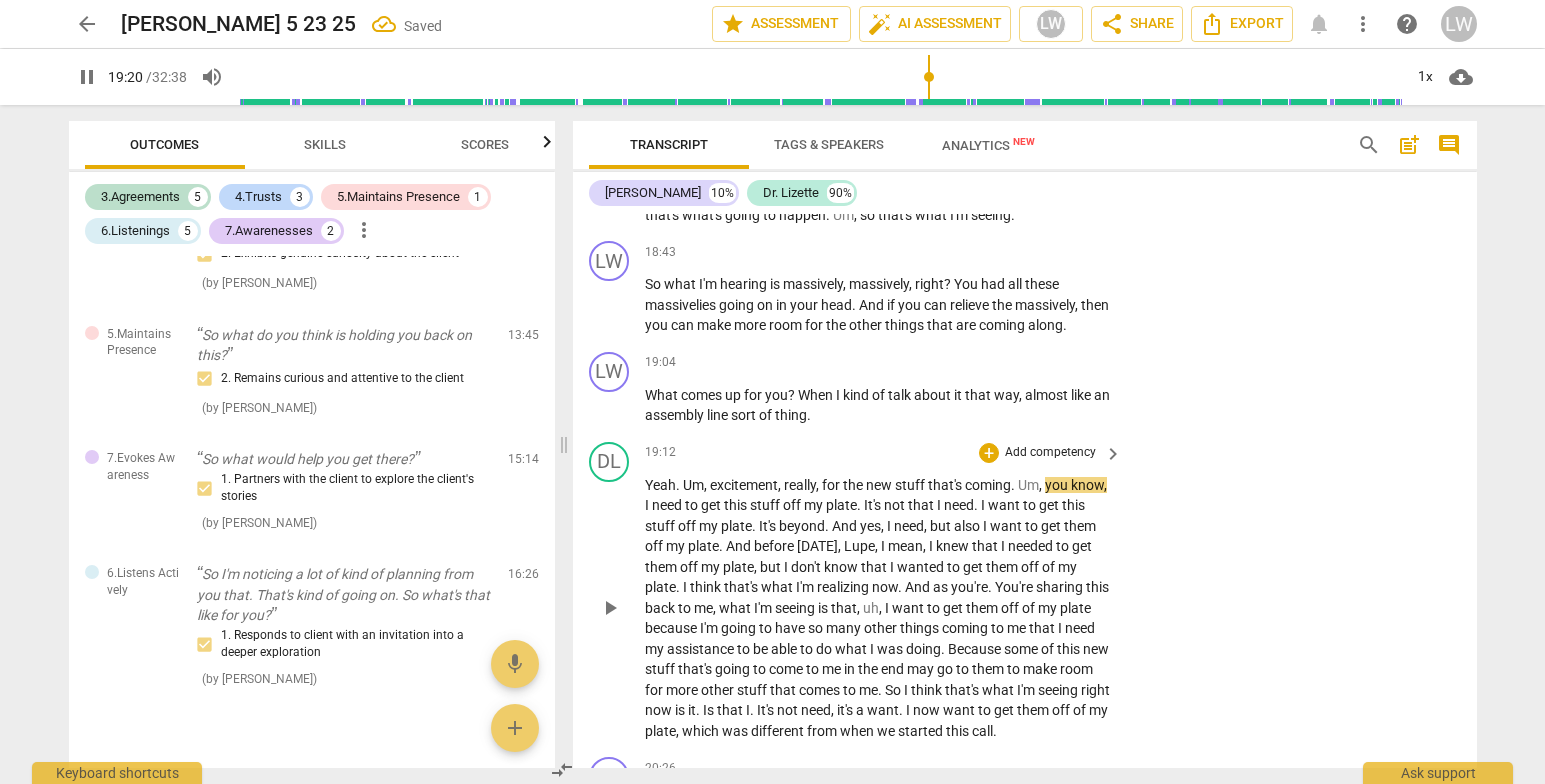 type on "1161" 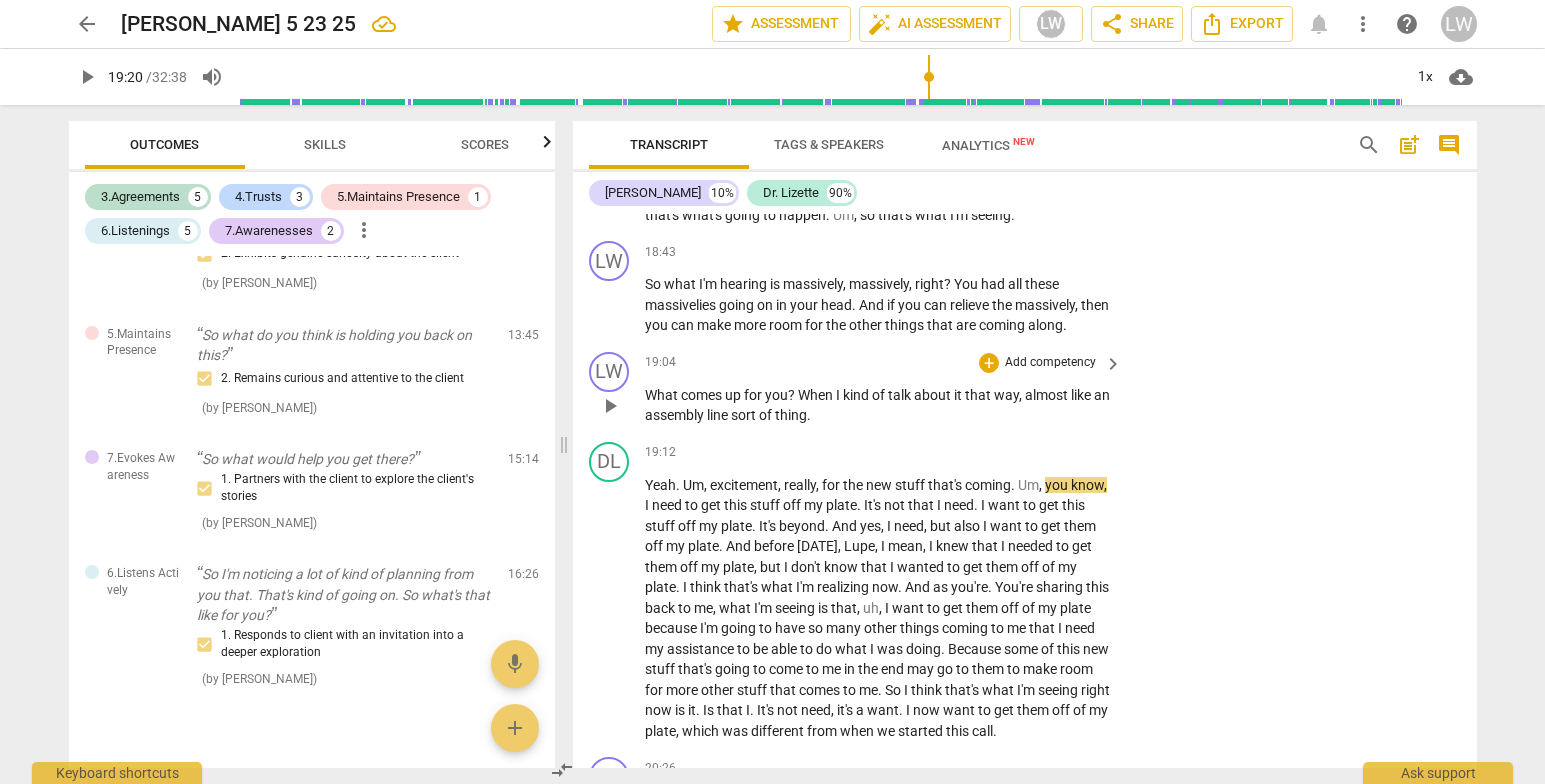 click on "+ Add competency" at bounding box center (1038, 363) 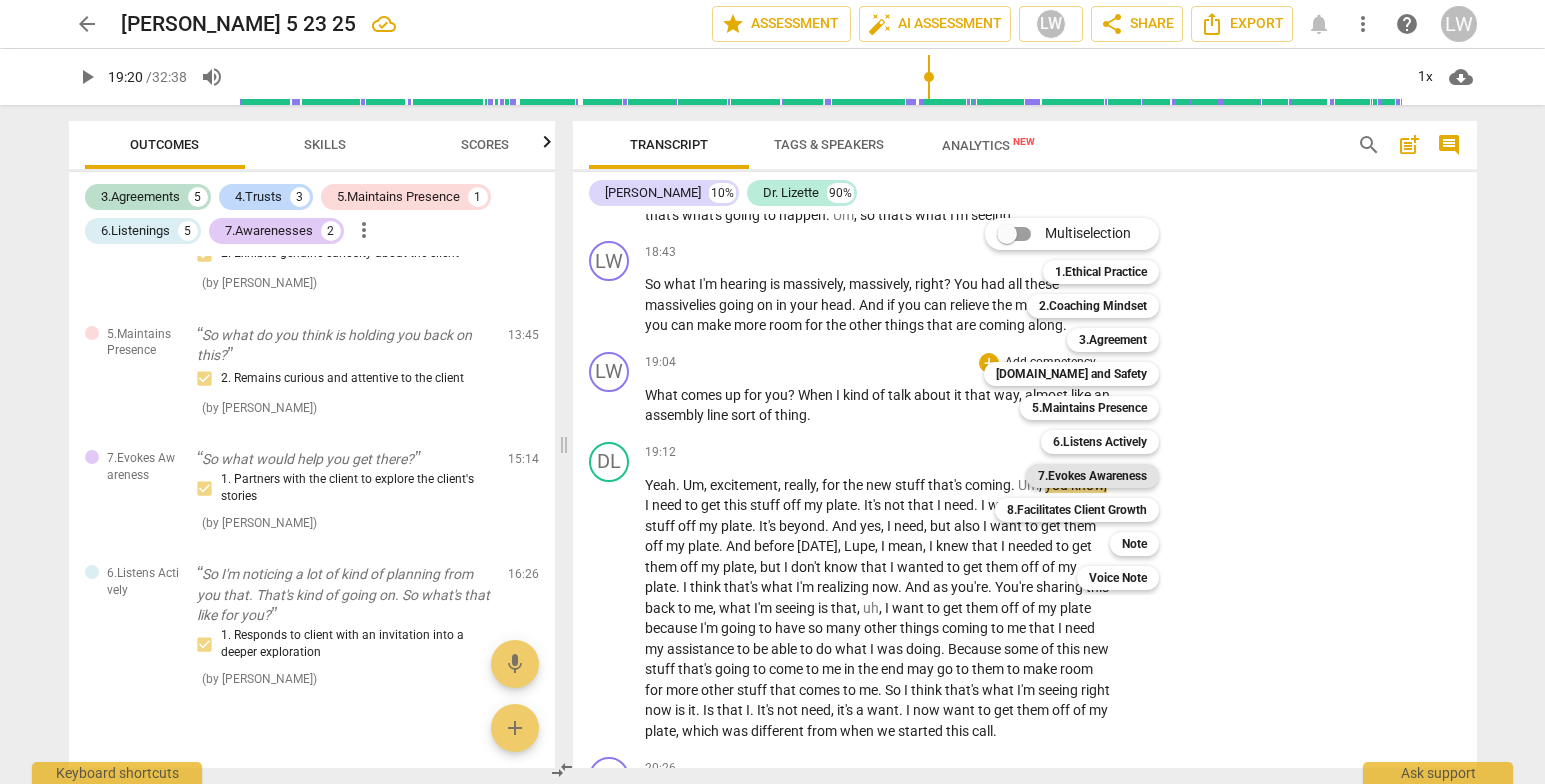click on "7.Evokes Awareness" at bounding box center (1092, 476) 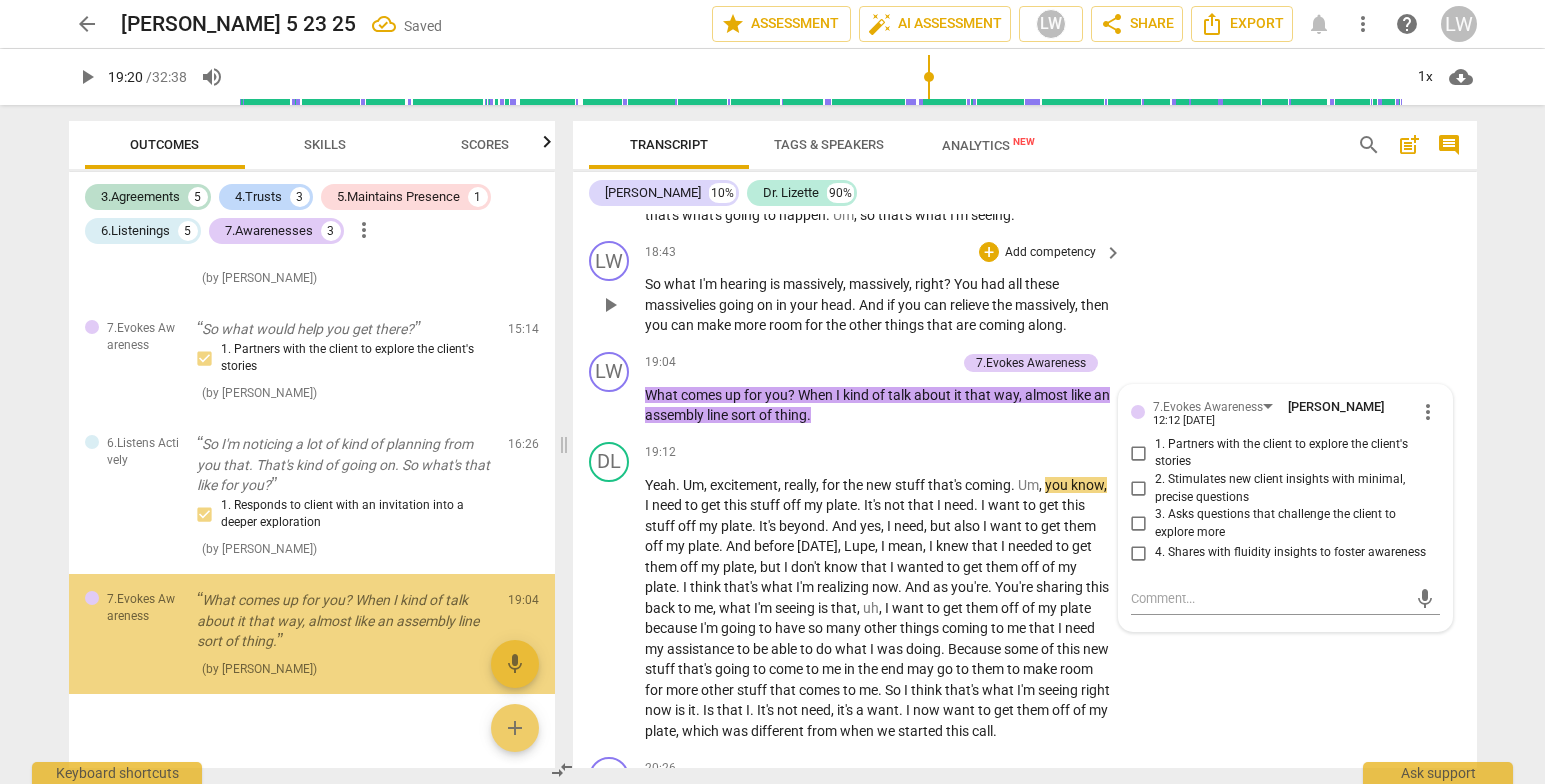 scroll, scrollTop: 1739, scrollLeft: 0, axis: vertical 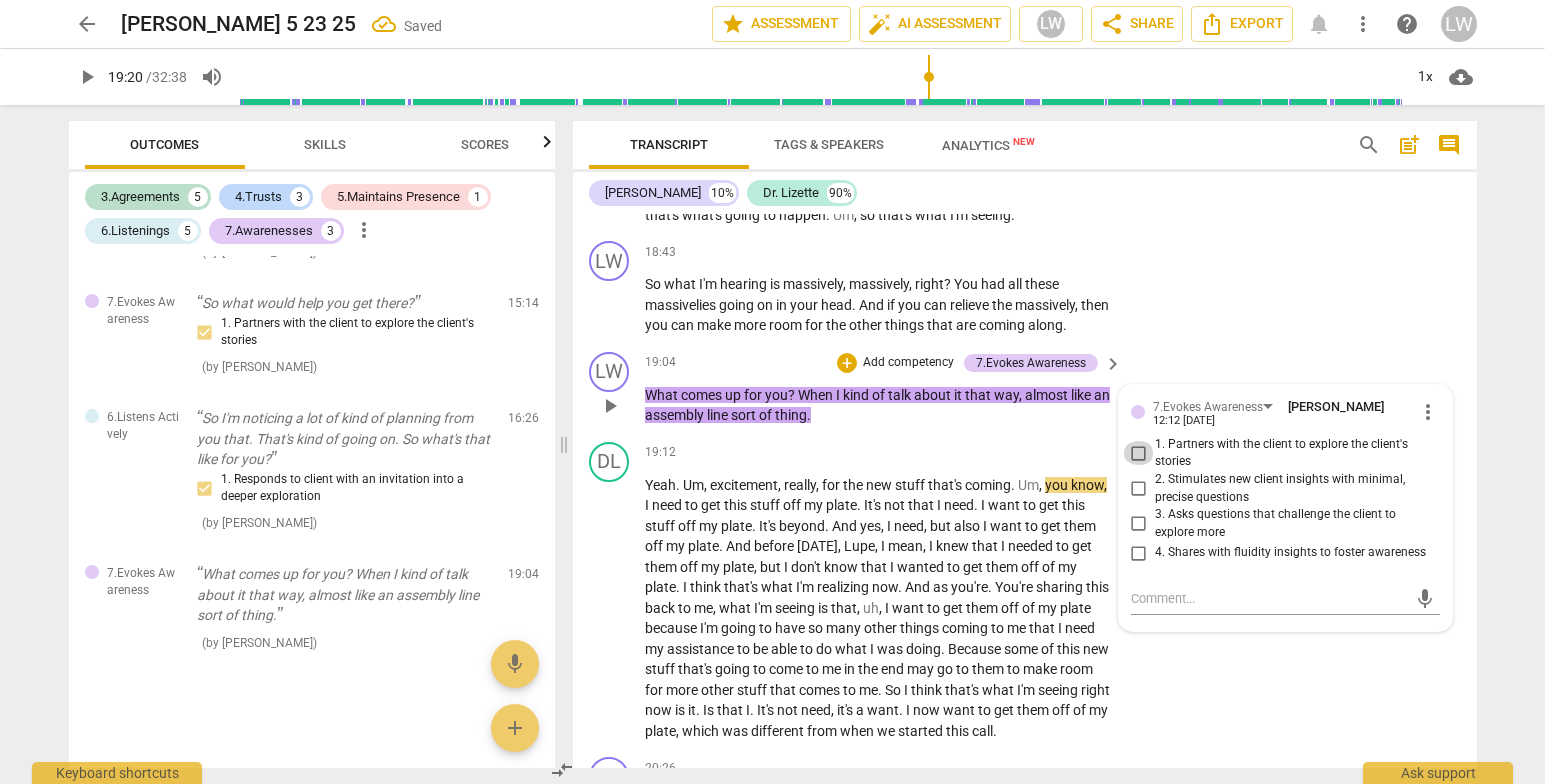 click on "1. Partners with the client to explore the client's stories" at bounding box center (1139, 453) 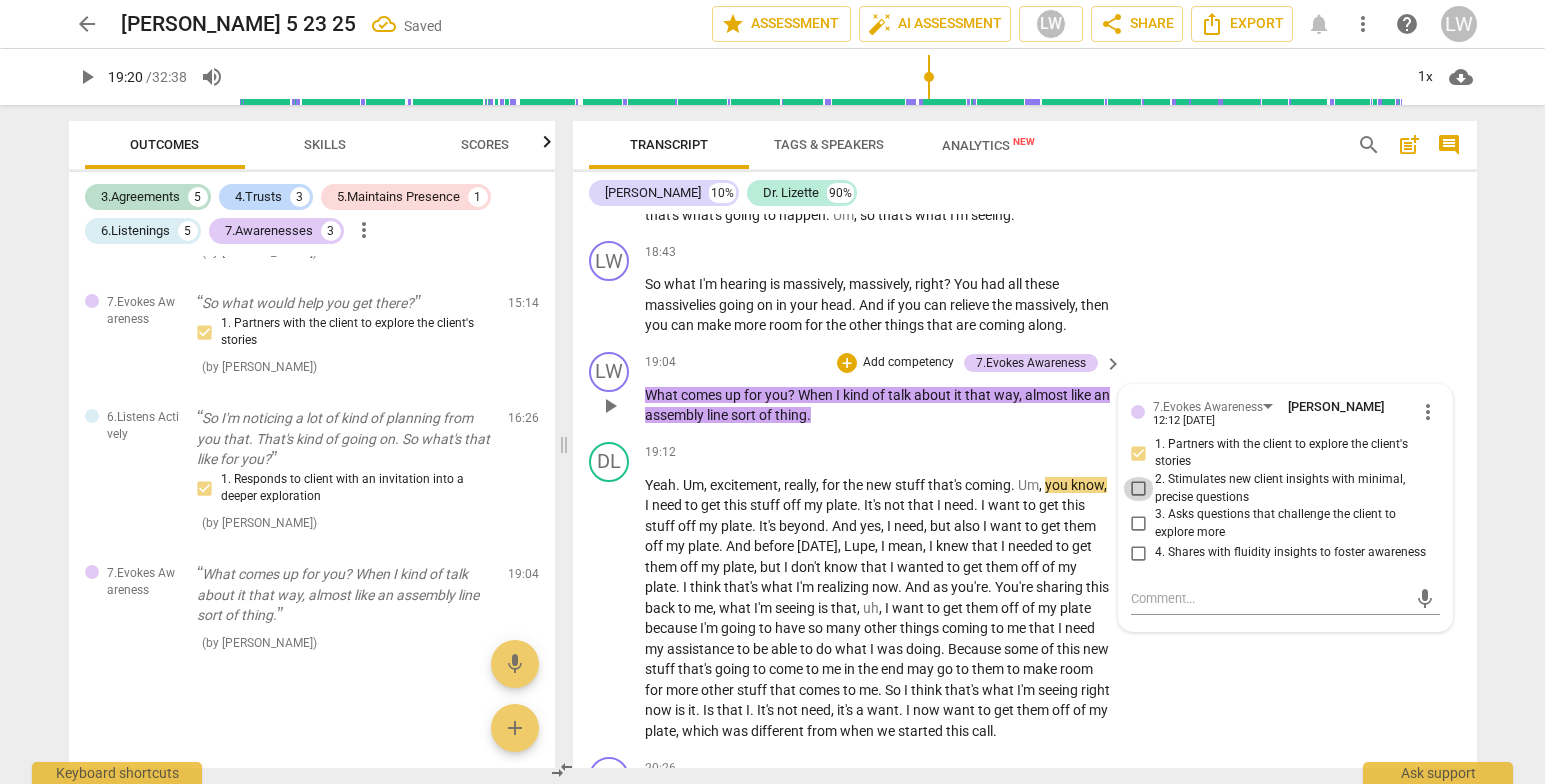 click on "2. Stimulates new client insights with minimal, precise questions" at bounding box center [1139, 489] 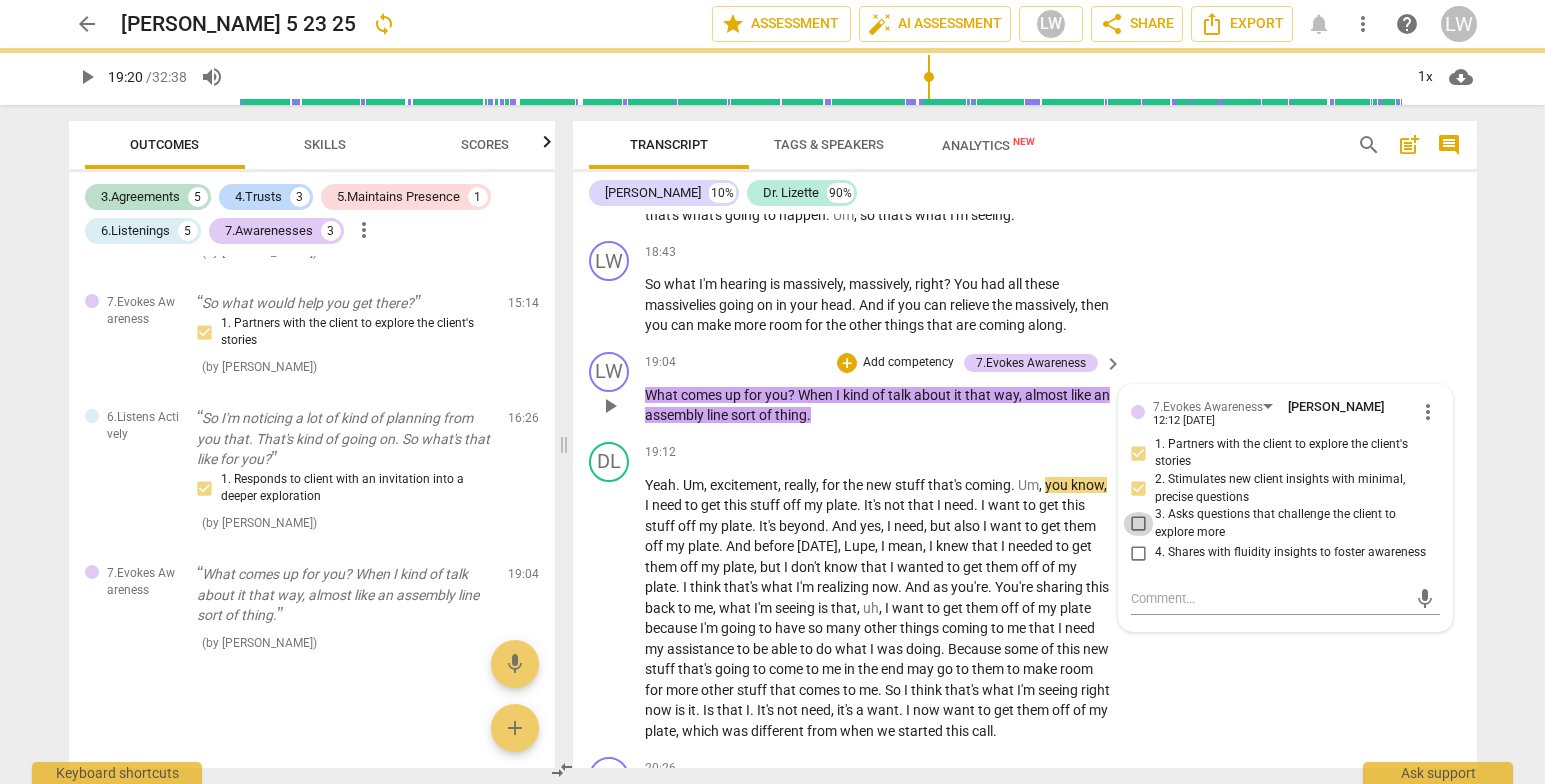 click on "3. Asks questions that challenge the client to explore more" at bounding box center (1139, 524) 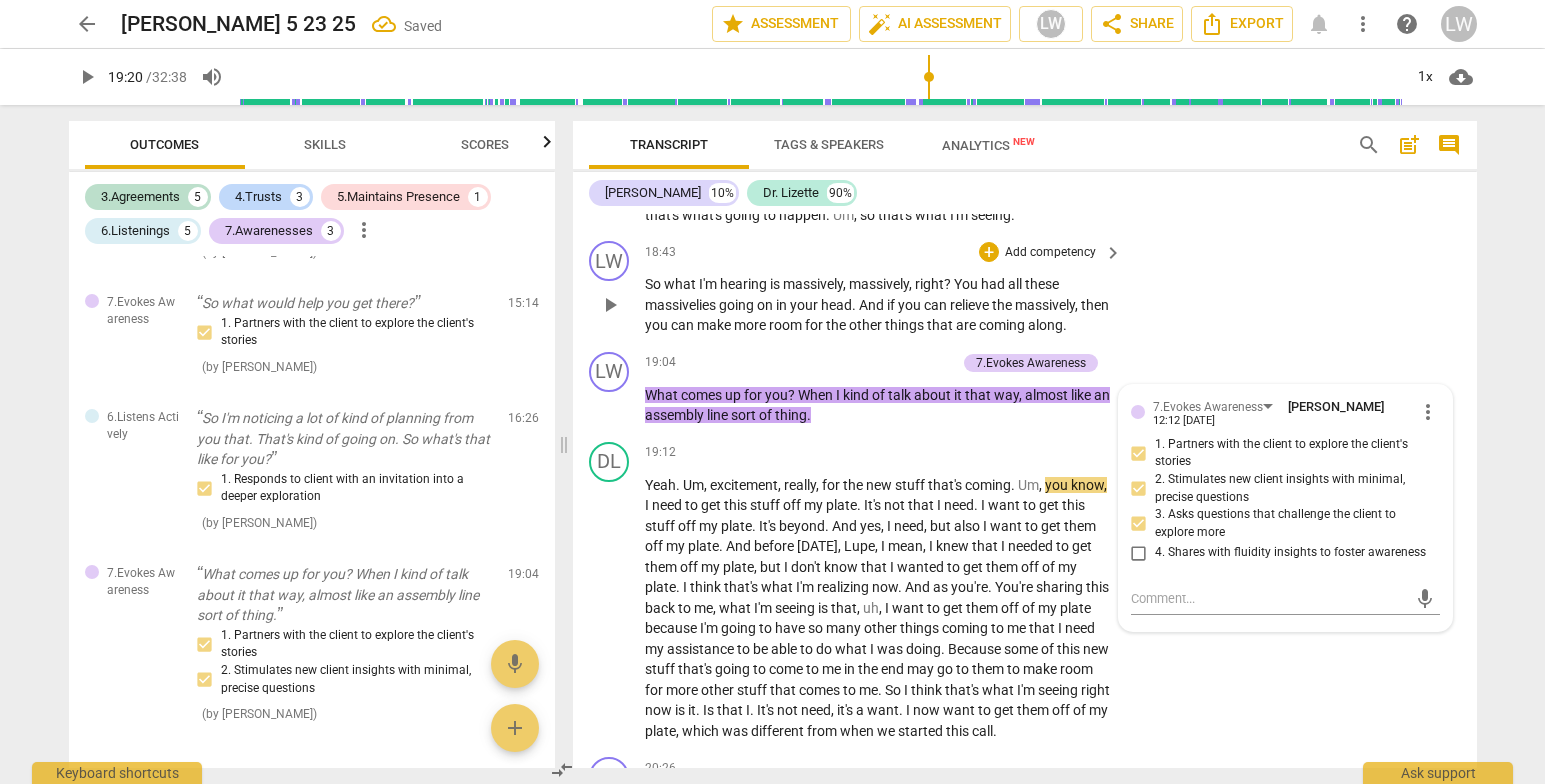 drag, startPoint x: 1420, startPoint y: 353, endPoint x: 1327, endPoint y: 355, distance: 93.0215 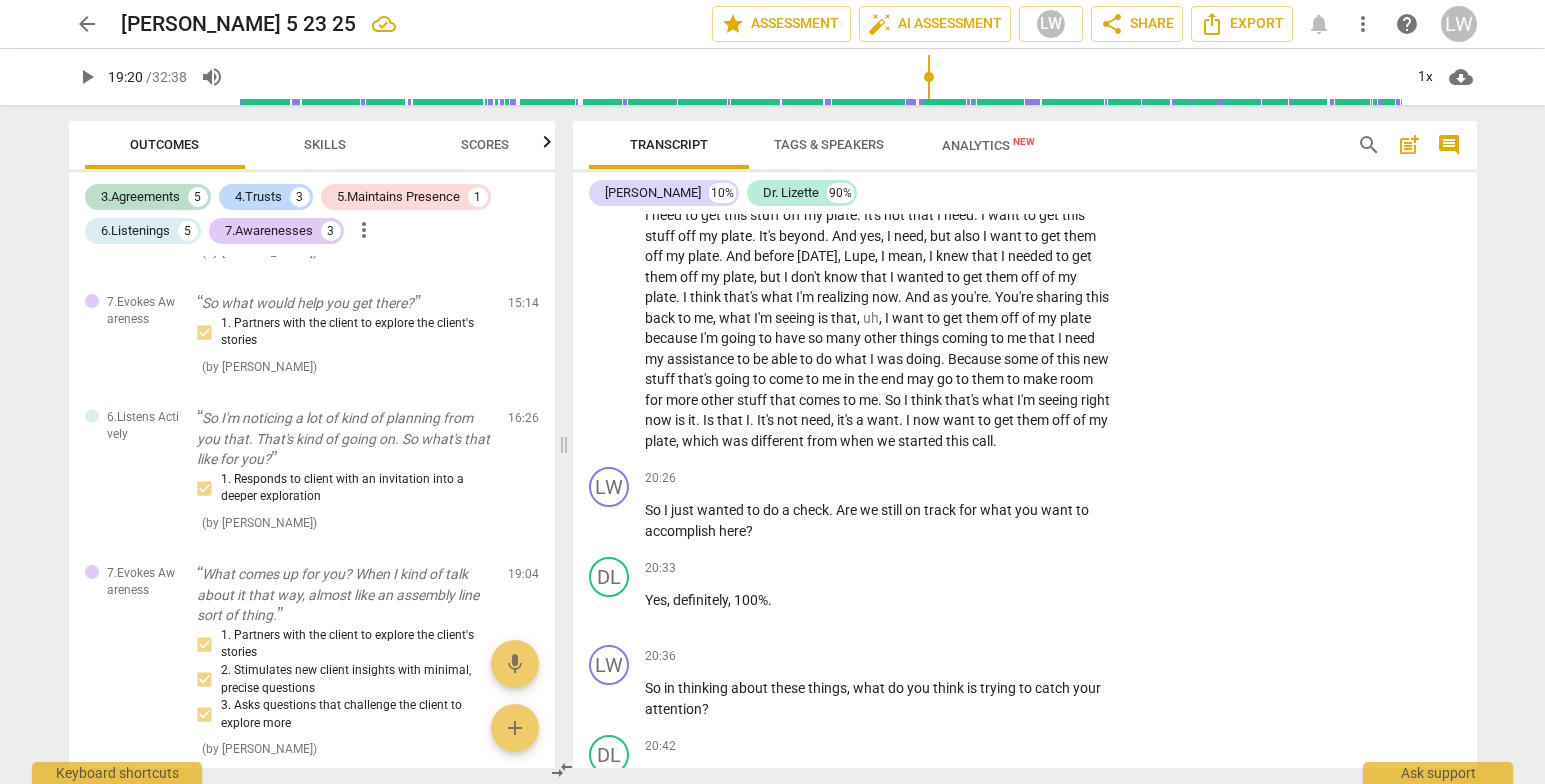 scroll, scrollTop: 5647, scrollLeft: 0, axis: vertical 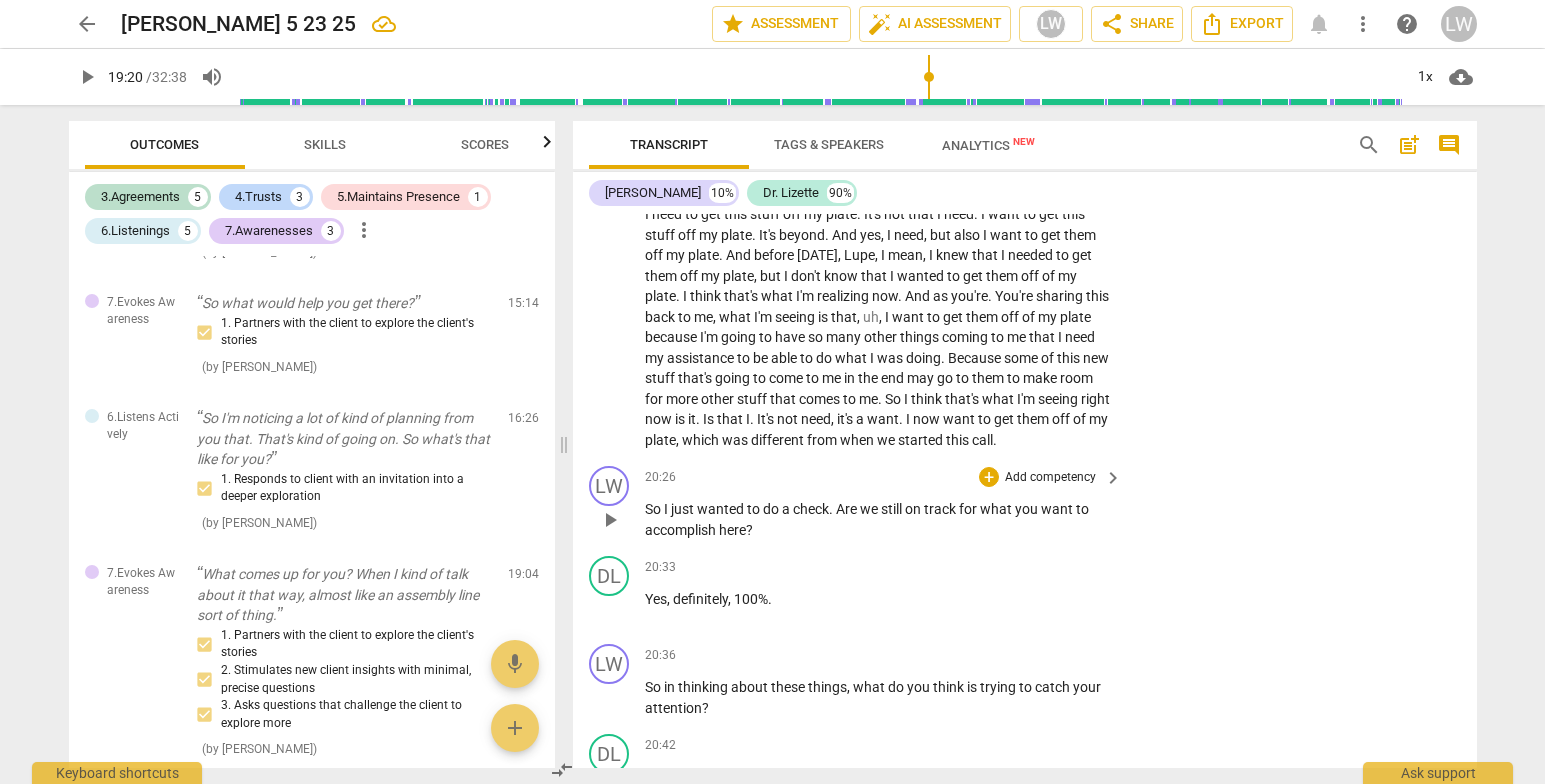 click on "Add competency" at bounding box center (1050, 478) 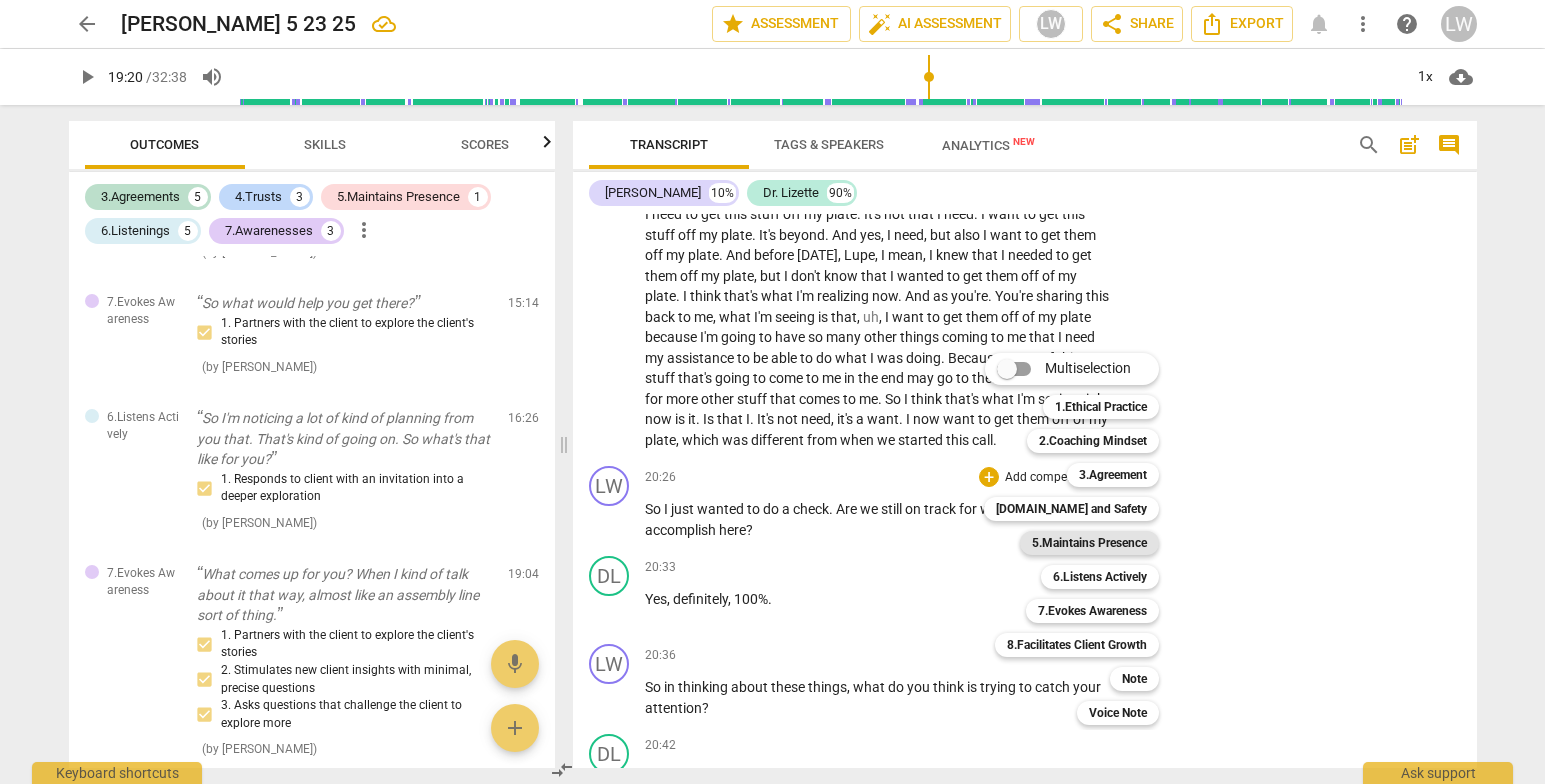 click on "5.Maintains Presence" at bounding box center [1089, 543] 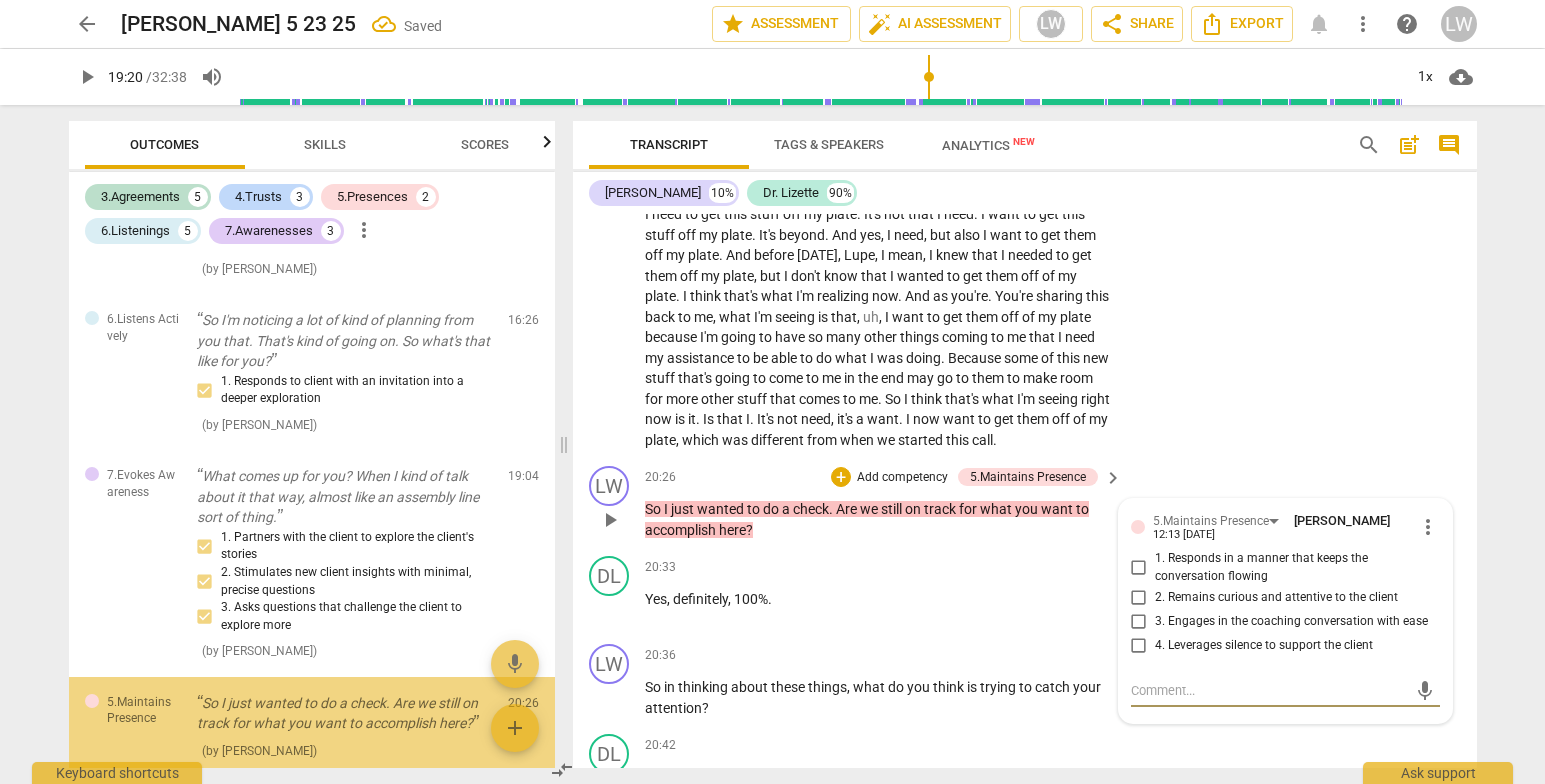 scroll, scrollTop: 1945, scrollLeft: 0, axis: vertical 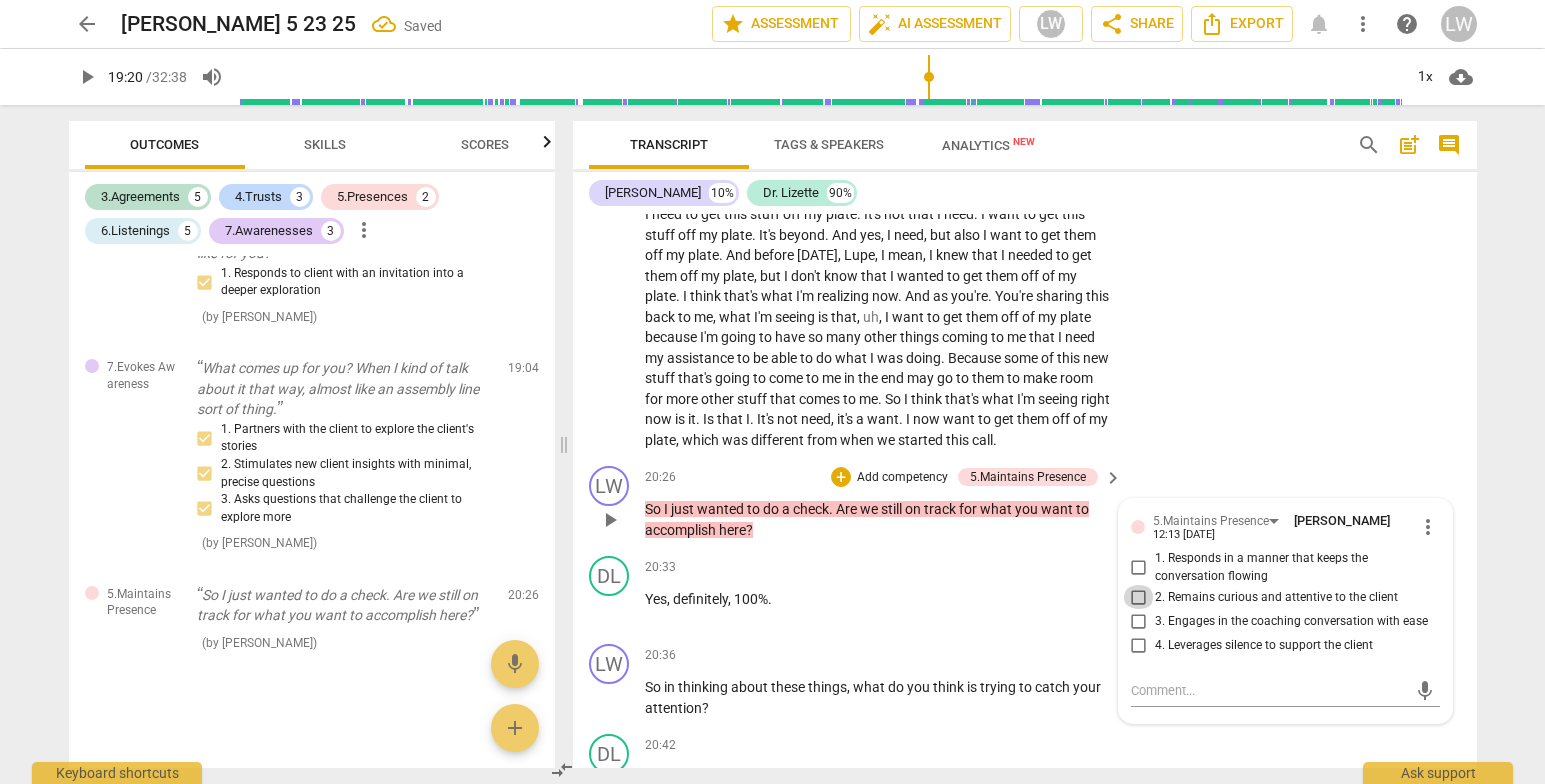 click on "2. Remains curious and attentive to the client" at bounding box center [1139, 597] 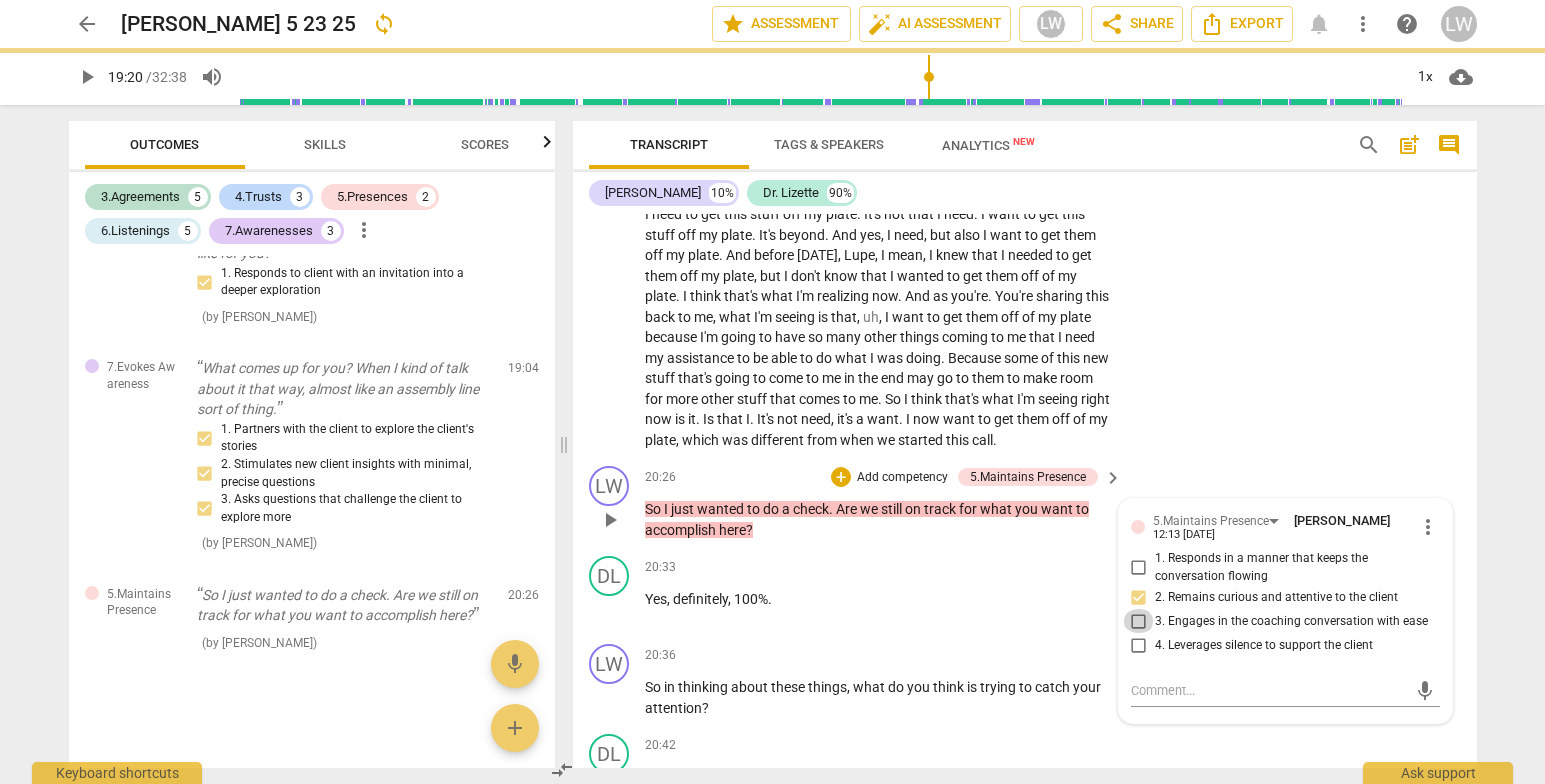 click on "3. Engages in the coaching conversation with ease" at bounding box center (1139, 621) 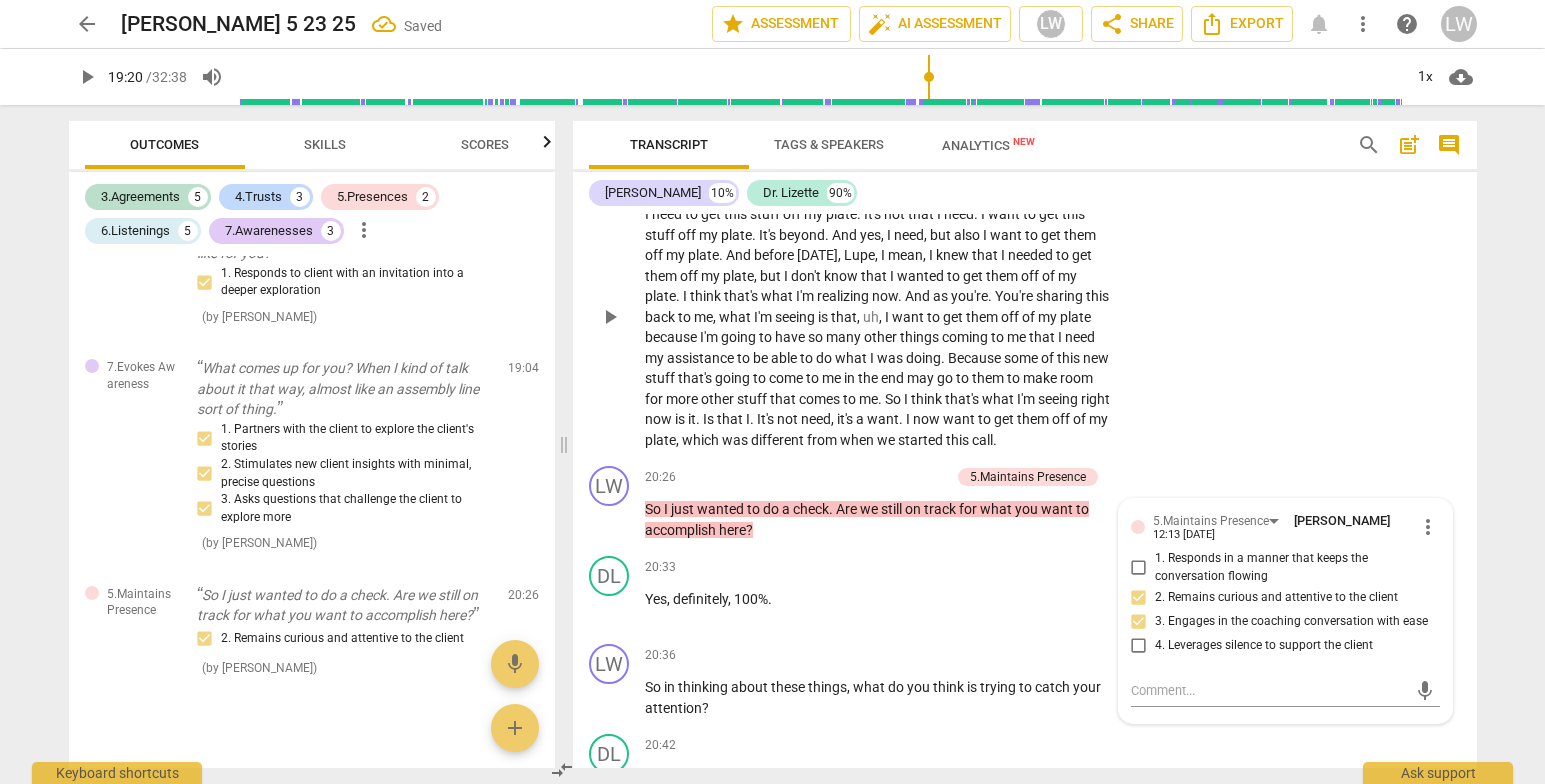 click on "DL play_arrow pause 19:12 + Add competency keyboard_arrow_right Yeah .   Um ,   excitement ,   really ,   for   the   new   stuff   that's   coming .   Um ,   you   know ,   I   need   to   get   this   stuff   off   my   plate .   It's   not   that   I   need .   I   want   to   get   this   stuff   off   my   plate .   It's   beyond .   And   yes ,   I   need ,   but   also   I   want   to   get   them   off   my   plate .   And   before   [DATE] ,   [PERSON_NAME] ,   I   mean ,   I   knew   that   I   needed   to   get   them   off   my   plate ,   but   I   don't   know   that   I   wanted   to   get   them   off   of   my   plate .   I   think   that's   what   I'm   realizing   now .   And   as   you're .   You're   sharing   this   back   to   me ,   what   I'm   seeing   is   that ,   uh ,   I   want   to   get   them   off   of   my   plate   because   I'm   going   to   have   so   many   other   things   coming   to   me   that   I   need   my   assistance   to   be   able   to   do   what   I   was   doing" at bounding box center (1025, 301) 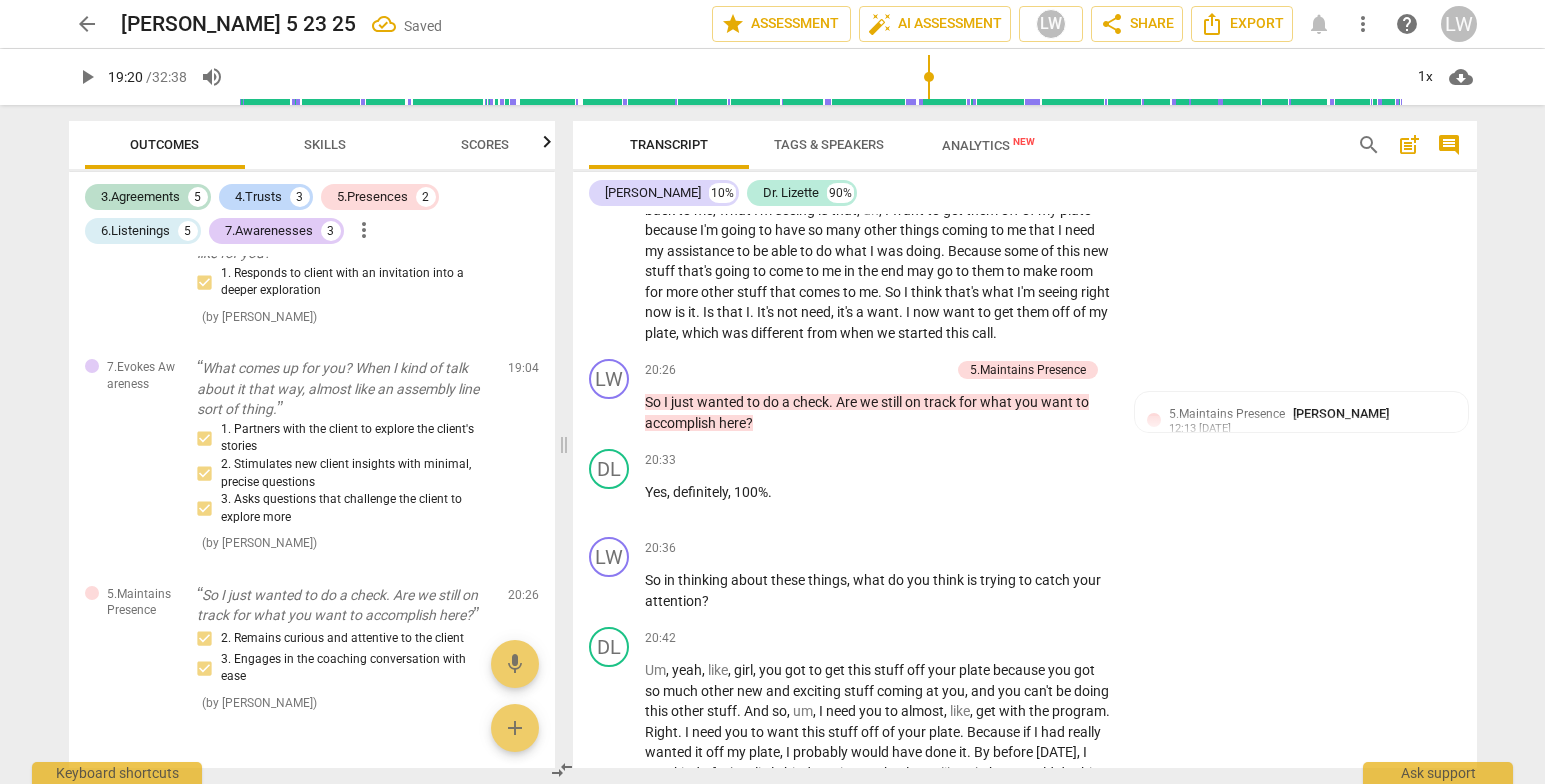 scroll, scrollTop: 5934, scrollLeft: 0, axis: vertical 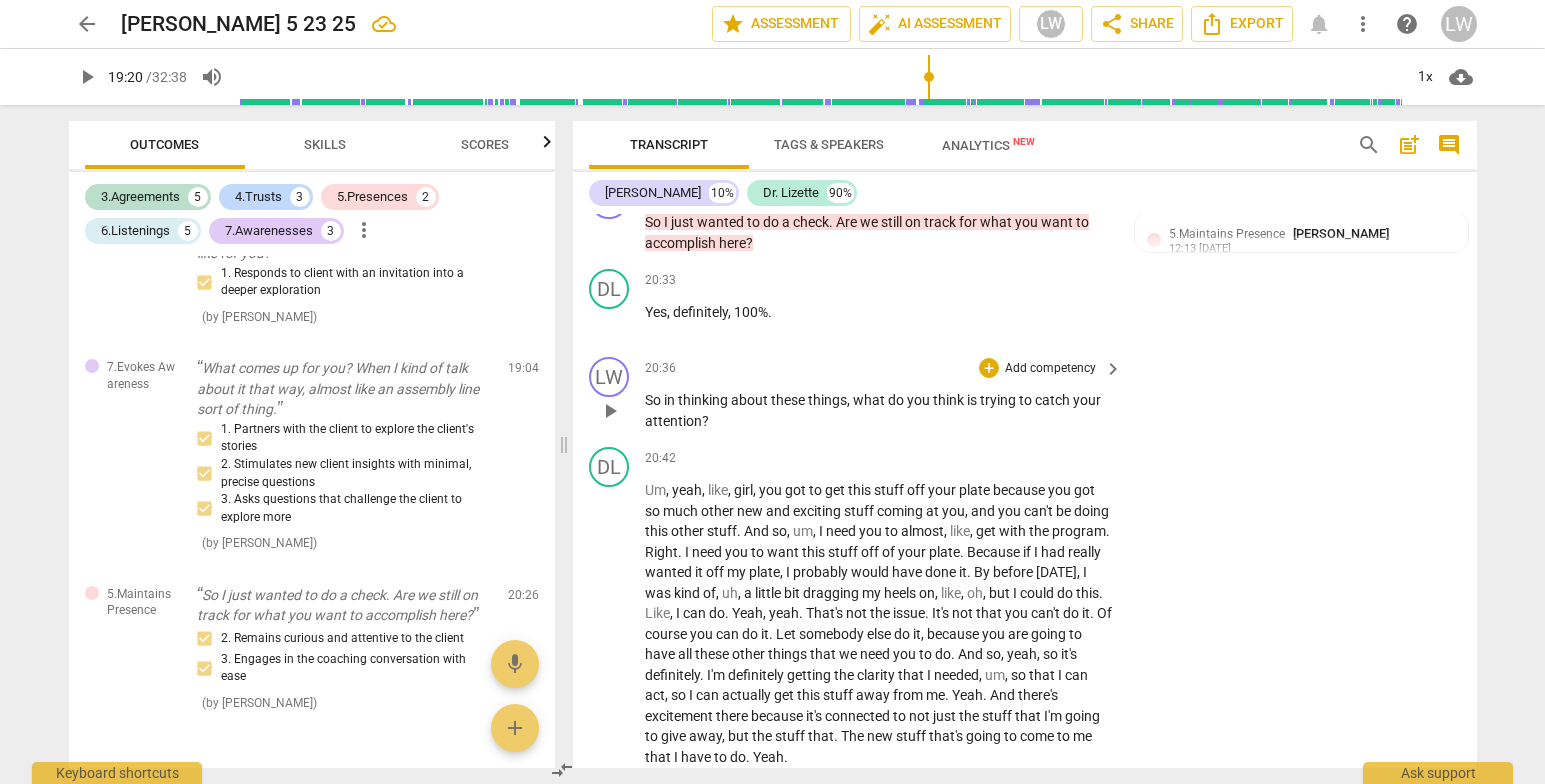 click on "Add competency" at bounding box center (1050, 369) 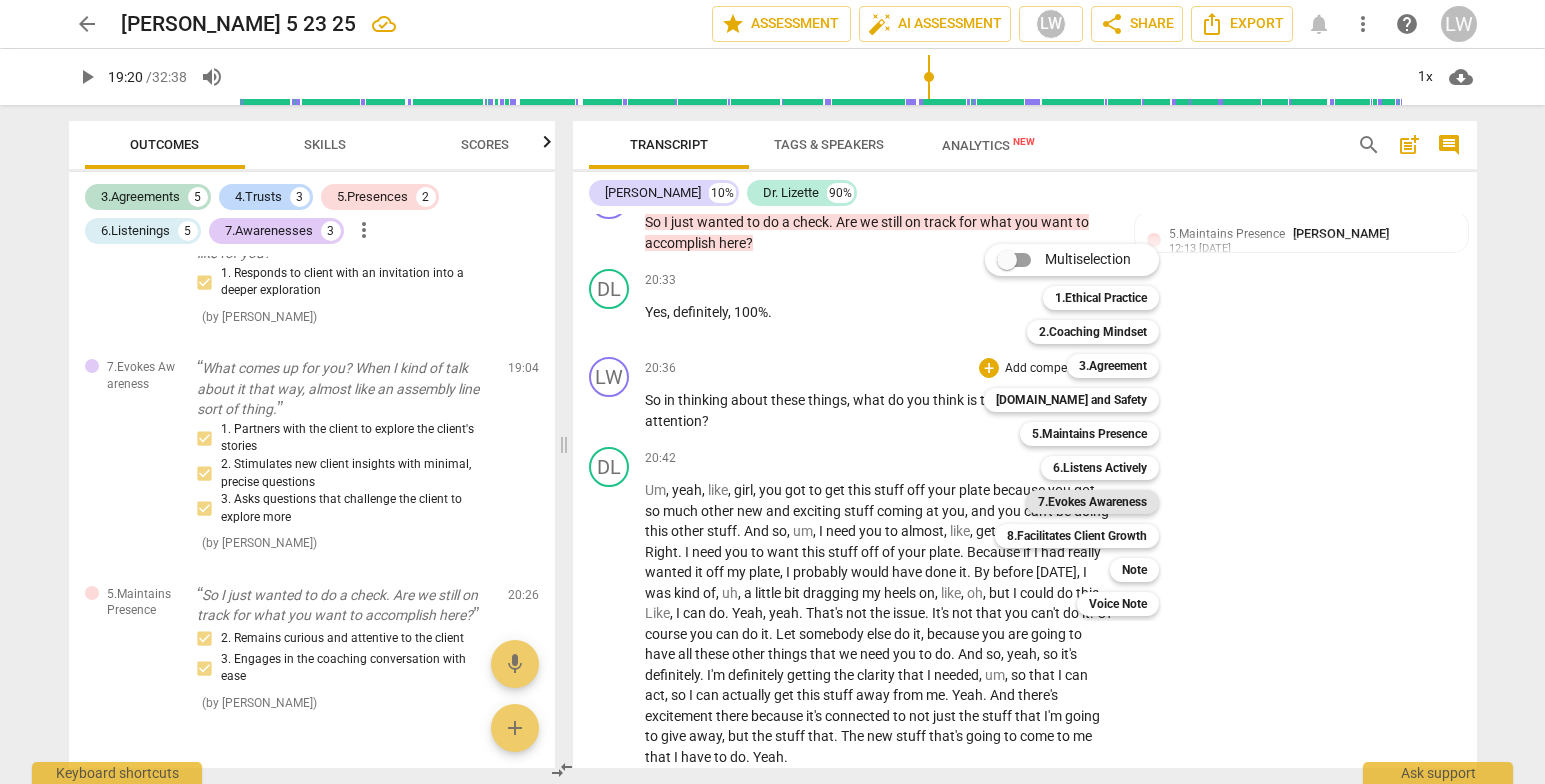 click on "7.Evokes Awareness" at bounding box center (1092, 502) 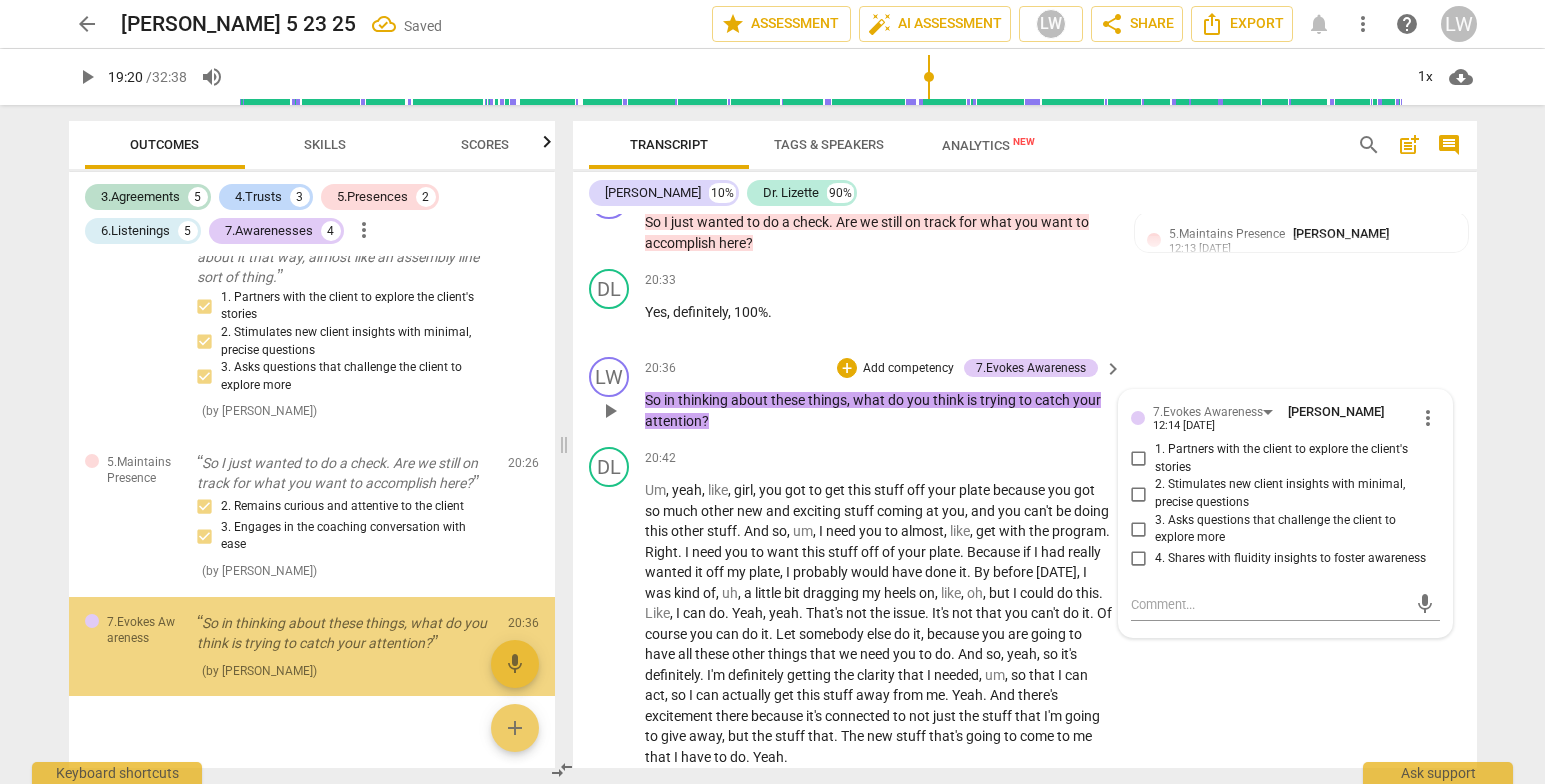 scroll, scrollTop: 2105, scrollLeft: 0, axis: vertical 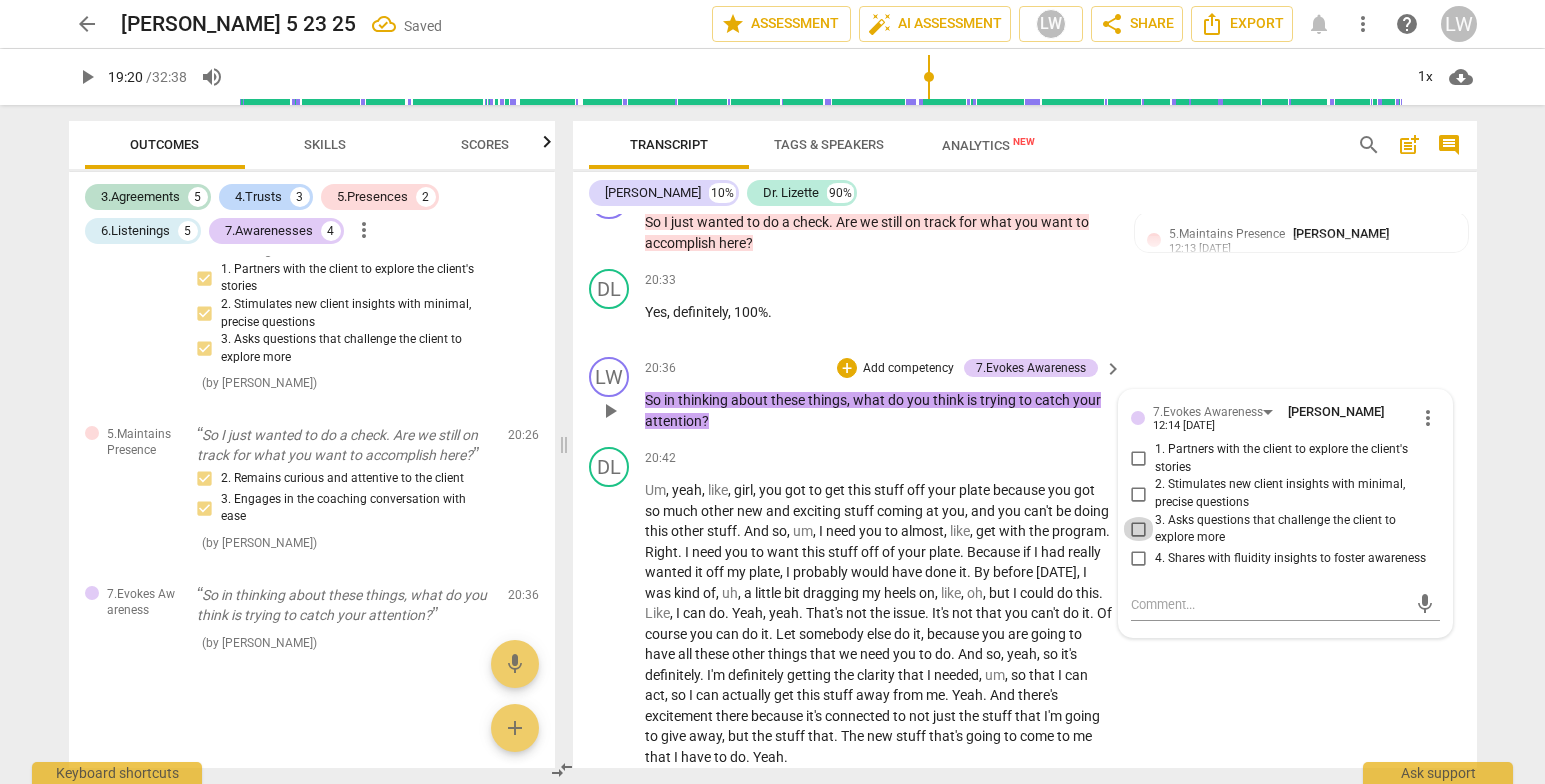 click on "3. Asks questions that challenge the client to explore more" at bounding box center (1139, 529) 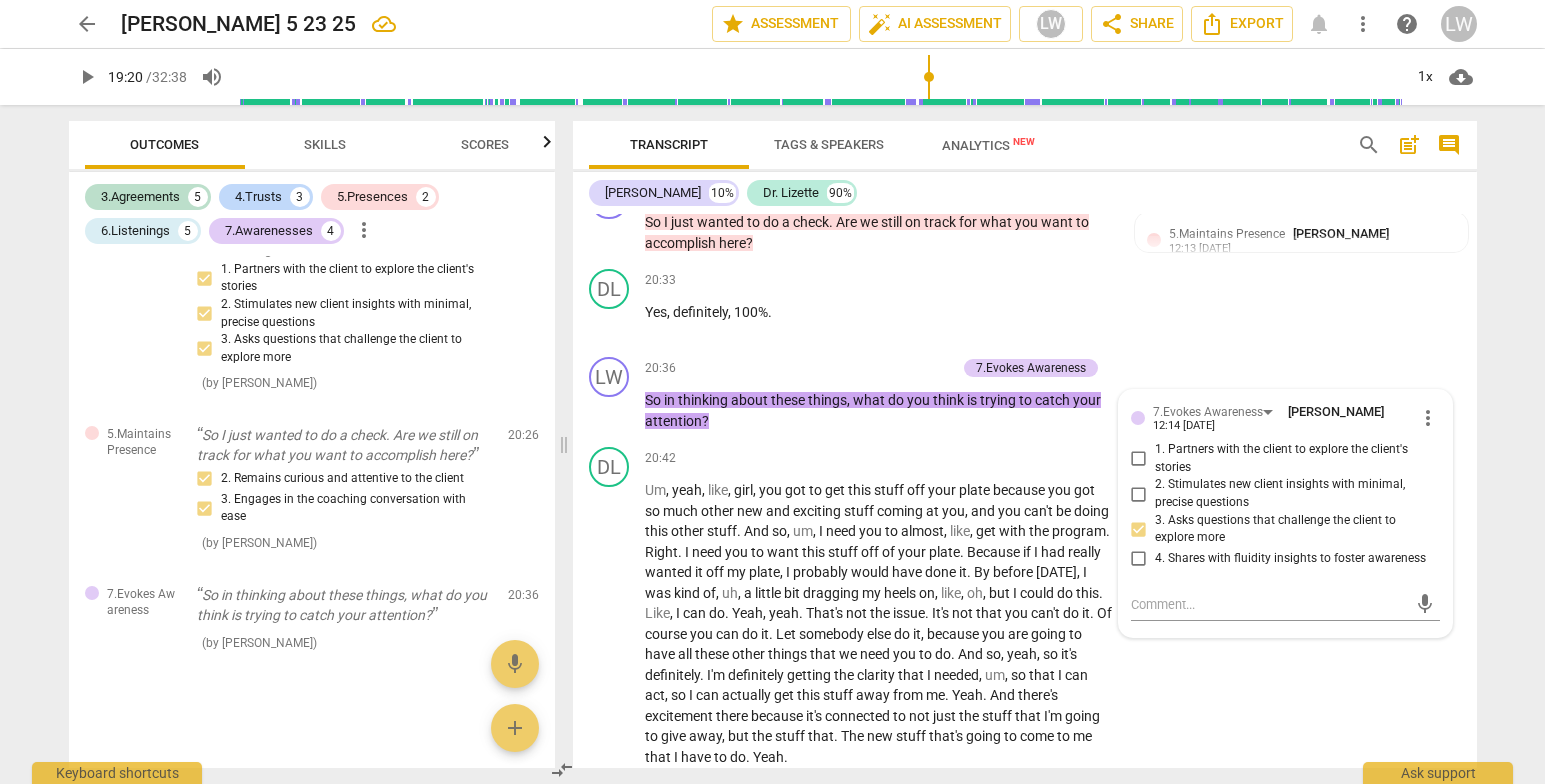 click on "LW play_arrow pause 00:03 + Add competency keyboard_arrow_right Well ,   hello ,   [PERSON_NAME] .   How   are   you   [DATE] ? DL play_arrow pause 00:06 + Add competency keyboard_arrow_right I'm   doing   super   great . LW play_arrow pause 00:09 + Add competency 3.Agreement keyboard_arrow_right So   what   did   you   bring   for   us ? 3.Agreement [PERSON_NAME] 11:48 [DATE] DL play_arrow pause 00:10 + Add competency keyboard_arrow_right Oh ,   good   question .   Um ,   I ,   we're   in   this   massive   scaling   of ,   um ,   this   business   and   I   need   to ,   um ,   massively   delegate   and   I   brought   that   for   us   because   I ,   this   is   something   that ,   you   know ,   I   always   tell   people ,   you   know ,   you've   got   to   delegate .   You   got   to   delegate .   Um ,   and   it's   something   I   feel   like   I've   done   well ,   but   there   are   some   things   that   I'm   holding   on   to .   But   especially   now   as   we're   massively   scaling ,   I" at bounding box center [1025, 491] 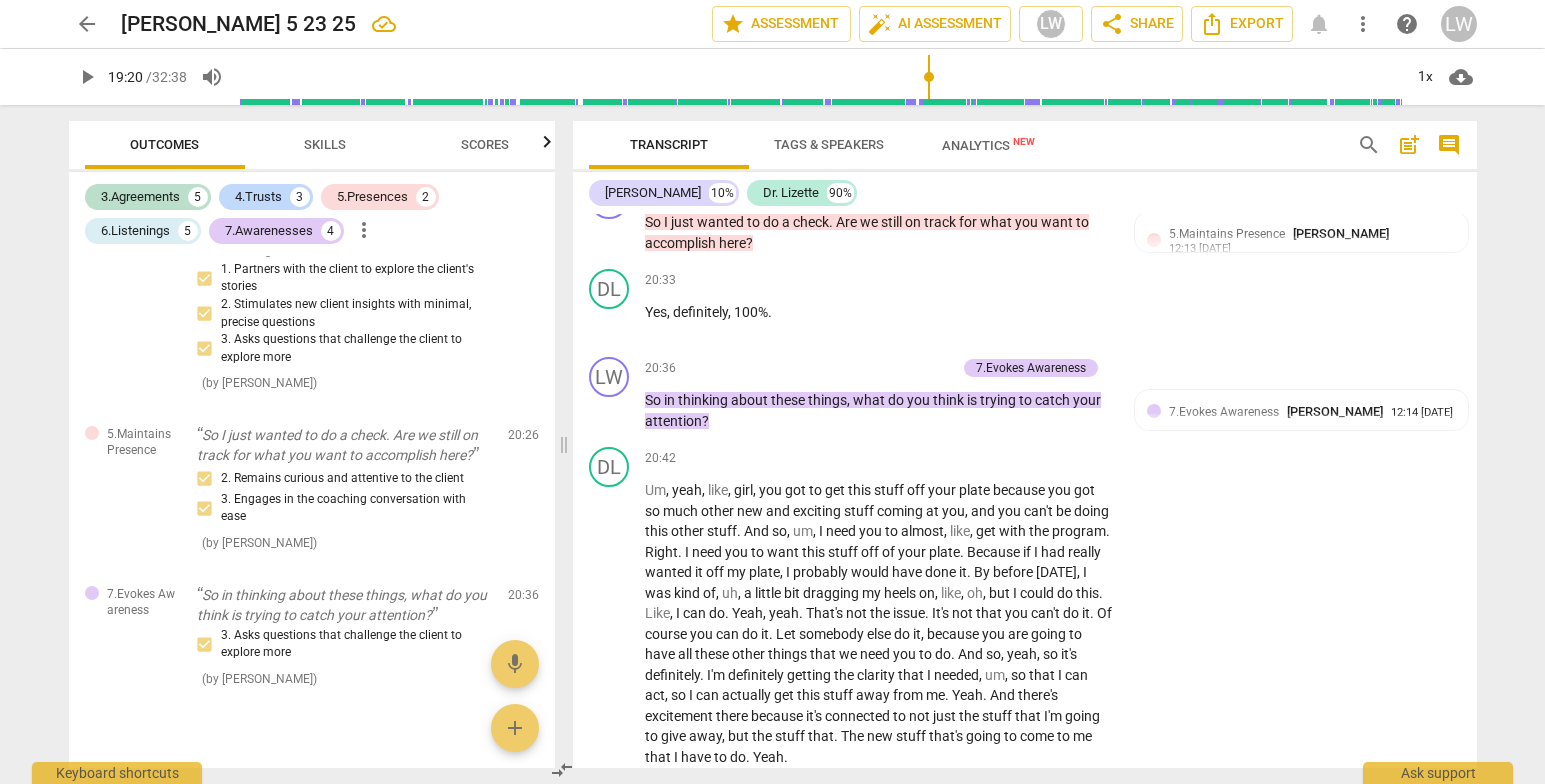 drag, startPoint x: 1478, startPoint y: 564, endPoint x: 1480, endPoint y: 574, distance: 10.198039 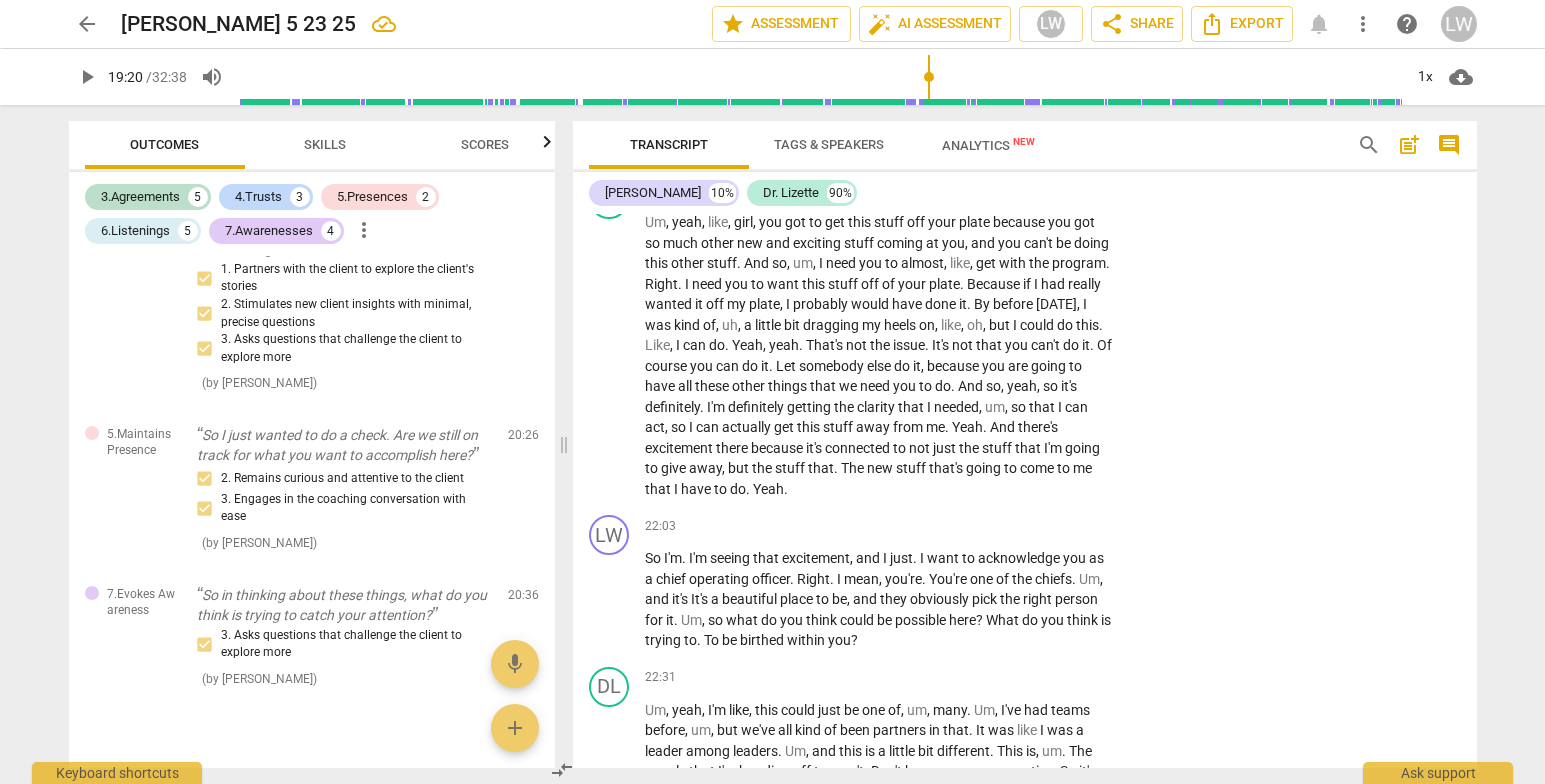scroll, scrollTop: 6256, scrollLeft: 0, axis: vertical 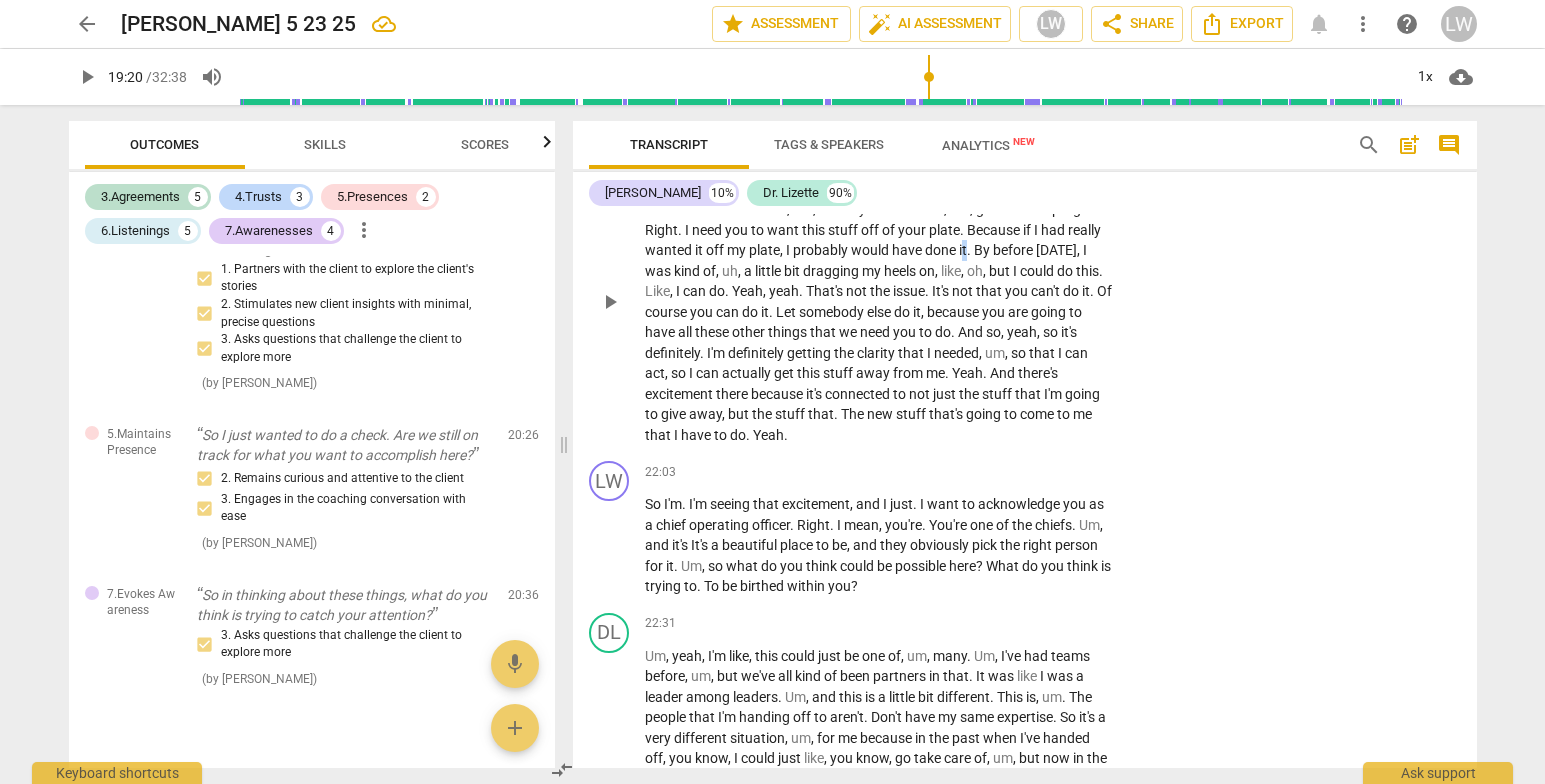 drag, startPoint x: 1027, startPoint y: 312, endPoint x: 1034, endPoint y: 321, distance: 11.401754 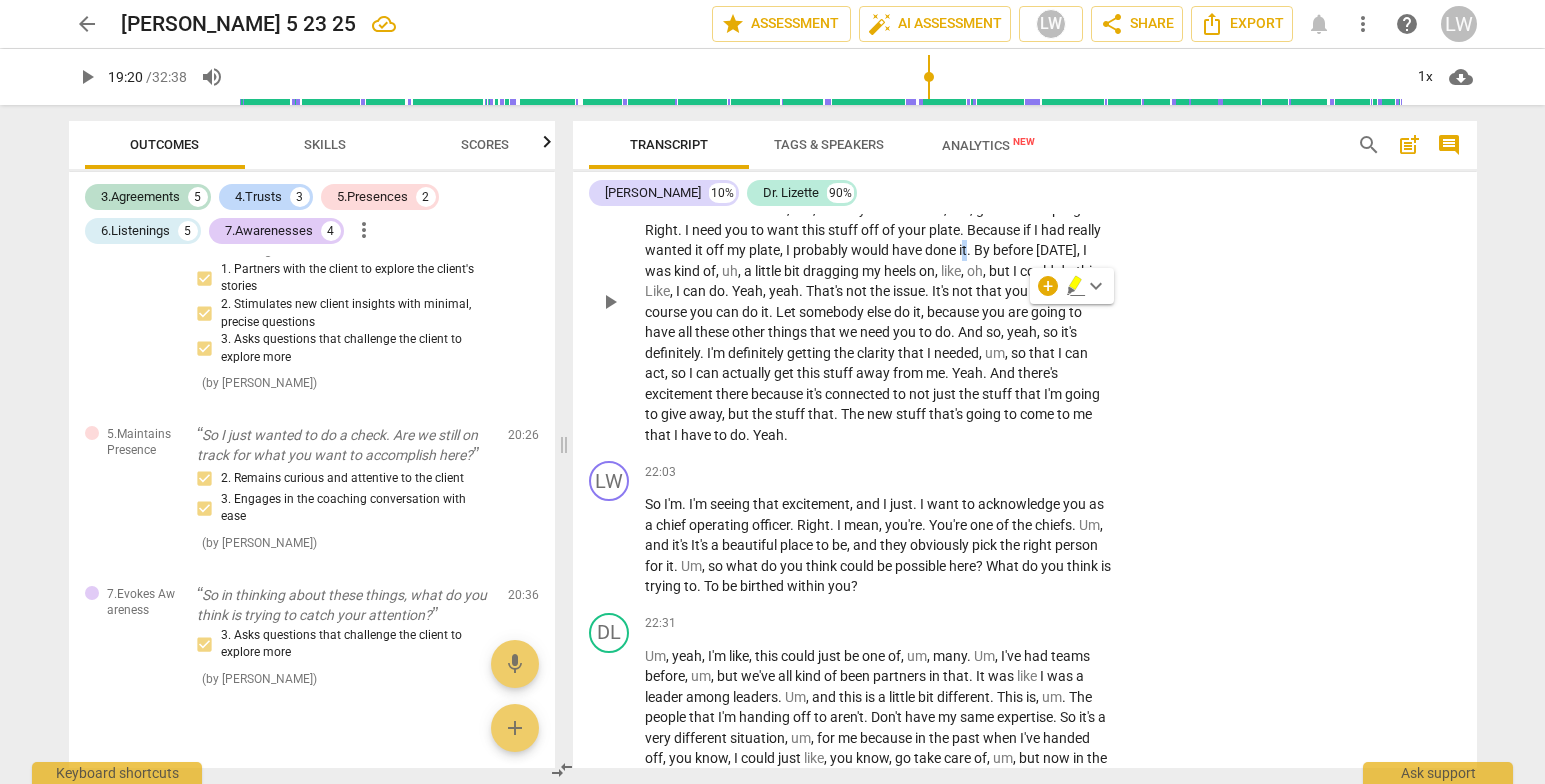 click on "play_arrow" at bounding box center (610, 302) 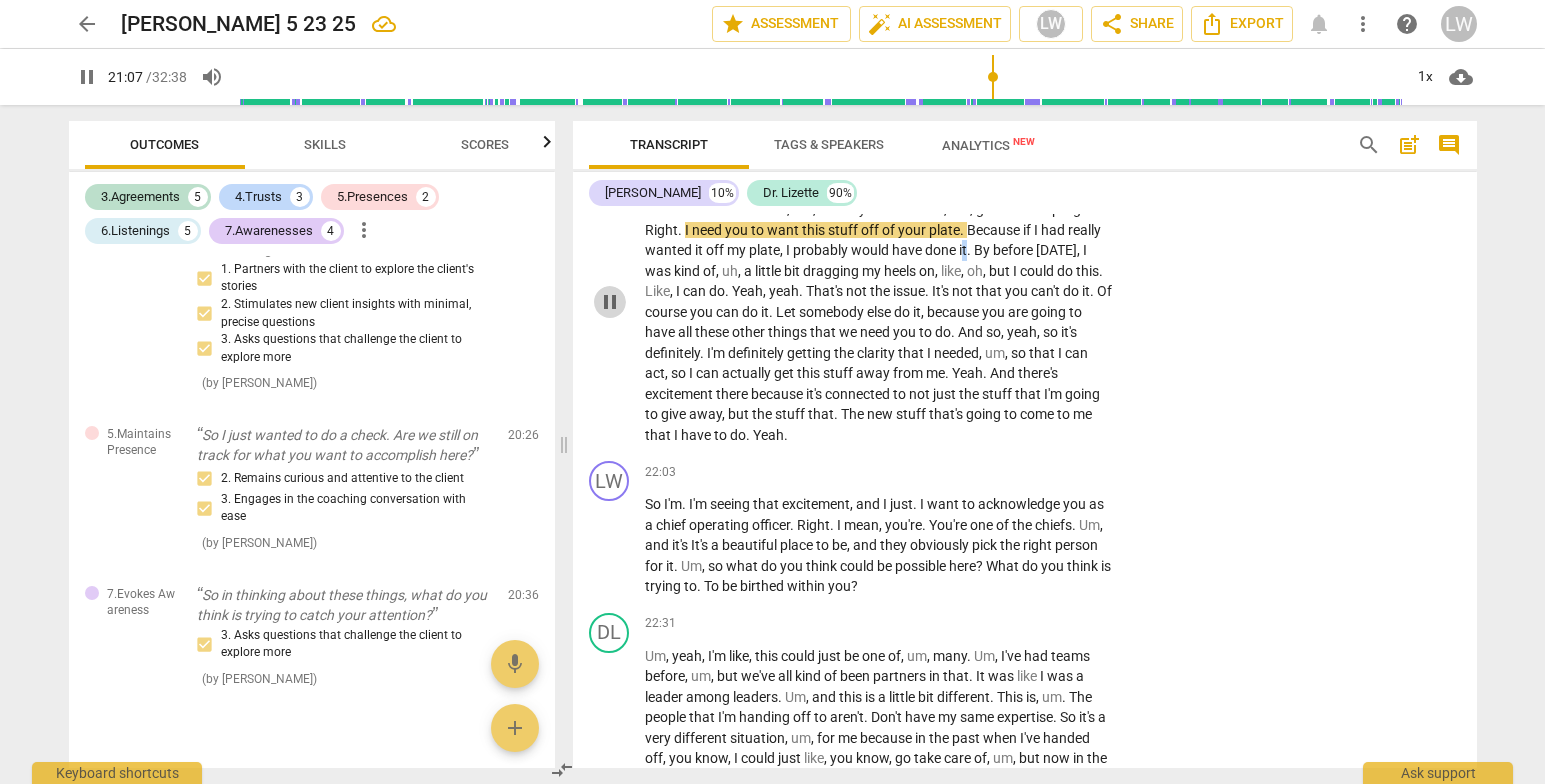 click on "pause" at bounding box center [610, 302] 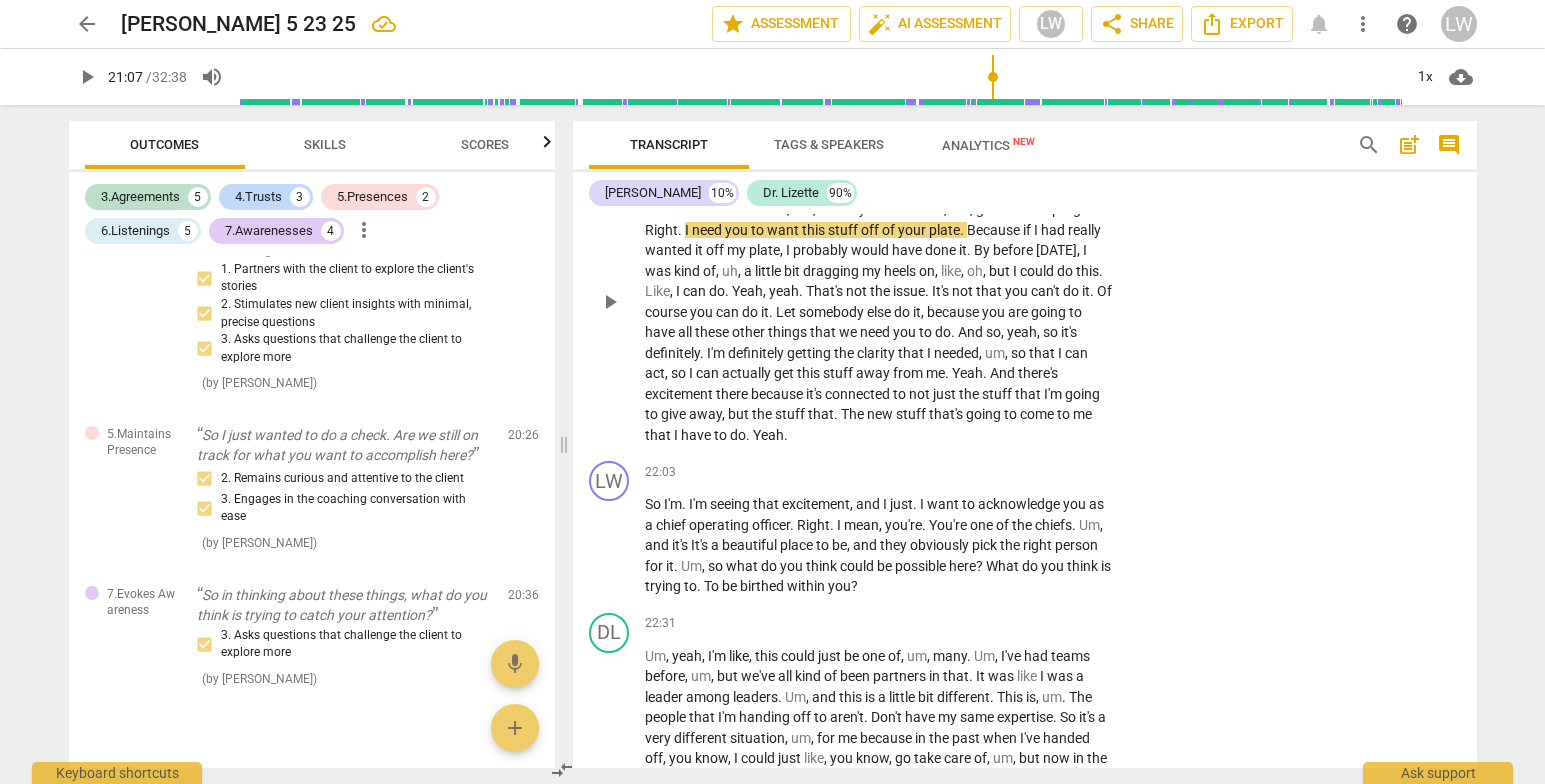 drag, startPoint x: 740, startPoint y: 284, endPoint x: 766, endPoint y: 311, distance: 37.48333 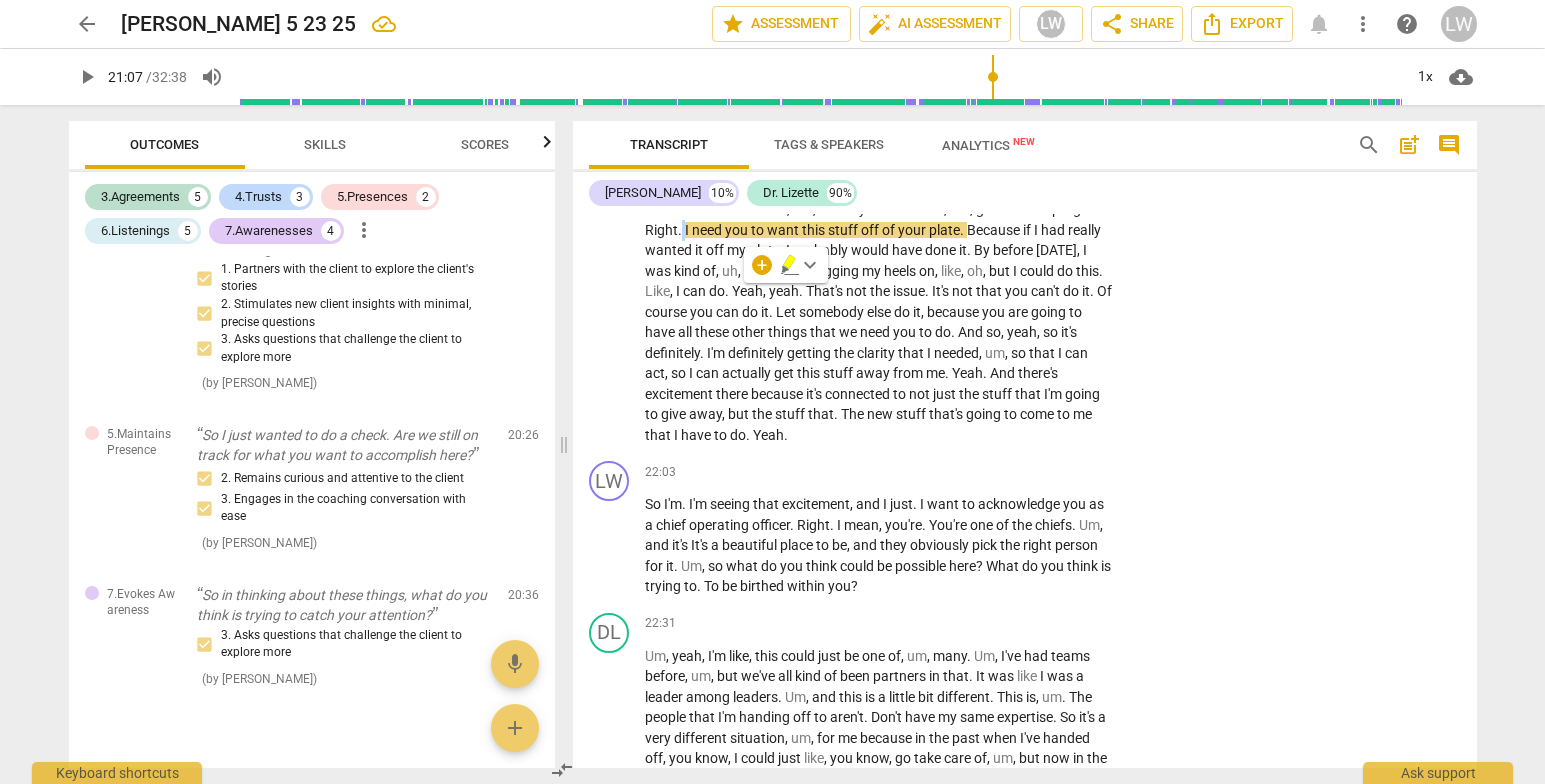 type 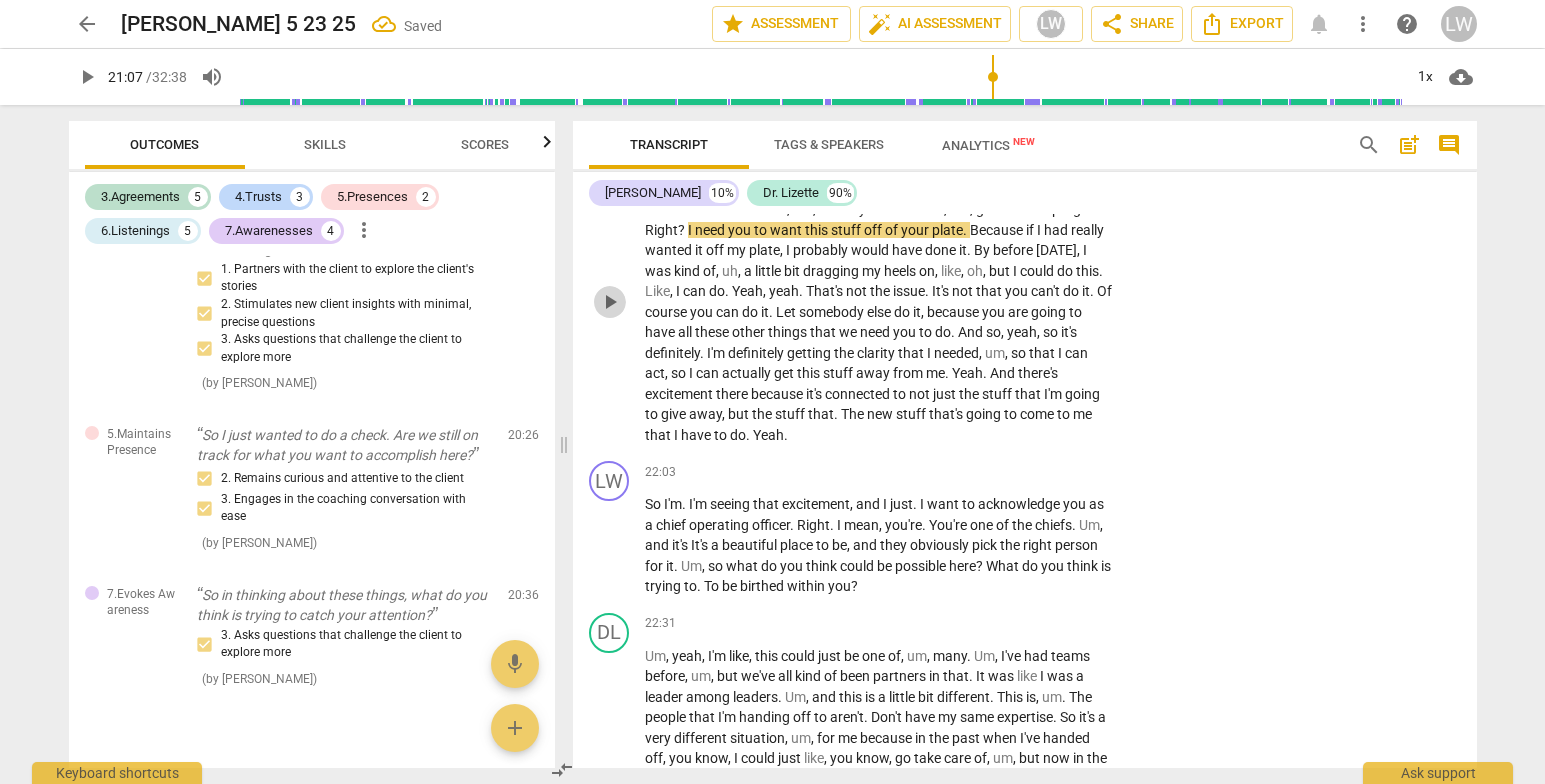 click on "play_arrow" at bounding box center [610, 302] 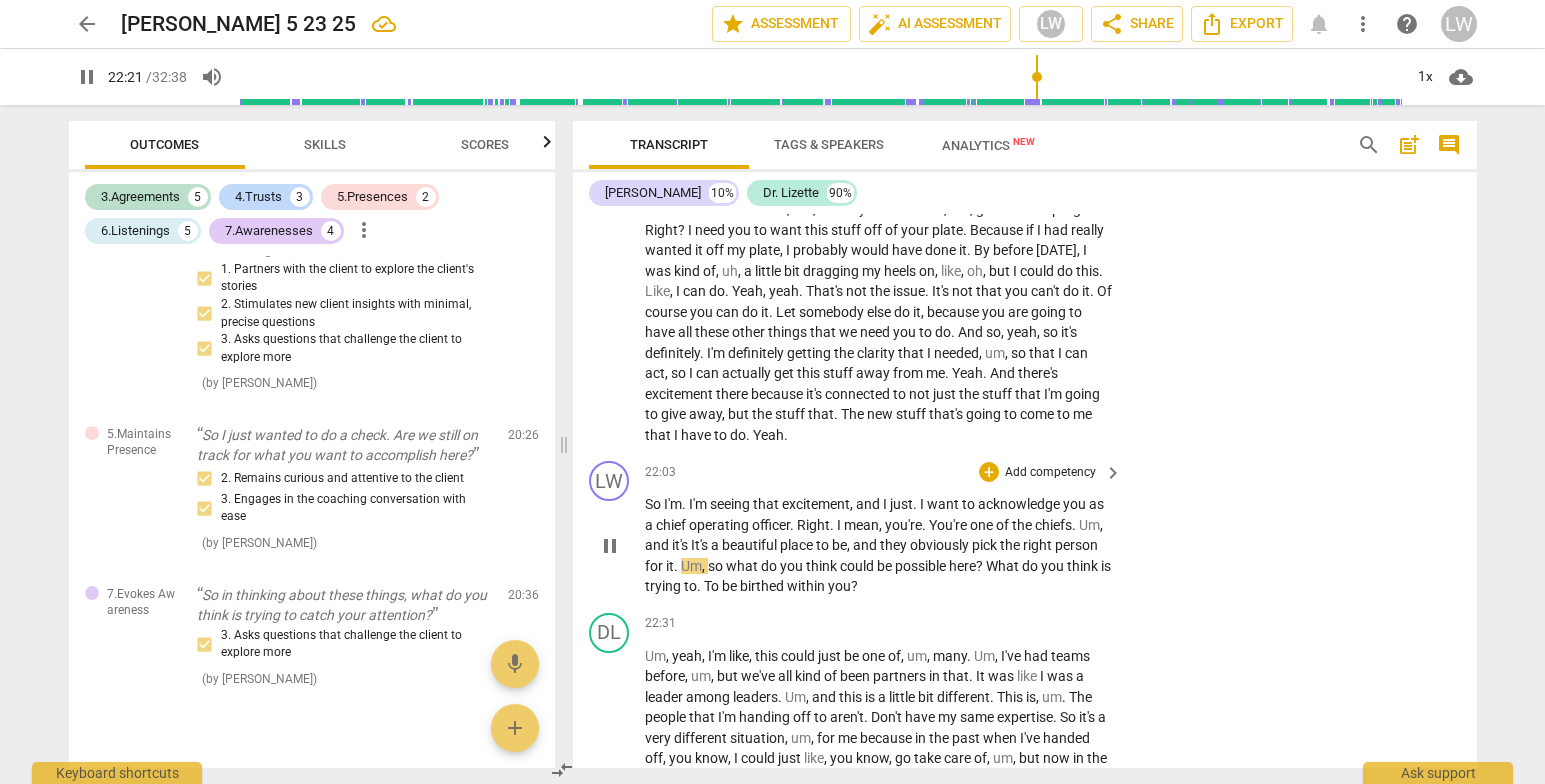 drag, startPoint x: 611, startPoint y: 603, endPoint x: 631, endPoint y: 602, distance: 20.024984 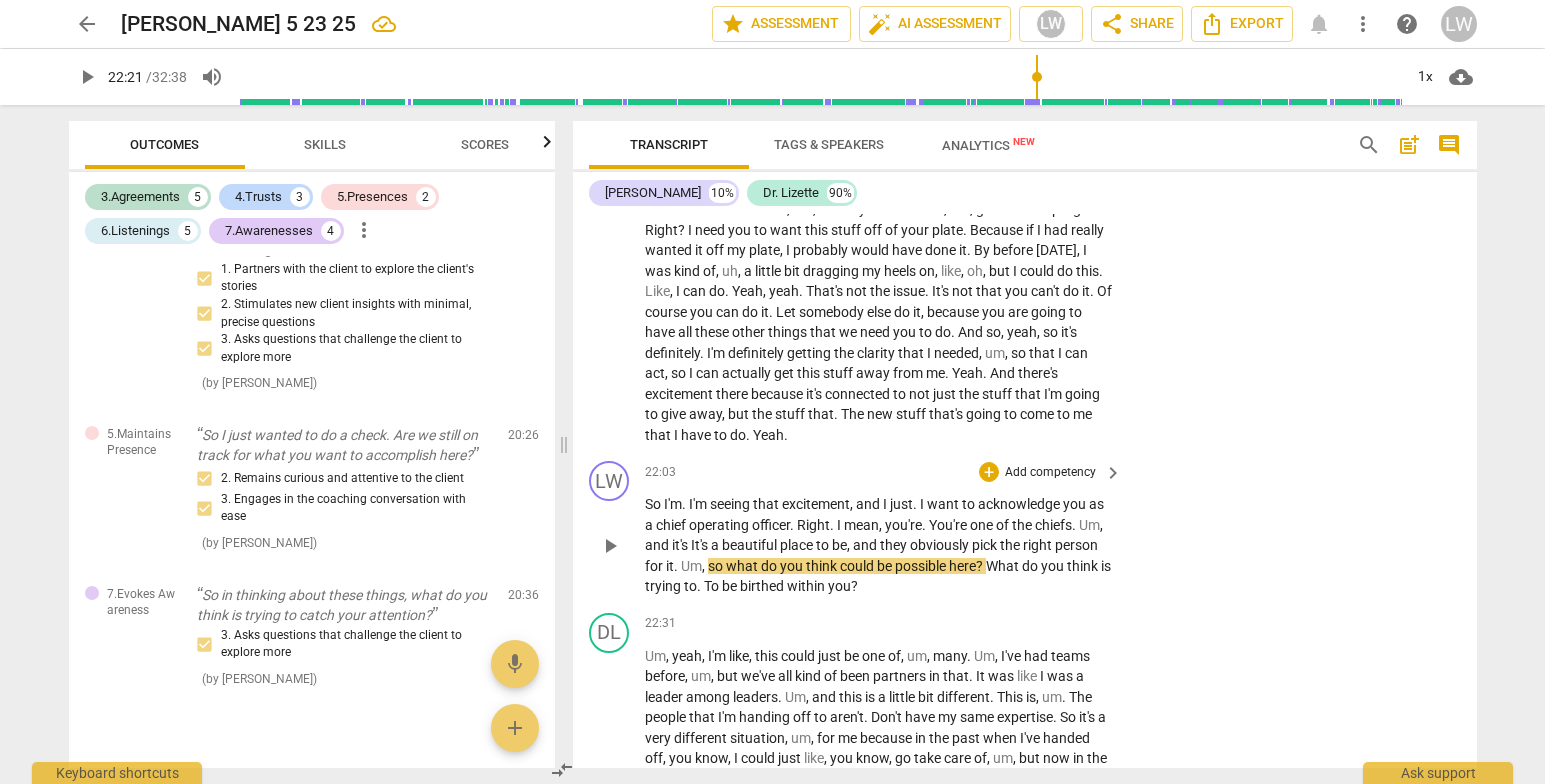 type on "1342" 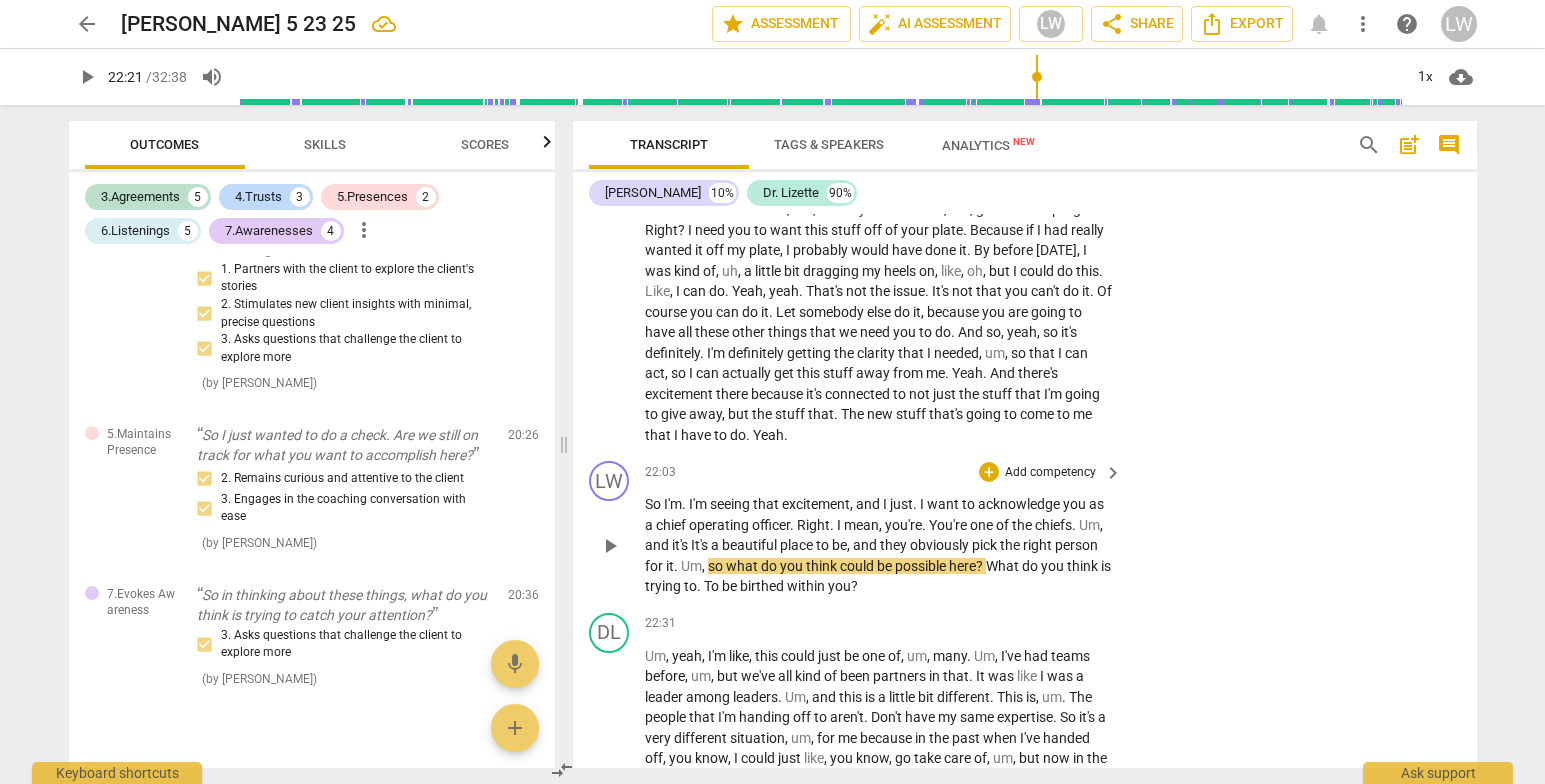 click on "pick" at bounding box center (986, 545) 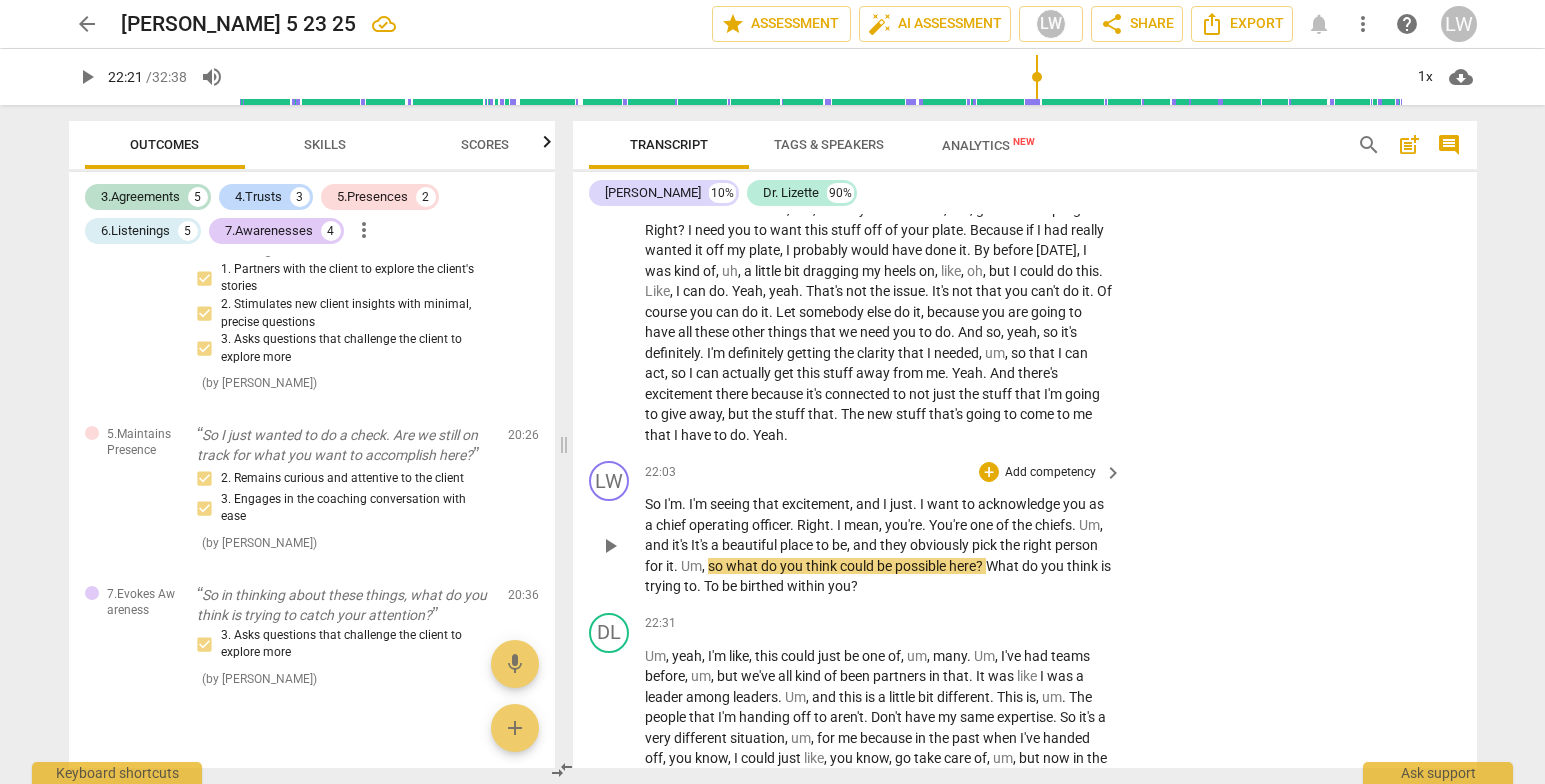 type 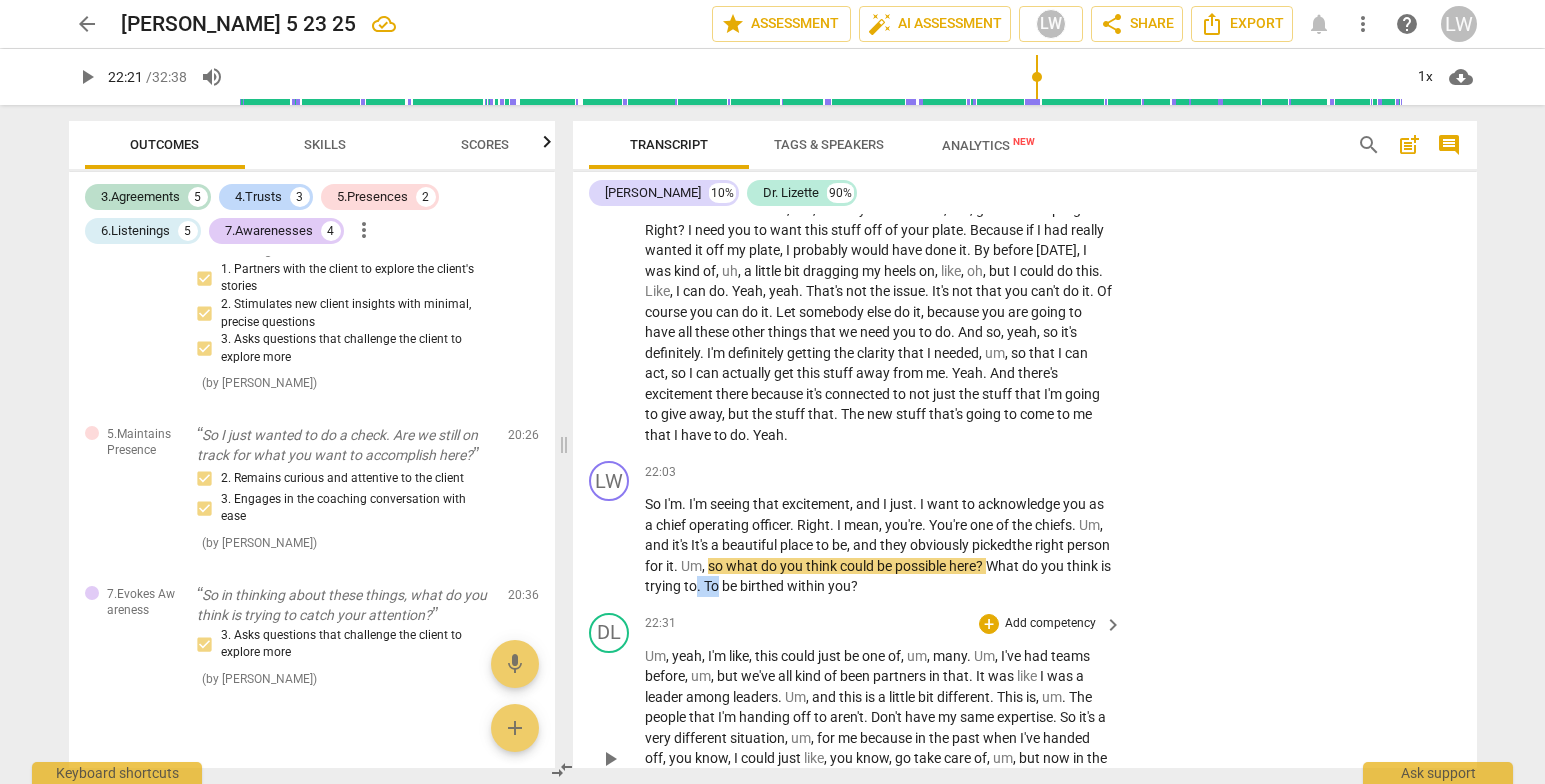 drag, startPoint x: 792, startPoint y: 645, endPoint x: 846, endPoint y: 684, distance: 66.61081 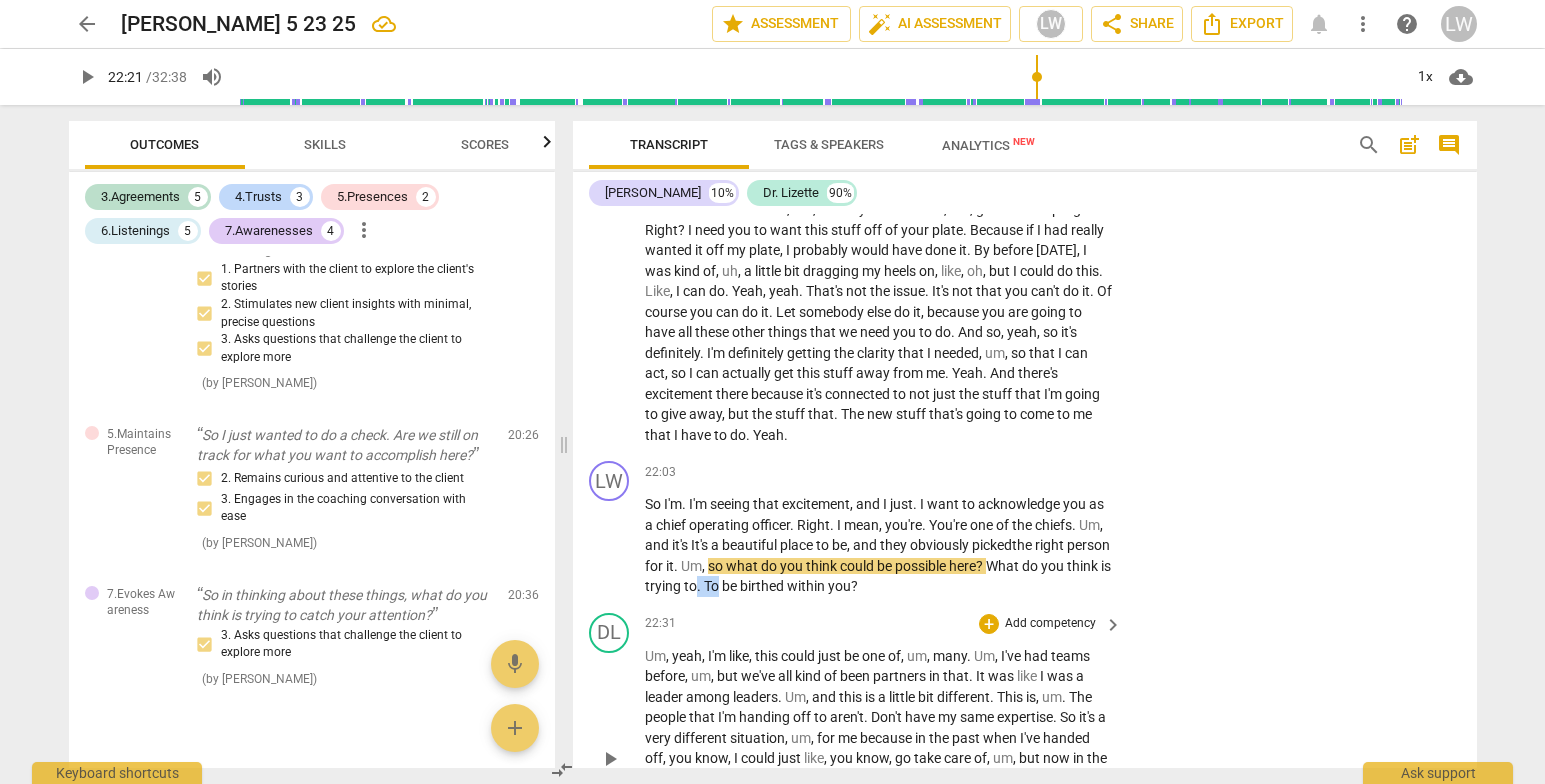 click on "So   I'm .   I'm   seeing   that   excitement ,   and   I   just .   I   want   to   acknowledge   you   as   a   chief   operating   officer .   Right .   I   mean ,   you're .   You're   one   of   the   chiefs .   Um ,   and   it's   It's   a   beautiful   place   to   be ,   and   they   obviously   picked  the   right   person   for   it .   Um ,   so   what   do   you   think   could   be   possible   here ?   What   do   you   think   is   trying   to .   To   be   birthed   within   you ?" at bounding box center [879, 545] 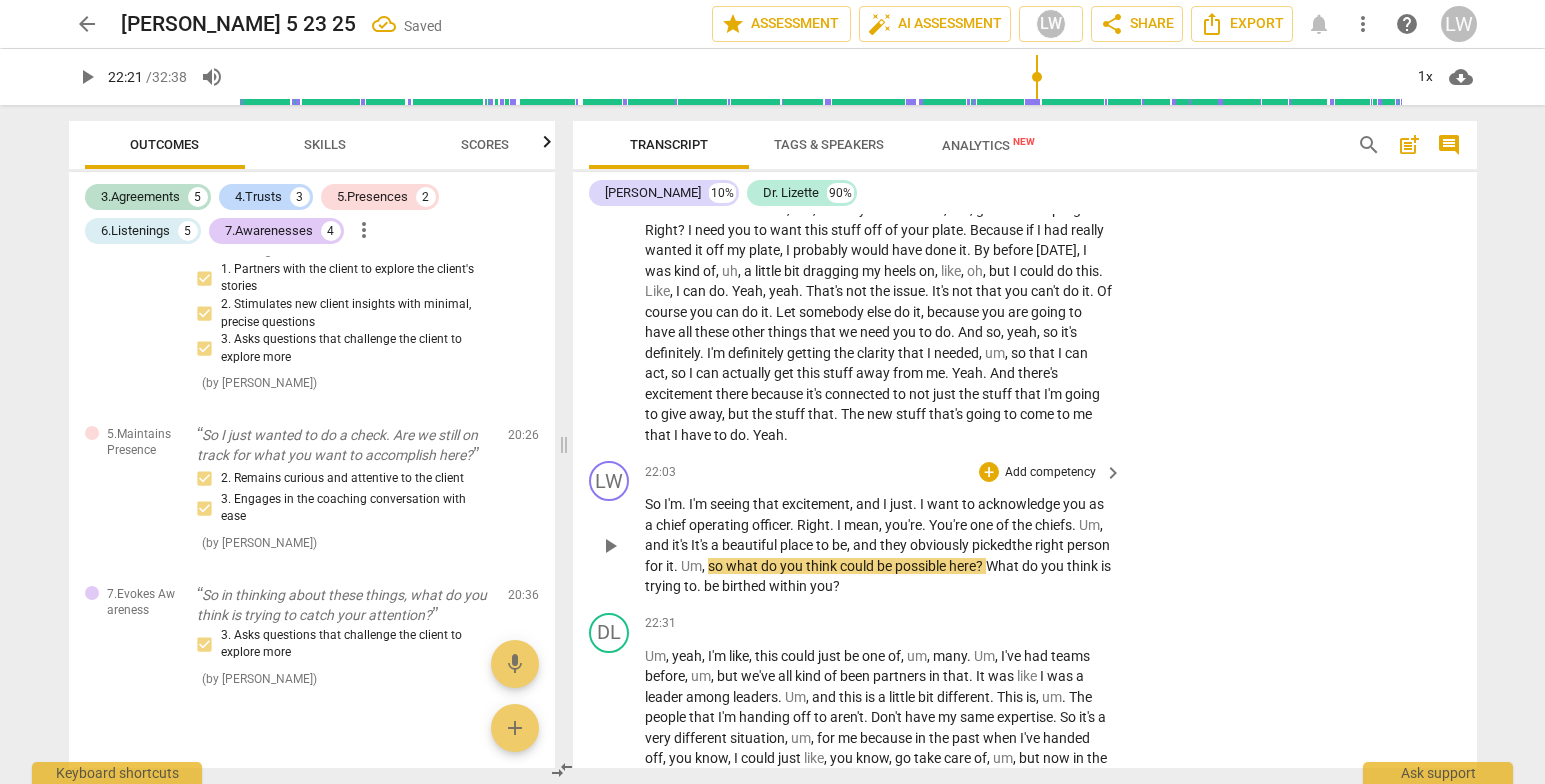 click on "Add competency" at bounding box center (1050, 473) 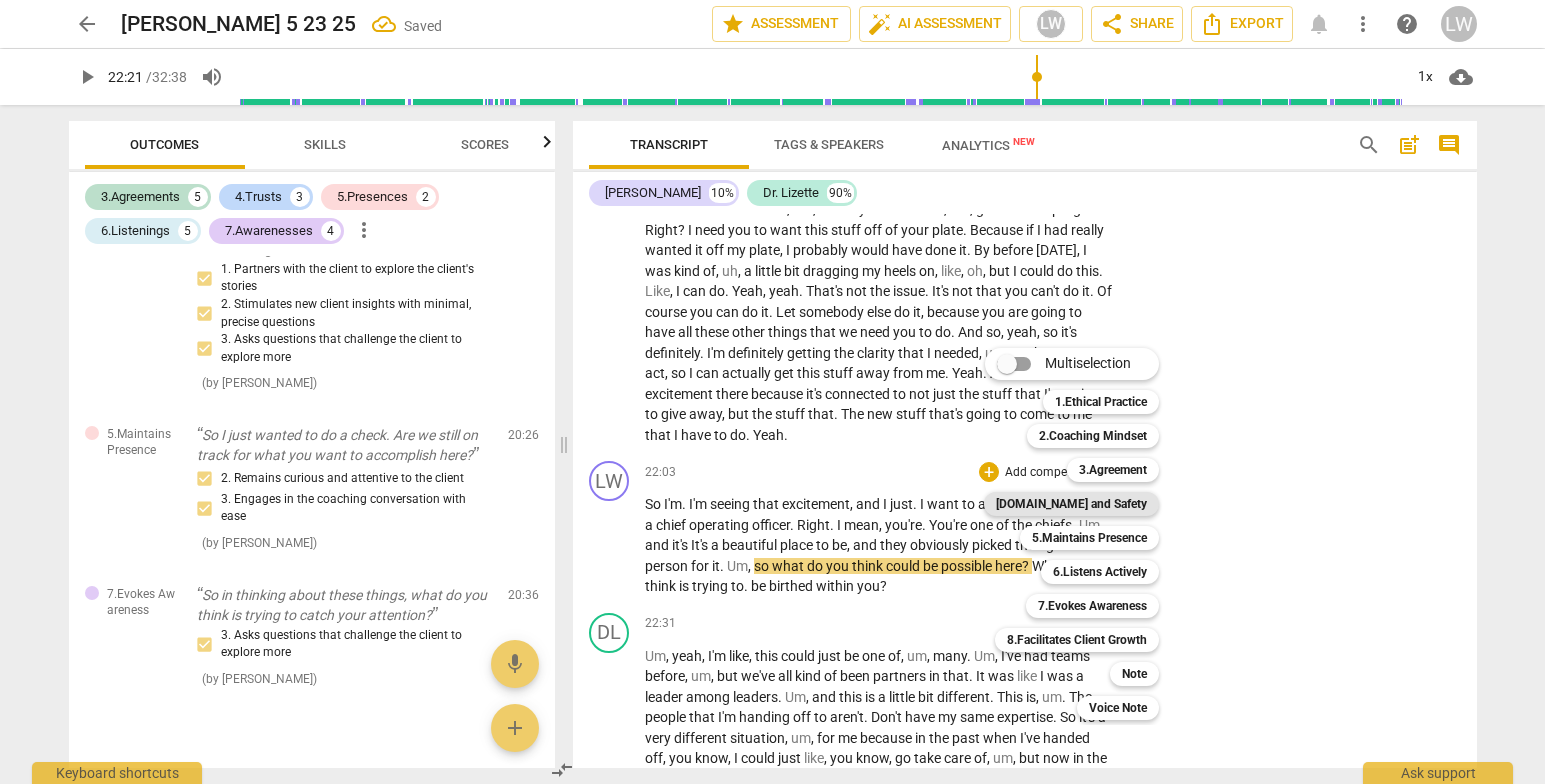 click on "[DOMAIN_NAME] and Safety" at bounding box center [1071, 504] 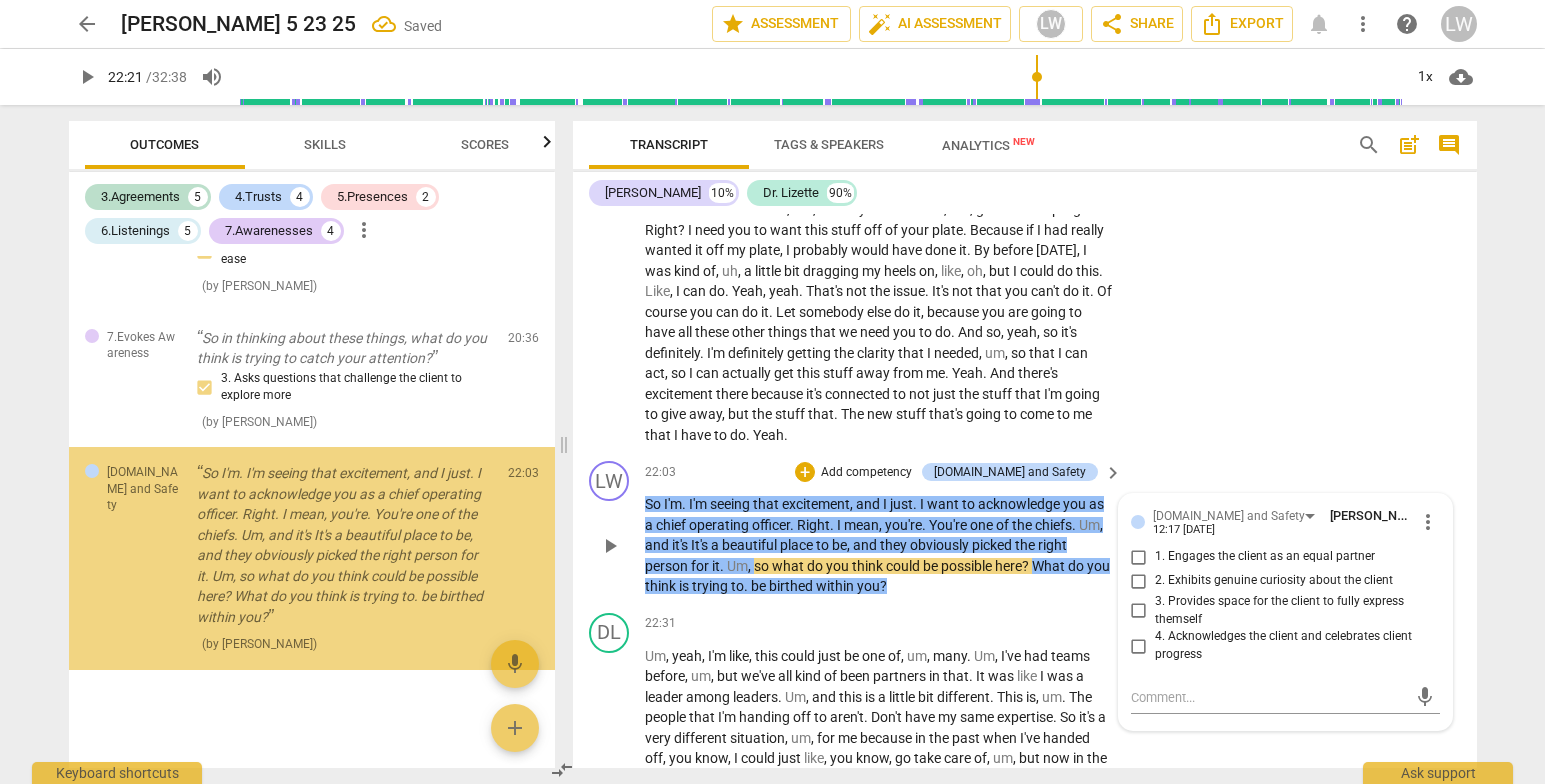 scroll, scrollTop: 2364, scrollLeft: 0, axis: vertical 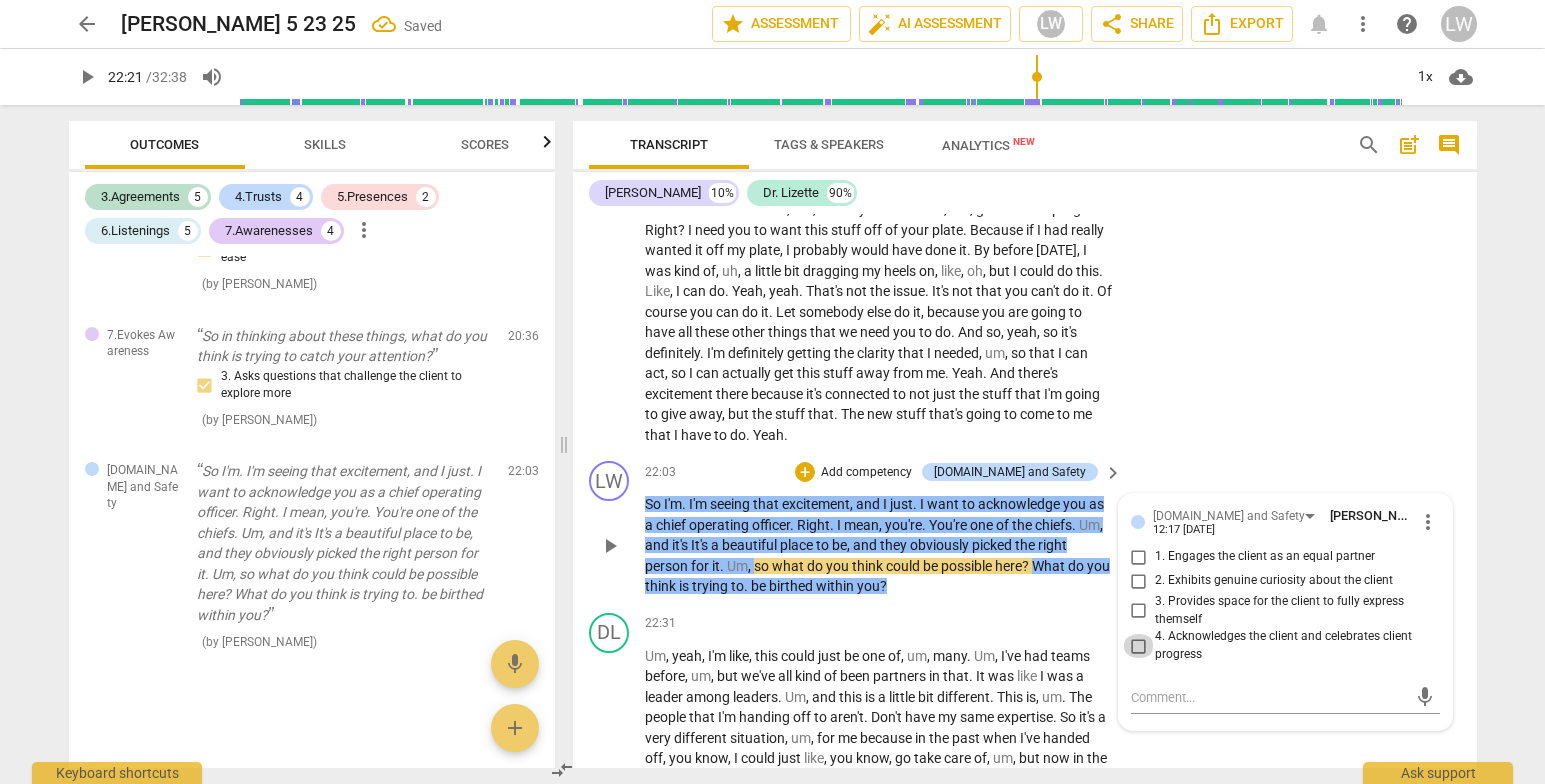 drag, startPoint x: 1132, startPoint y: 706, endPoint x: 1122, endPoint y: 700, distance: 11.661903 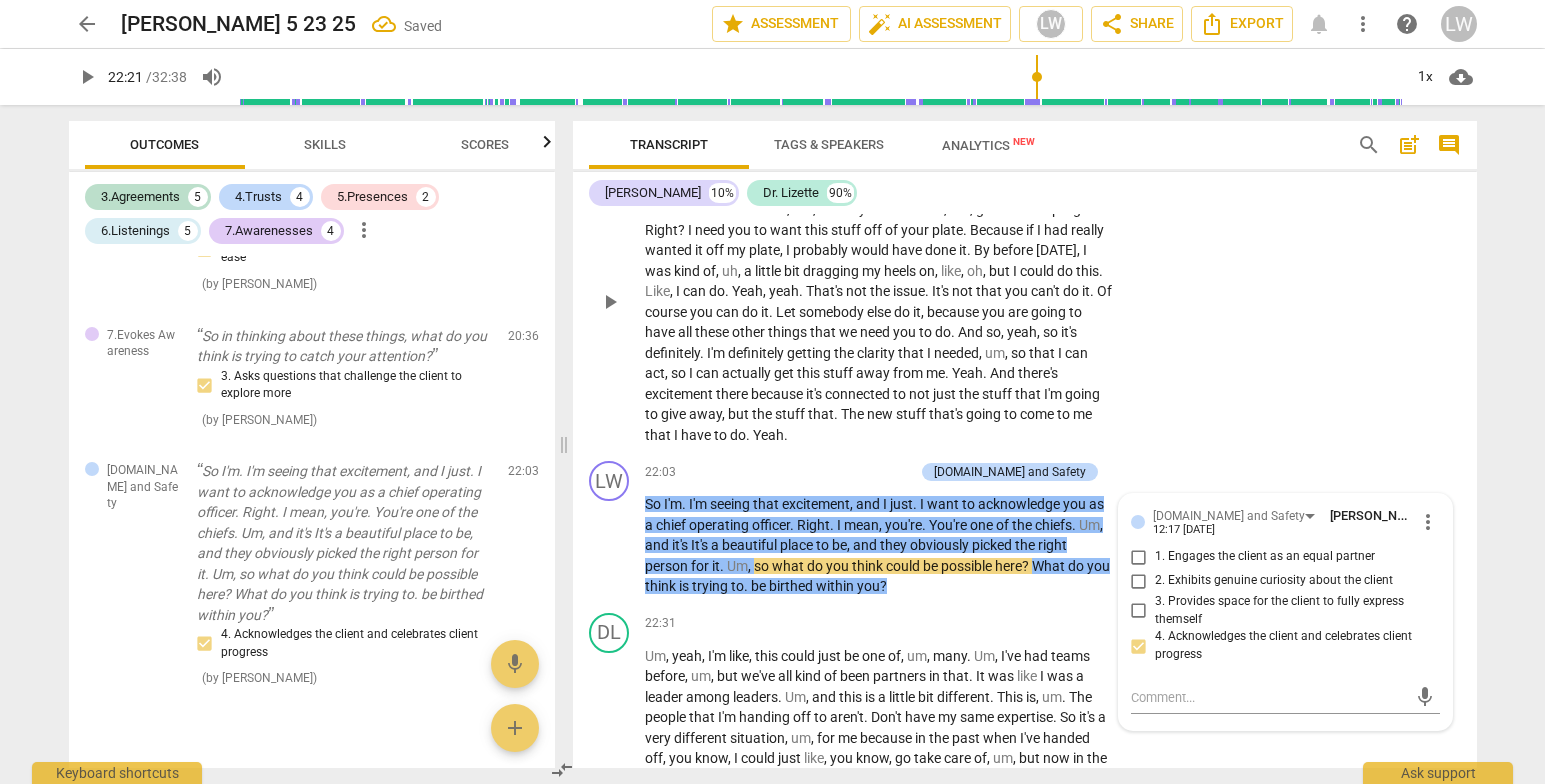 click on "DL play_arrow pause 20:42 + Add competency keyboard_arrow_right Um ,   yeah ,   like ,   girl ,   you   got   to   get   this   stuff   off   your   plate   because   you   got   so   much   other   new   and   exciting   stuff   coming   at   you ,   and   you   can't   be   doing   this   other   stuff .   And   so ,   um ,   I   need   you   to   almost ,   like ,   get   with   the   program .   Right ?   I   need   you   to   want   this   stuff   off   of   your   plate .   Because   if   I   had   really   wanted   it   off   my   plate ,   I   probably   would   have   done   it .   By   before   [DATE] ,   I   was   kind   of ,   uh ,   a   little   bit   dragging   my   heels   on ,   like ,   oh ,   but   I   could   do   this .   Like ,   I   can   do .   Yeah ,   yeah .   That's   not   the   issue .   It's   not   that   you   can't   do   it .   Of   course   you   can   do   it .   Let   somebody   else   do   it ,   because   you   are   going   to   have   all   these   other   things   that" at bounding box center (1025, 285) 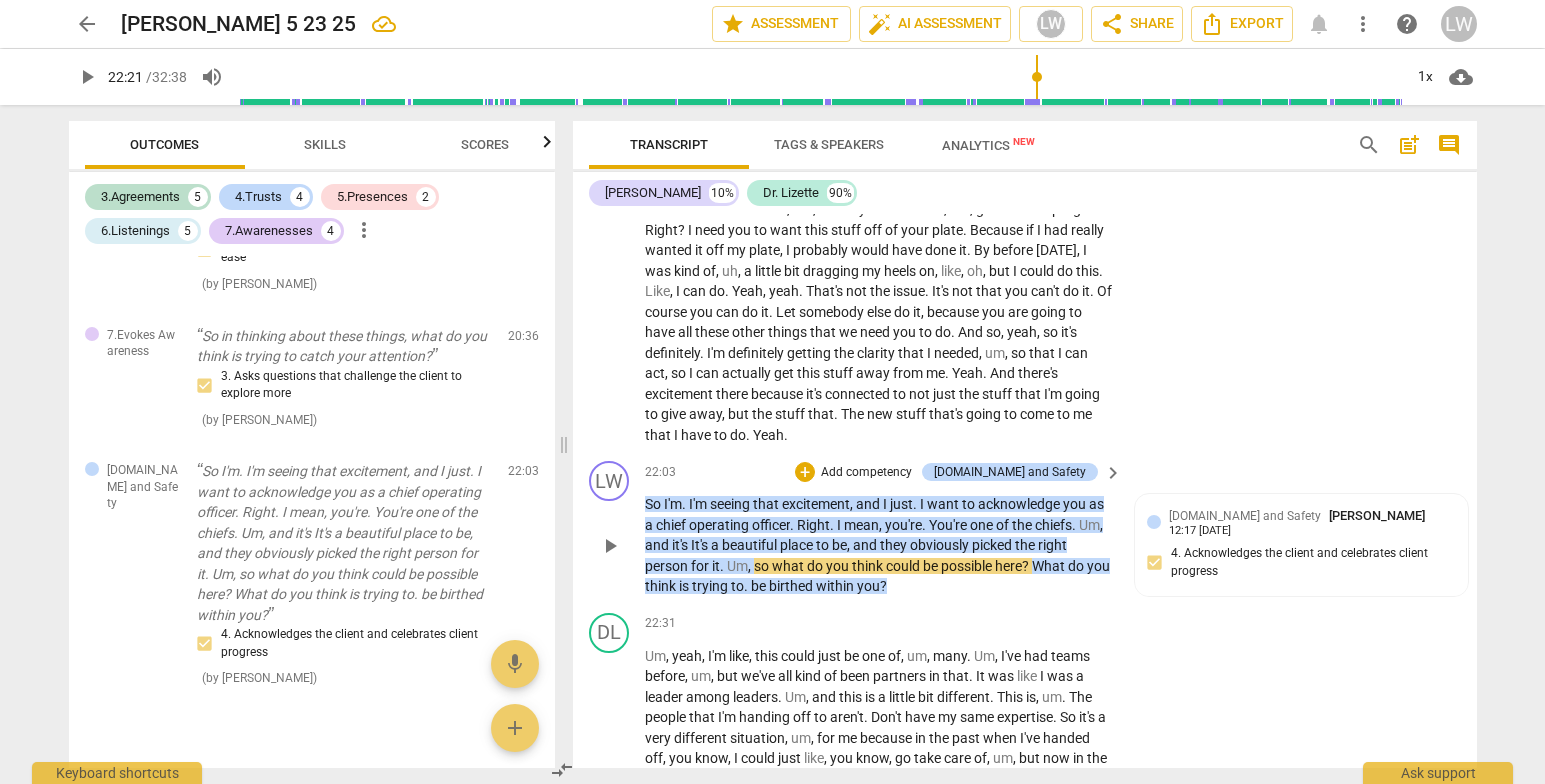click on "Add competency" at bounding box center (866, 473) 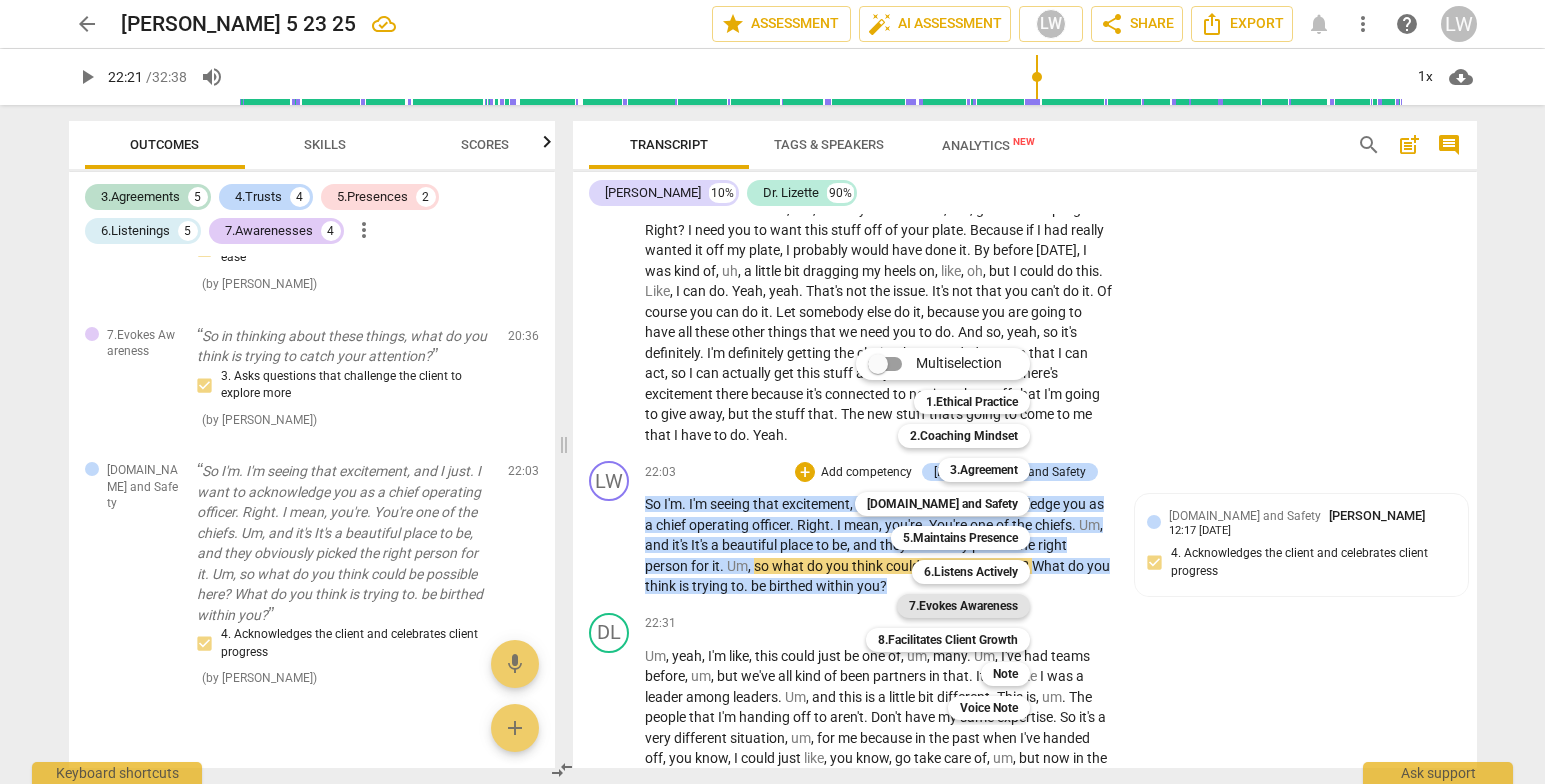 click on "7.Evokes Awareness" at bounding box center (963, 606) 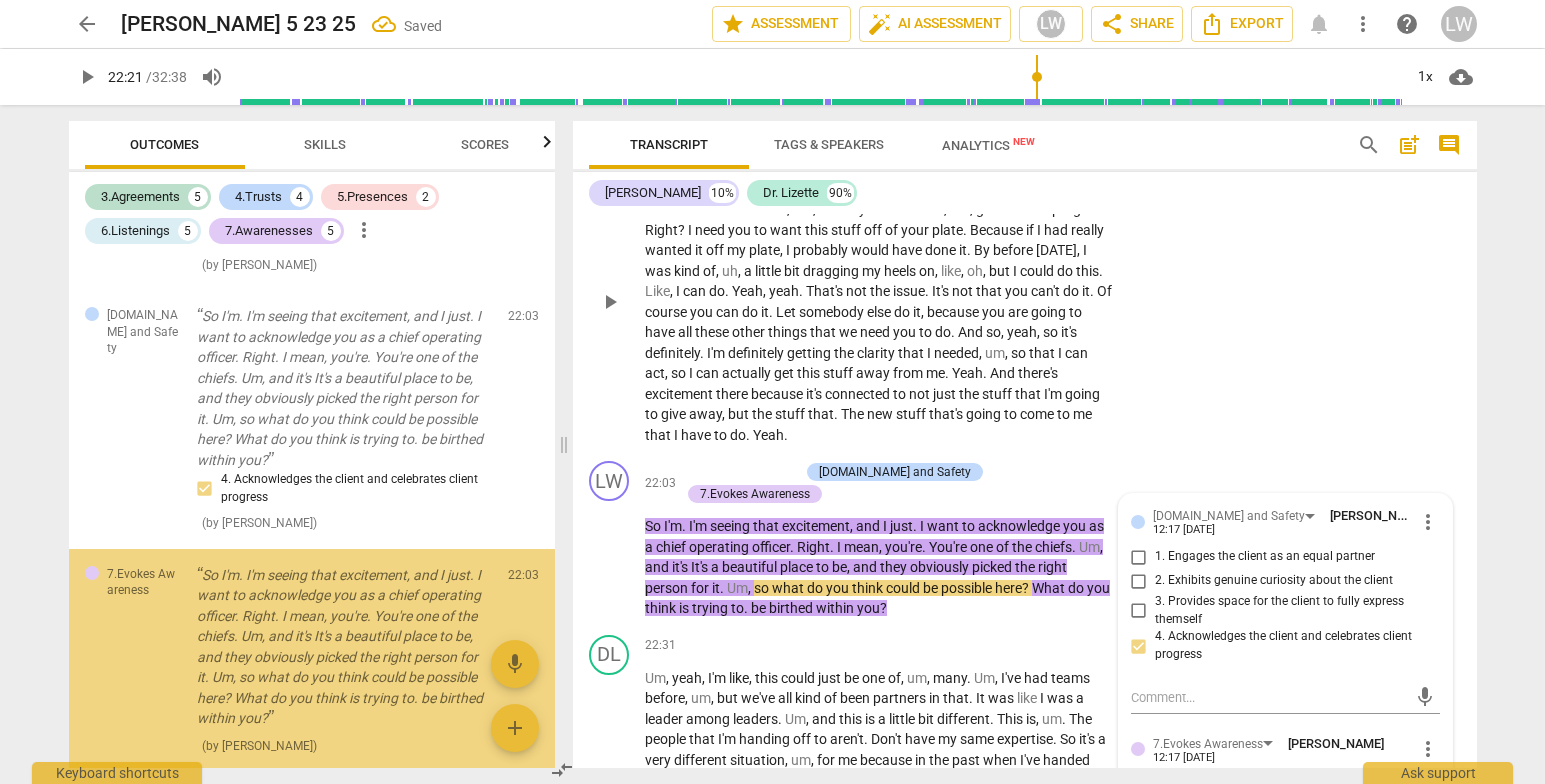 scroll, scrollTop: 2622, scrollLeft: 0, axis: vertical 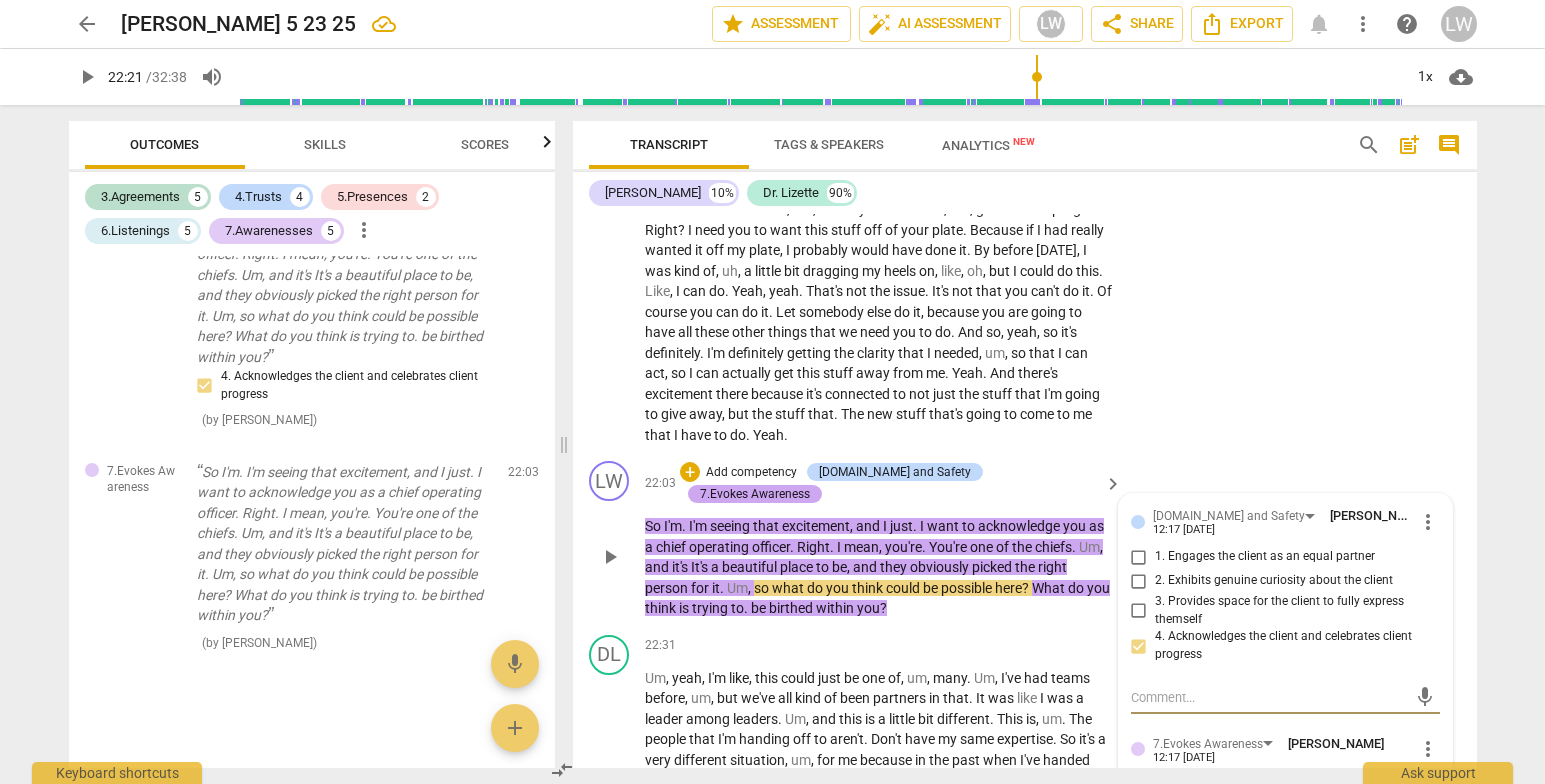 click on "7.Evokes Awareness" at bounding box center (755, 494) 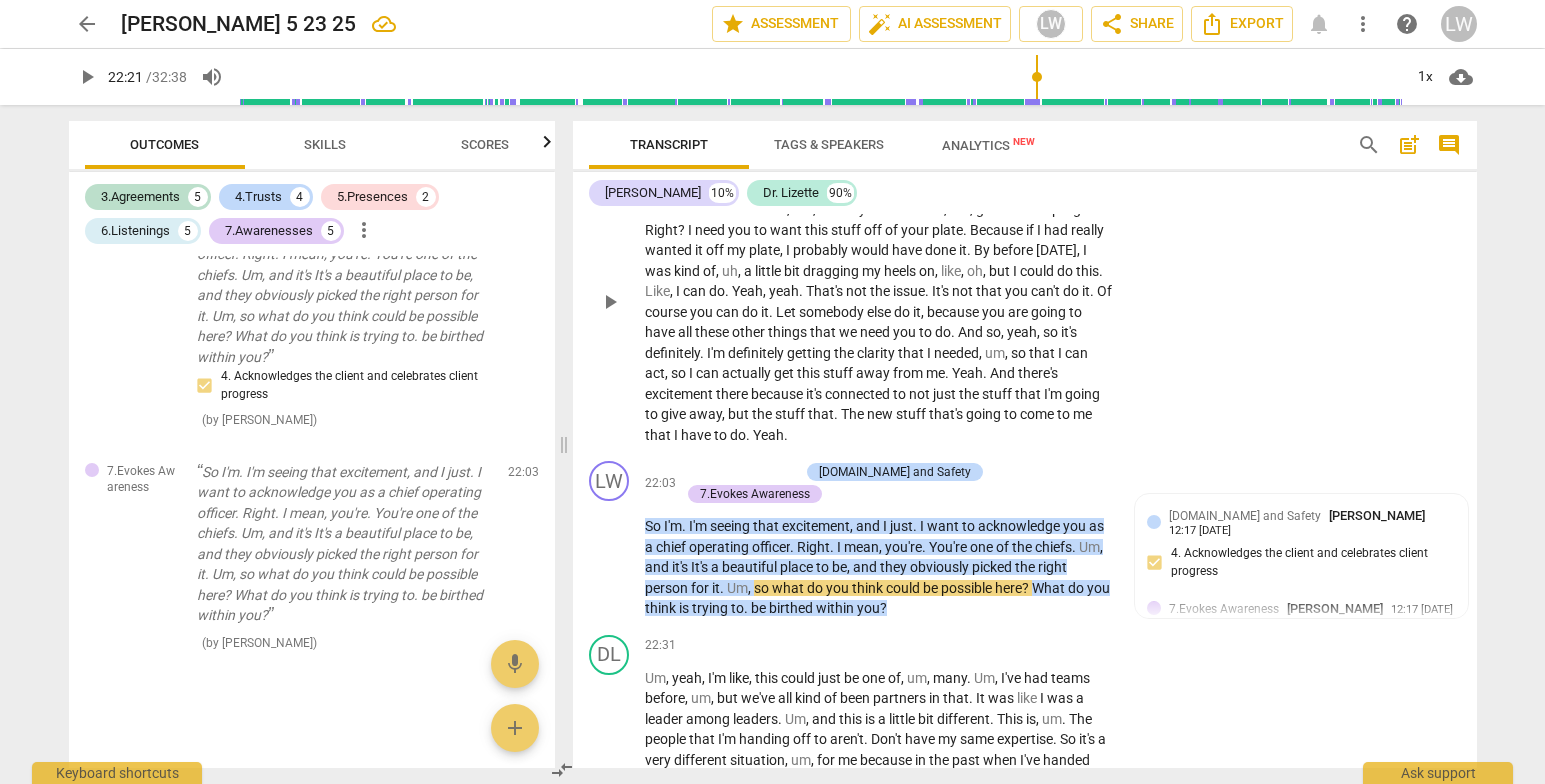 click on "DL play_arrow pause 20:42 + Add competency keyboard_arrow_right Um ,   yeah ,   like ,   girl ,   you   got   to   get   this   stuff   off   your   plate   because   you   got   so   much   other   new   and   exciting   stuff   coming   at   you ,   and   you   can't   be   doing   this   other   stuff .   And   so ,   um ,   I   need   you   to   almost ,   like ,   get   with   the   program .   Right ?   I   need   you   to   want   this   stuff   off   of   your   plate .   Because   if   I   had   really   wanted   it   off   my   plate ,   I   probably   would   have   done   it .   By   before   [DATE] ,   I   was   kind   of ,   uh ,   a   little   bit   dragging   my   heels   on ,   like ,   oh ,   but   I   could   do   this .   Like ,   I   can   do .   Yeah ,   yeah .   That's   not   the   issue .   It's   not   that   you   can't   do   it .   Of   course   you   can   do   it .   Let   somebody   else   do   it ,   because   you   are   going   to   have   all   these   other   things   that" at bounding box center (1025, 285) 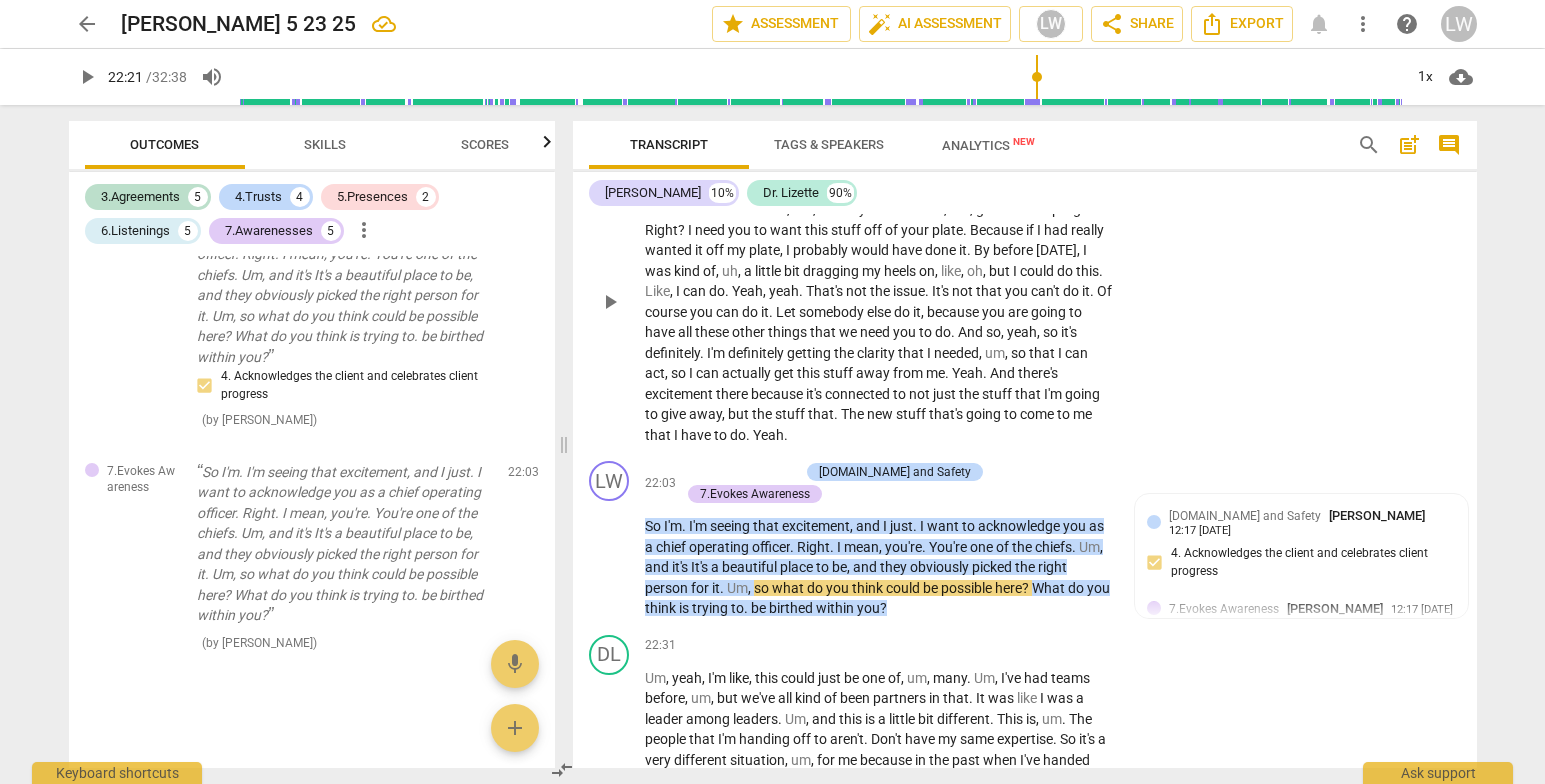 drag, startPoint x: 1531, startPoint y: 470, endPoint x: 1429, endPoint y: 469, distance: 102.0049 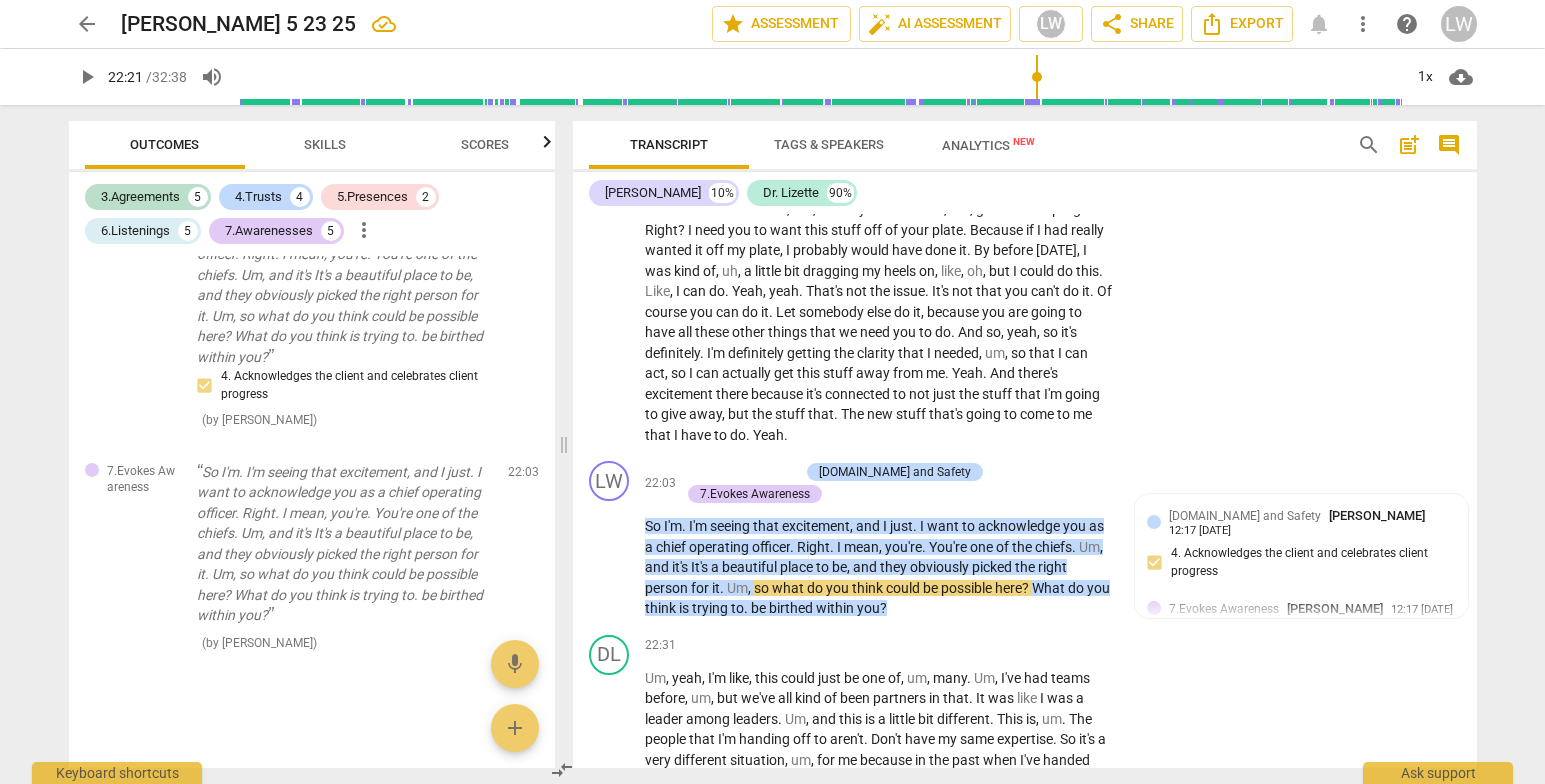 drag, startPoint x: 1476, startPoint y: 569, endPoint x: 1488, endPoint y: 592, distance: 25.942244 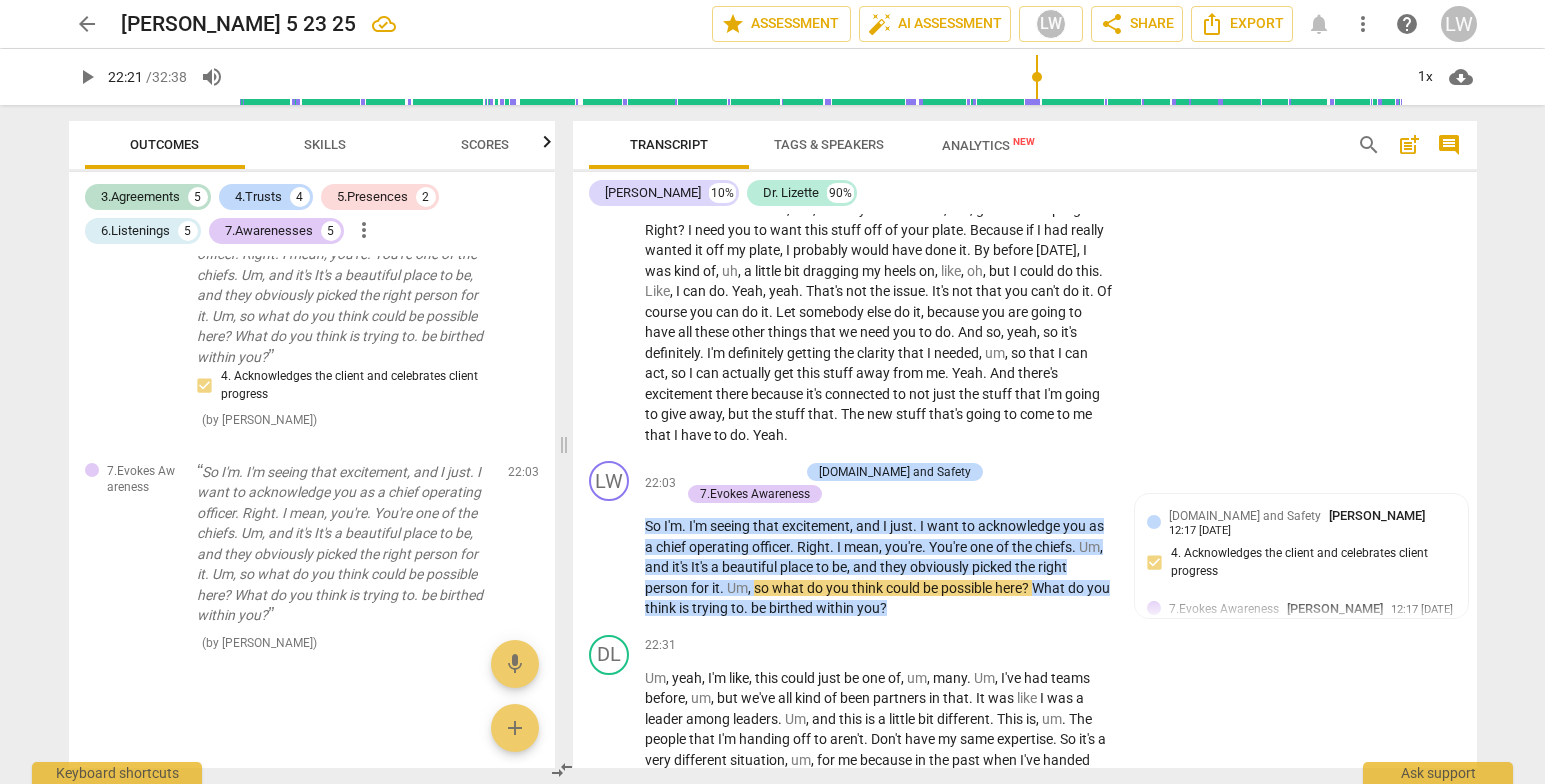click on "Transcript Tags & Speakers Analytics   New search post_add comment [PERSON_NAME] 10% [PERSON_NAME] 90% LW play_arrow pause 00:03 + Add competency keyboard_arrow_right Well ,   hello ,   [PERSON_NAME] .   How   are   you   [DATE] ? DL play_arrow pause 00:06 + Add competency keyboard_arrow_right I'm   doing   super   great . LW play_arrow pause 00:09 + Add competency 3.Agreement keyboard_arrow_right So   what   did   you   bring   for   us ? 3.Agreement [PERSON_NAME] 11:48 [DATE] DL play_arrow pause 00:10 + Add competency keyboard_arrow_right Oh ,   good   question .   Um ,   I ,   we're   in   this   massive   scaling   of ,   um ,   this   business   and   I   need   to ,   um ,   massively   delegate   and   I   brought   that   for   us   because   I ,   this   is   something   that ,   you   know ,   I   always   tell   people ,   you   know ,   you've   got   to   delegate .   You   got   to   delegate .   Um ,   and   it's   something   I   feel   like   I've   done   well ,   but   there   are   some   things   that" at bounding box center (1029, 444) 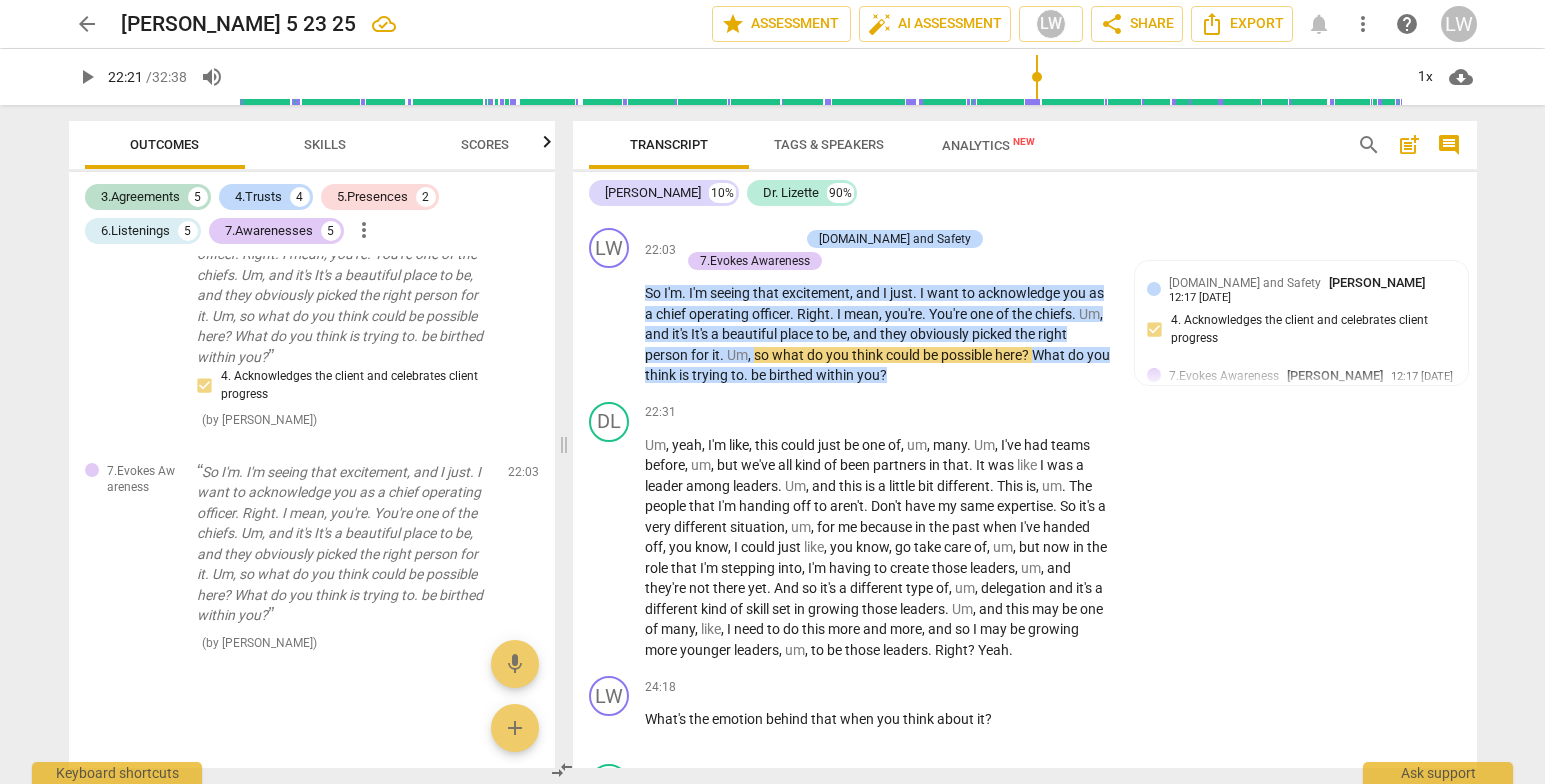 scroll, scrollTop: 6578, scrollLeft: 0, axis: vertical 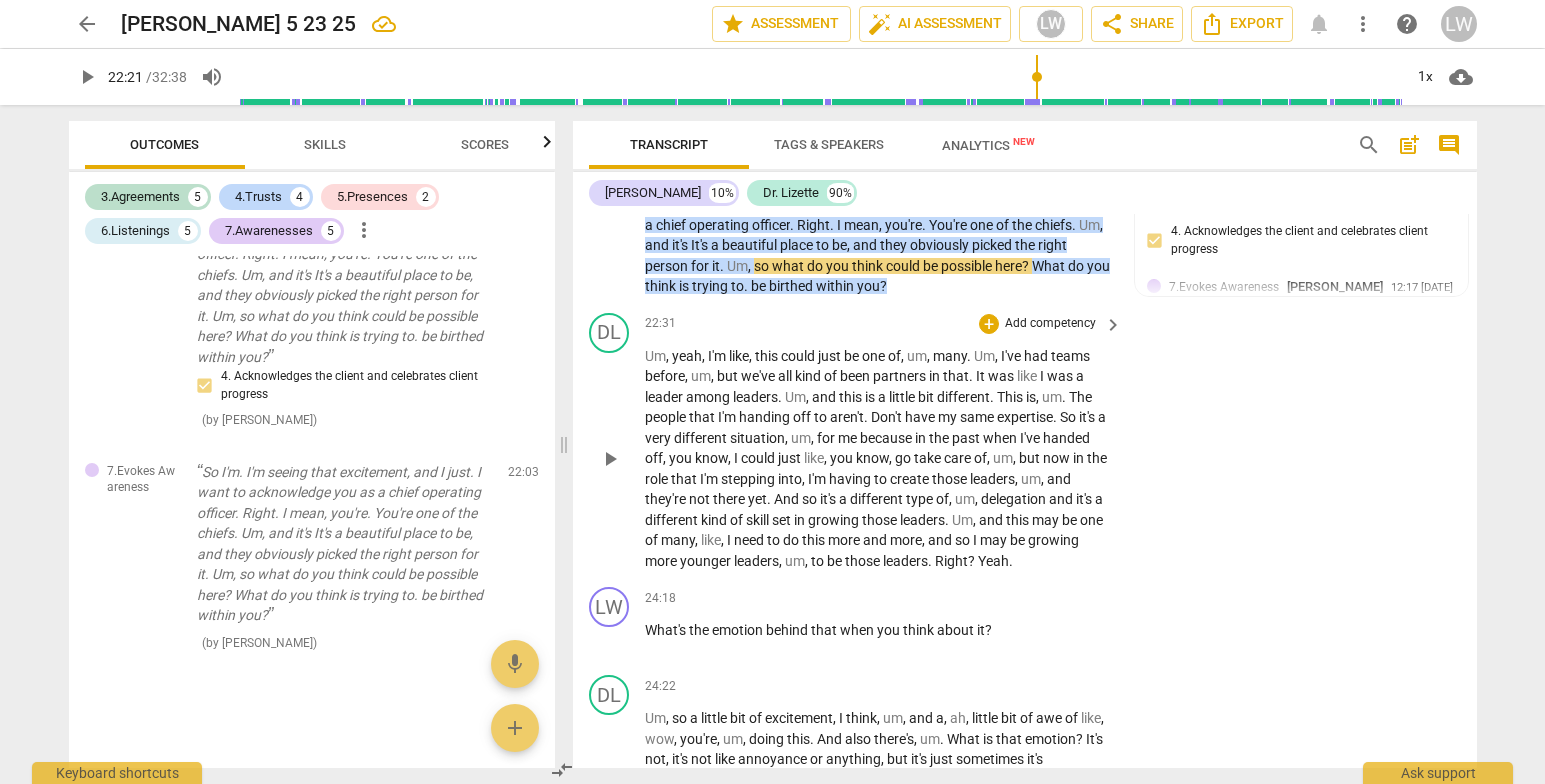 click on "play_arrow" at bounding box center [610, 459] 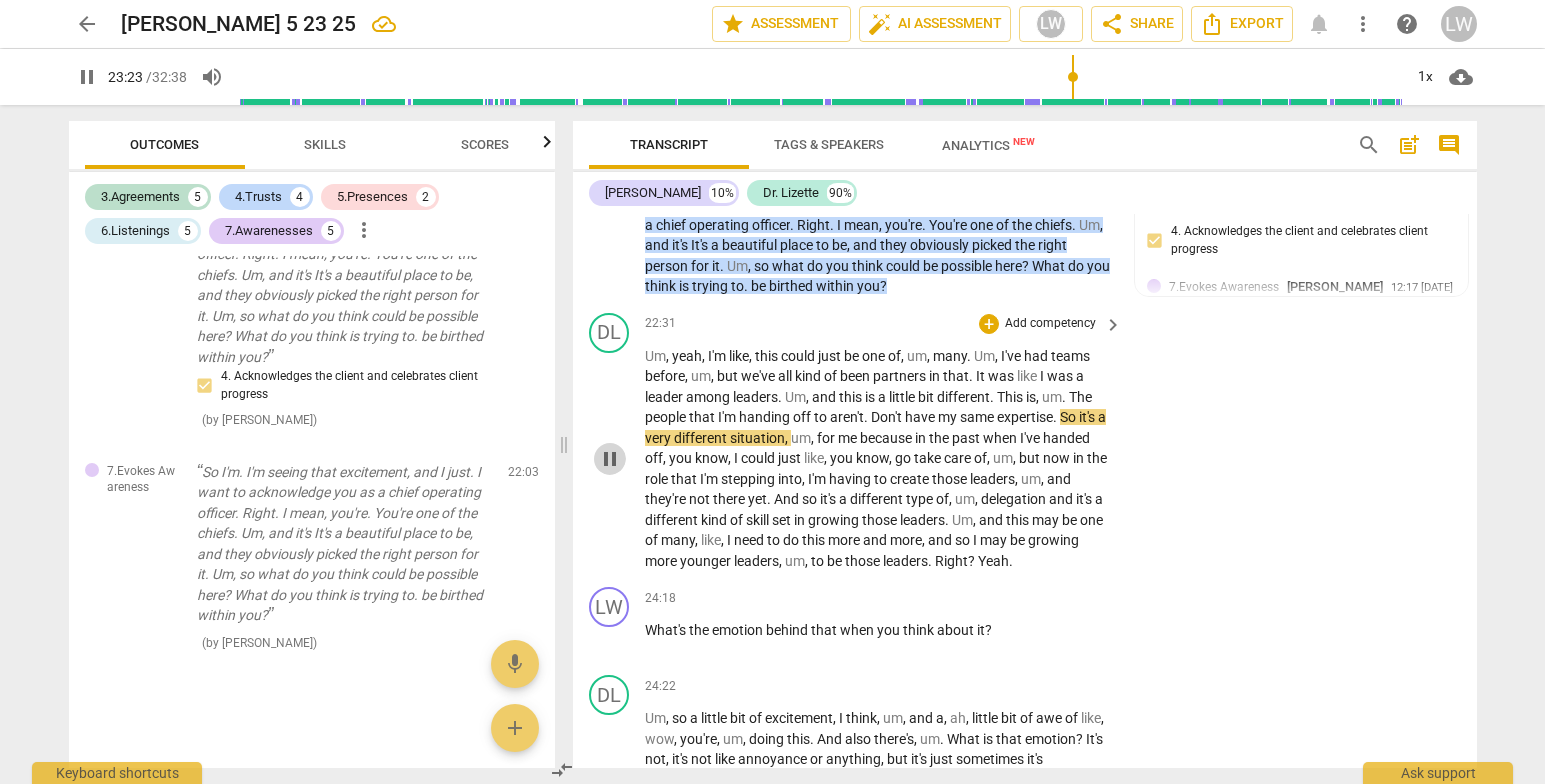 click on "pause" at bounding box center [610, 459] 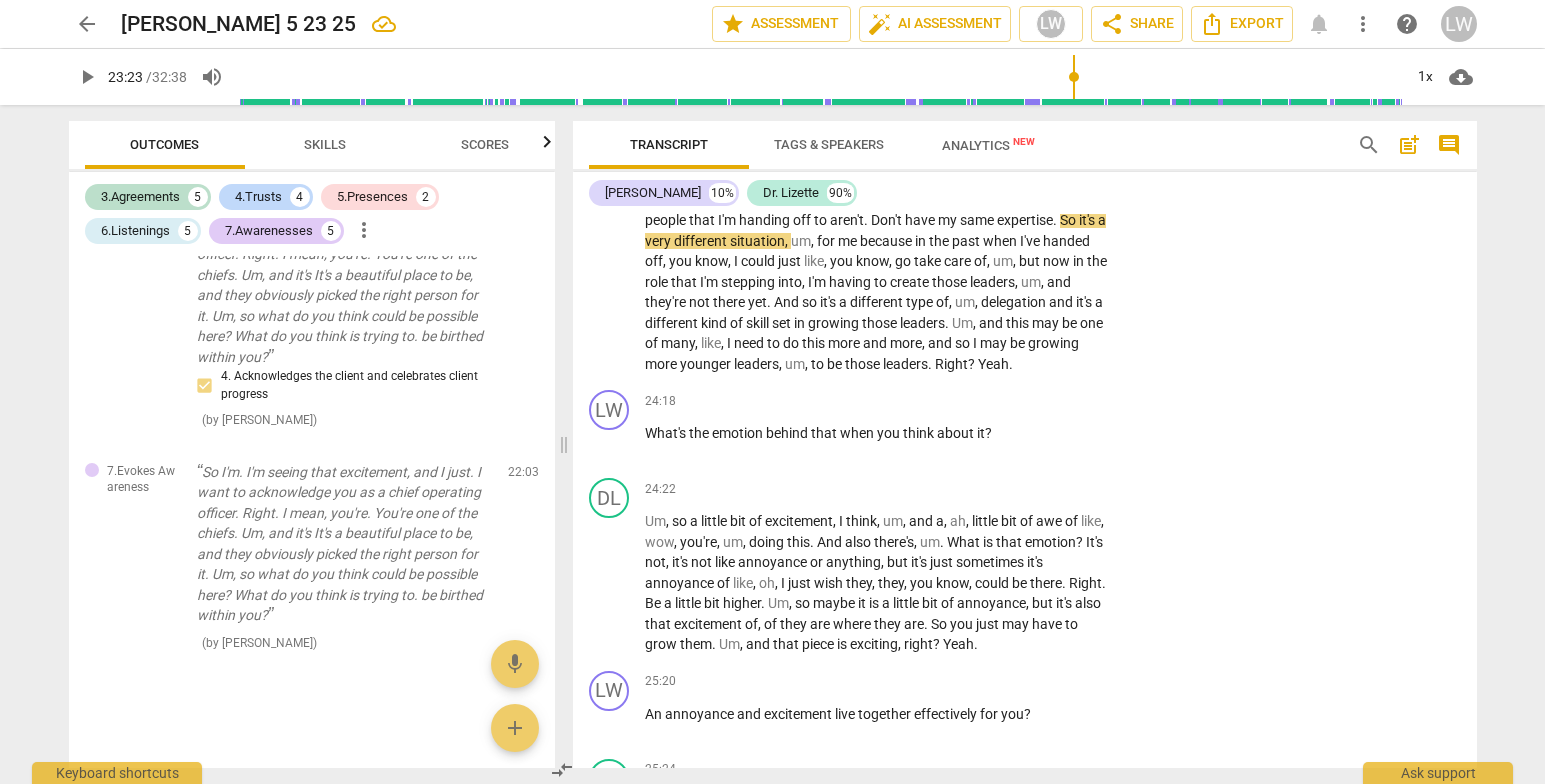 scroll, scrollTop: 6794, scrollLeft: 0, axis: vertical 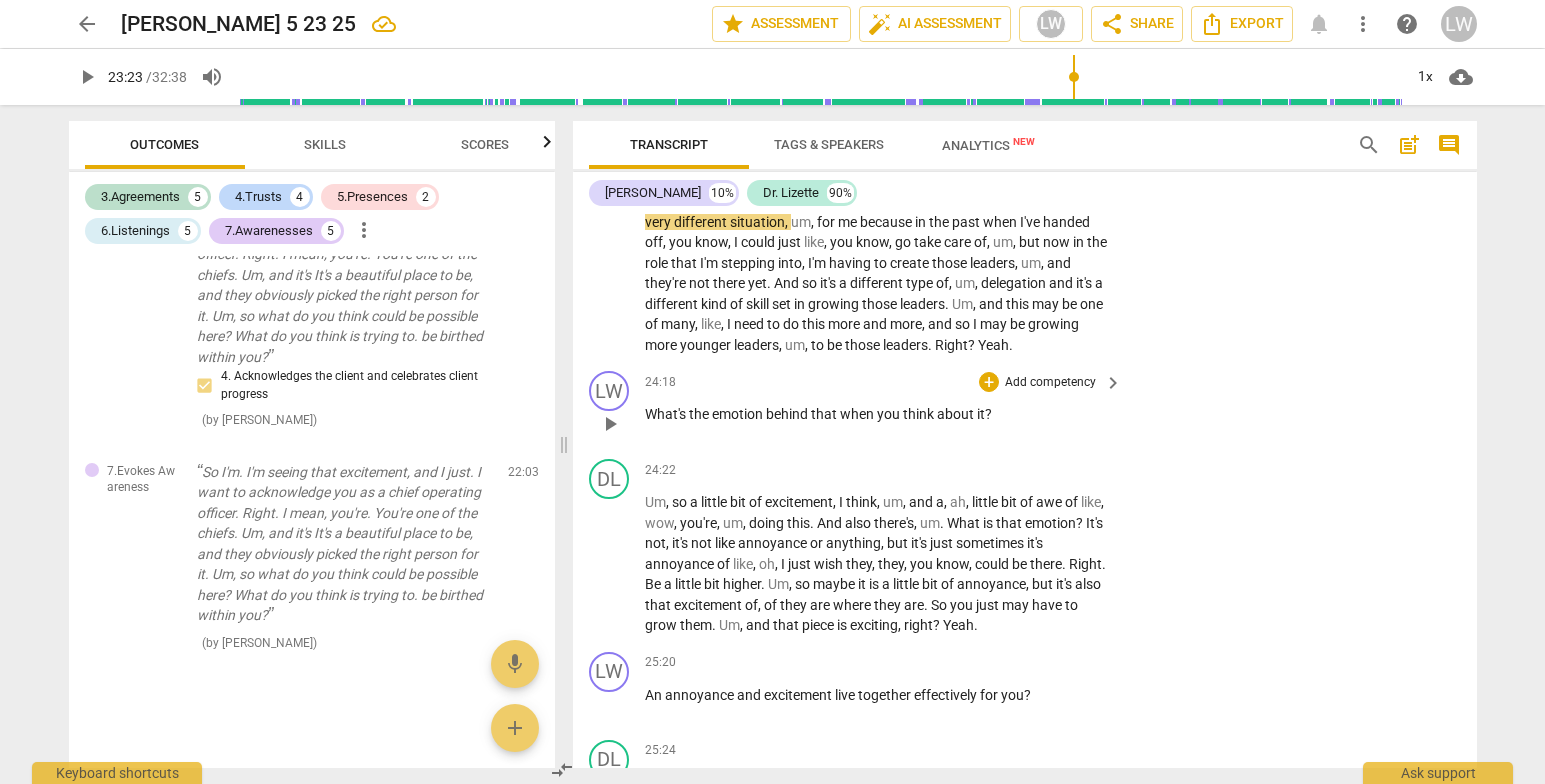 click on "Add competency" at bounding box center [1050, 383] 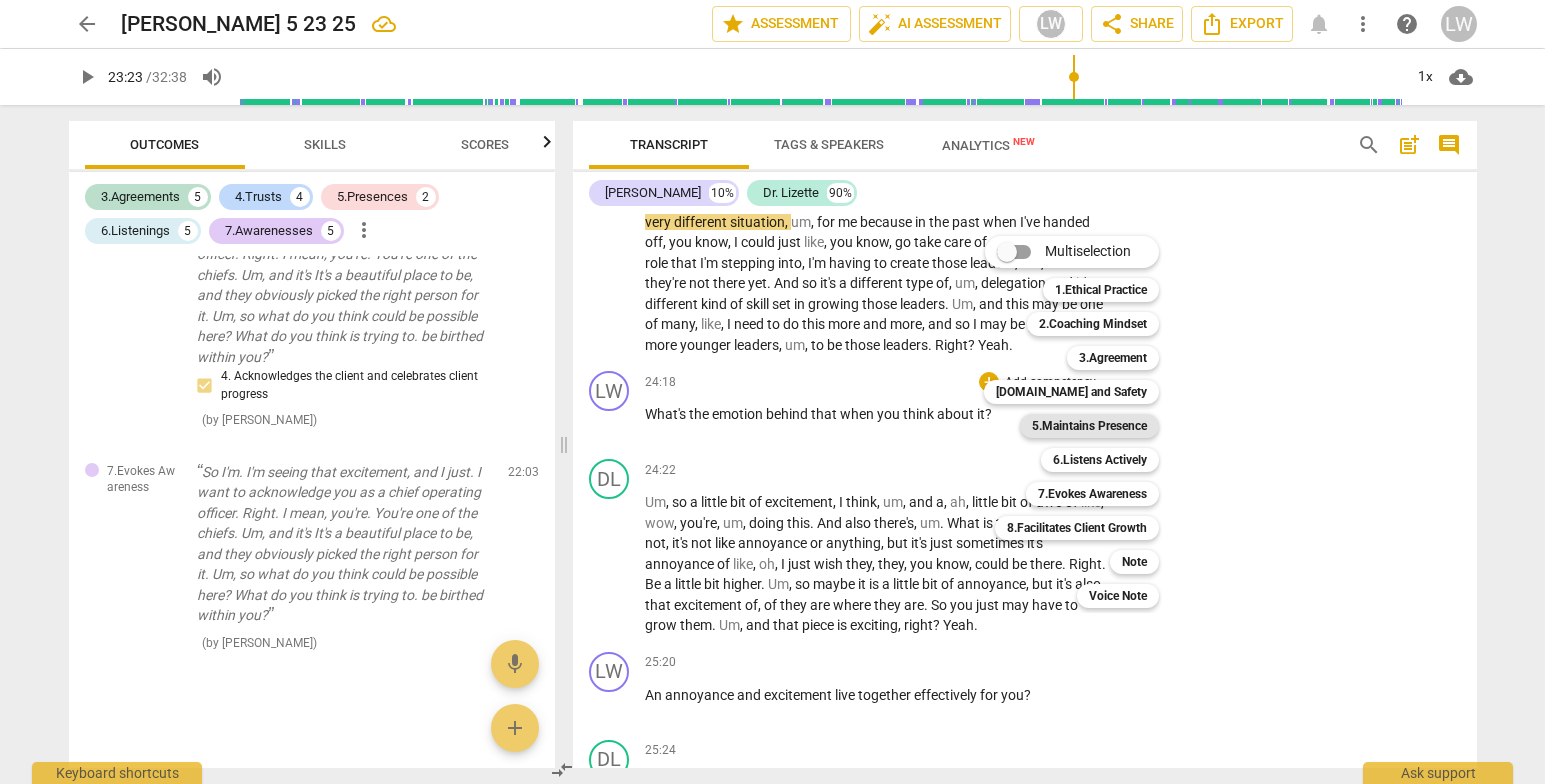 click on "5.Maintains Presence" at bounding box center [1089, 426] 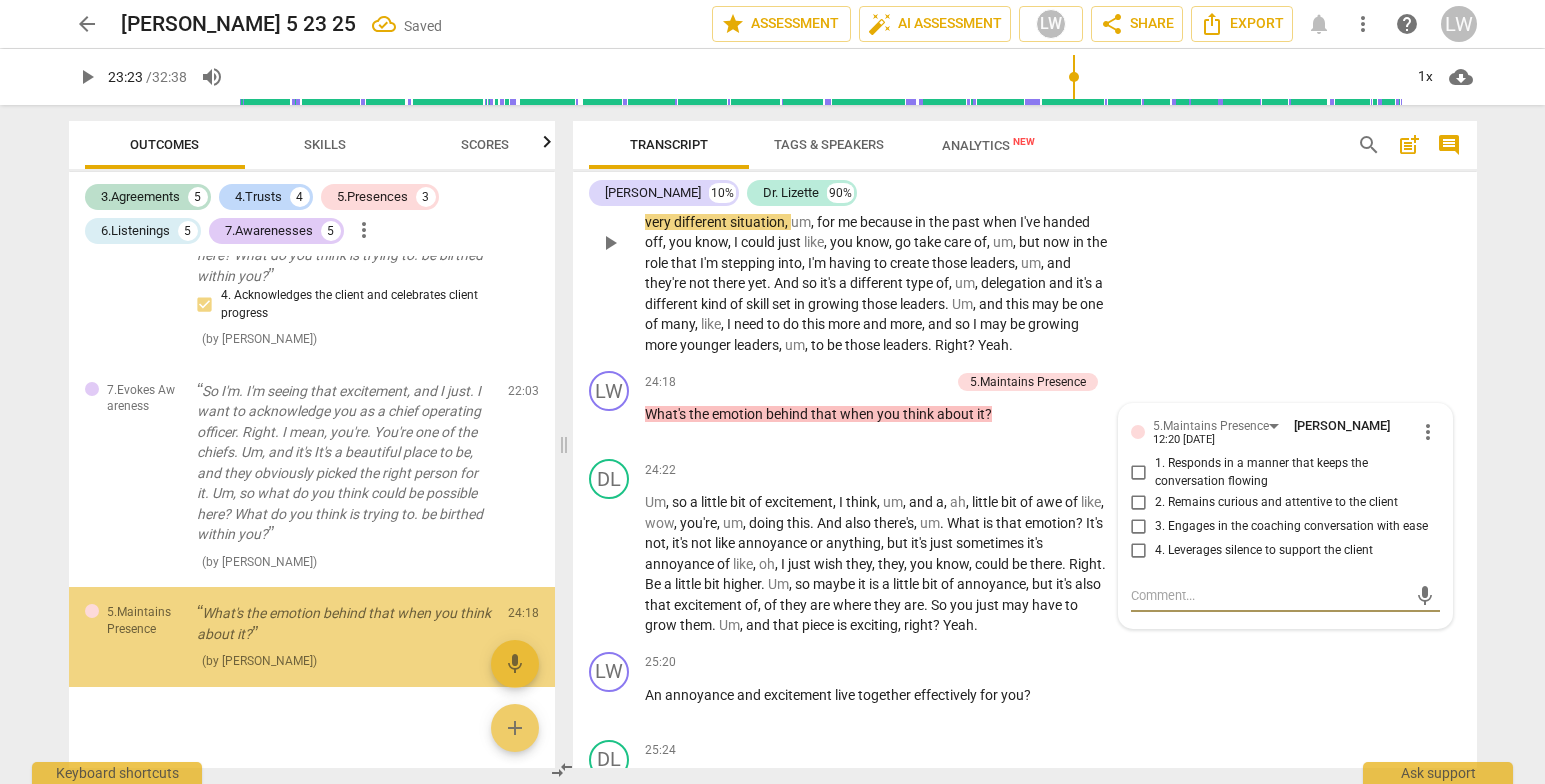 scroll, scrollTop: 2722, scrollLeft: 0, axis: vertical 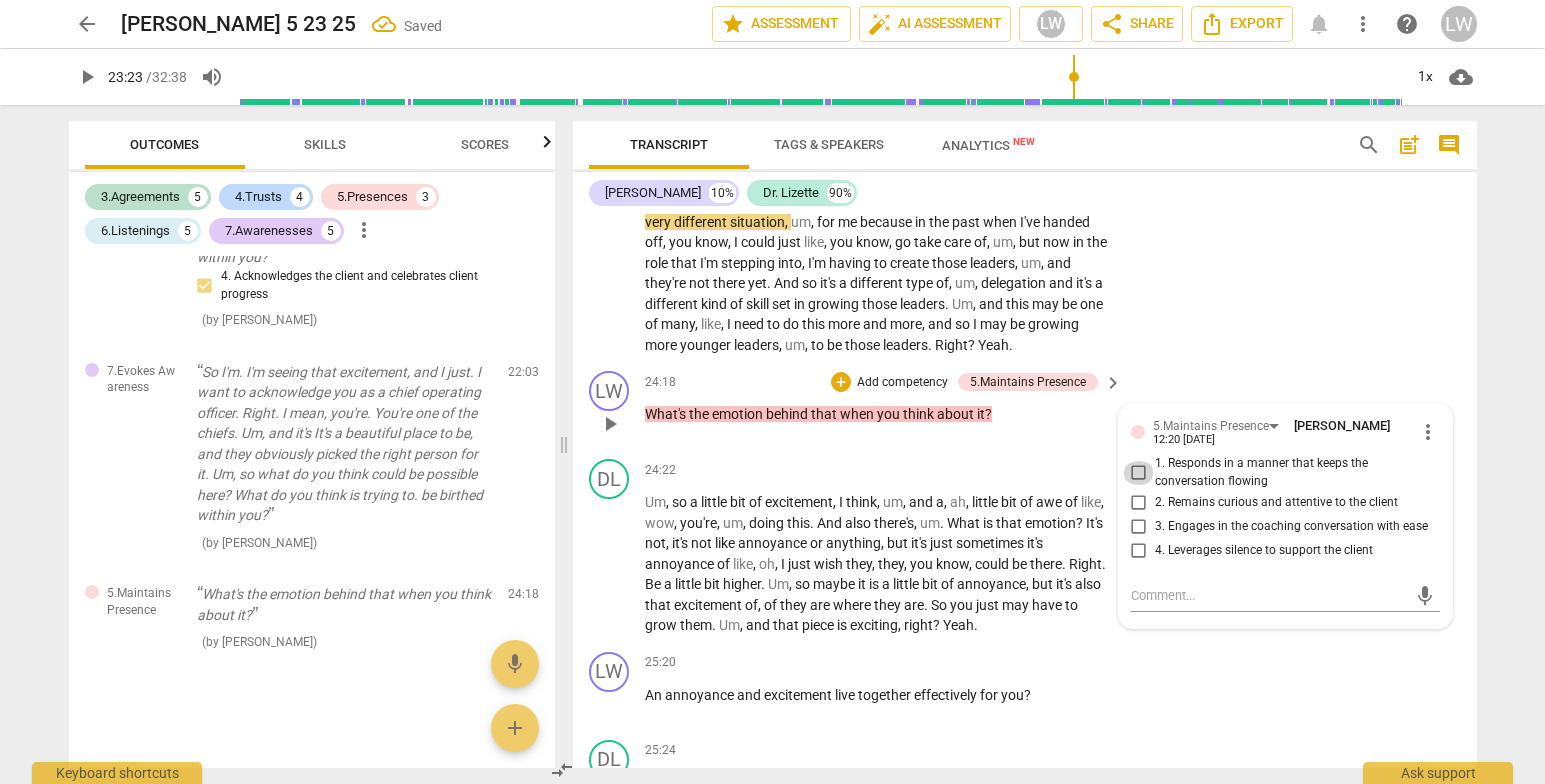 click on "1. Responds in a manner that keeps the conversation flowing" at bounding box center (1139, 473) 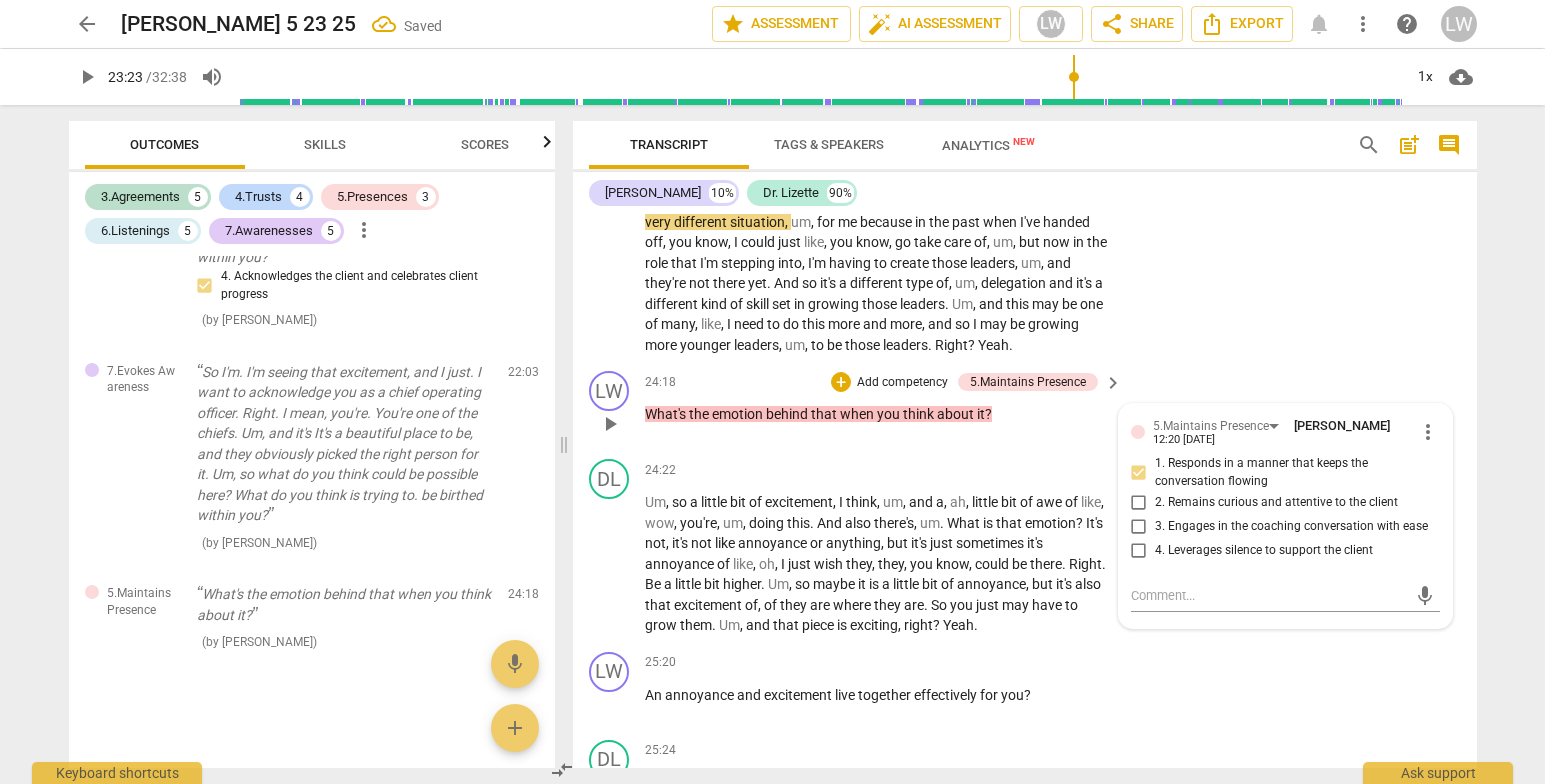 click on "Add competency" at bounding box center [902, 383] 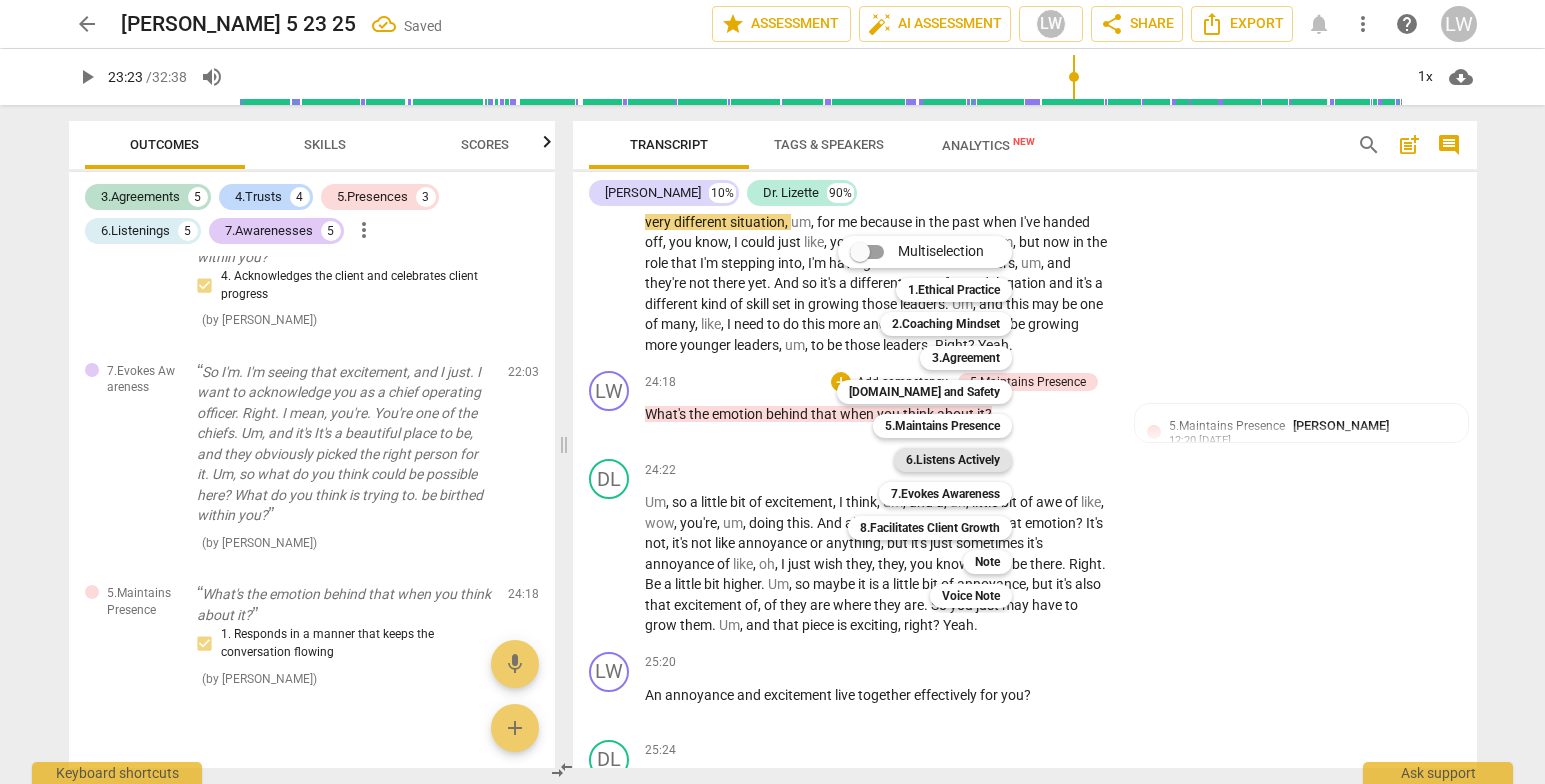 click on "6.Listens Actively" at bounding box center [953, 460] 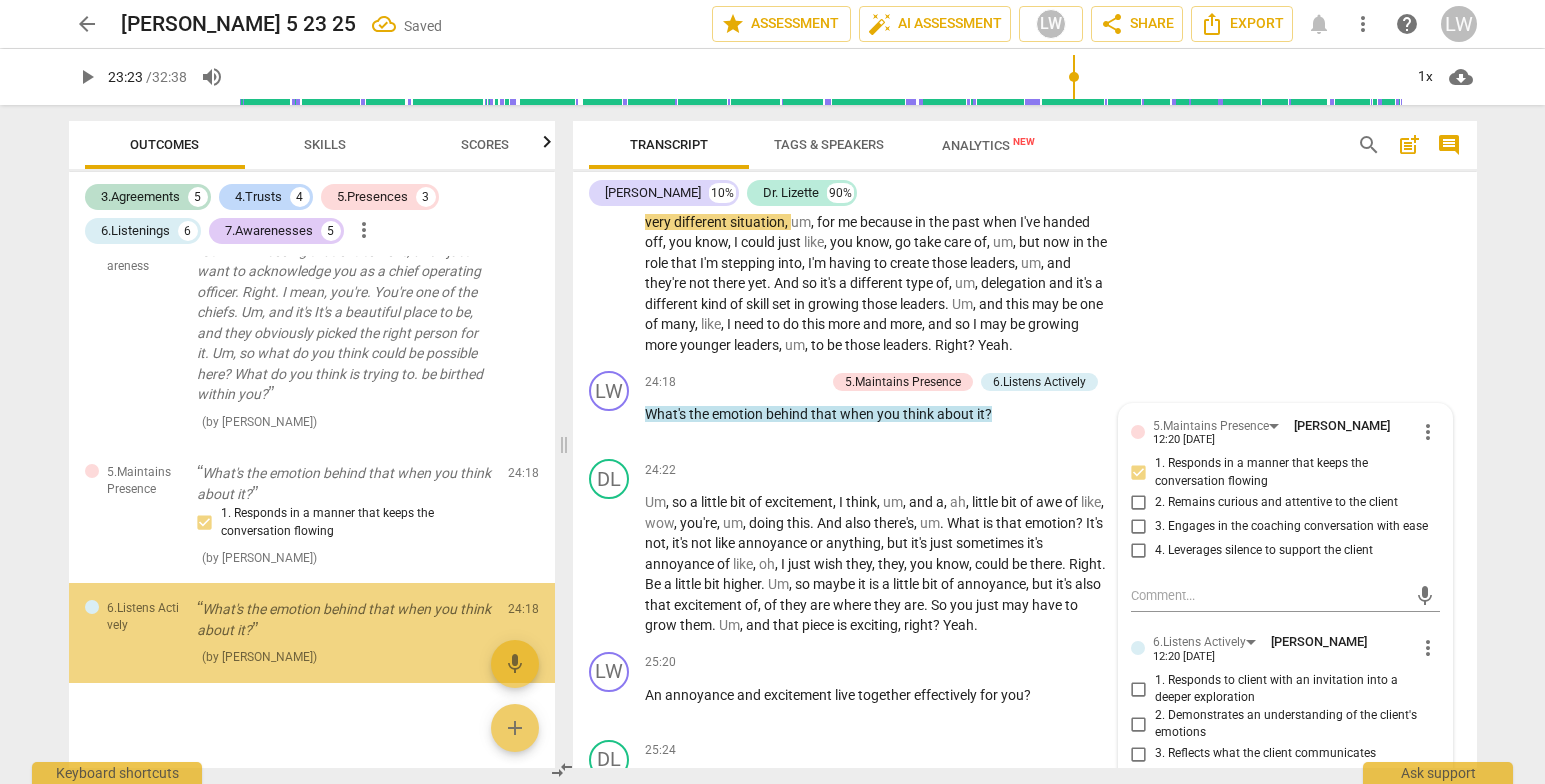 scroll, scrollTop: 2858, scrollLeft: 0, axis: vertical 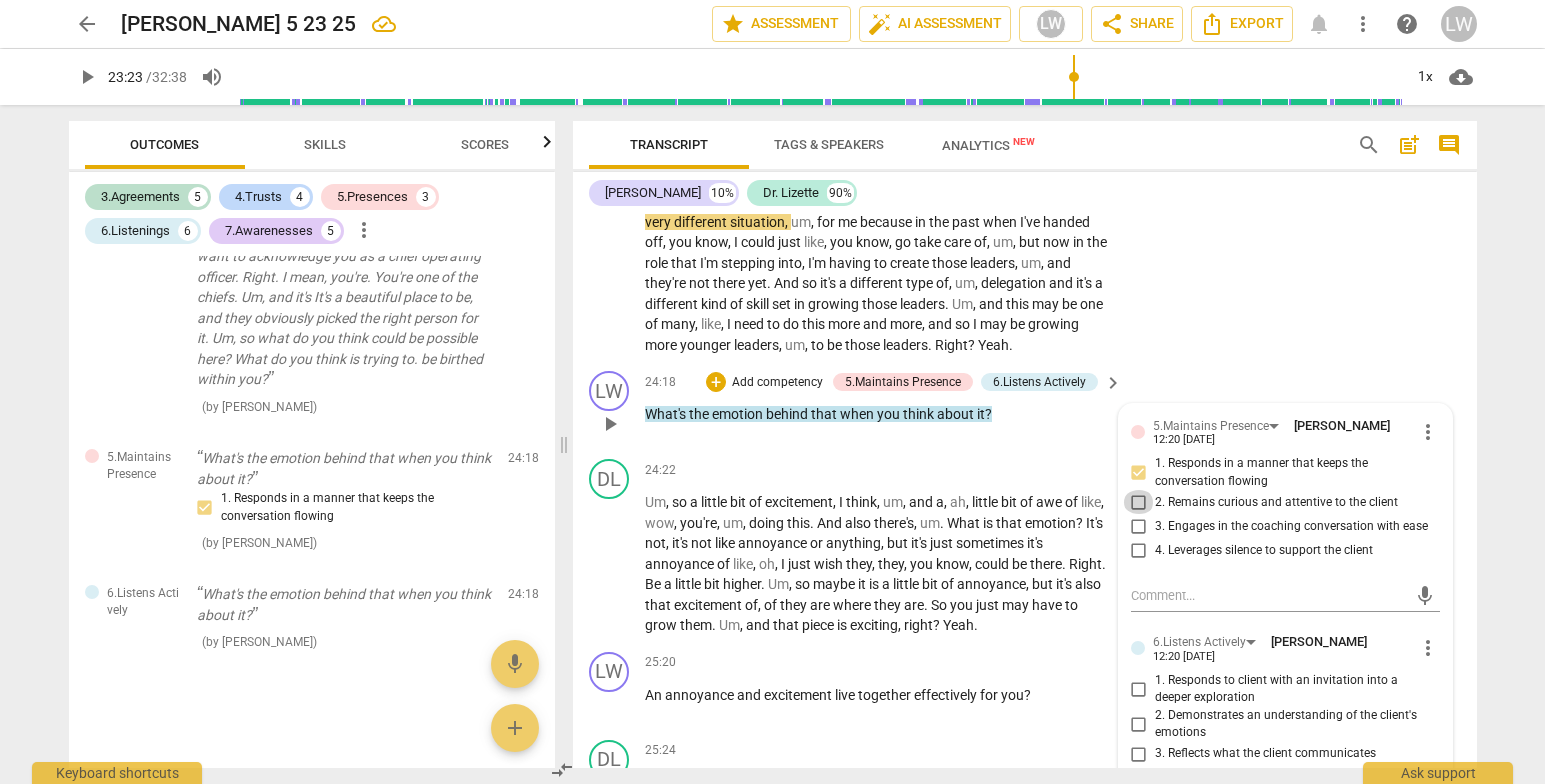 click on "2. Remains curious and attentive to the client" at bounding box center (1139, 502) 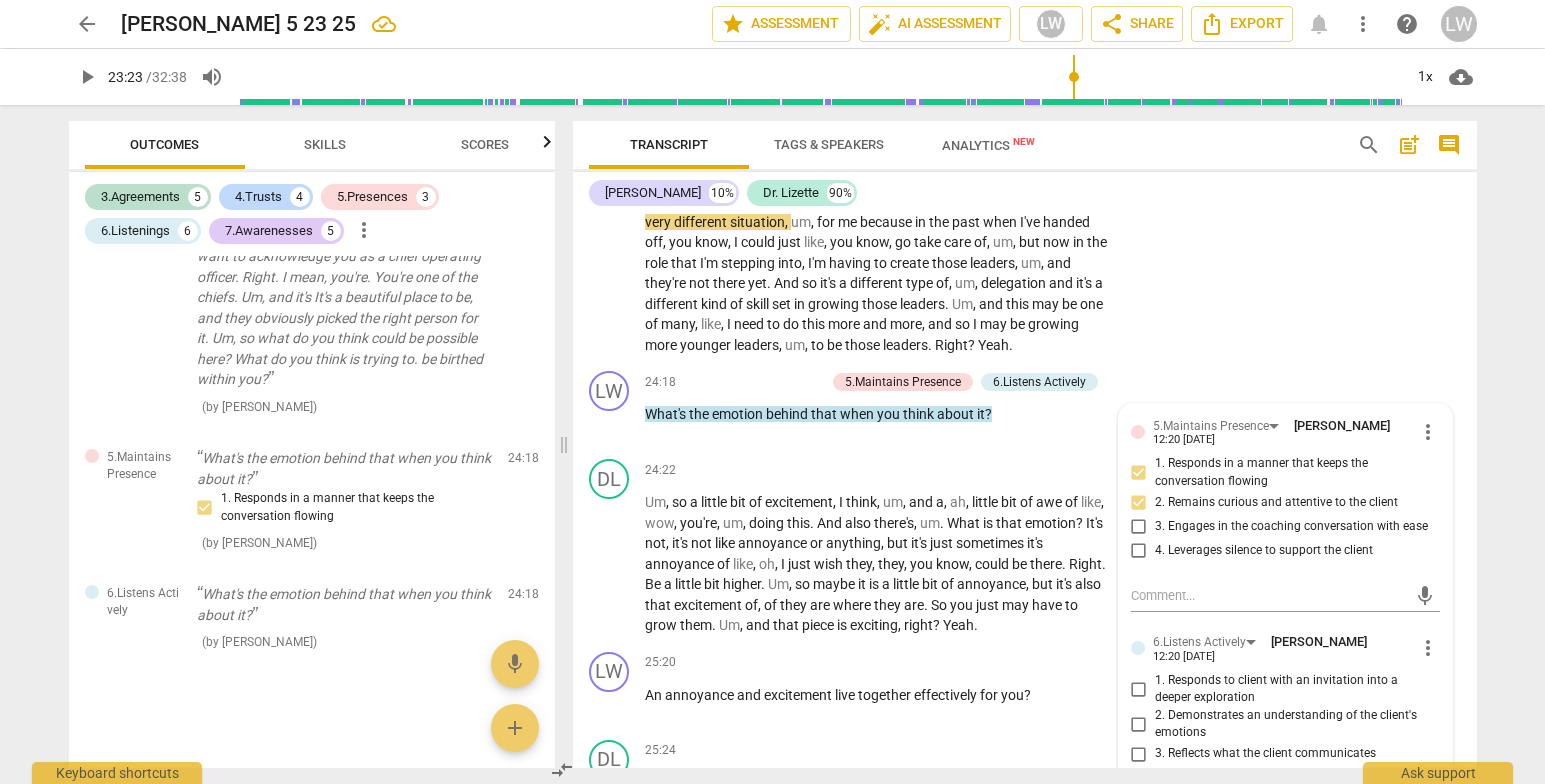 drag, startPoint x: 1505, startPoint y: 343, endPoint x: 1487, endPoint y: 343, distance: 18 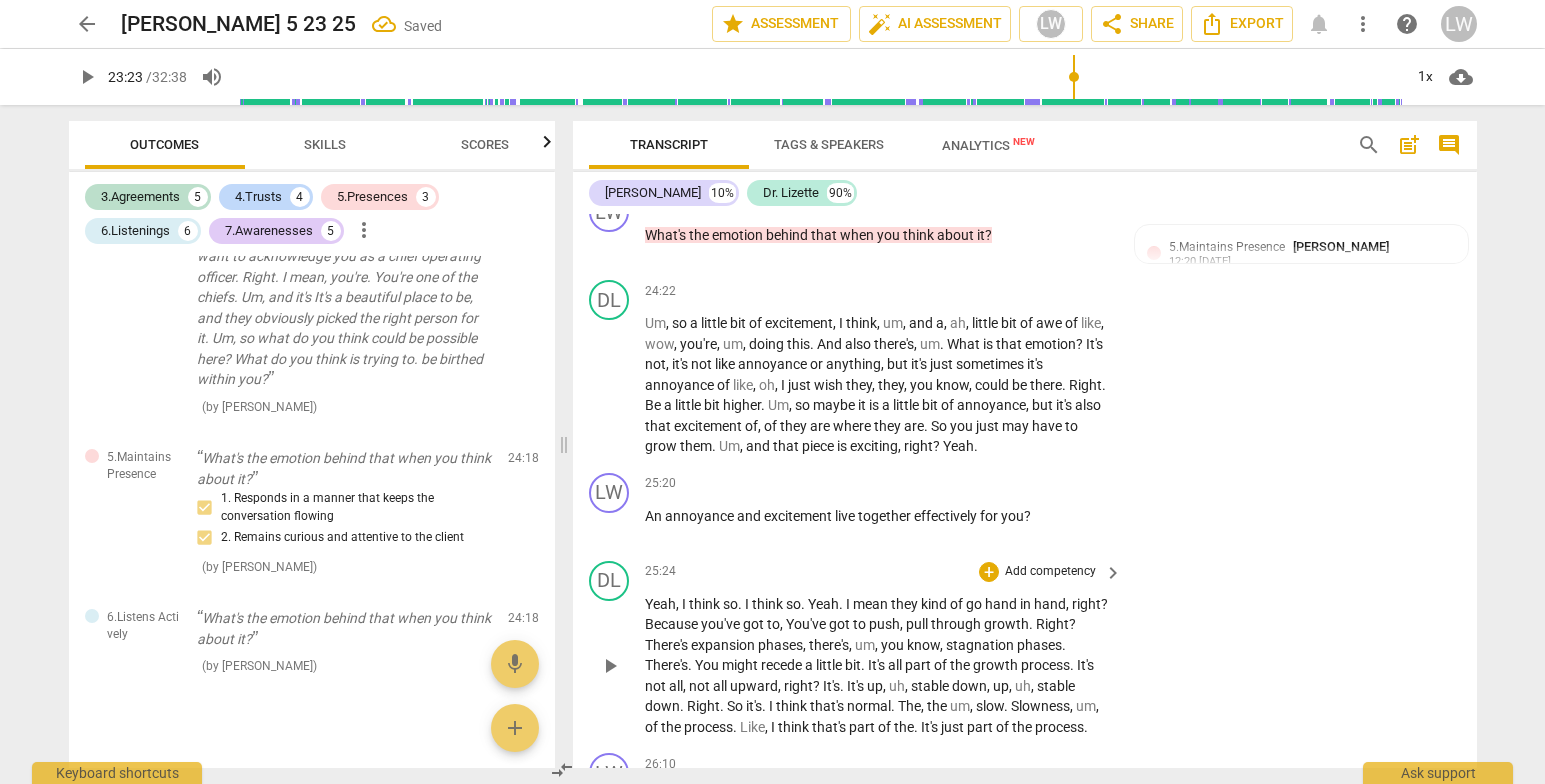 scroll, scrollTop: 7009, scrollLeft: 0, axis: vertical 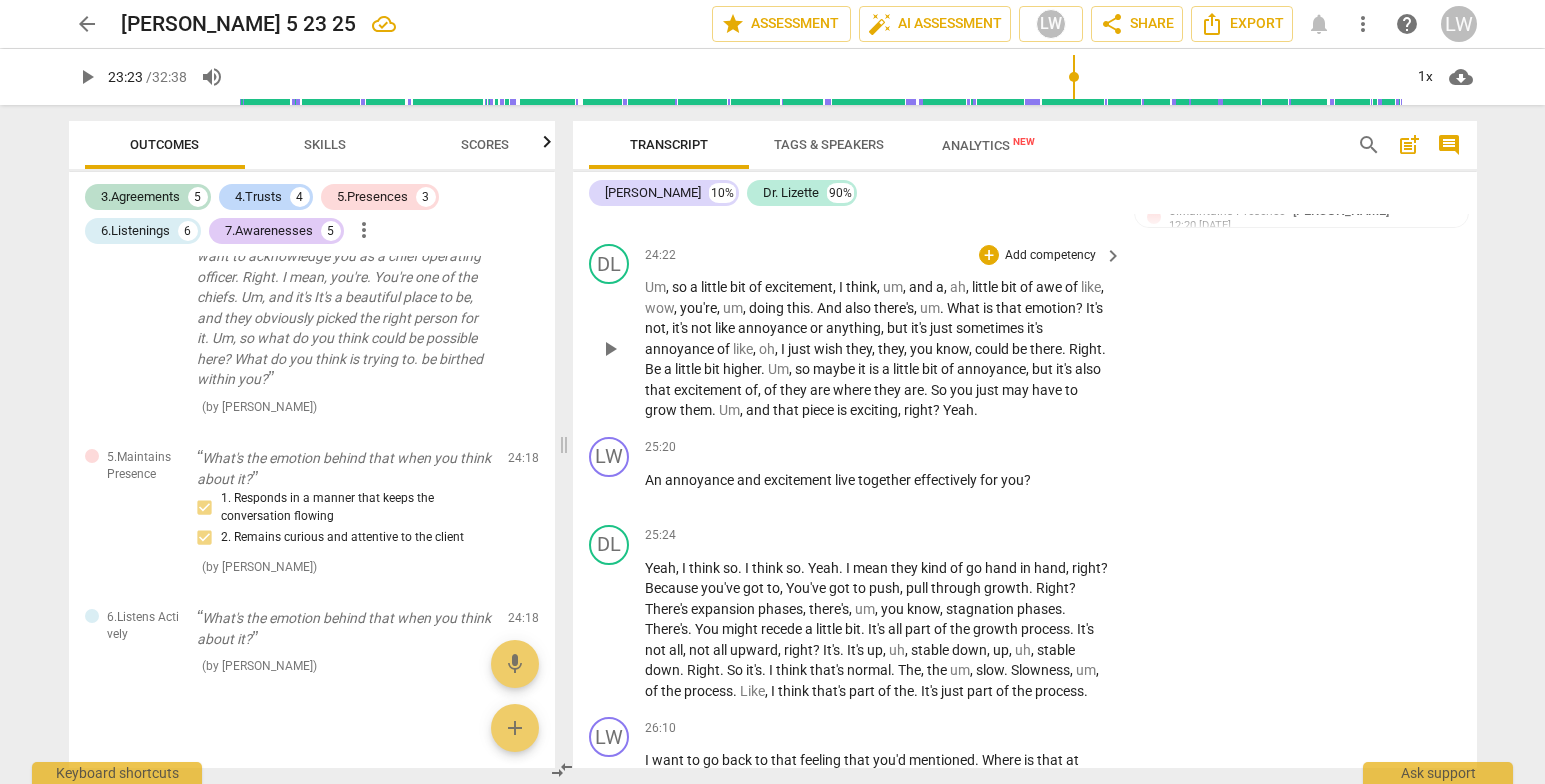click on "play_arrow" at bounding box center (610, 349) 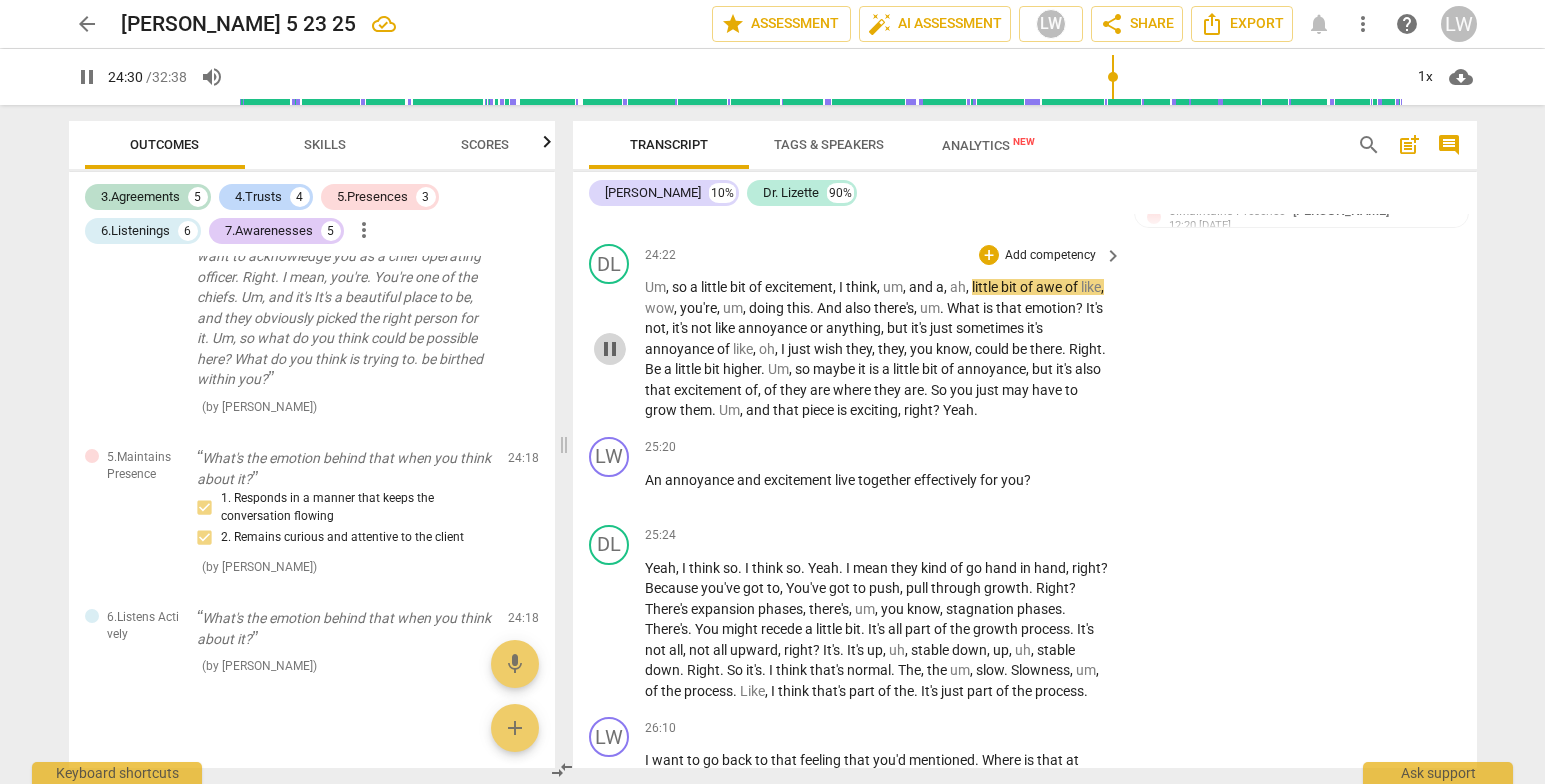 click on "pause" at bounding box center (610, 349) 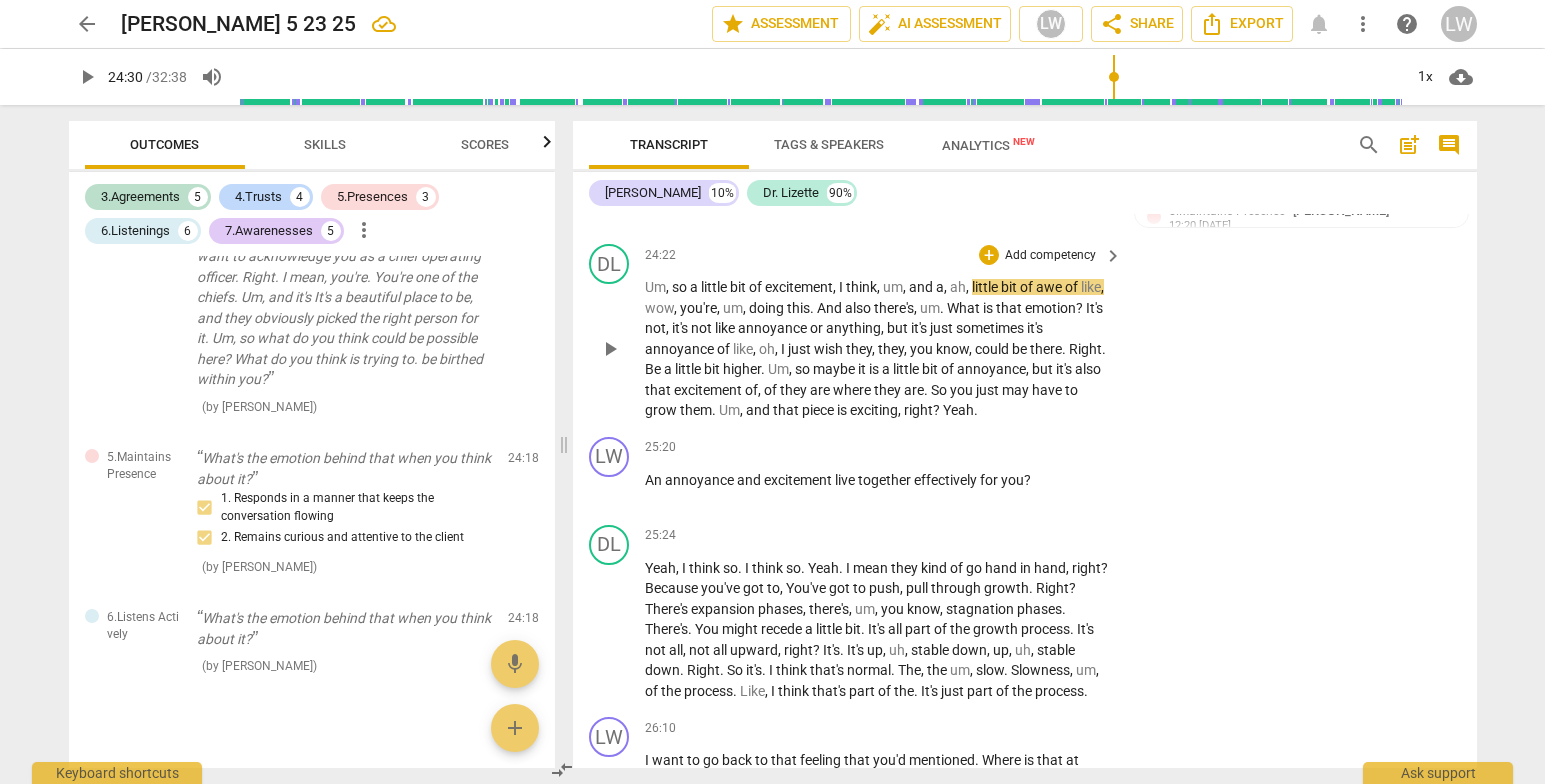 click on "," at bounding box center (969, 287) 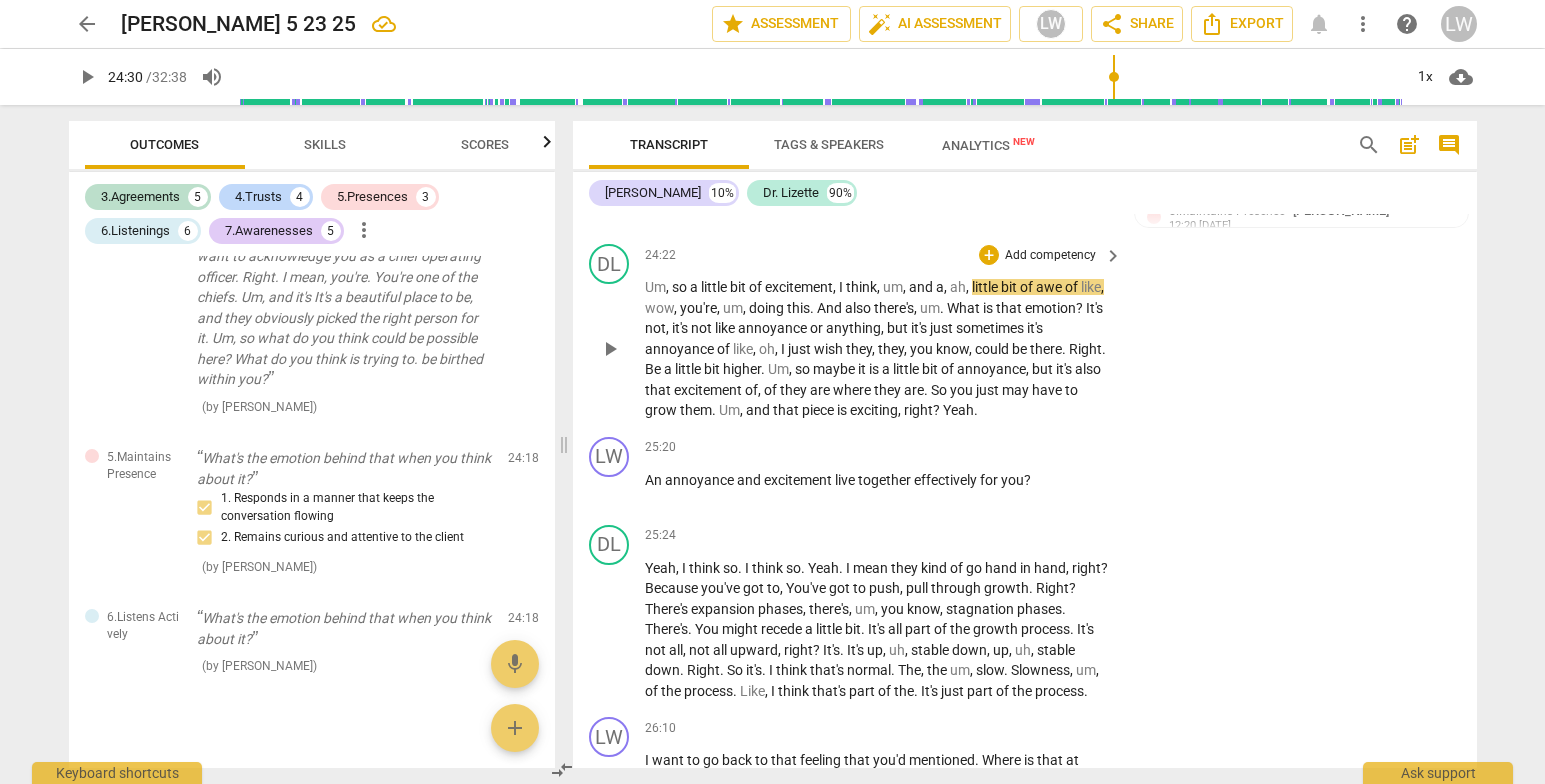 type 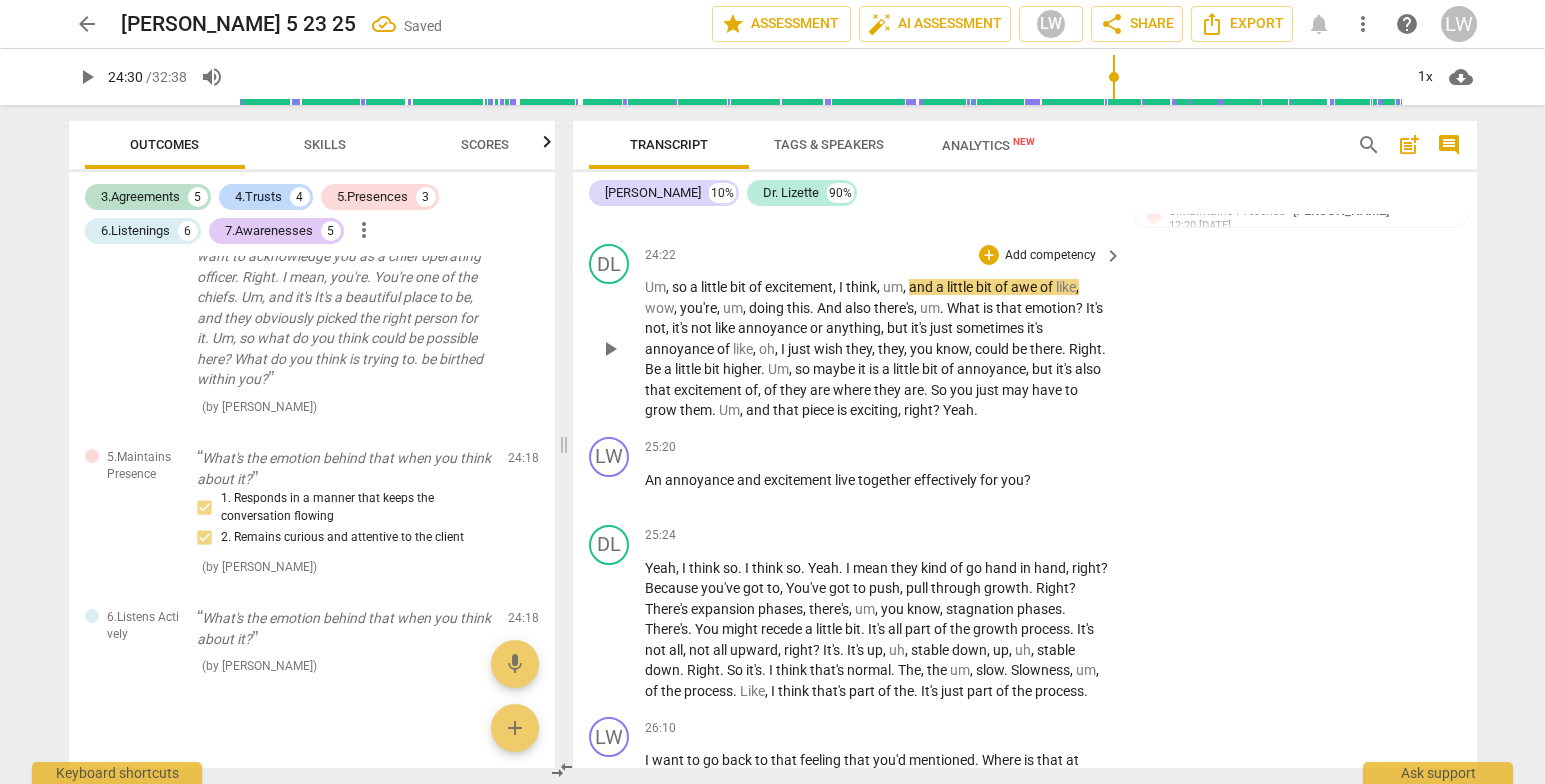 click on "DL play_arrow pause 24:22 + Add competency keyboard_arrow_right Um ,   so   a   little   bit   of   excitement ,   I   think ,   um ,   and   a   little   bit   of   awe   of   like ,   wow ,   you're ,   um ,   doing   this .   And   also   there's ,   um .   What   is   that   emotion ?   It's   not ,   it's   not   like   annoyance   or   anything ,   but   it's   just   sometimes   it's   annoyance   of   like ,   oh ,   I   just   wish   they ,   they ,   you   know ,   could   be   there .   Right .   Be   a   little   bit   higher .   Um ,   so   maybe   it   is   a   little   bit   of   annoyance ,   but   it's   also   that   excitement   of ,   of   they   are   where   they   are .   So   you   just   may   have   to   grow   them .   Um ,   and   that   piece   is   exciting ,   right ?   Yeah ." at bounding box center (1025, 332) 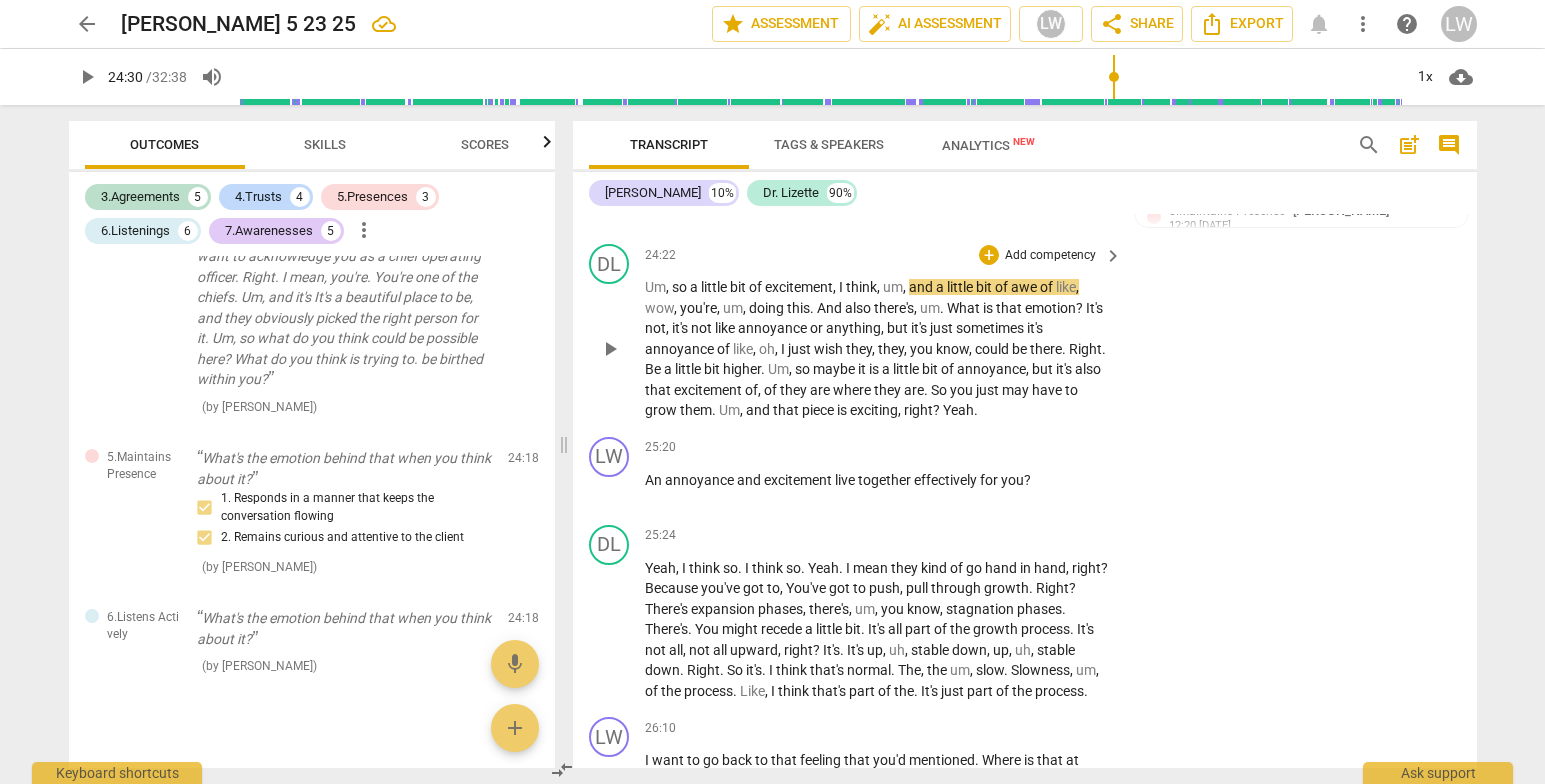 drag, startPoint x: 1108, startPoint y: 383, endPoint x: 1118, endPoint y: 391, distance: 12.806249 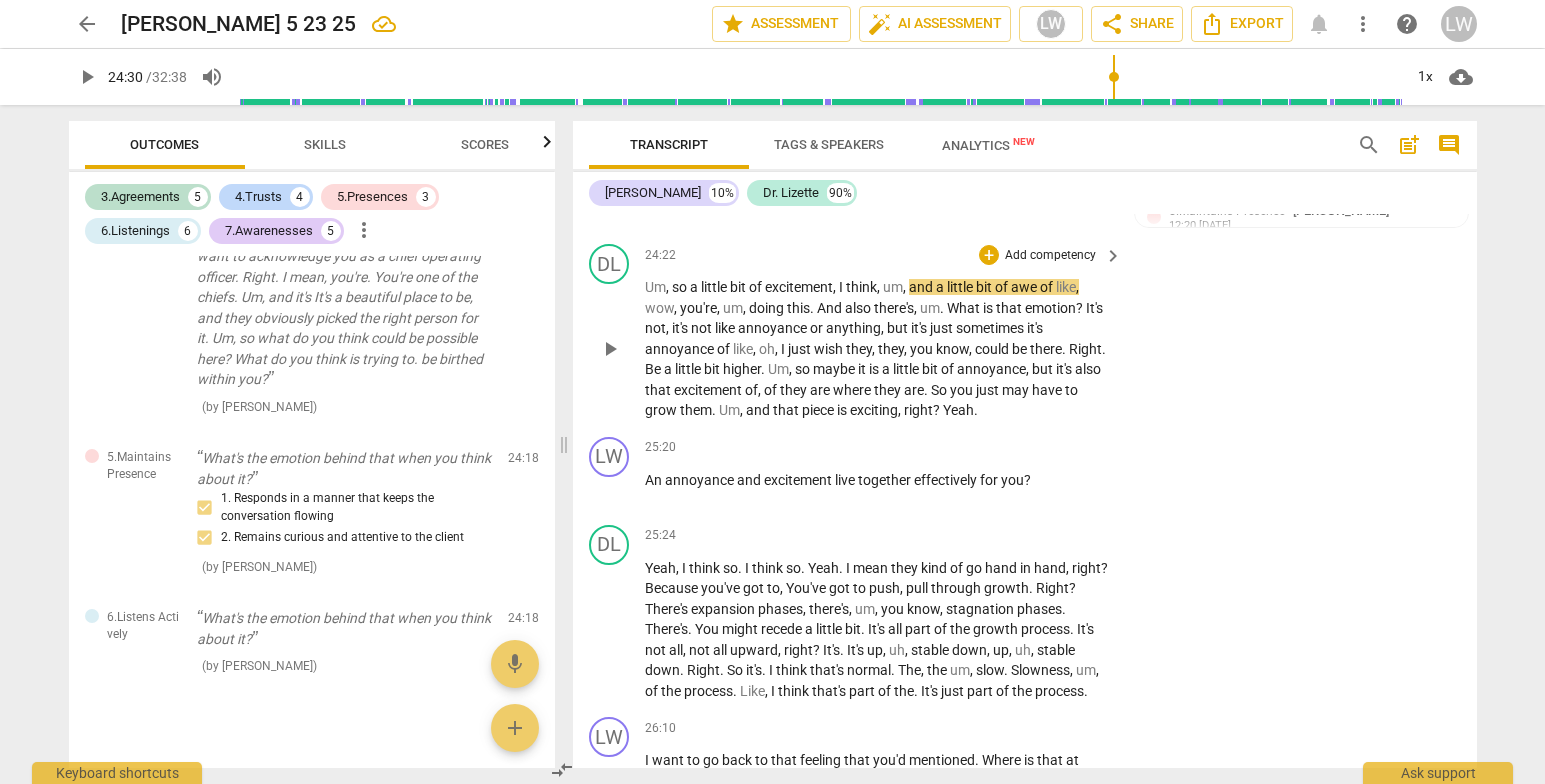 type 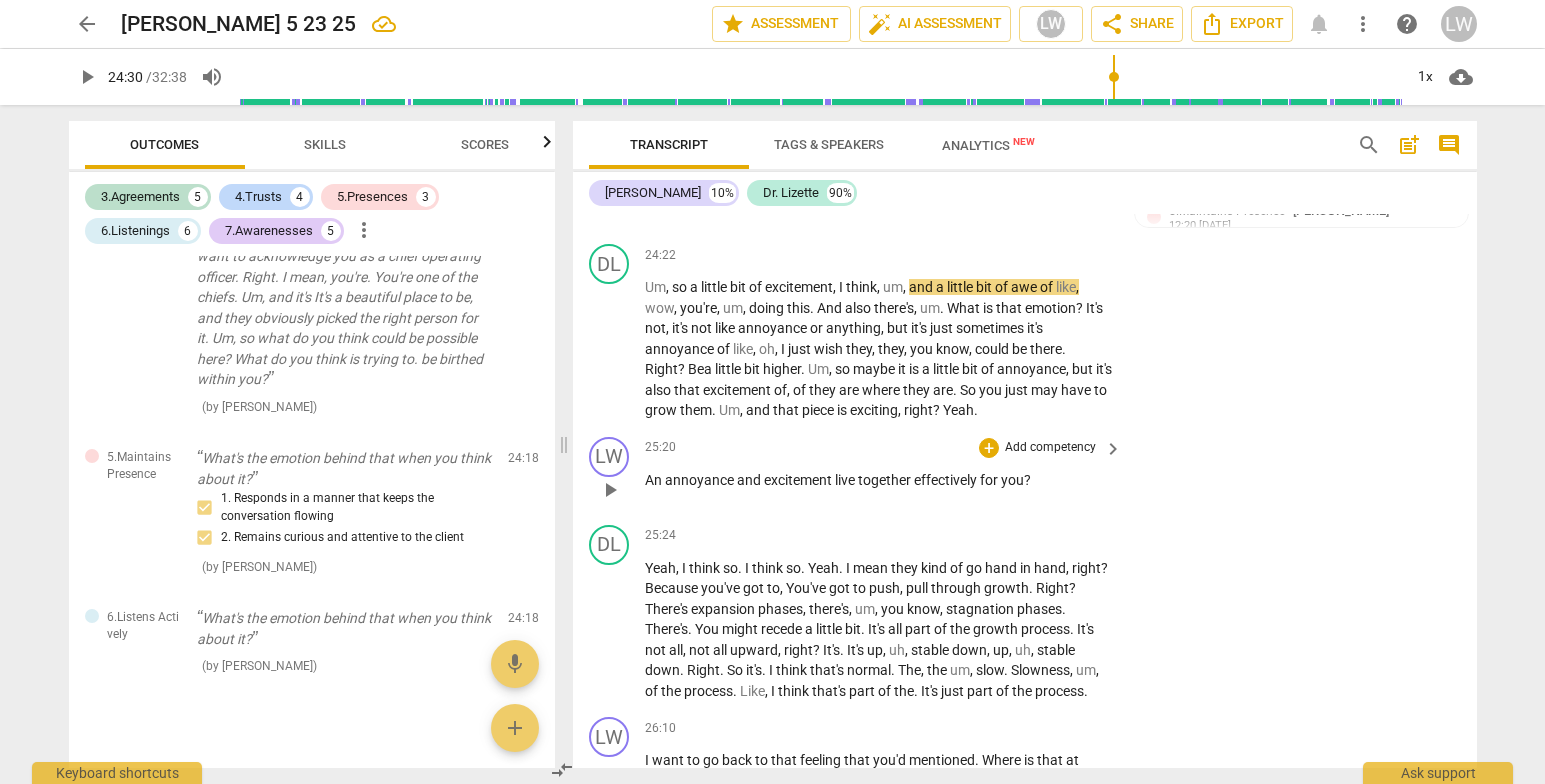 click on "Add competency" at bounding box center (1050, 448) 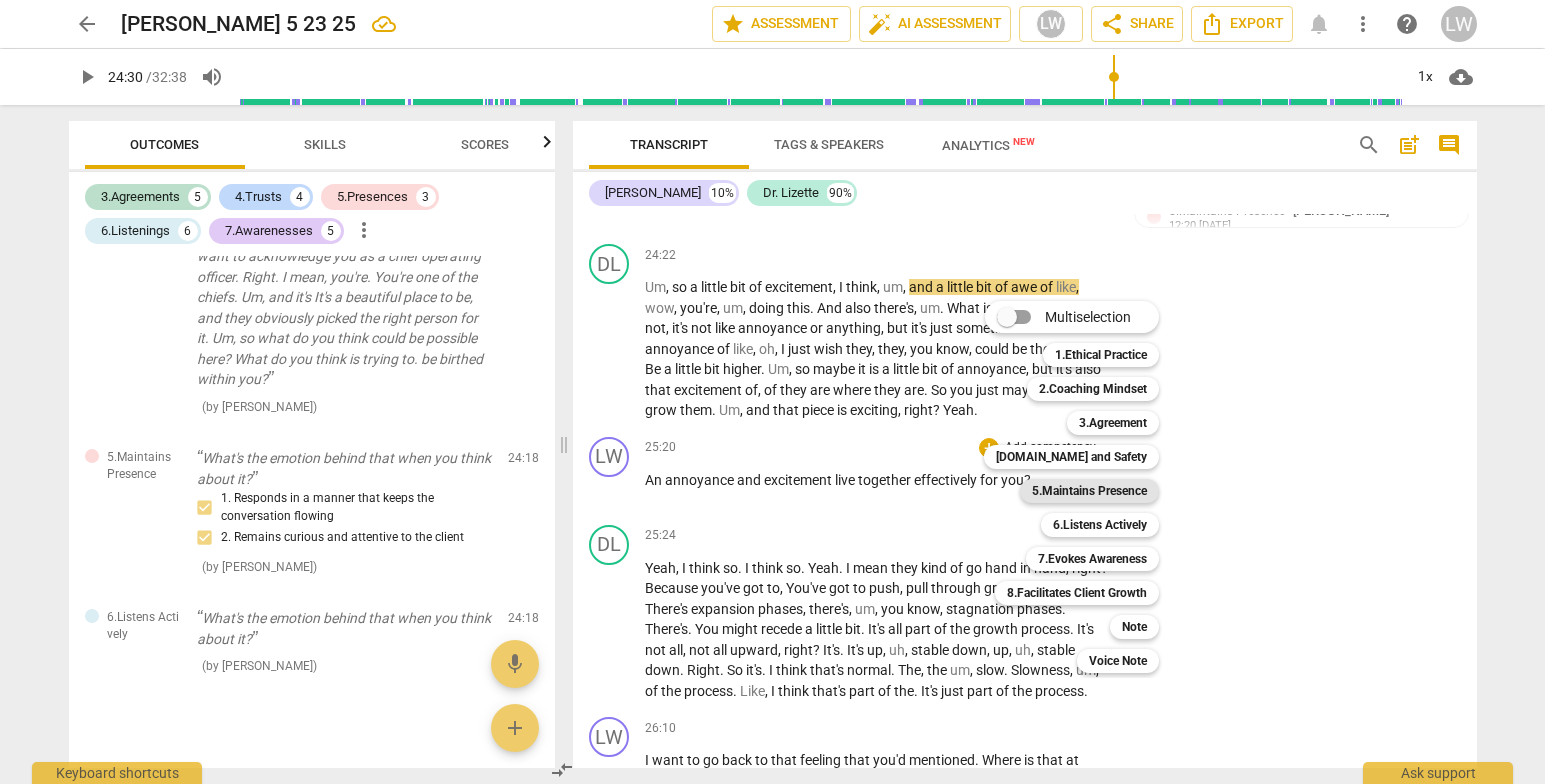 click on "5.Maintains Presence" at bounding box center [1089, 491] 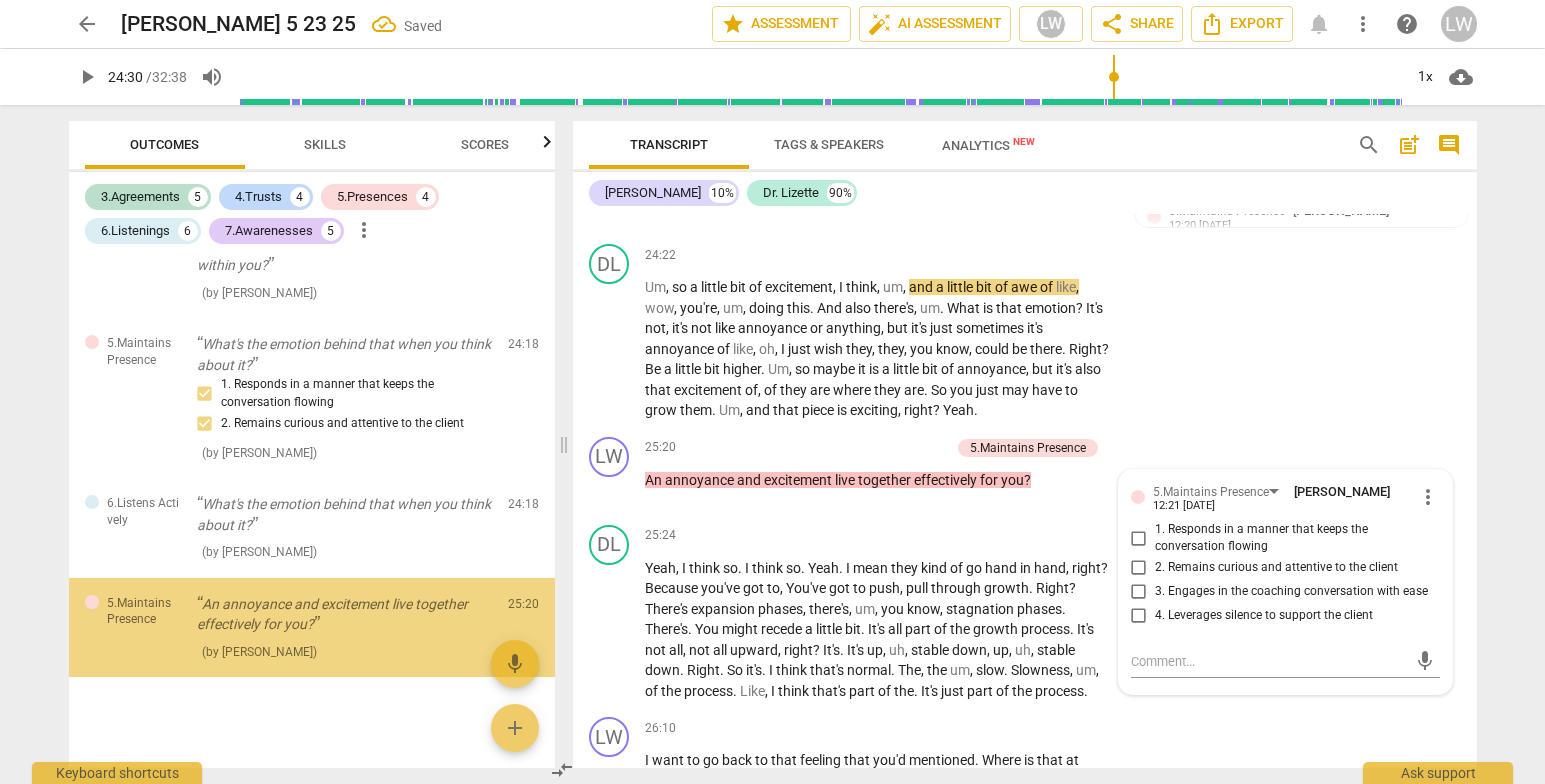 scroll, scrollTop: 2981, scrollLeft: 0, axis: vertical 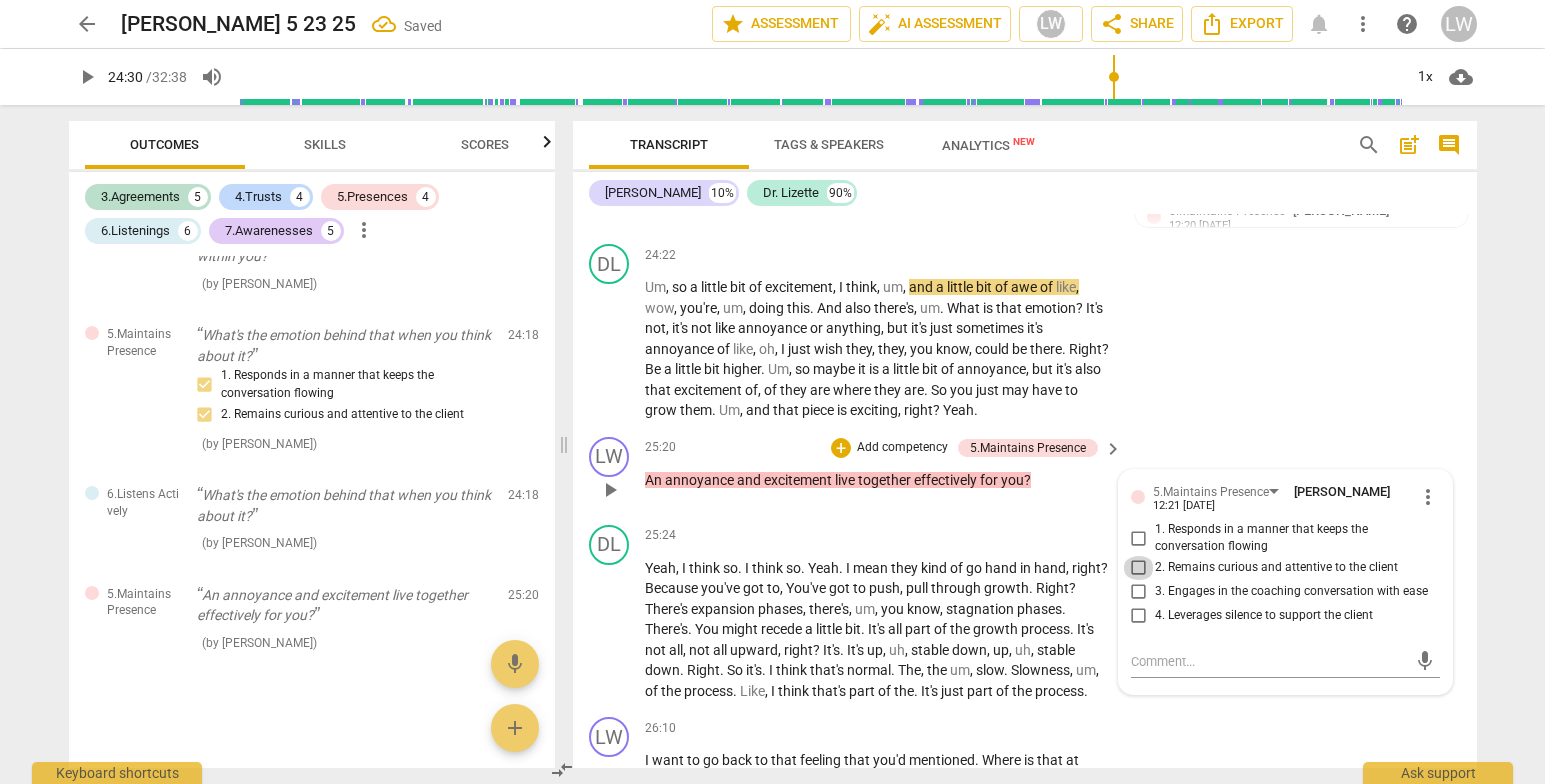 click on "2. Remains curious and attentive to the client" at bounding box center (1139, 568) 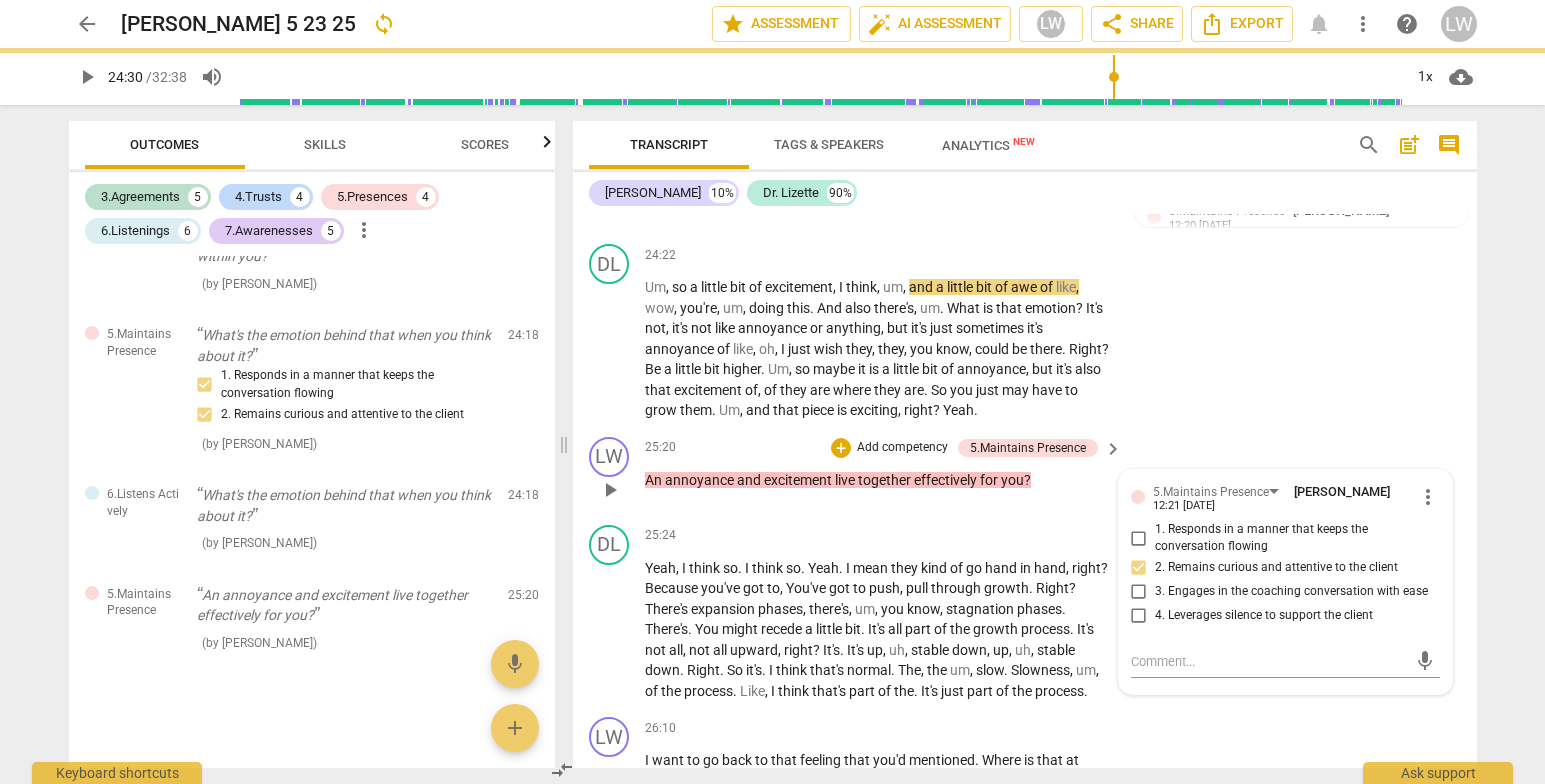 click on "Add competency" at bounding box center [902, 448] 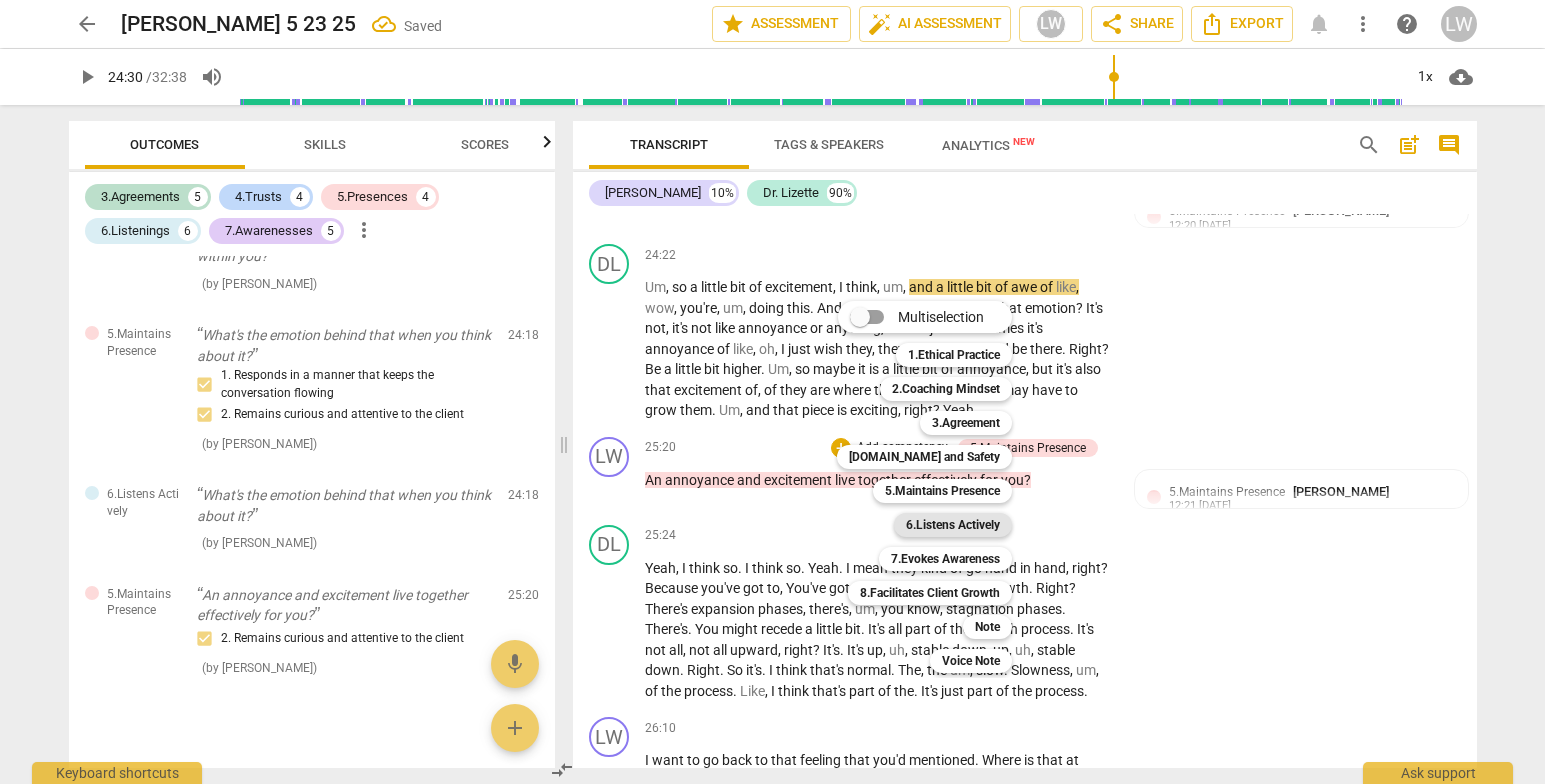click on "6.Listens Actively" at bounding box center (953, 525) 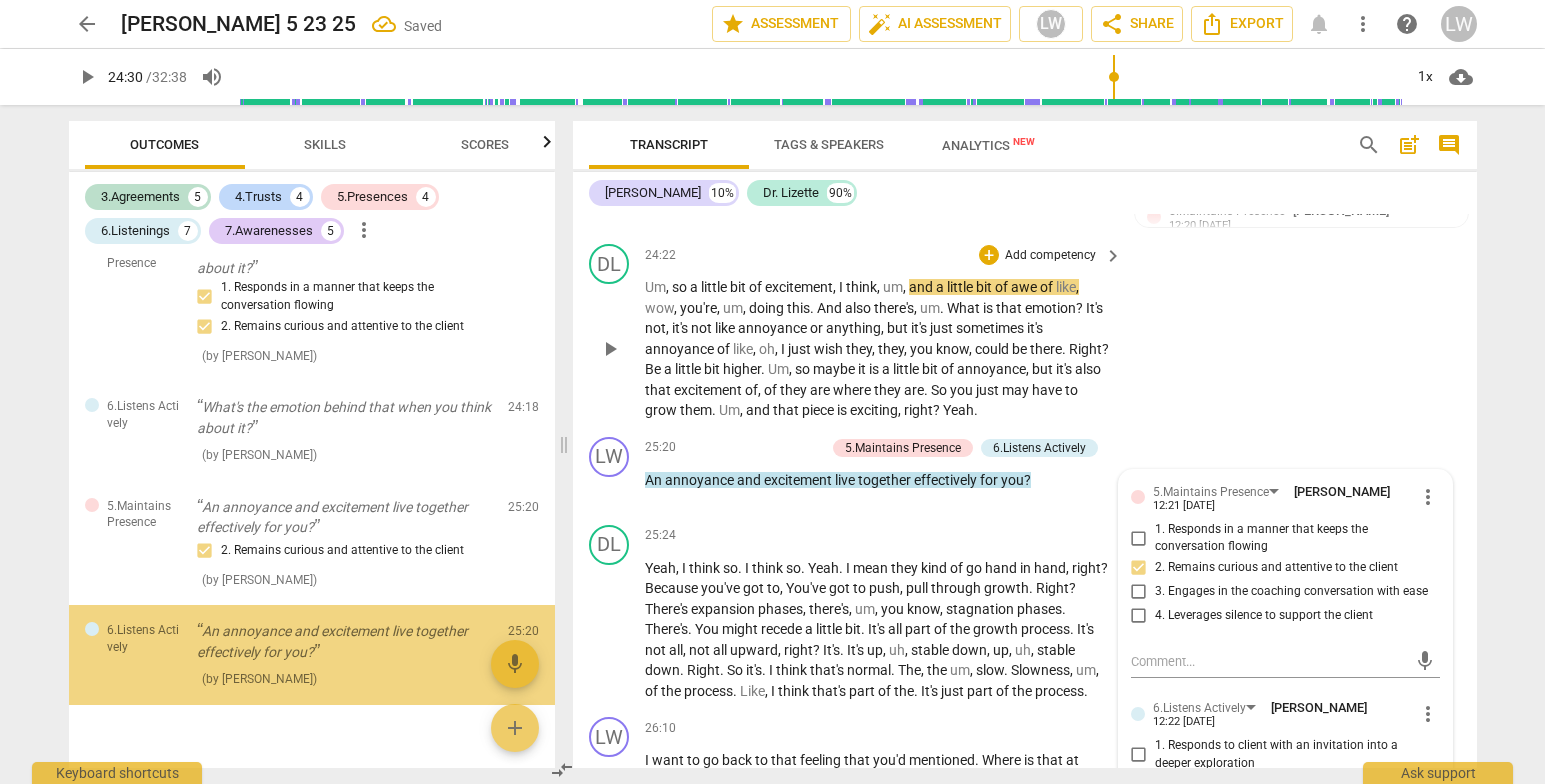scroll, scrollTop: 3106, scrollLeft: 0, axis: vertical 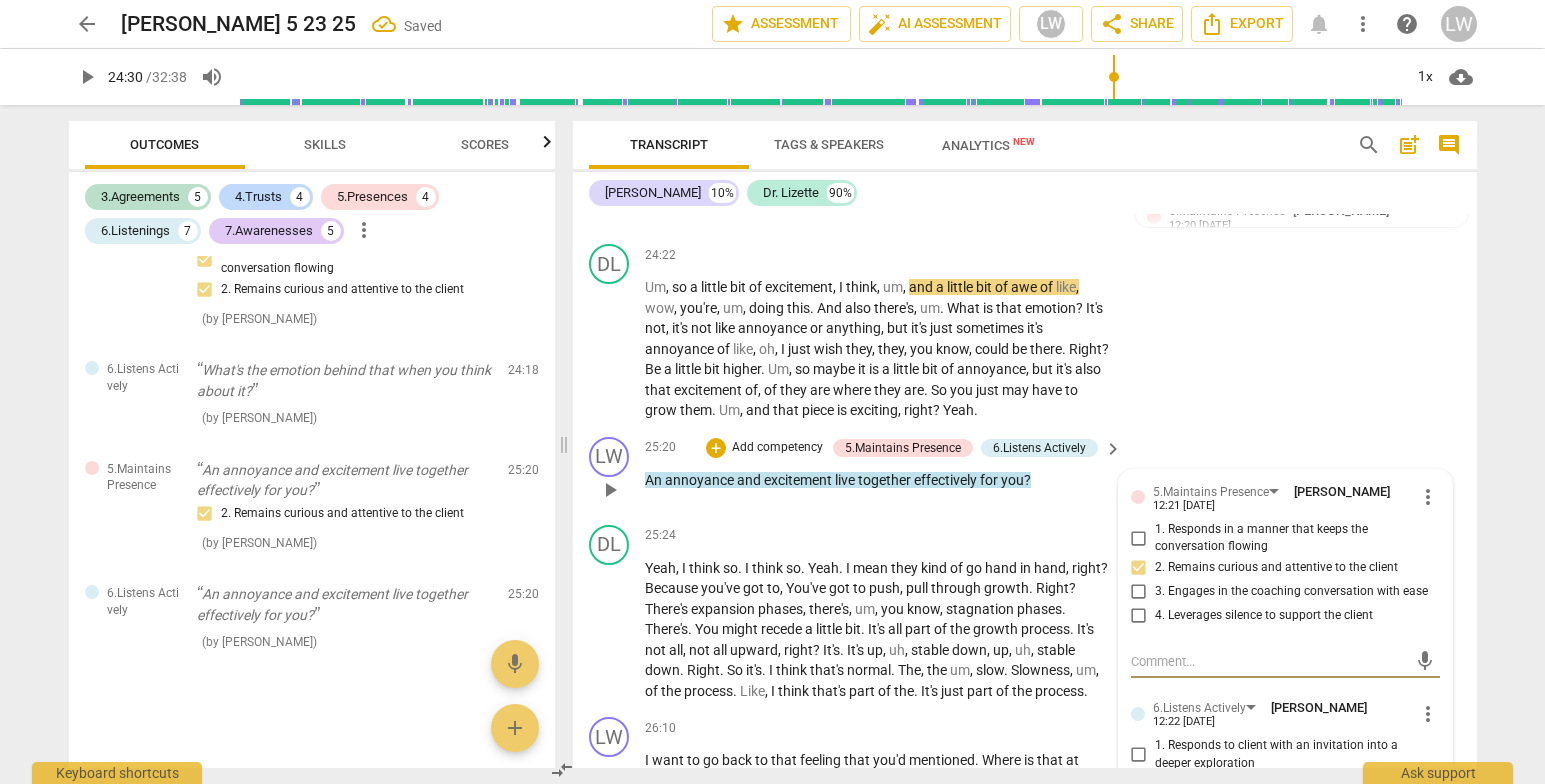 click on "1. Responds in a manner that keeps the conversation flowing" at bounding box center (1139, 538) 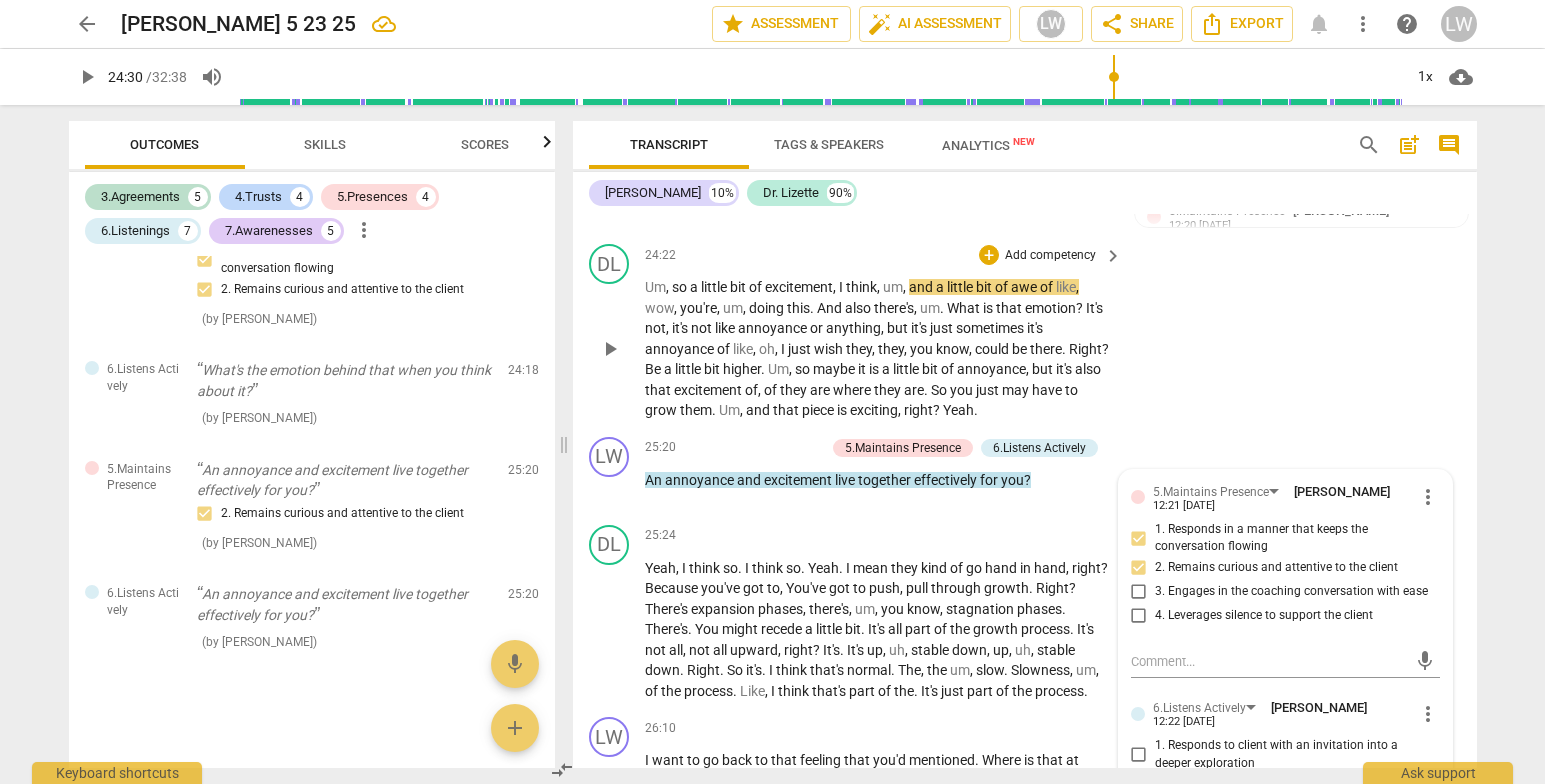 drag, startPoint x: 1439, startPoint y: 448, endPoint x: 1385, endPoint y: 446, distance: 54.037025 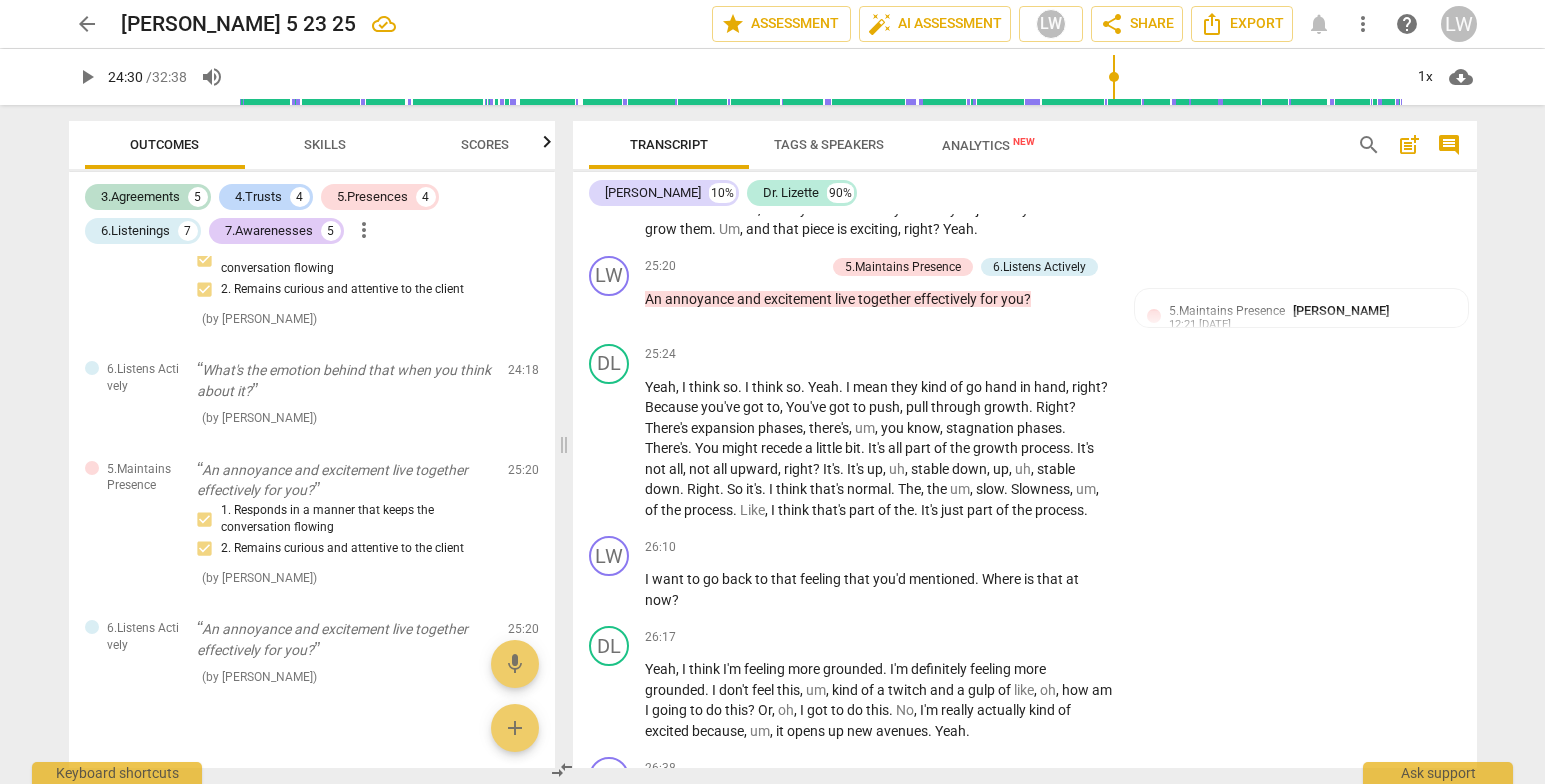 scroll, scrollTop: 7208, scrollLeft: 0, axis: vertical 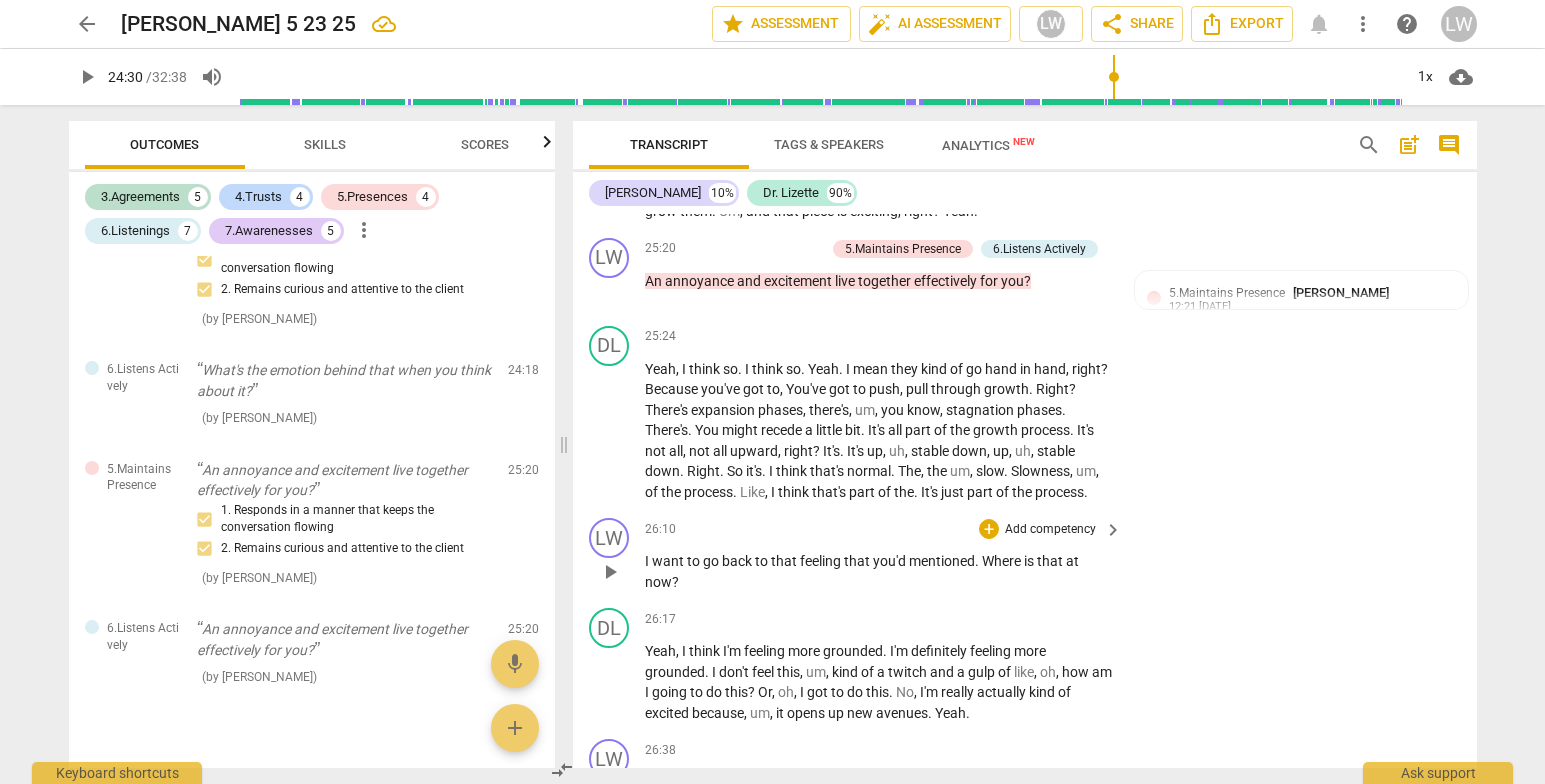 click on "play_arrow" at bounding box center (610, 572) 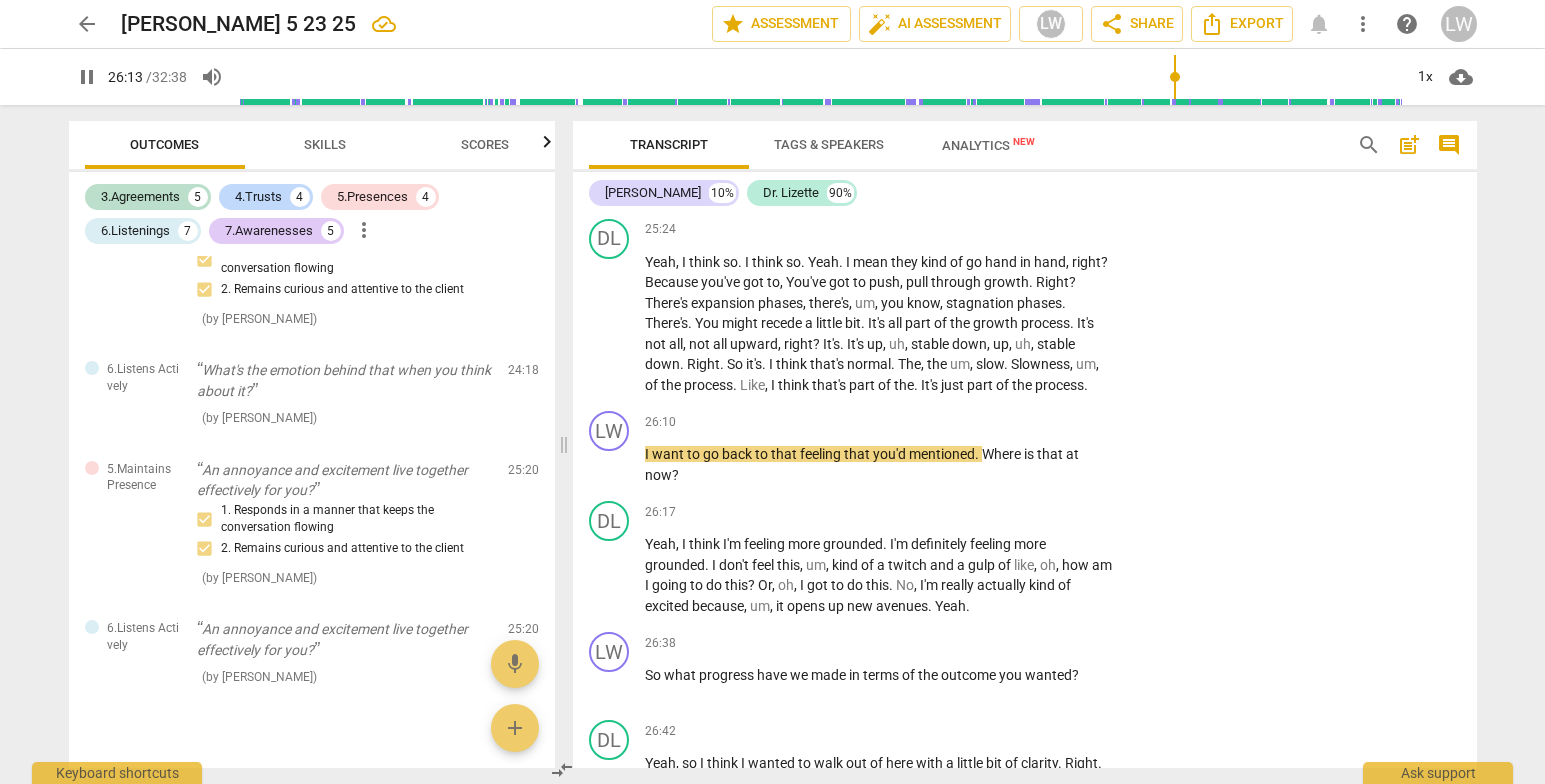scroll, scrollTop: 7440, scrollLeft: 0, axis: vertical 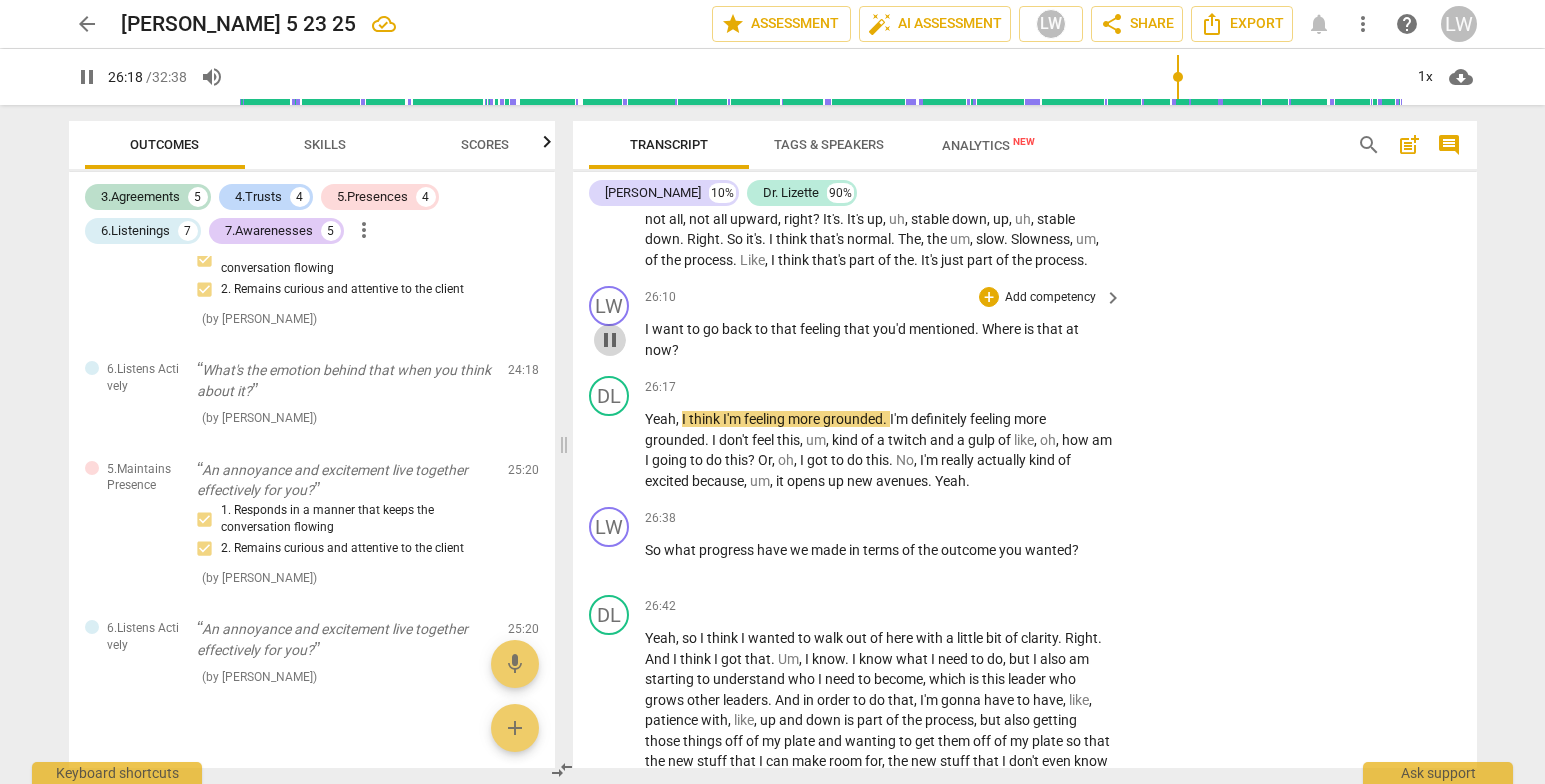 click on "pause" at bounding box center (610, 340) 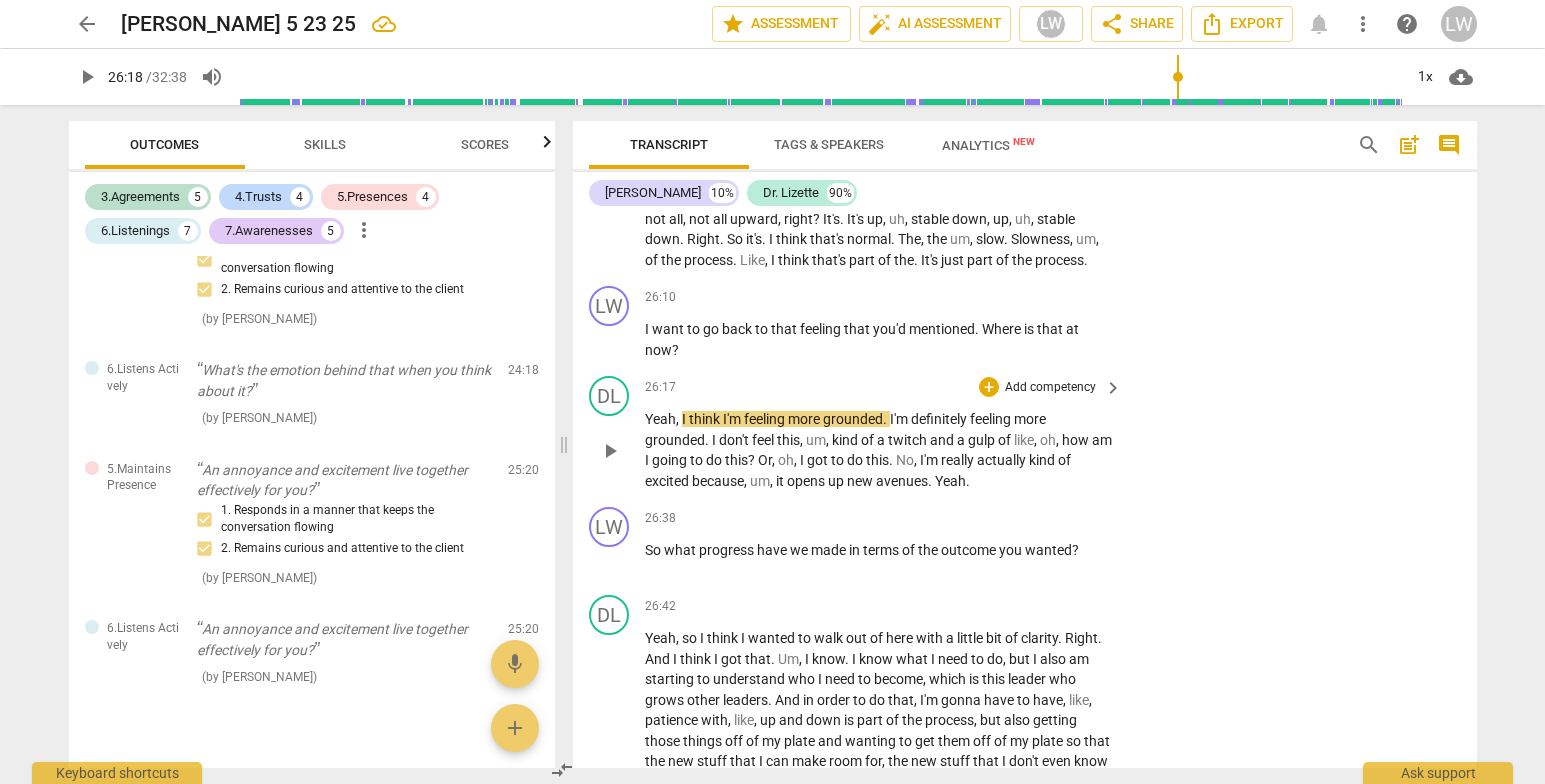 click on "Add competency" at bounding box center (1050, 388) 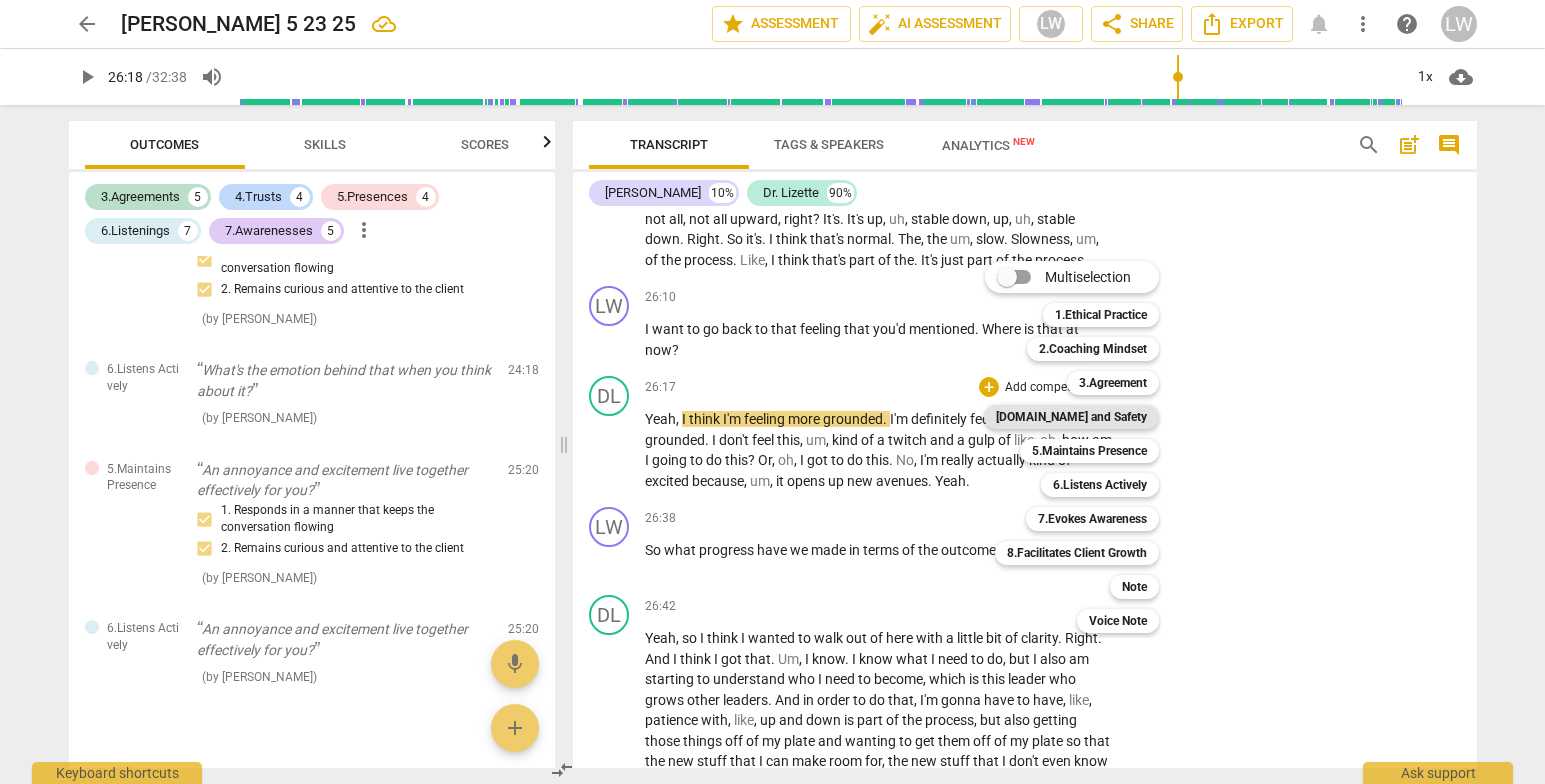 click on "[DOMAIN_NAME] and Safety" at bounding box center (1071, 417) 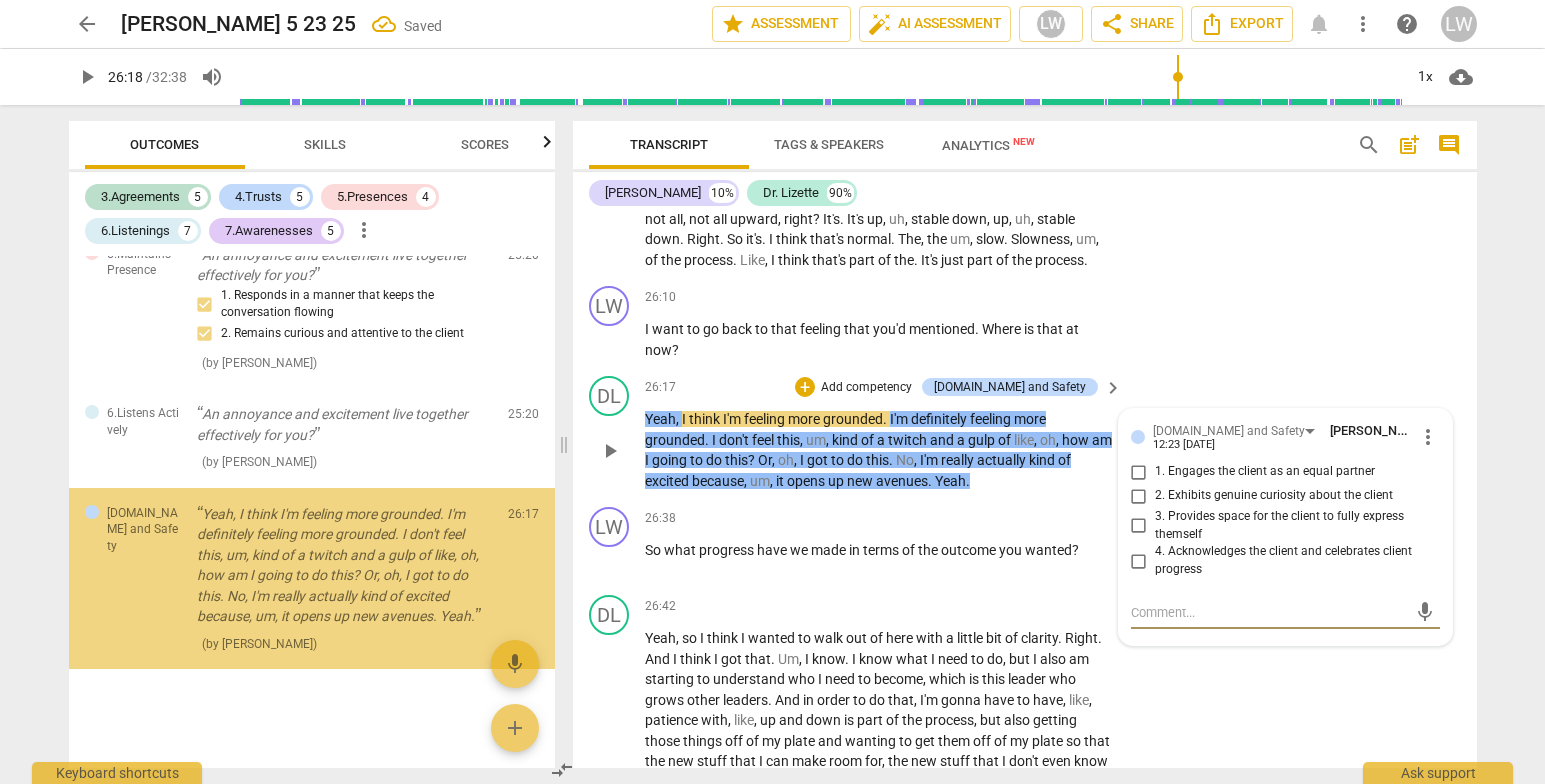 scroll, scrollTop: 3322, scrollLeft: 0, axis: vertical 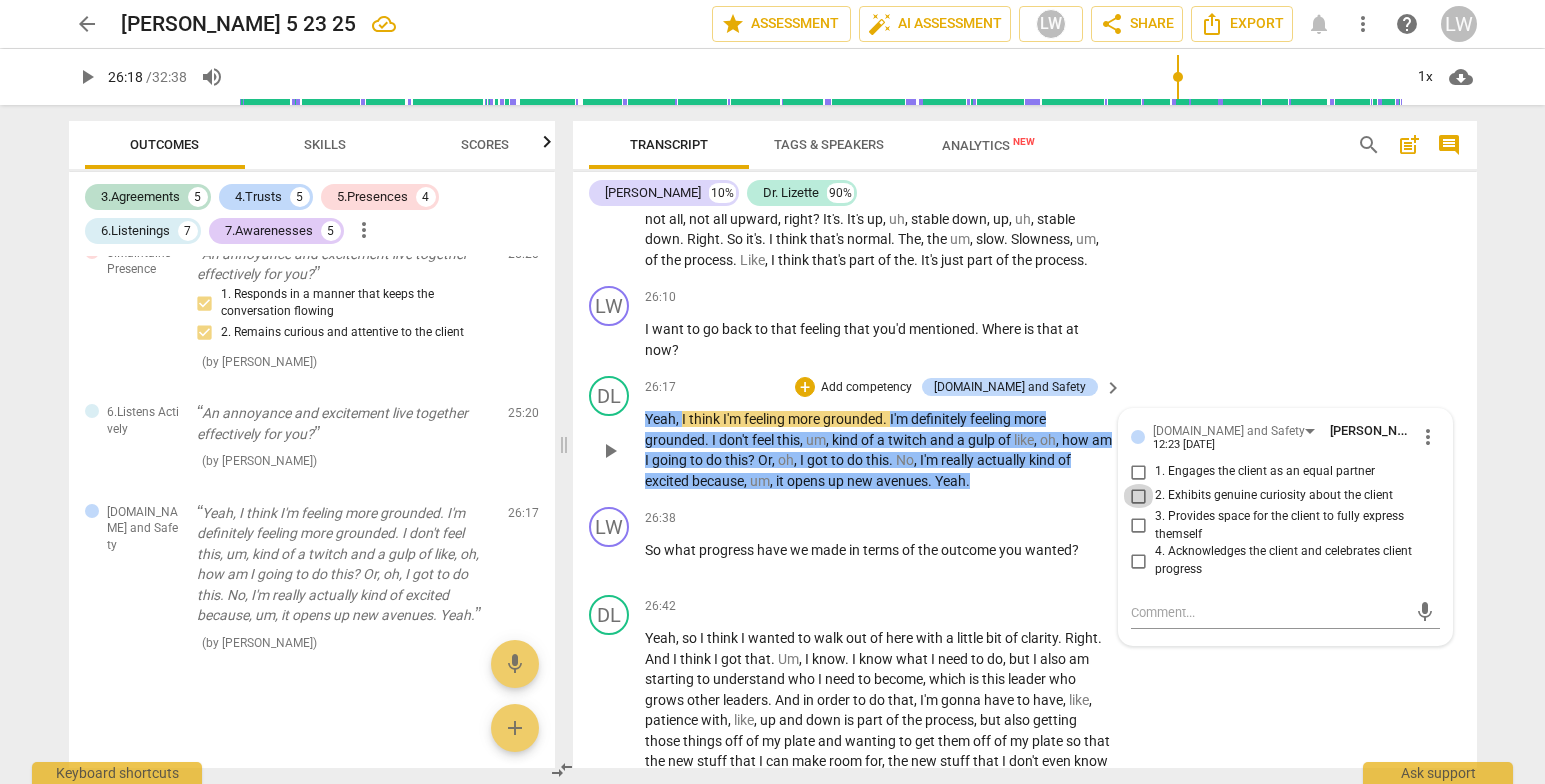 click on "2. Exhibits genuine curiosity about the client" at bounding box center [1139, 496] 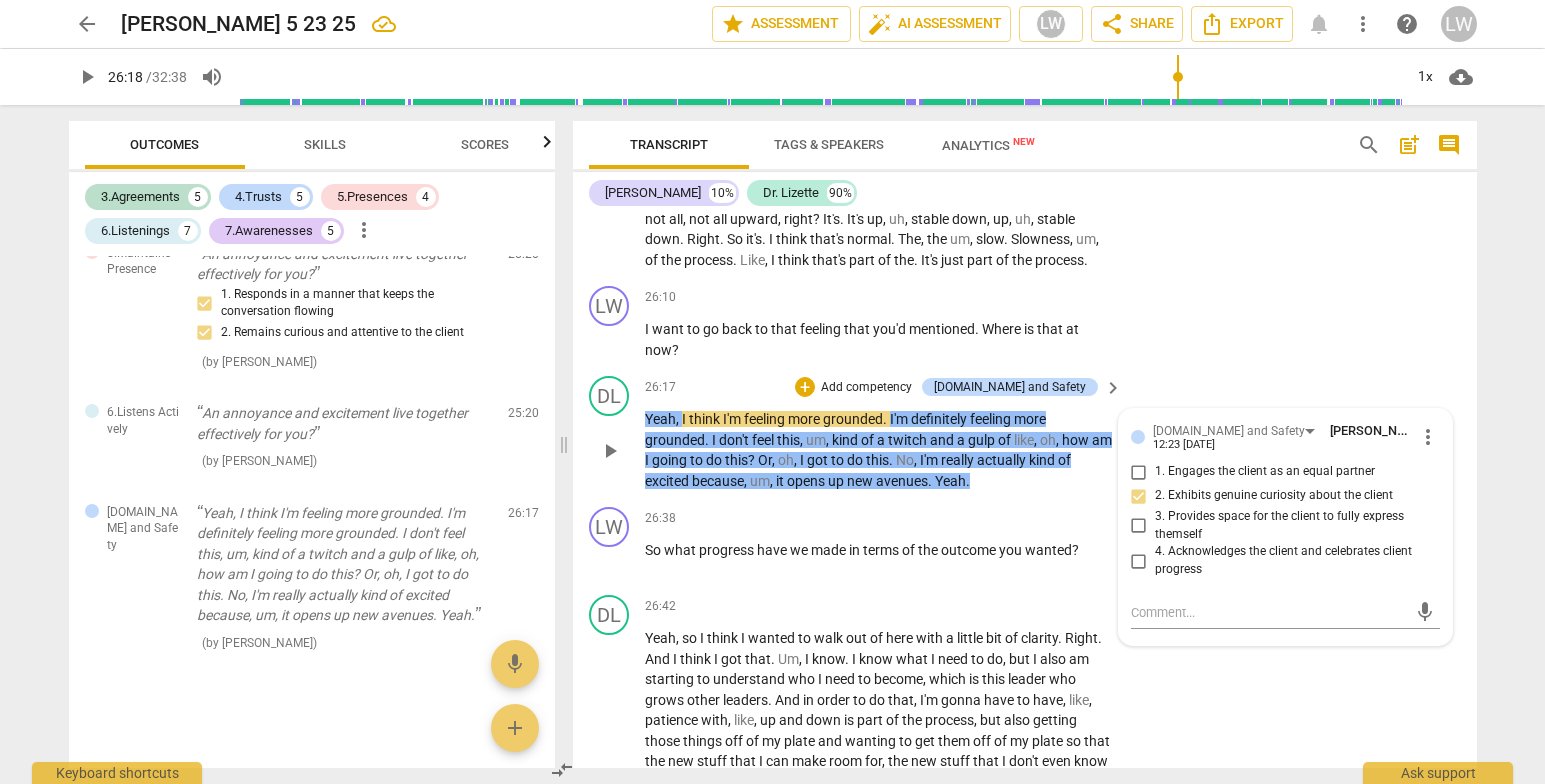 click on "Add competency" at bounding box center [866, 388] 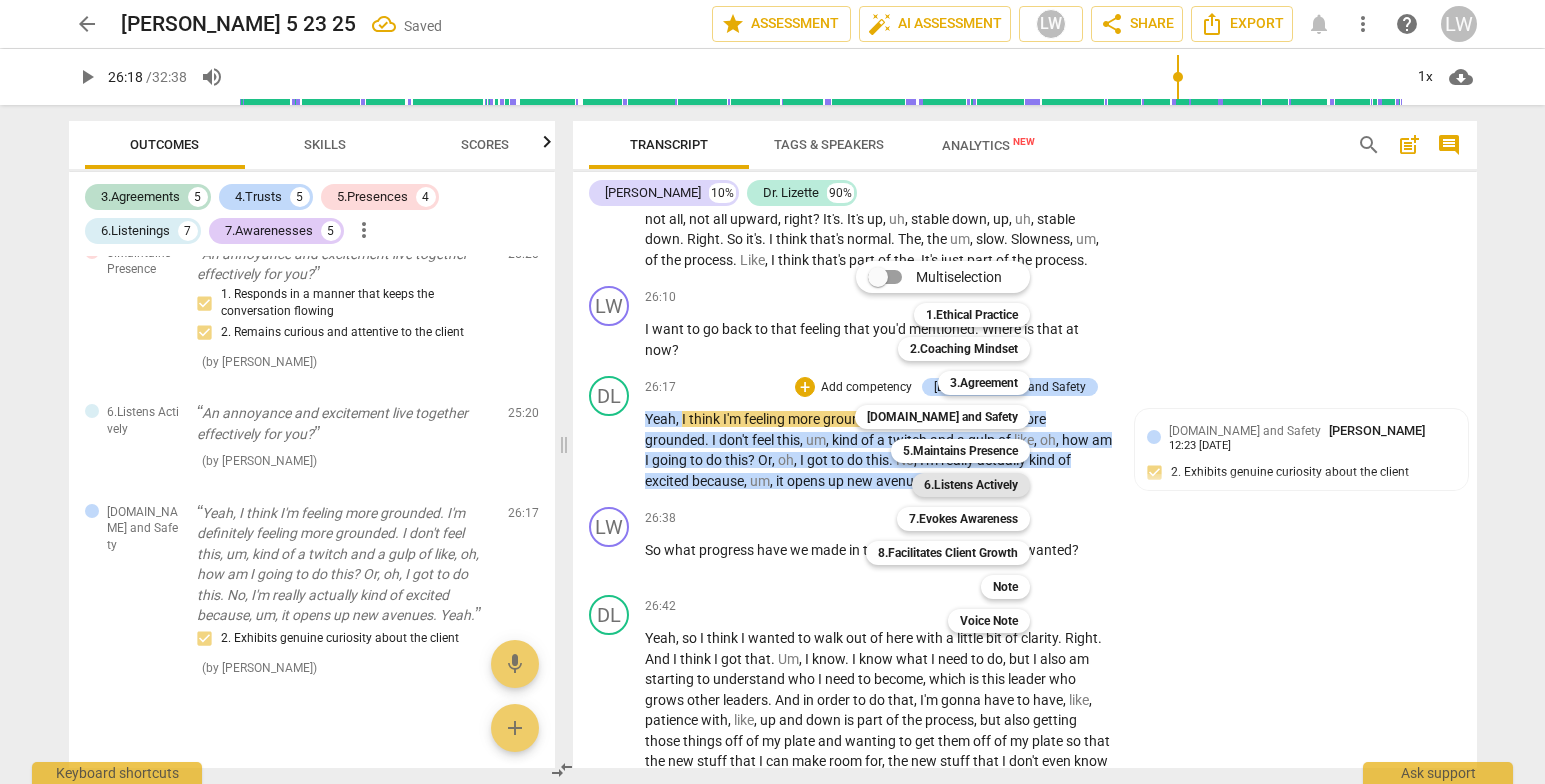 drag, startPoint x: 990, startPoint y: 480, endPoint x: 1147, endPoint y: 414, distance: 170.30855 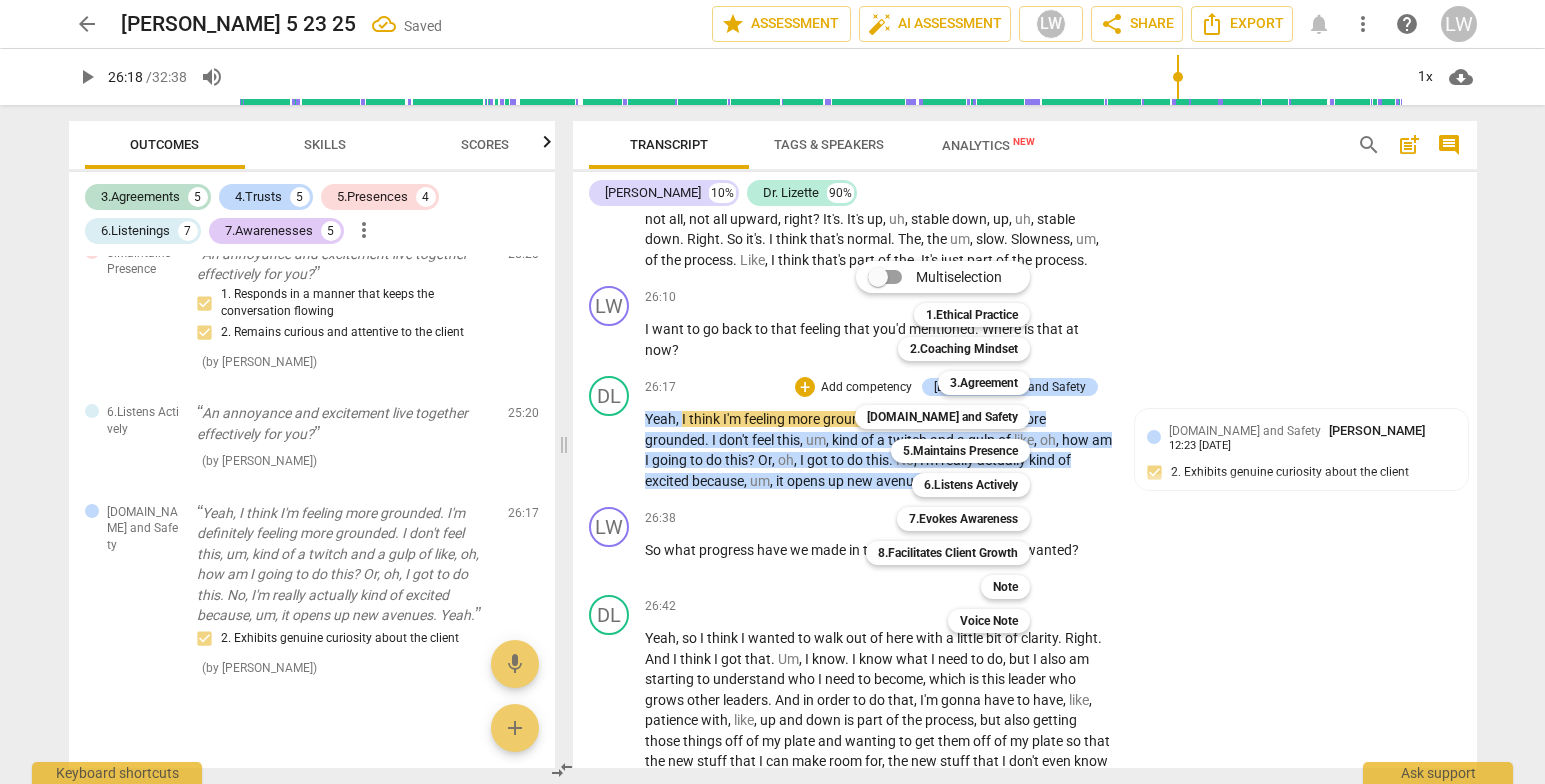 click on "6.Listens Actively" at bounding box center [971, 485] 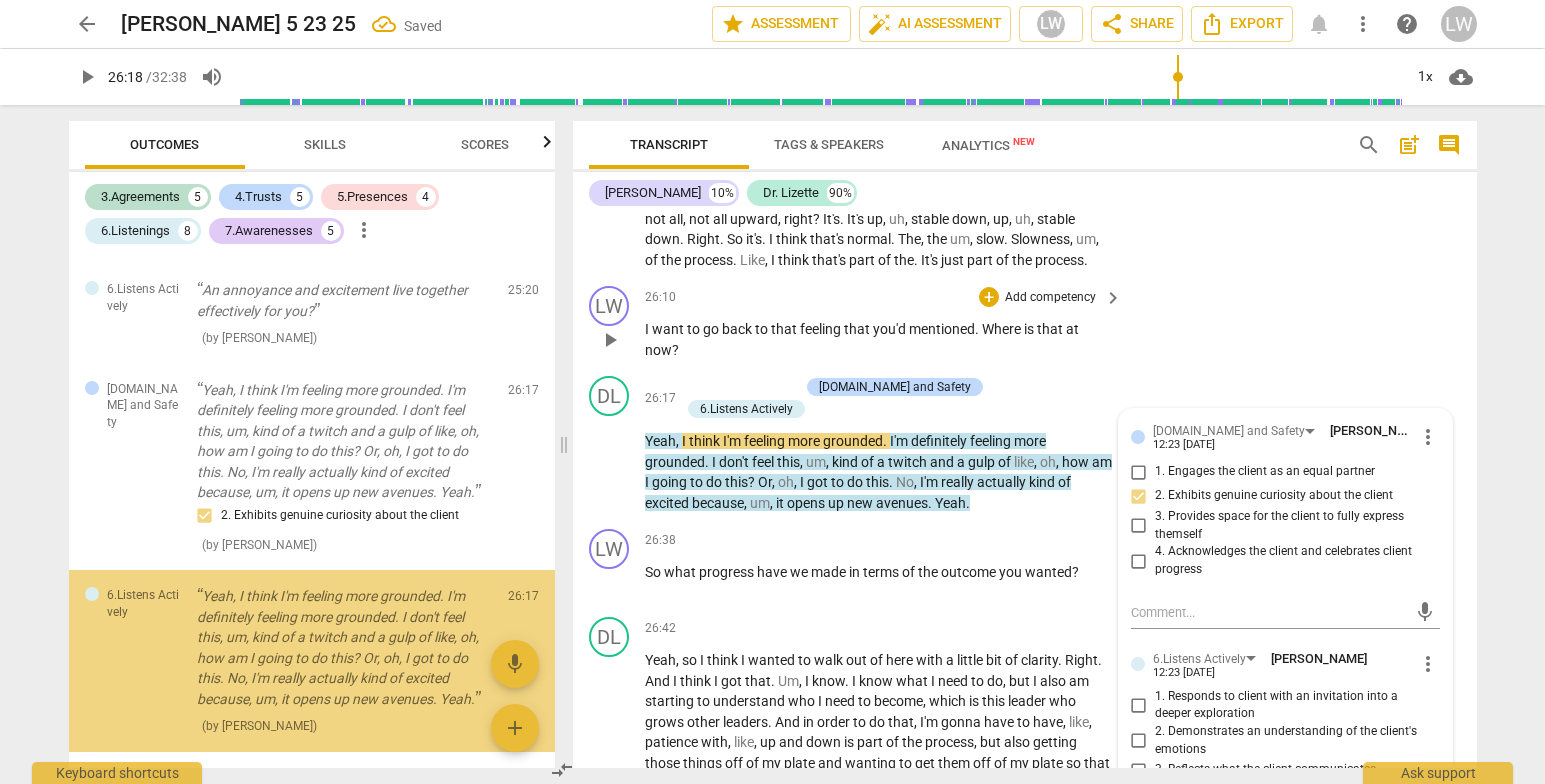 scroll, scrollTop: 3529, scrollLeft: 0, axis: vertical 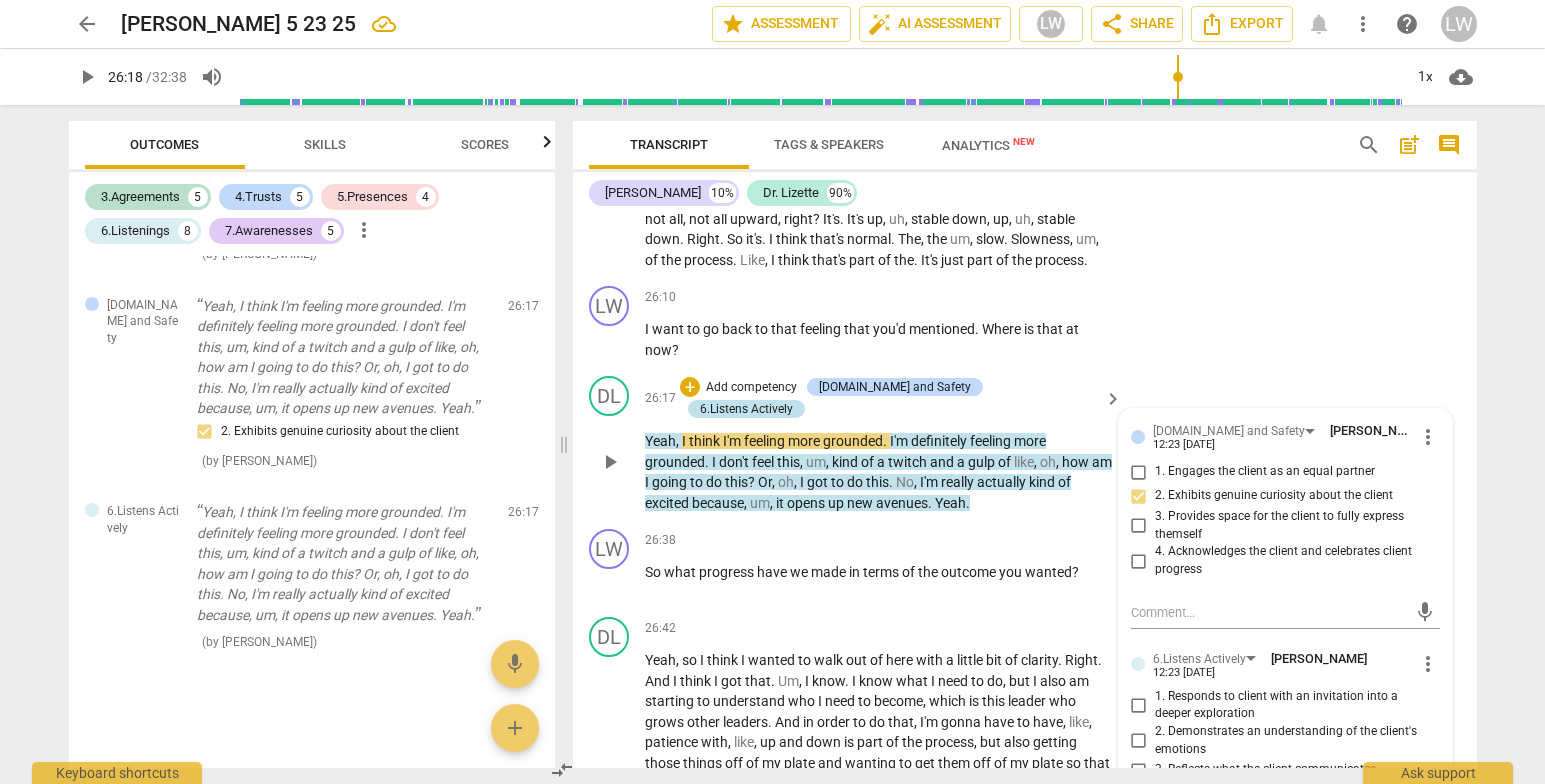 click on "6.Listens Actively" at bounding box center (746, 409) 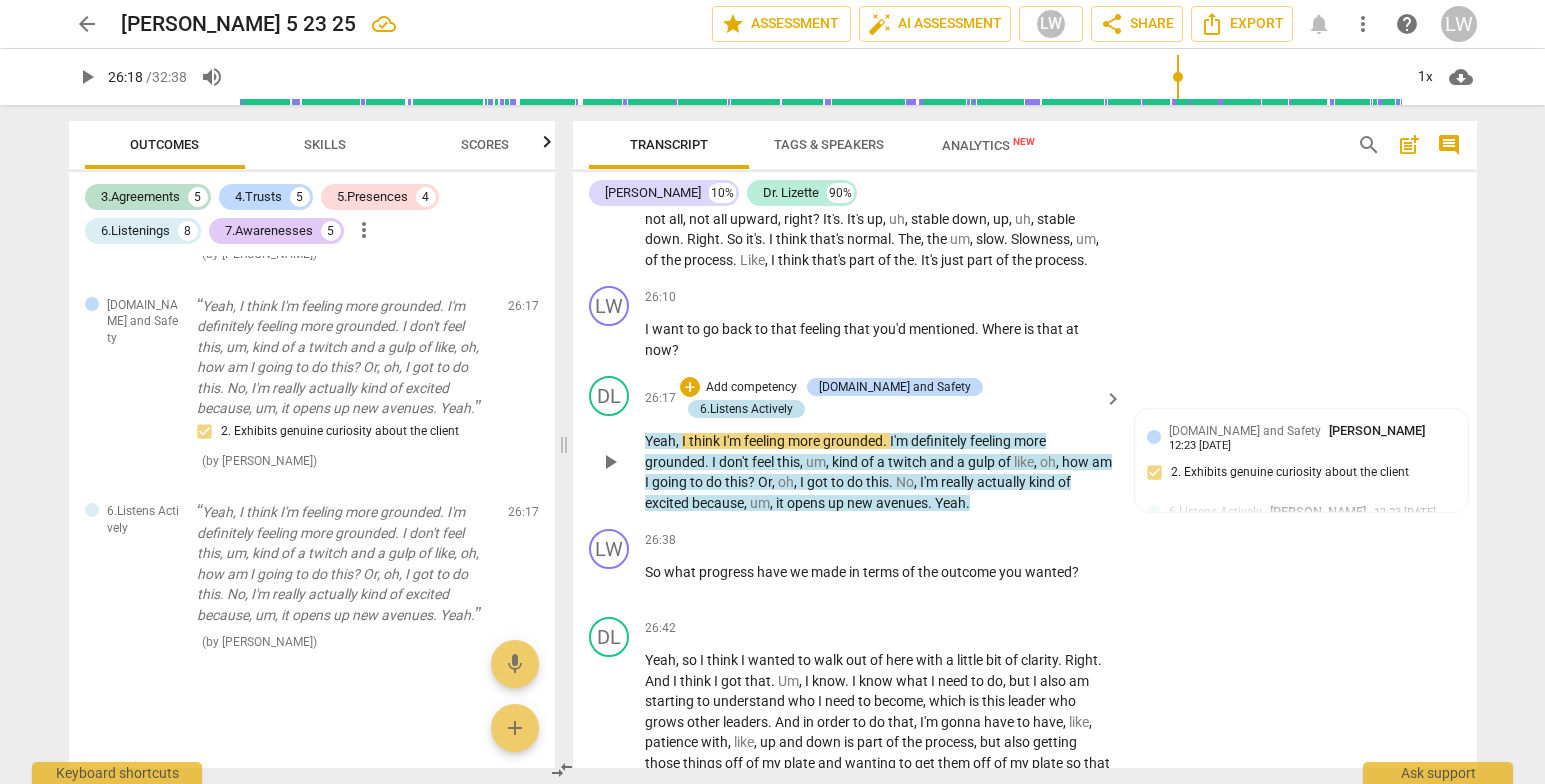 click on "6.Listens Actively" at bounding box center (746, 409) 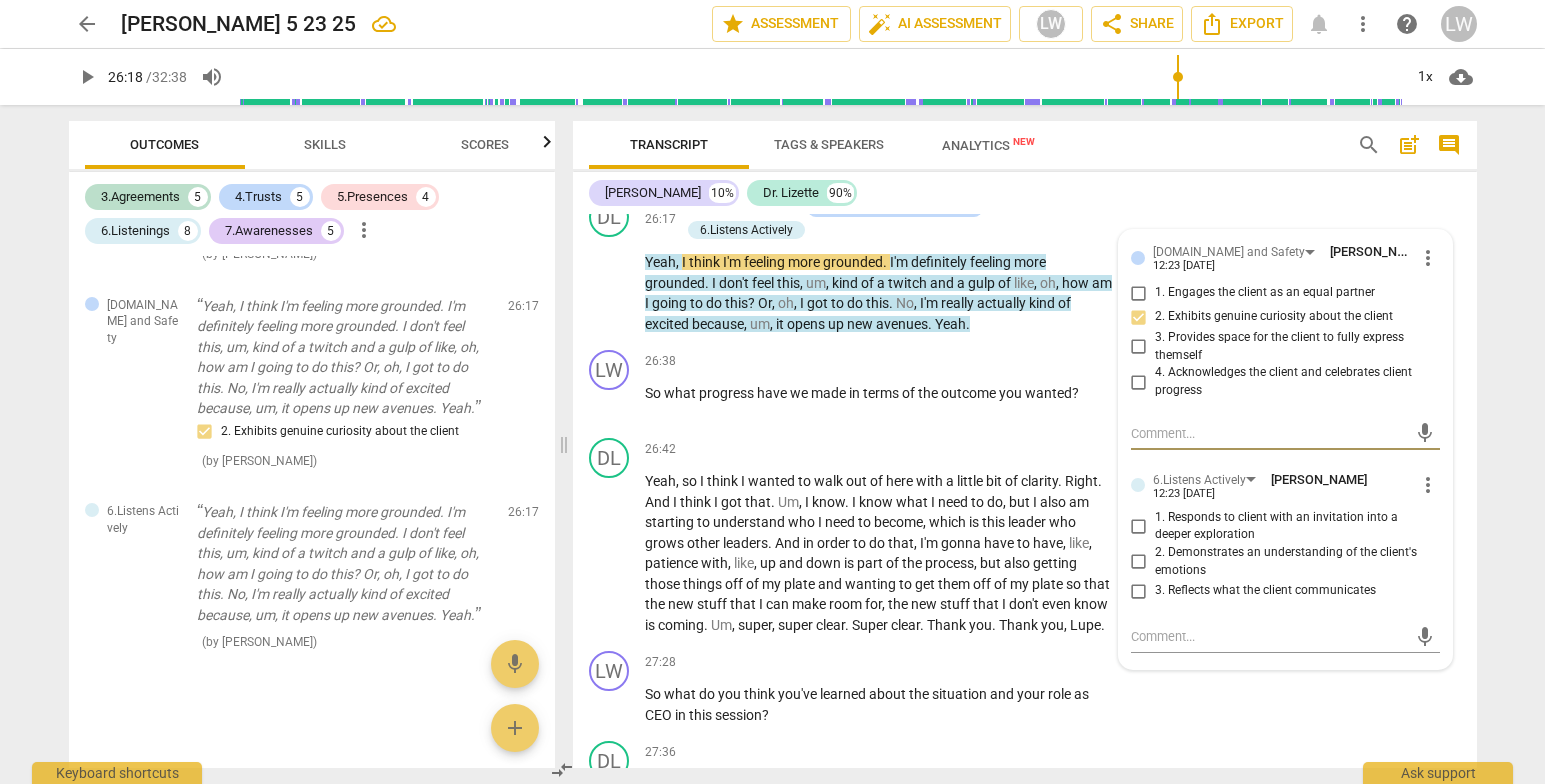 scroll, scrollTop: 7637, scrollLeft: 0, axis: vertical 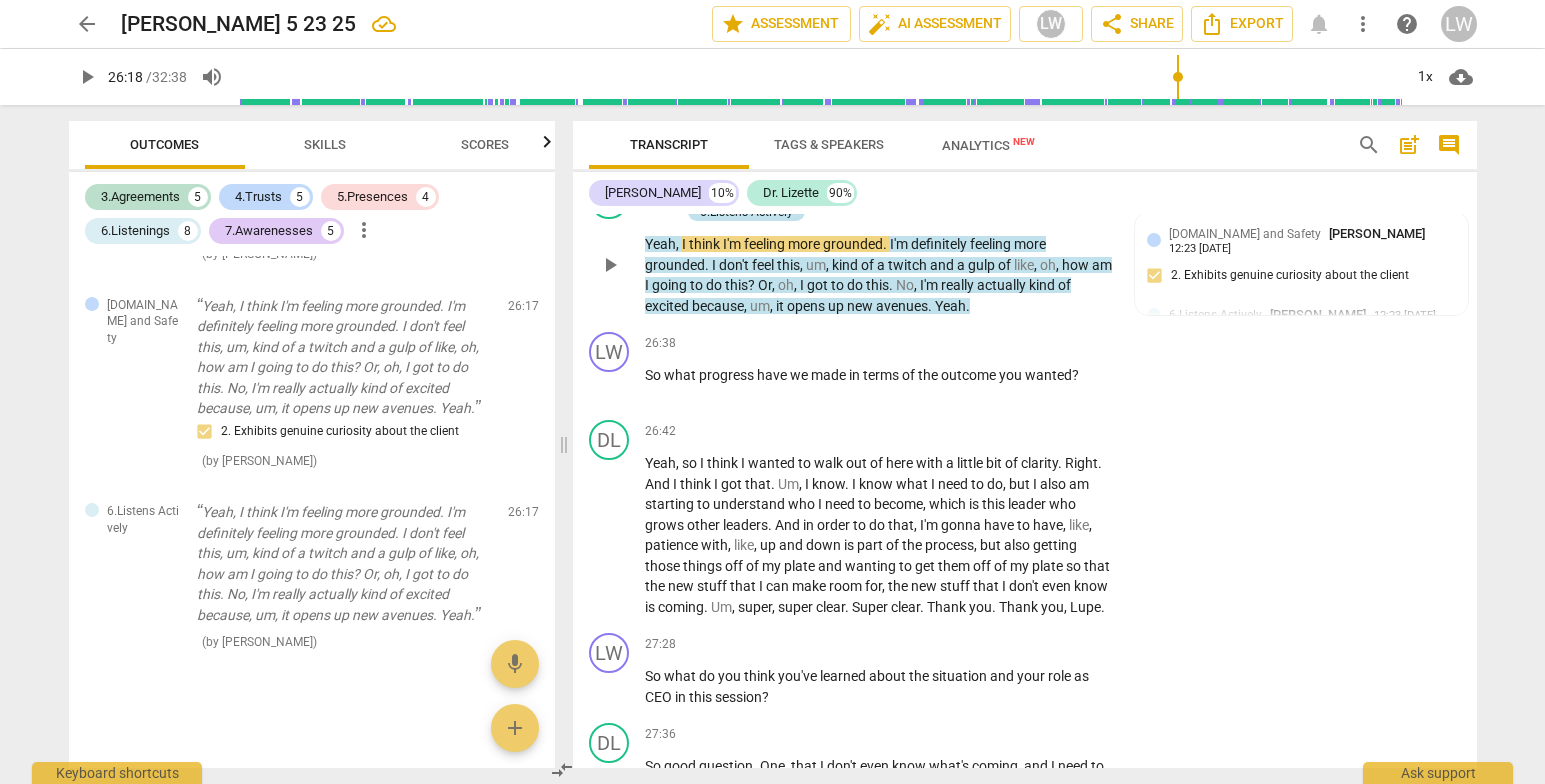 click on "6.Listens Actively" at bounding box center [746, 212] 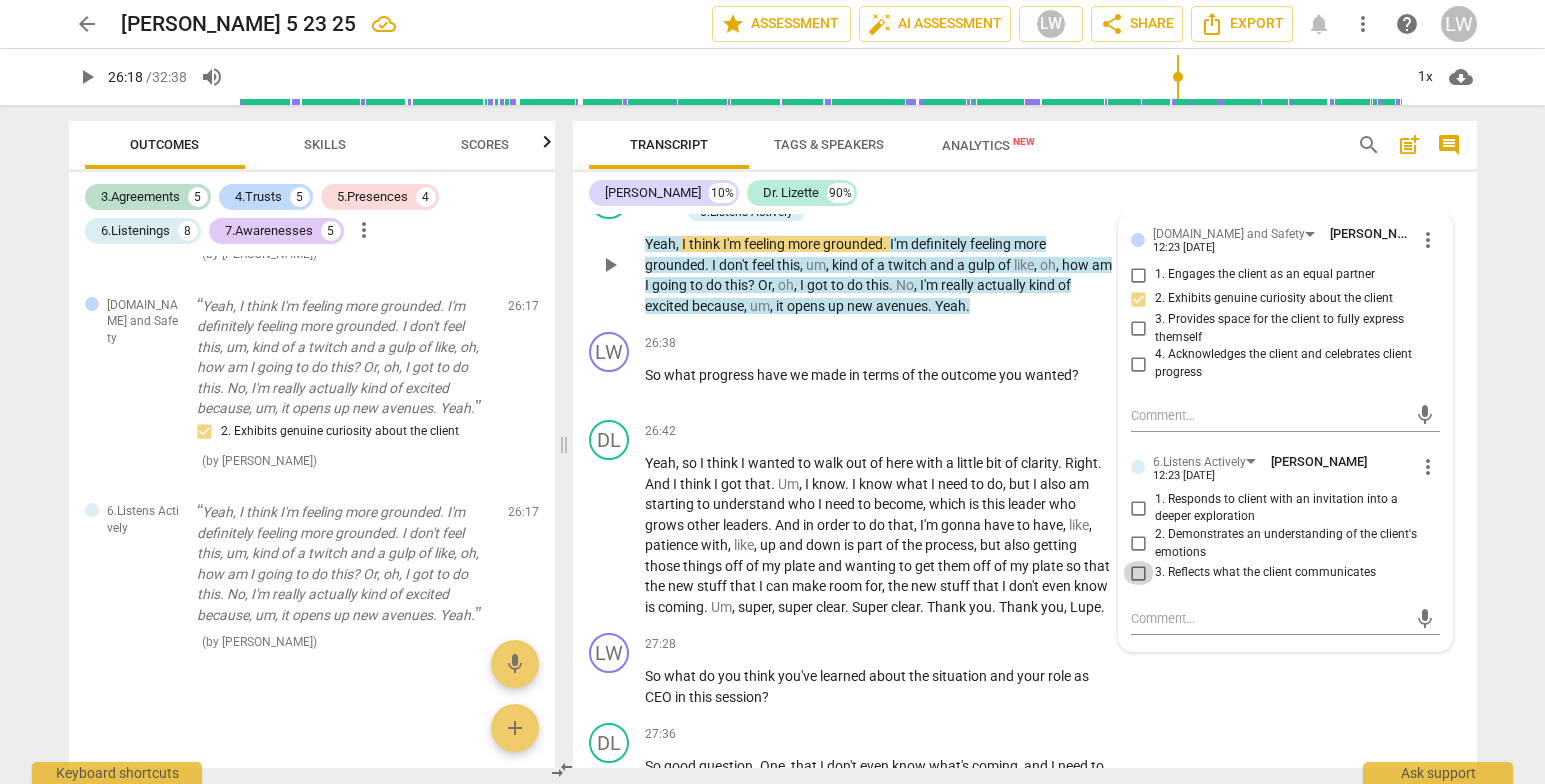 click on "3. Reflects what the client communicates" at bounding box center (1139, 573) 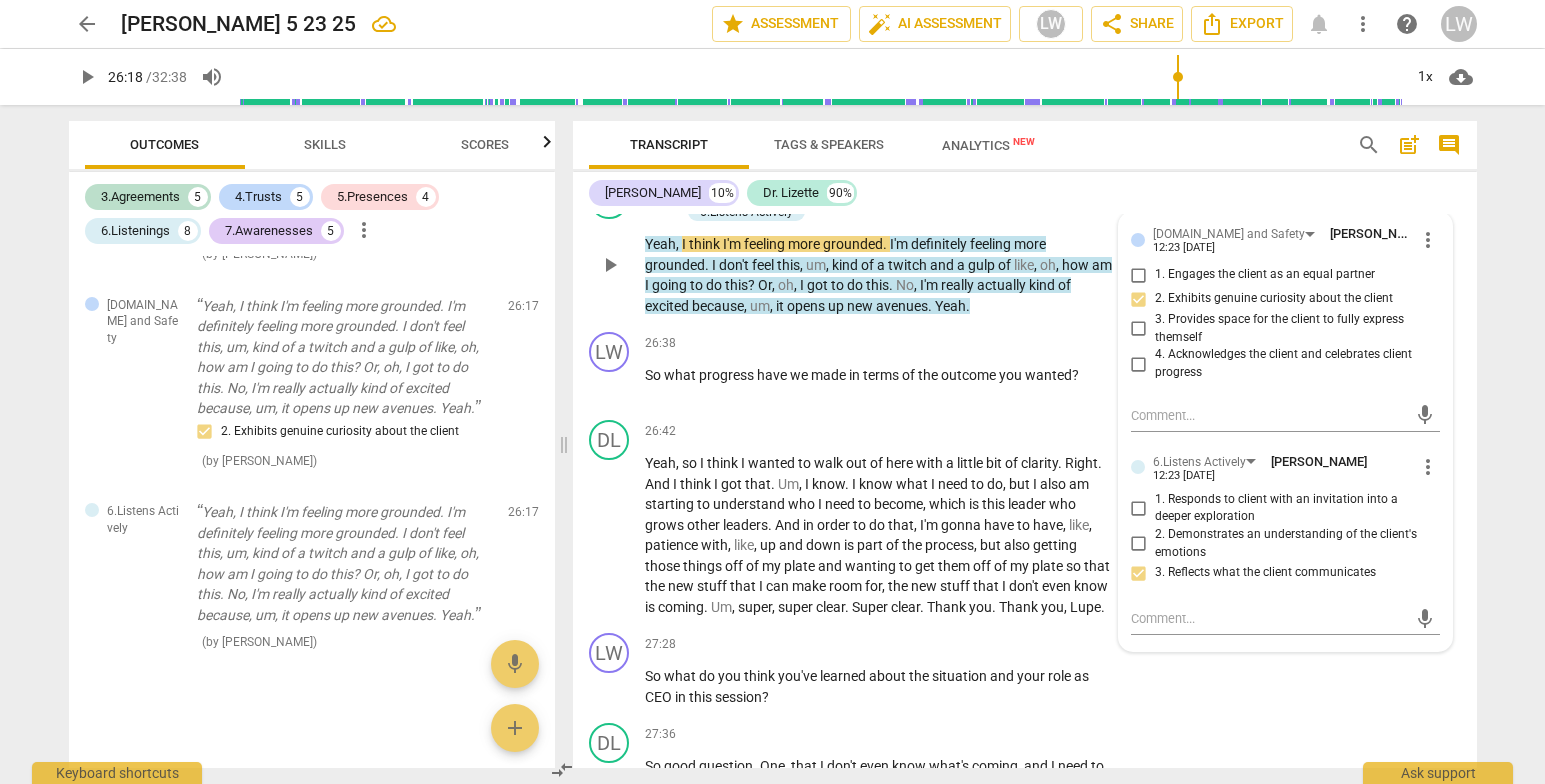 drag, startPoint x: 1519, startPoint y: 268, endPoint x: 1367, endPoint y: 266, distance: 152.01315 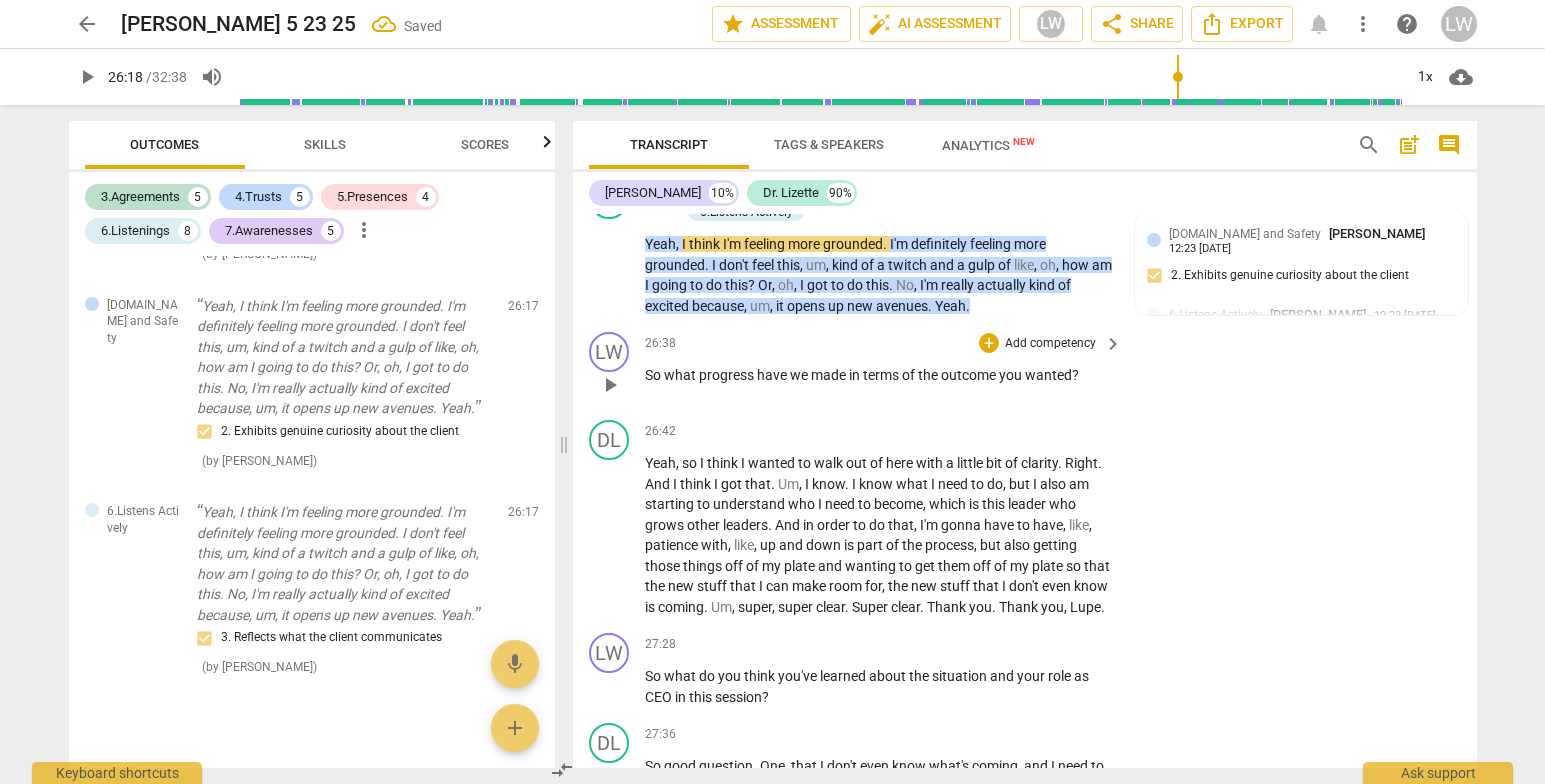 click on "Add competency" at bounding box center [1050, 344] 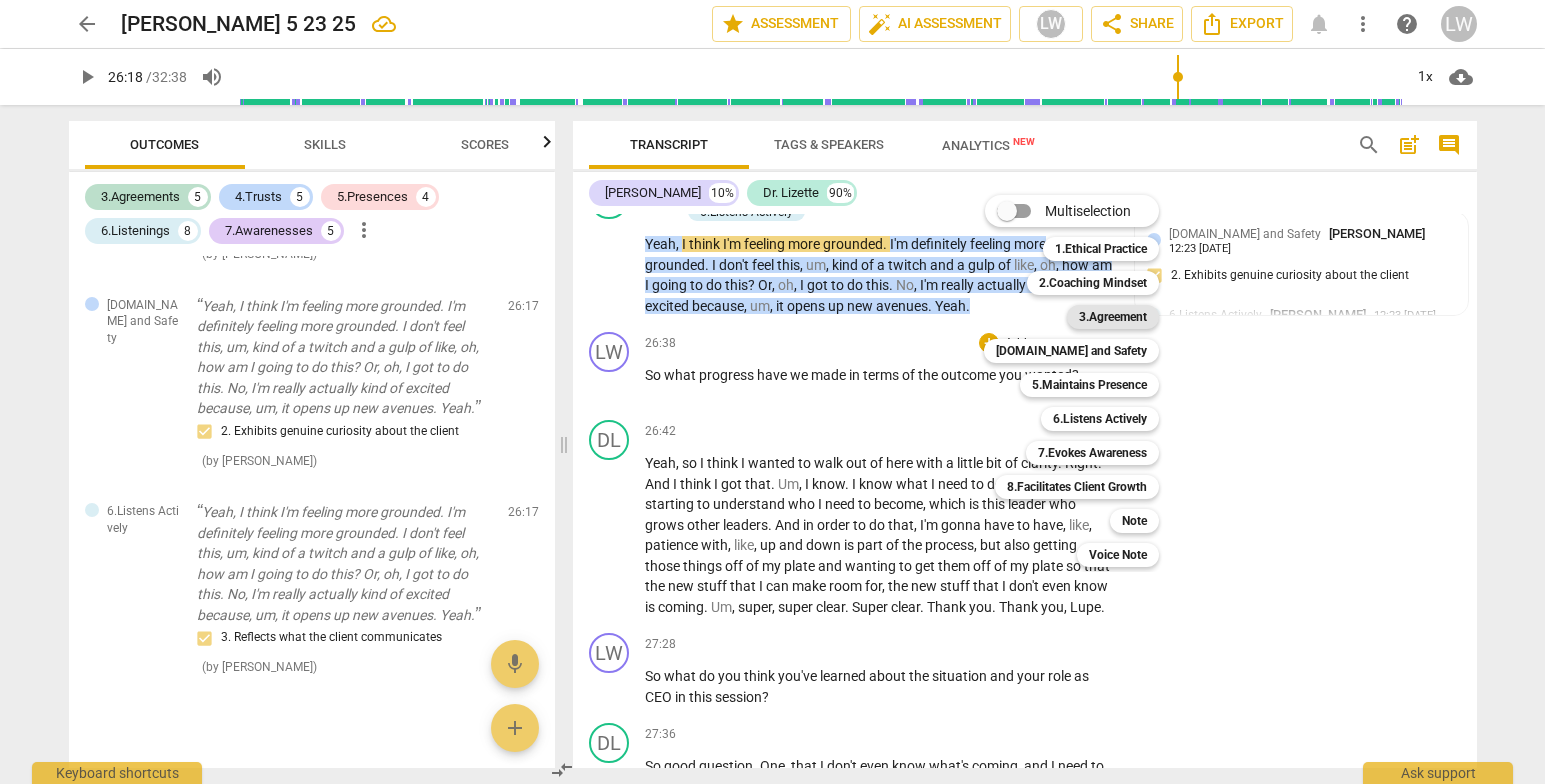 click on "3.Agreement" at bounding box center (1113, 317) 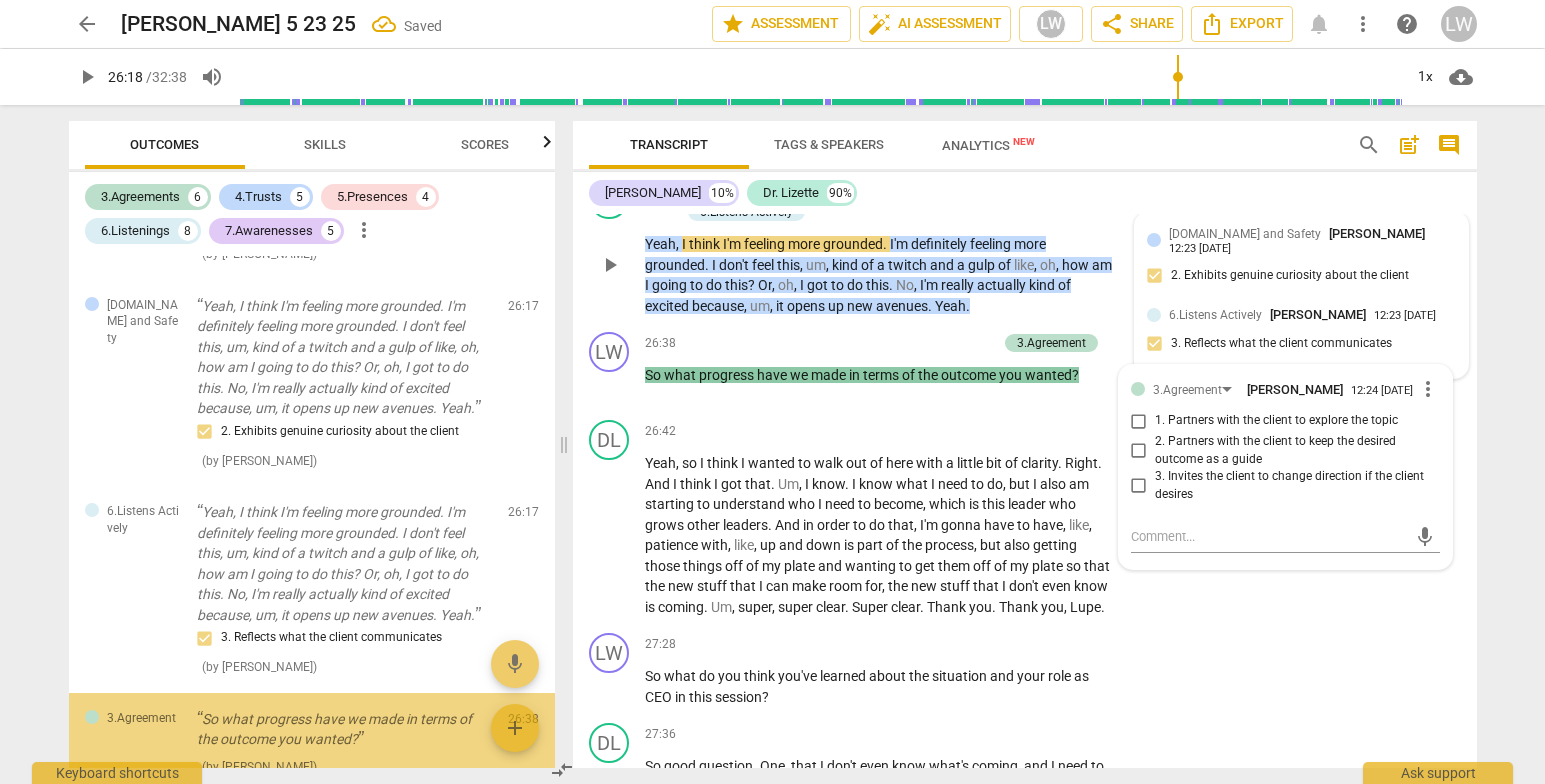 scroll, scrollTop: 3653, scrollLeft: 0, axis: vertical 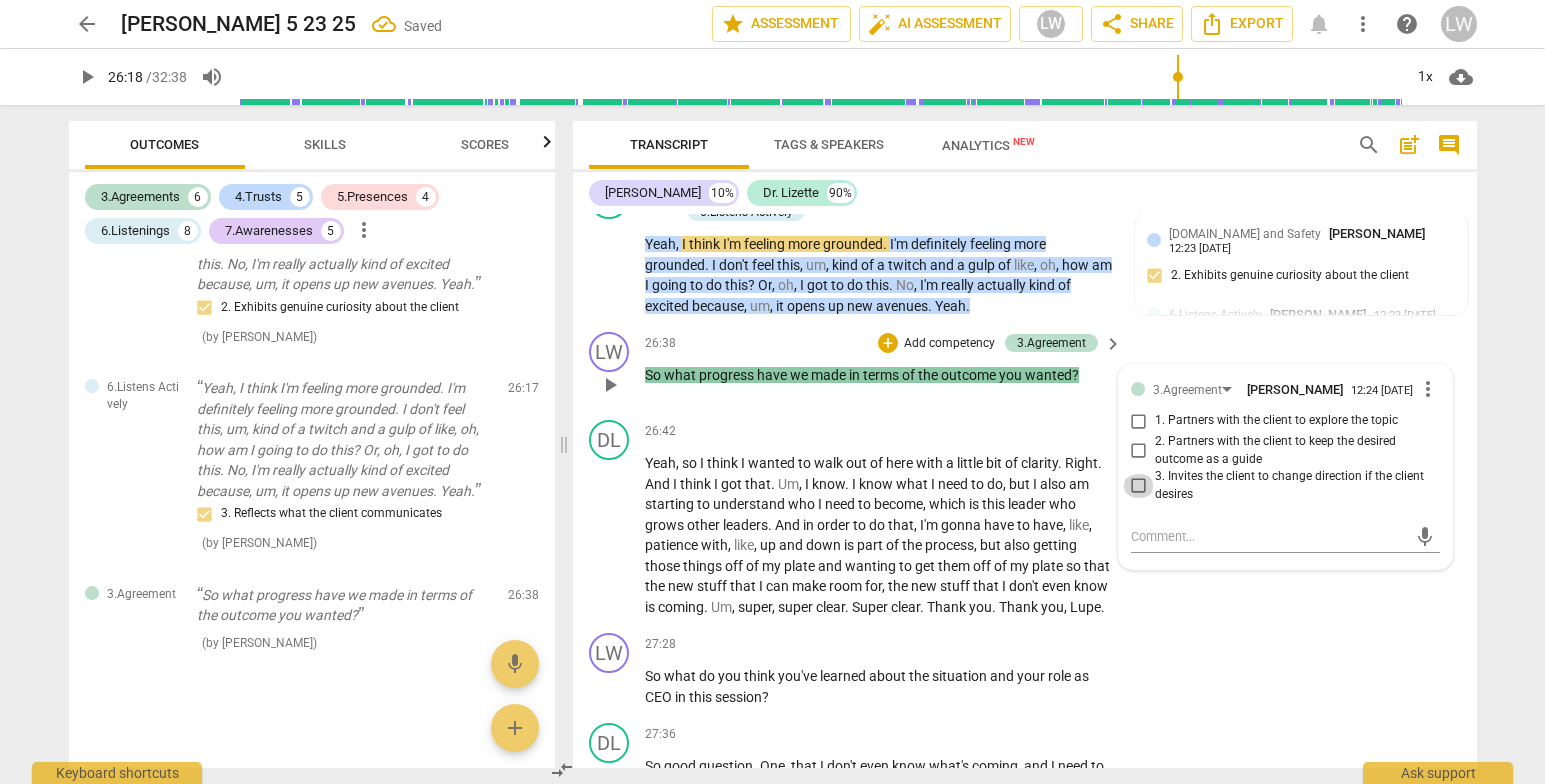 click on "3. Invites the client to change direction if the client desires" at bounding box center (1139, 486) 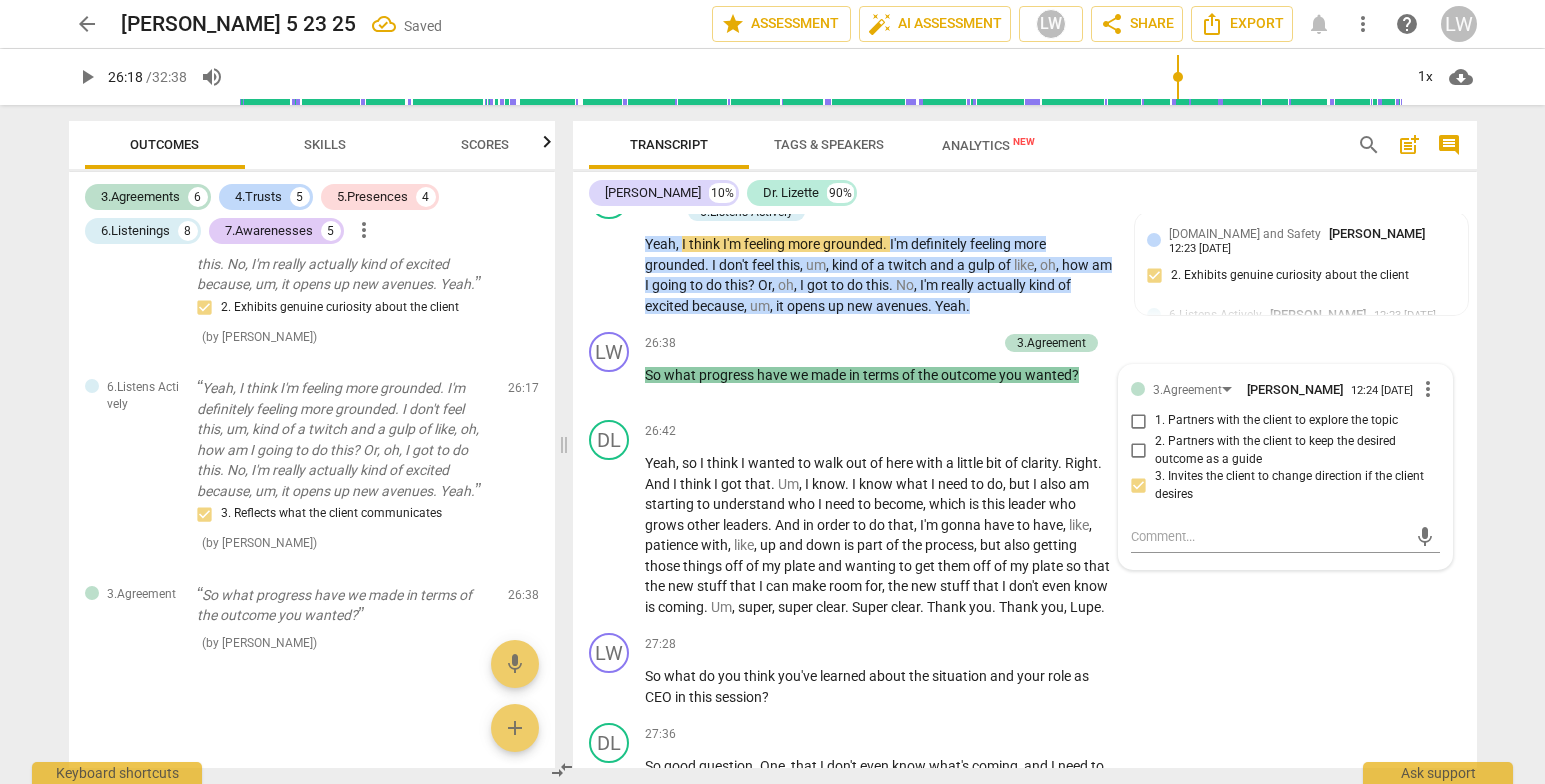 click on "arrow_back [PERSON_NAME] 5 23 25 Saved edit star    Assessment   auto_fix_high    AI Assessment LW share    Share    Export notifications more_vert help LW play_arrow 26:18   /  32:38 volume_up 1x cloud_download Outcomes Skills Scores 3.Agreements 6 4.Trusts 5 5.Presences 4 6.Listenings 8 7.Awarenesses 5 more_vert 3.Agreement So what did you bring for us? ( by [PERSON_NAME] ) 00:09 edit delete 6.Listens Actively So I've heard, uh, massively. 1. Responds to client with an invitation into a deeper exploration ( by [PERSON_NAME] ) 01:32 edit delete 6.Listens Actively About three or four times. ( by [PERSON_NAME] ) 01:35 edit delete [DOMAIN_NAME] and Safety Um, what is massively kind of evoke for you? 2. Exhibits genuine curiosity about the client ( by [PERSON_NAME] ) 01:38 edit delete 3.Agreement Oh, uh, so what do you think would be most important m To take away from this session? 1. Partners with the client to explore the topic ( by [PERSON_NAME] ) 03:28 edit delete 6.Listens Actively ( by [PERSON_NAME] ) 04:47 edit delete 3.Agreement" at bounding box center [772, 392] 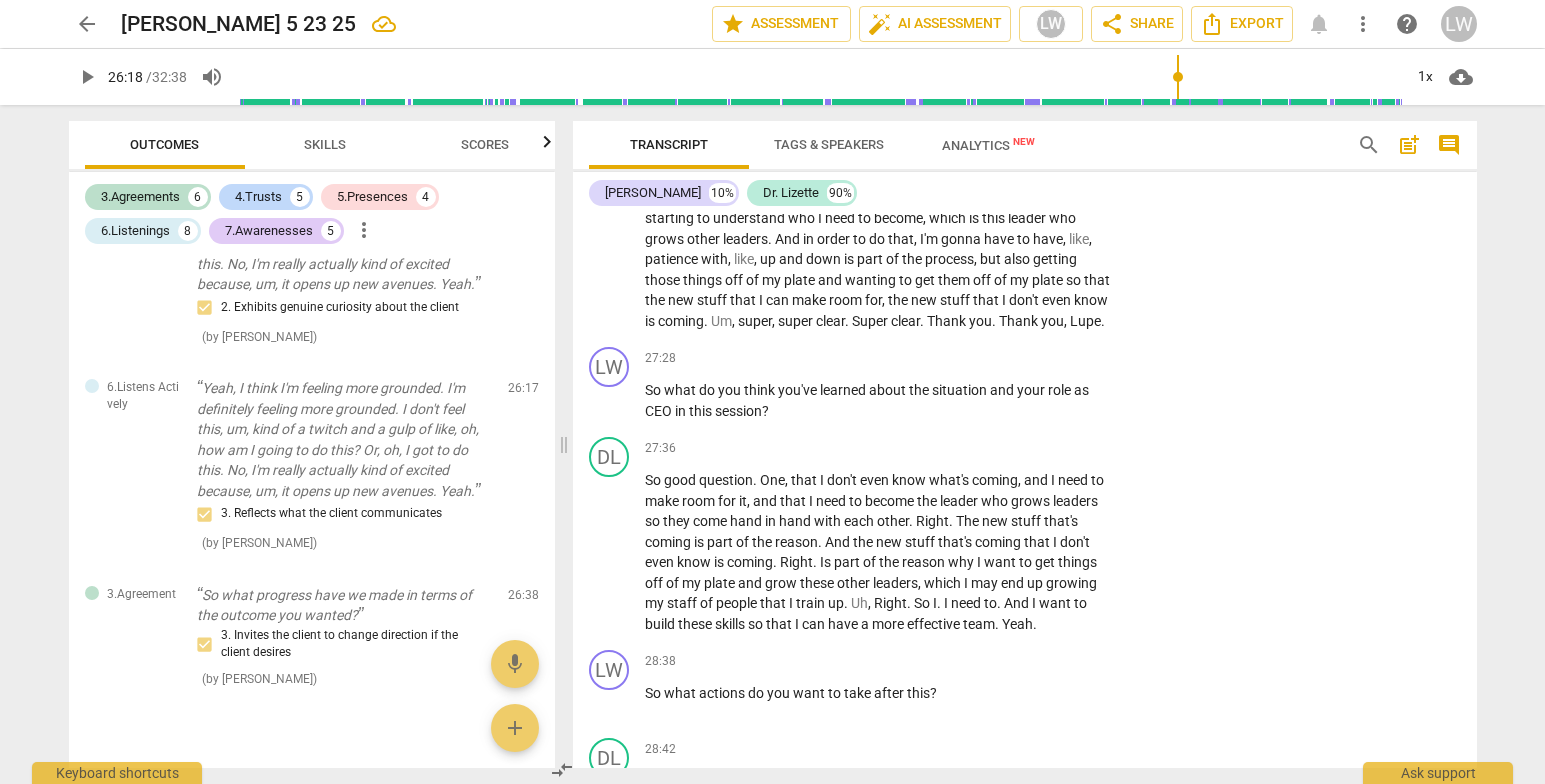 scroll, scrollTop: 7941, scrollLeft: 0, axis: vertical 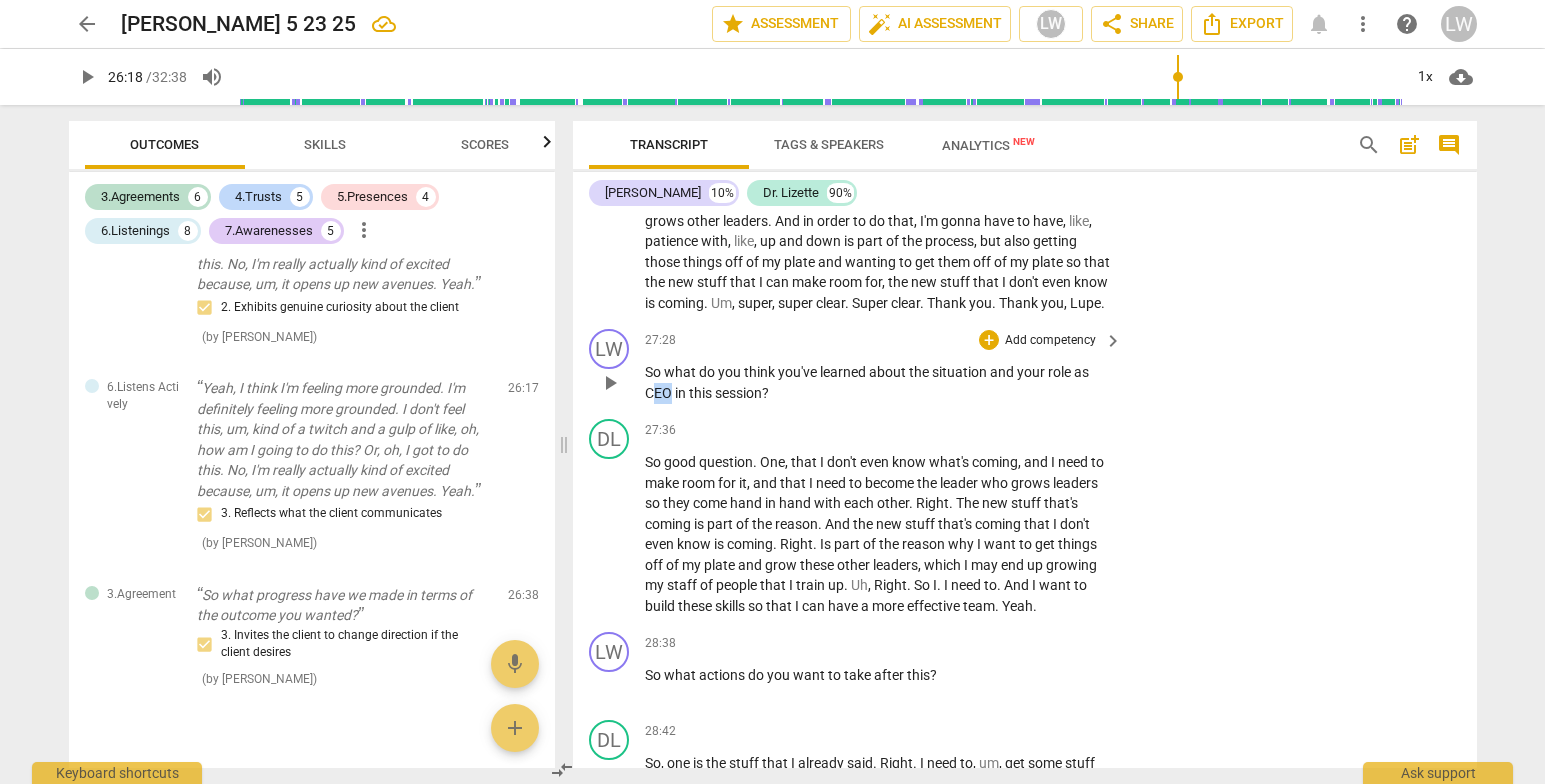 drag, startPoint x: 654, startPoint y: 450, endPoint x: 670, endPoint y: 454, distance: 16.492422 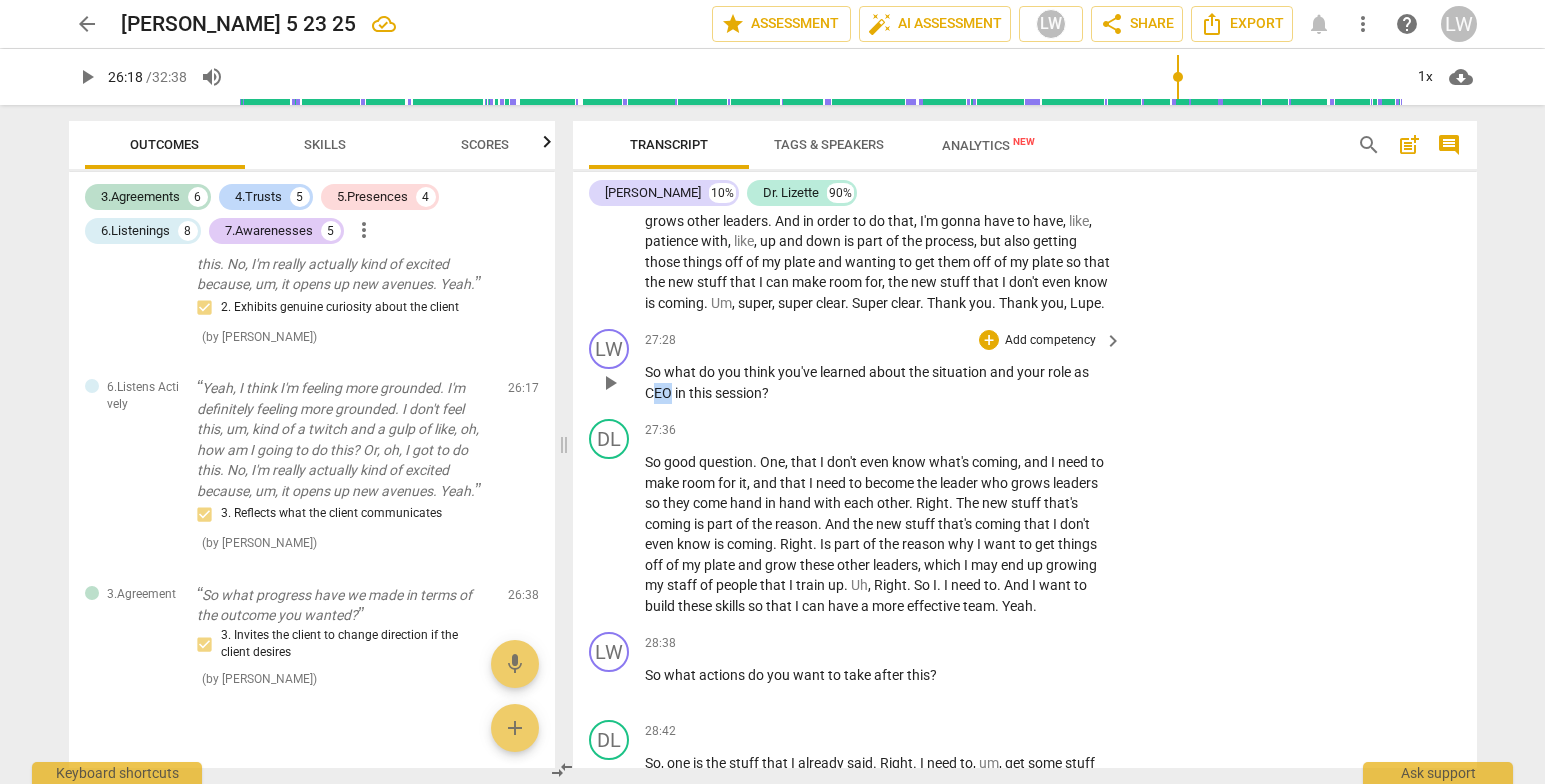 click on "CEO" at bounding box center (660, 393) 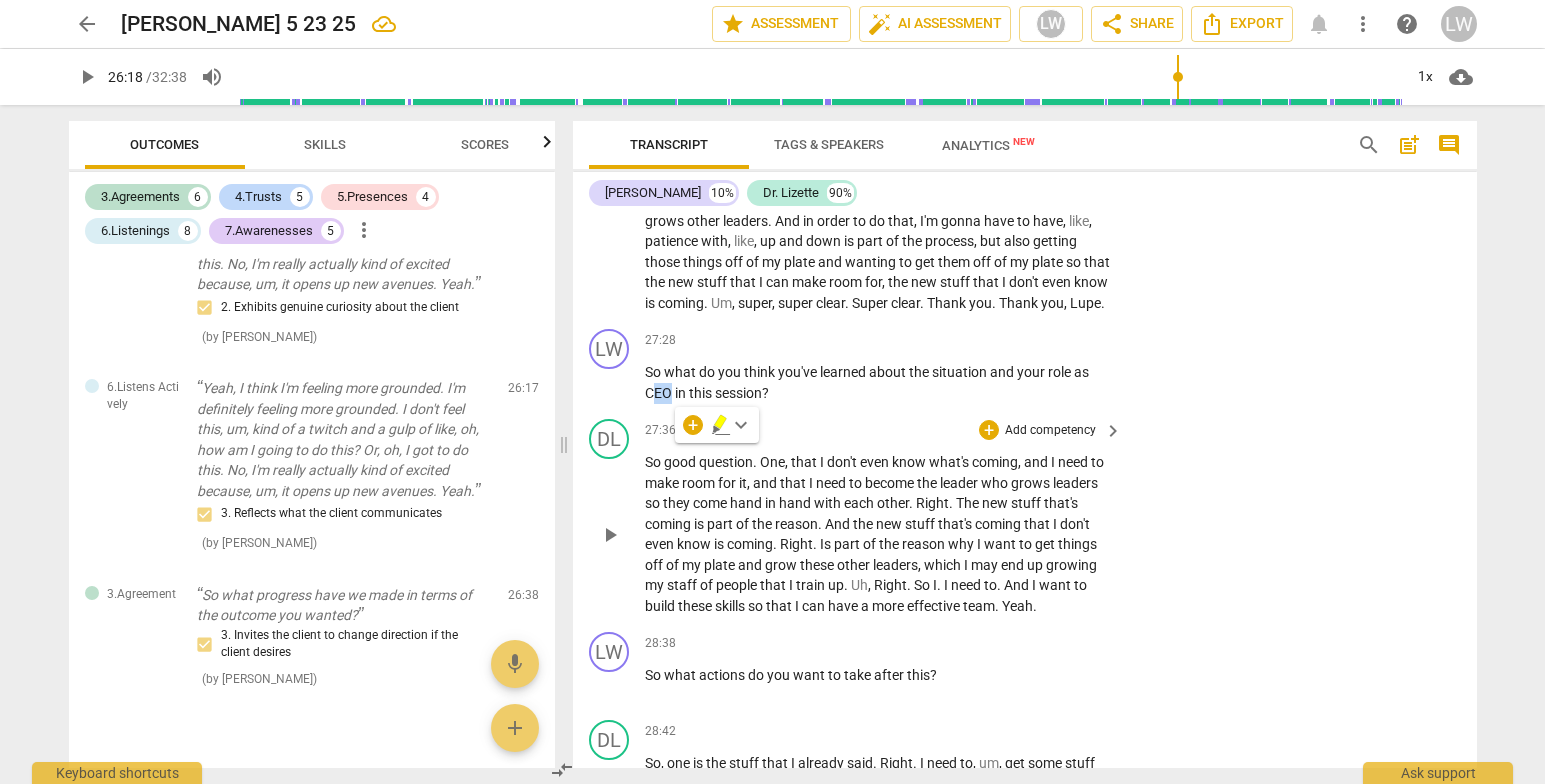 click on "27:36 + Add competency keyboard_arrow_right" at bounding box center [885, 430] 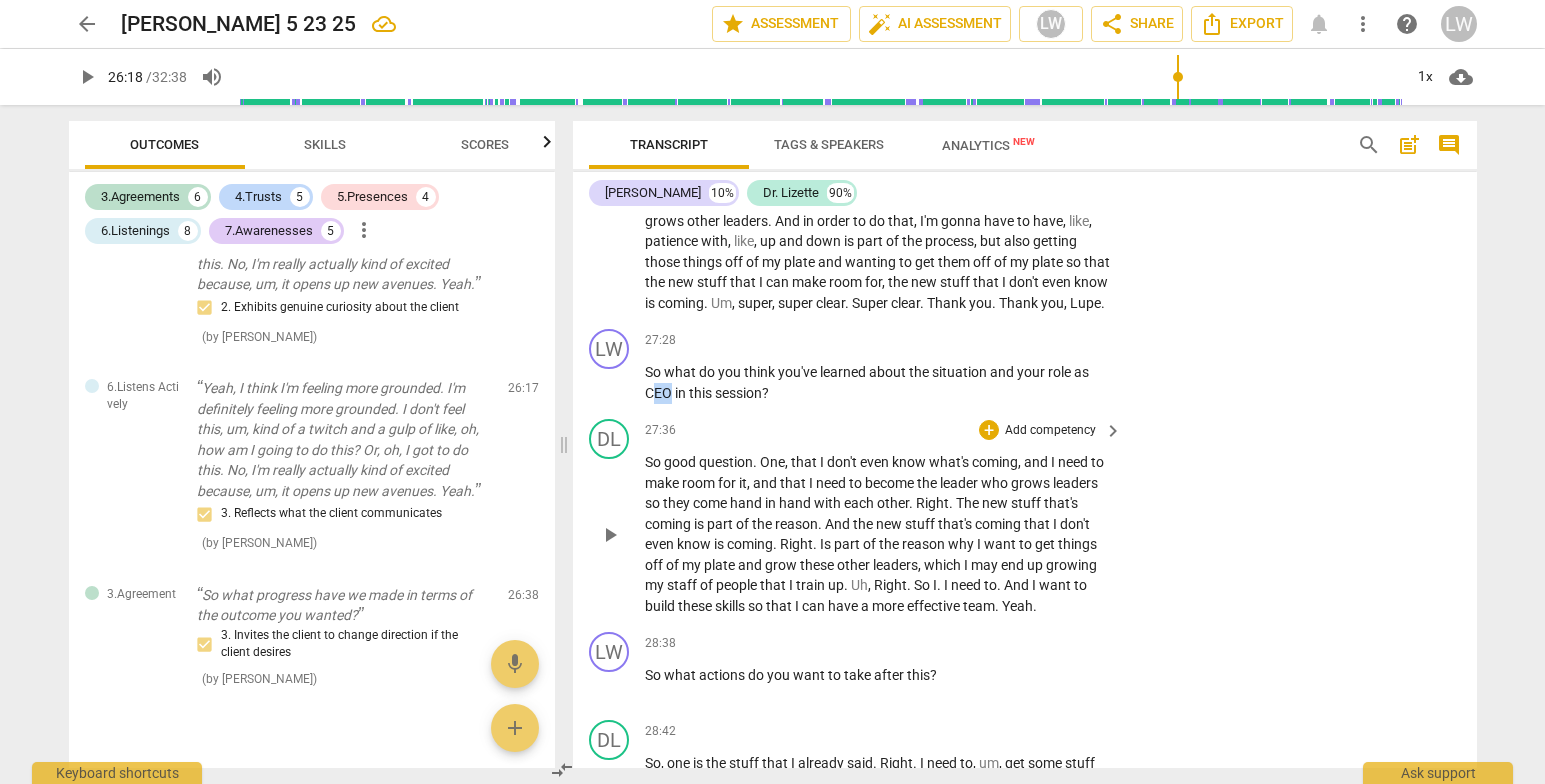 click on "27:36 + Add competency keyboard_arrow_right" at bounding box center (885, 430) 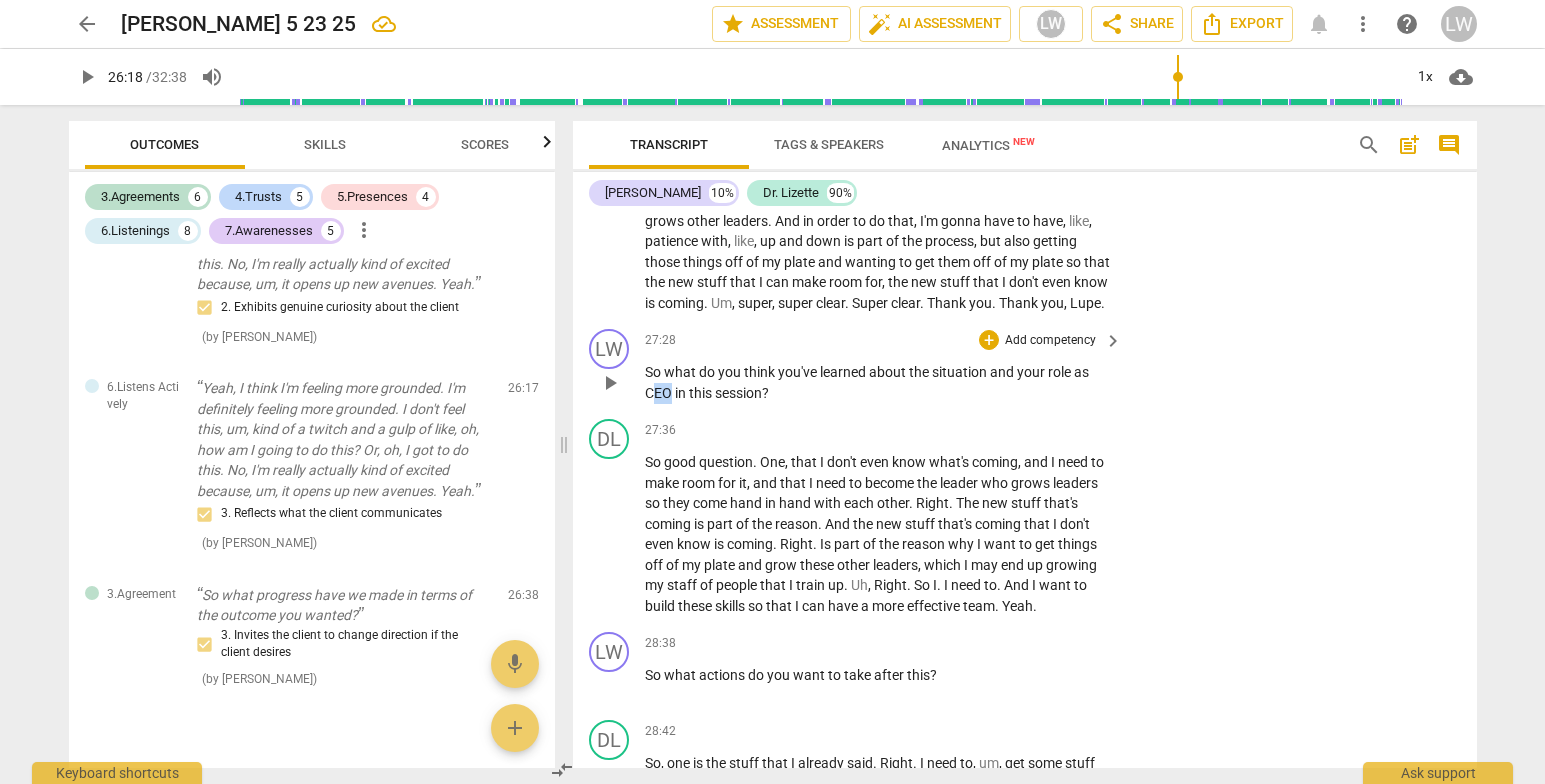 click on "CEO" at bounding box center [660, 393] 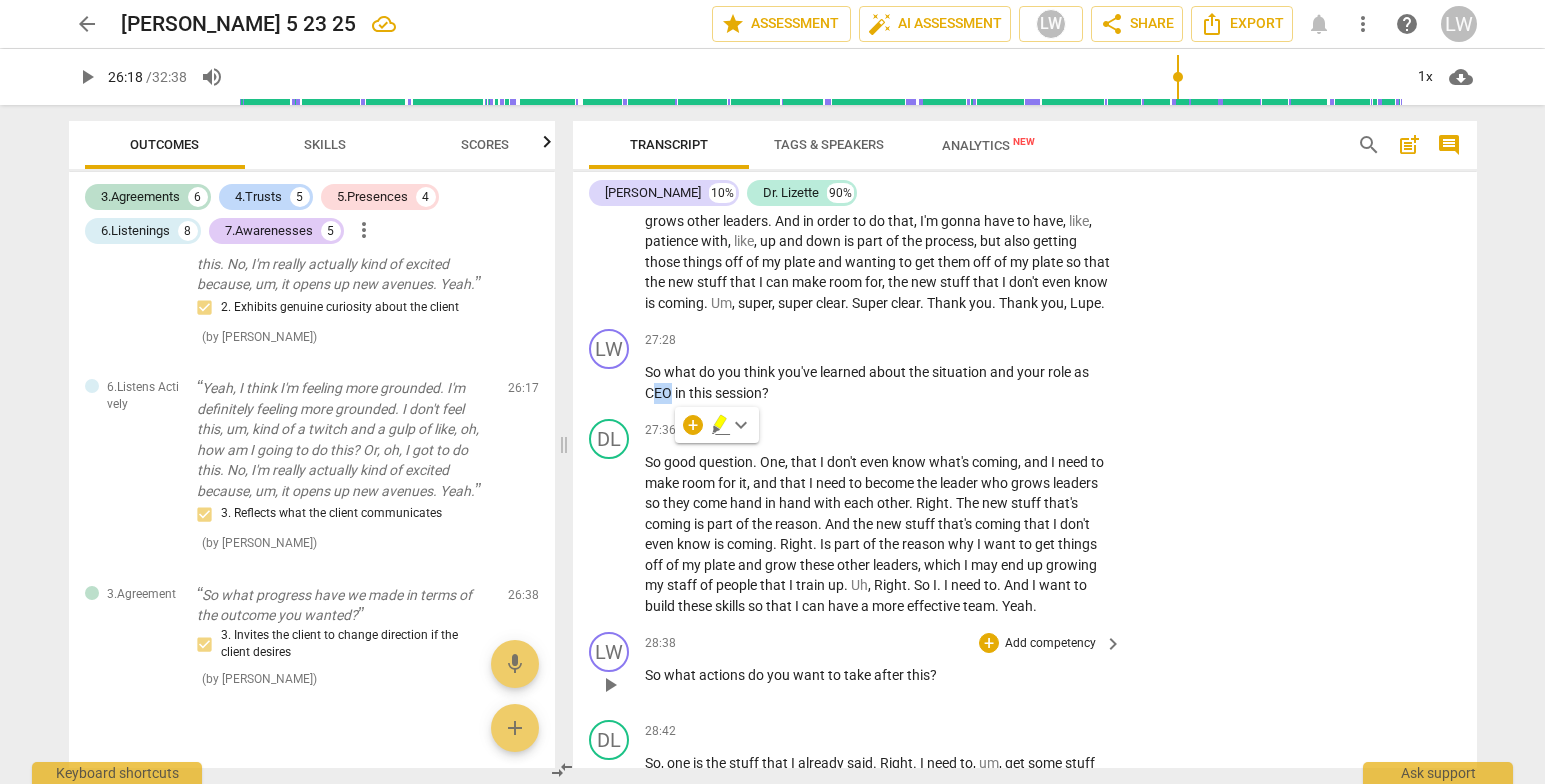 type 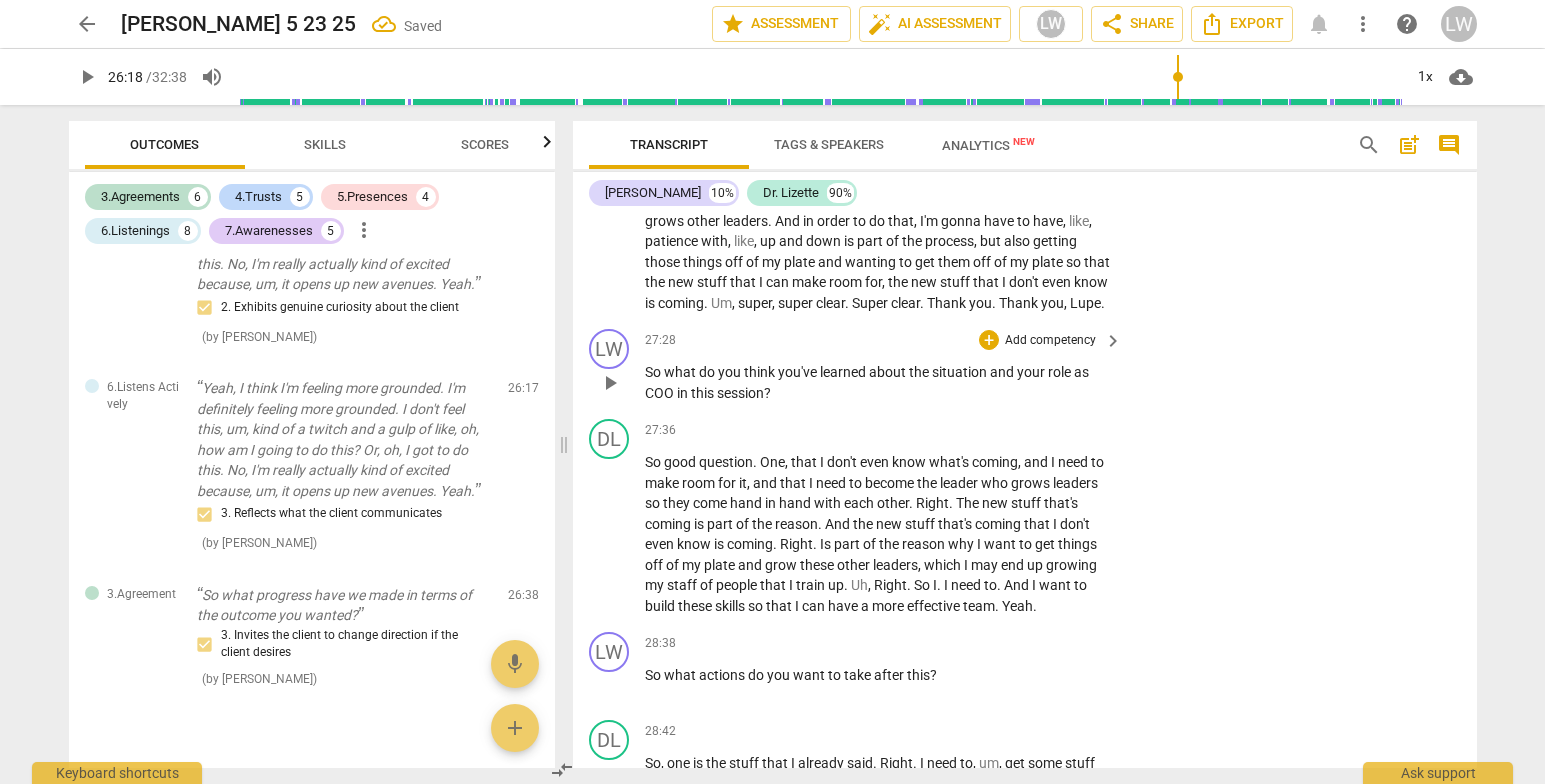 click on "Add competency" at bounding box center (1050, 341) 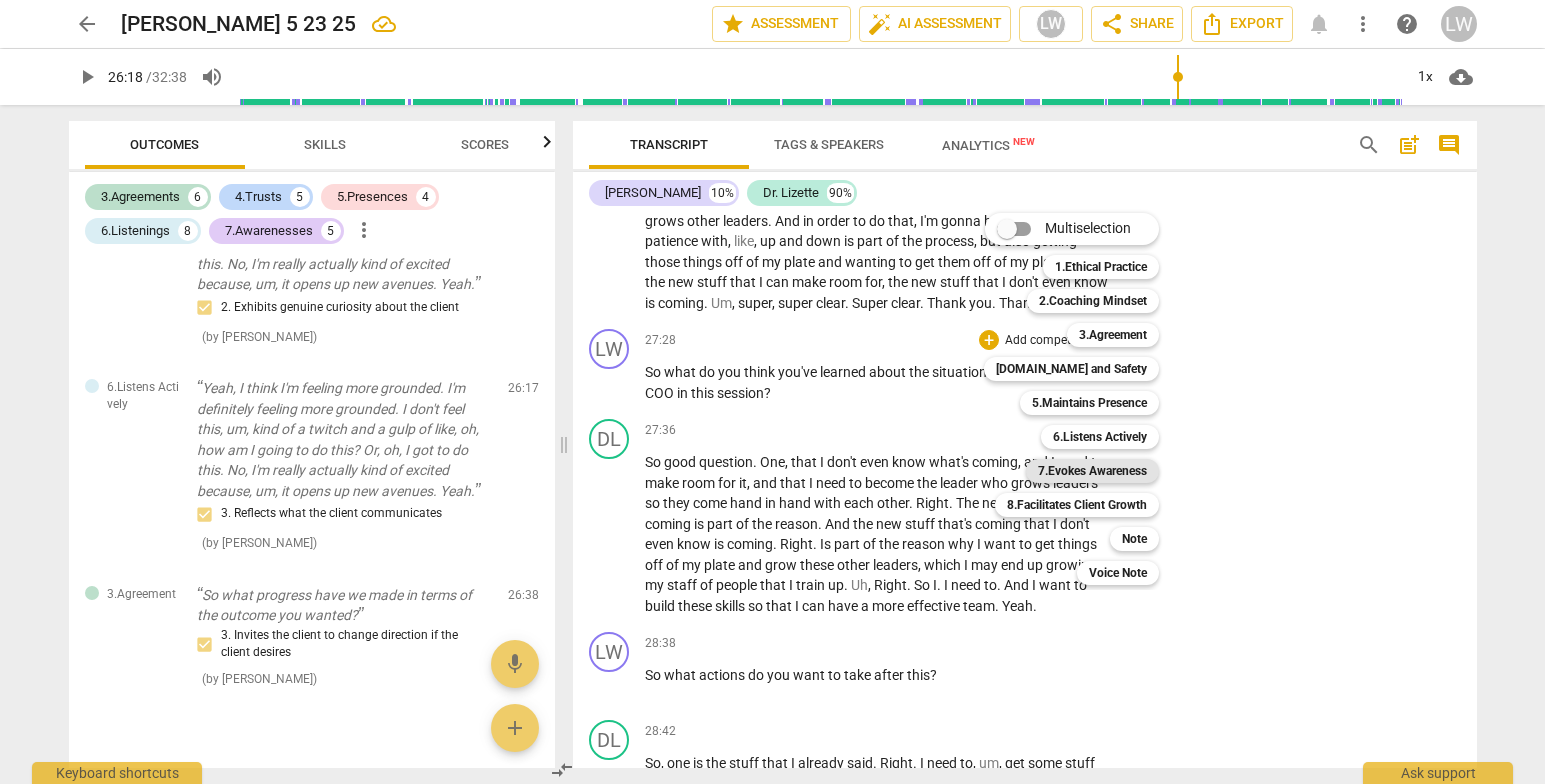 click on "7.Evokes Awareness" at bounding box center (1092, 471) 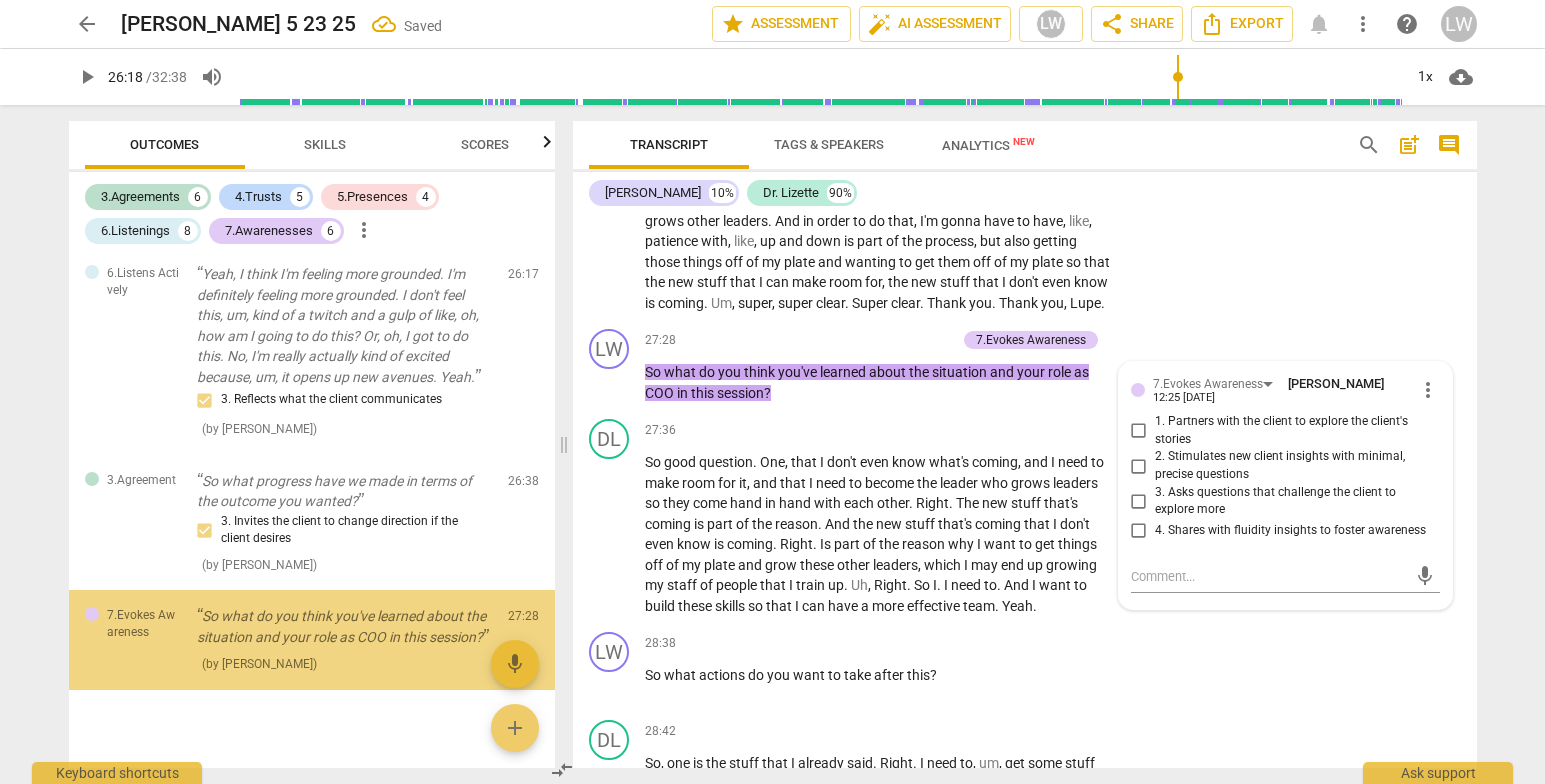 scroll, scrollTop: 3809, scrollLeft: 0, axis: vertical 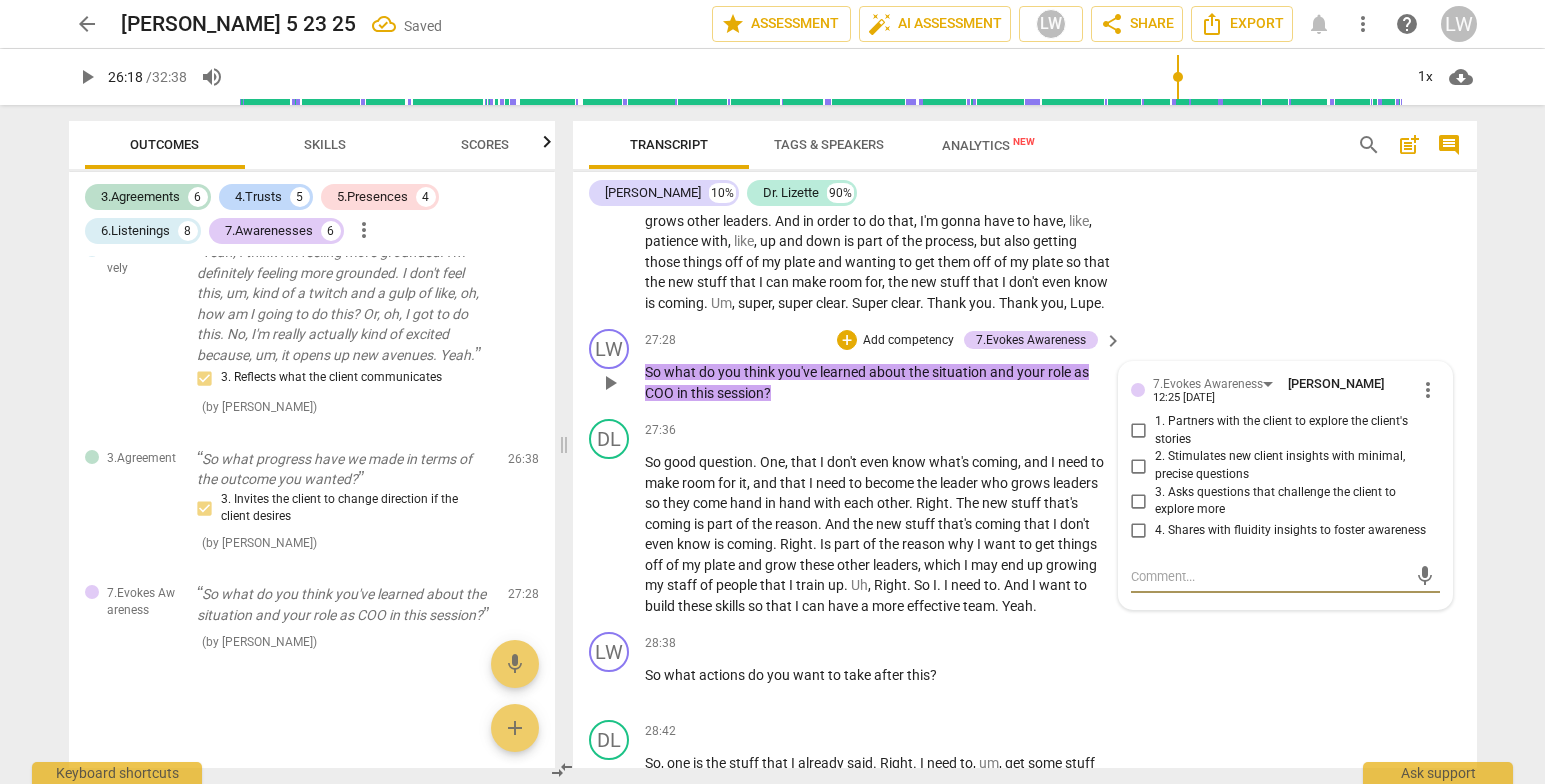 click on "3. Asks questions that challenge the client to explore more" at bounding box center (1139, 501) 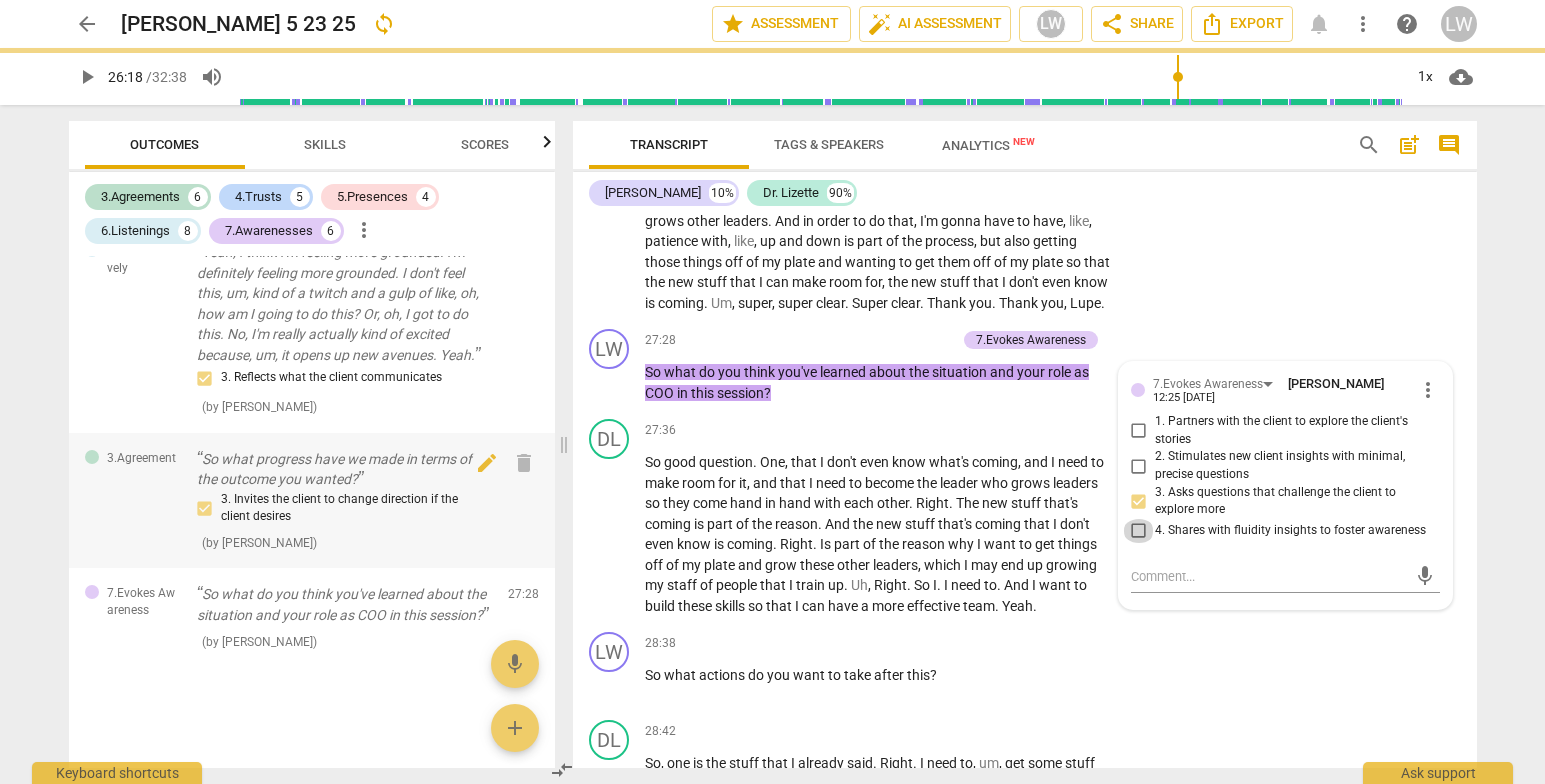 drag, startPoint x: 1134, startPoint y: 591, endPoint x: 146, endPoint y: 448, distance: 998.29504 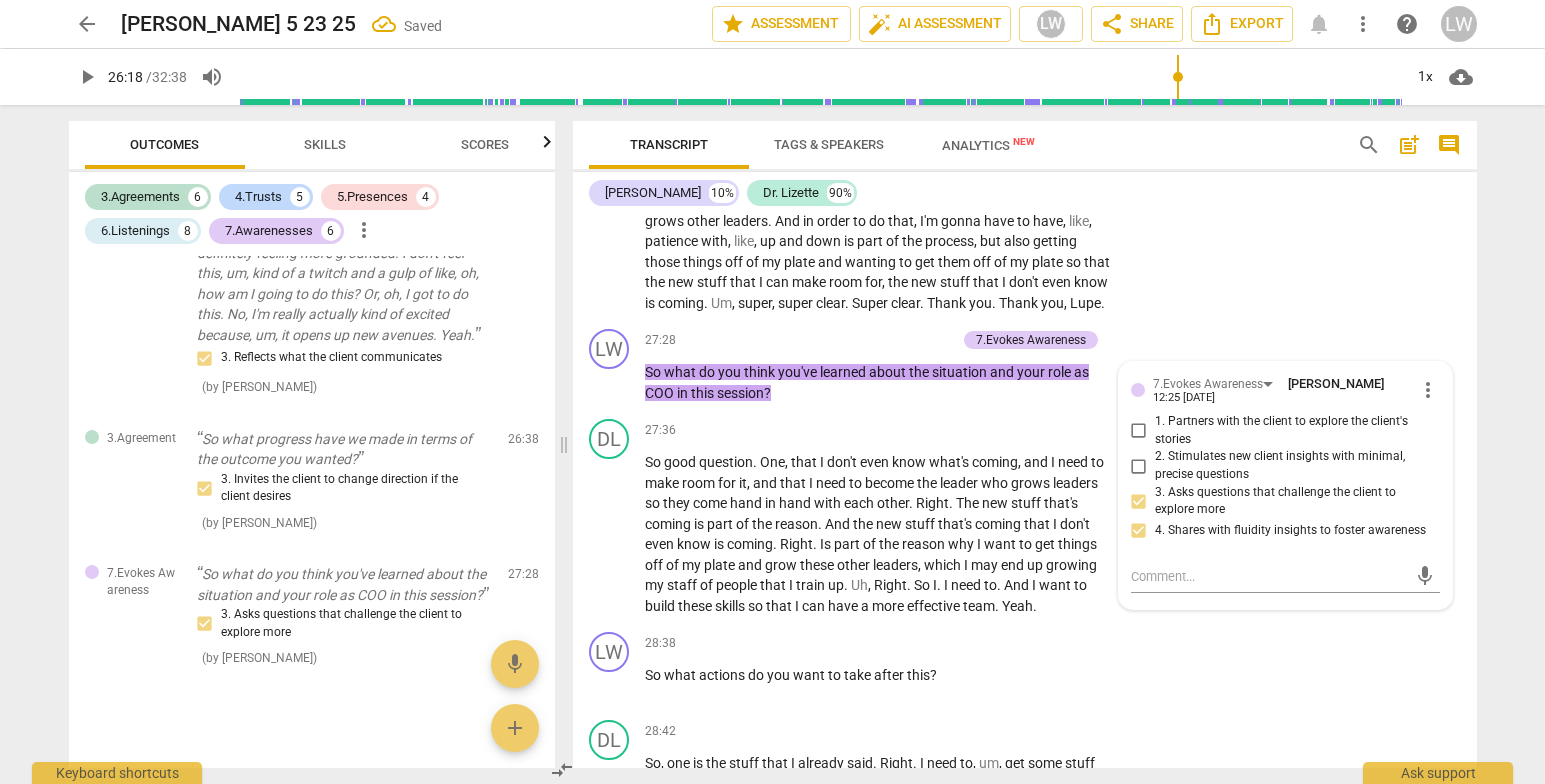 click on "Transcript Tags & Speakers Analytics   New search post_add comment [PERSON_NAME] 10% [PERSON_NAME] 90% LW play_arrow pause 00:03 + Add competency keyboard_arrow_right Well ,   hello ,   [PERSON_NAME] .   How   are   you   [DATE] ? DL play_arrow pause 00:06 + Add competency keyboard_arrow_right I'm   doing   super   great . LW play_arrow pause 00:09 + Add competency 3.Agreement keyboard_arrow_right So   what   did   you   bring   for   us ? 3.Agreement [PERSON_NAME] 11:48 [DATE] DL play_arrow pause 00:10 + Add competency keyboard_arrow_right Oh ,   good   question .   Um ,   I ,   we're   in   this   massive   scaling   of ,   um ,   this   business   and   I   need   to ,   um ,   massively   delegate   and   I   brought   that   for   us   because   I ,   this   is   something   that ,   you   know ,   I   always   tell   people ,   you   know ,   you've   got   to   delegate .   You   got   to   delegate .   Um ,   and   it's   something   I   feel   like   I've   done   well ,   but   there   are   some   things   that" at bounding box center (1029, 444) 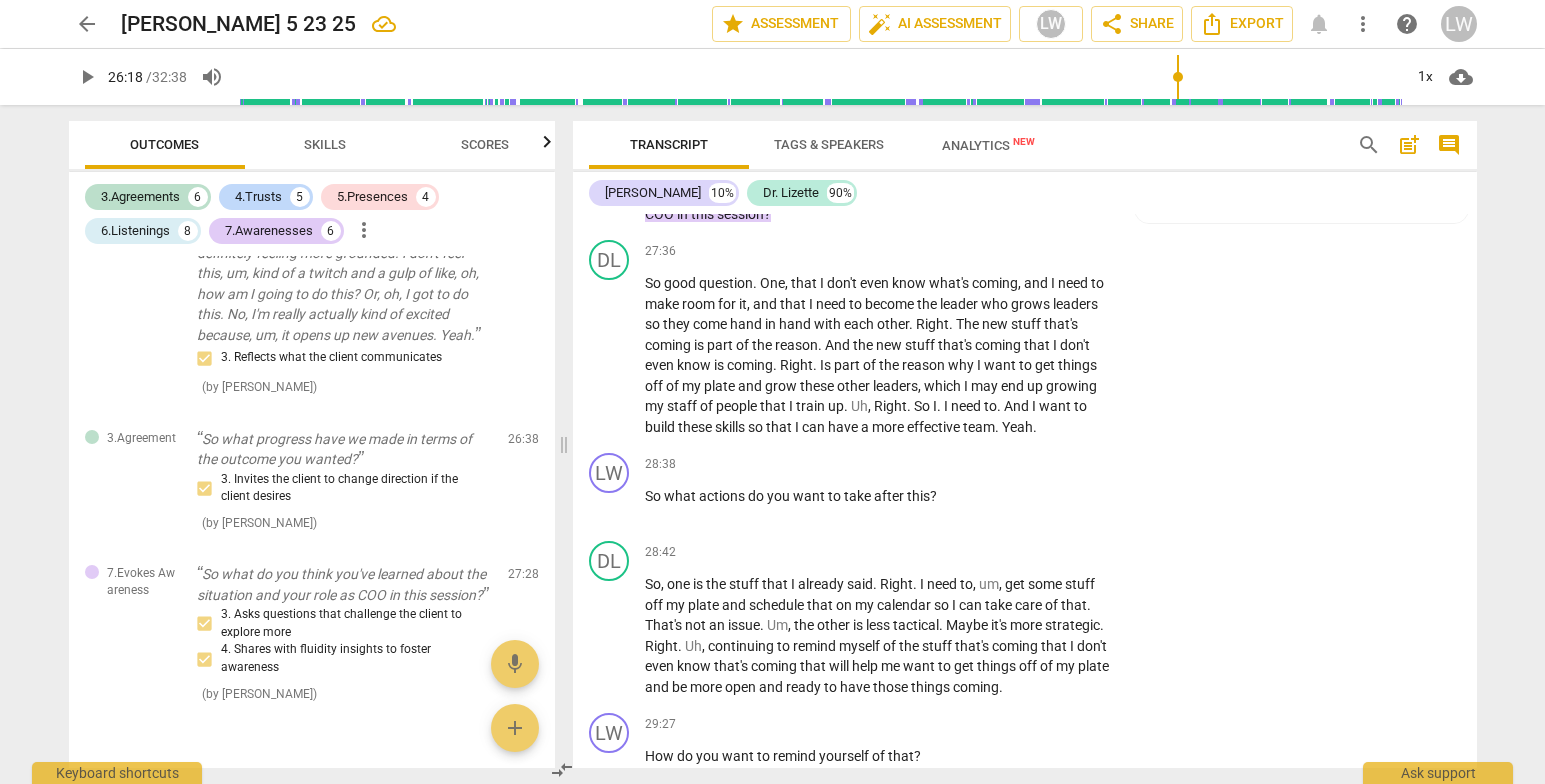 scroll, scrollTop: 8156, scrollLeft: 0, axis: vertical 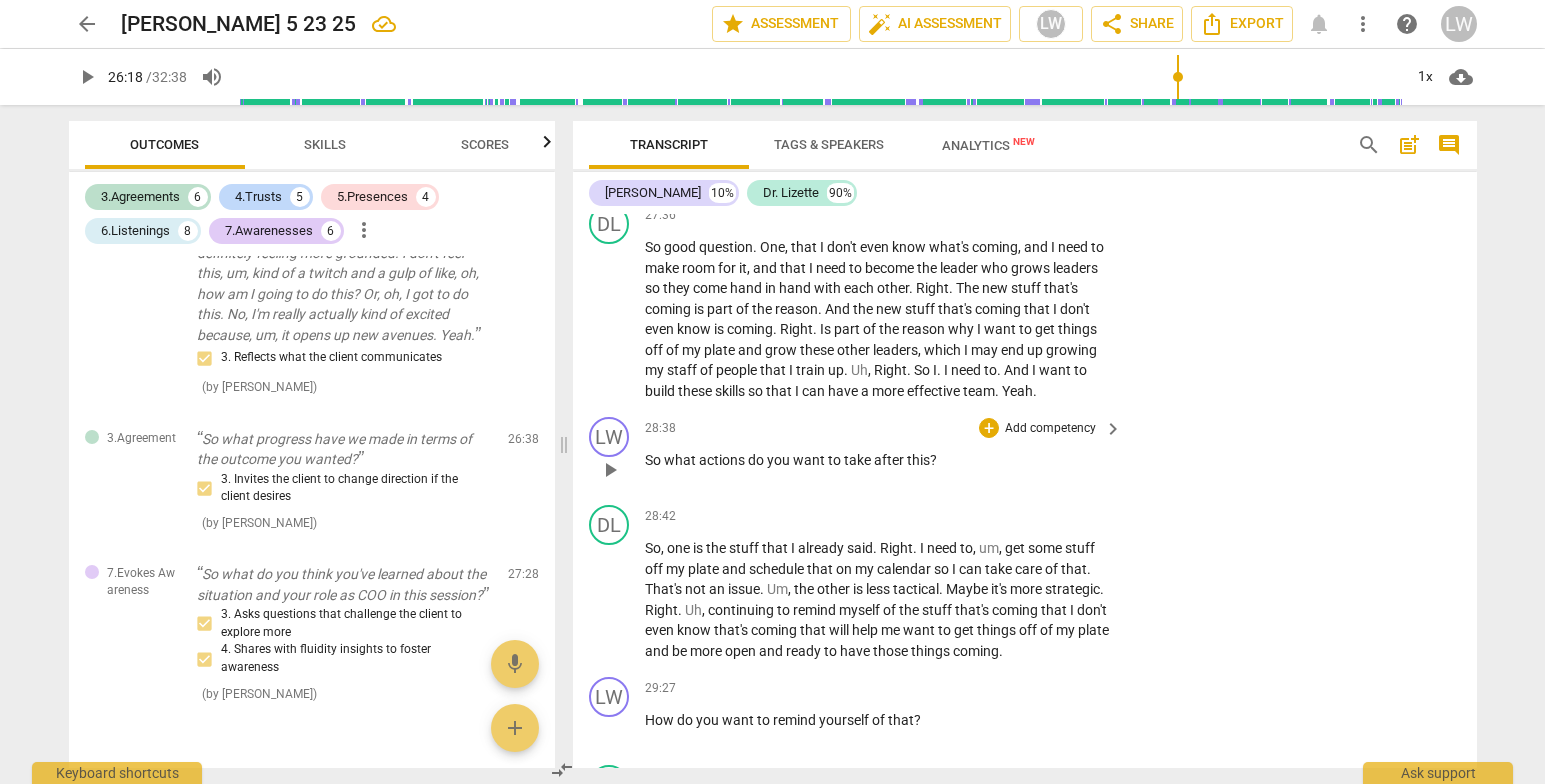 click on "Add competency" at bounding box center (1050, 429) 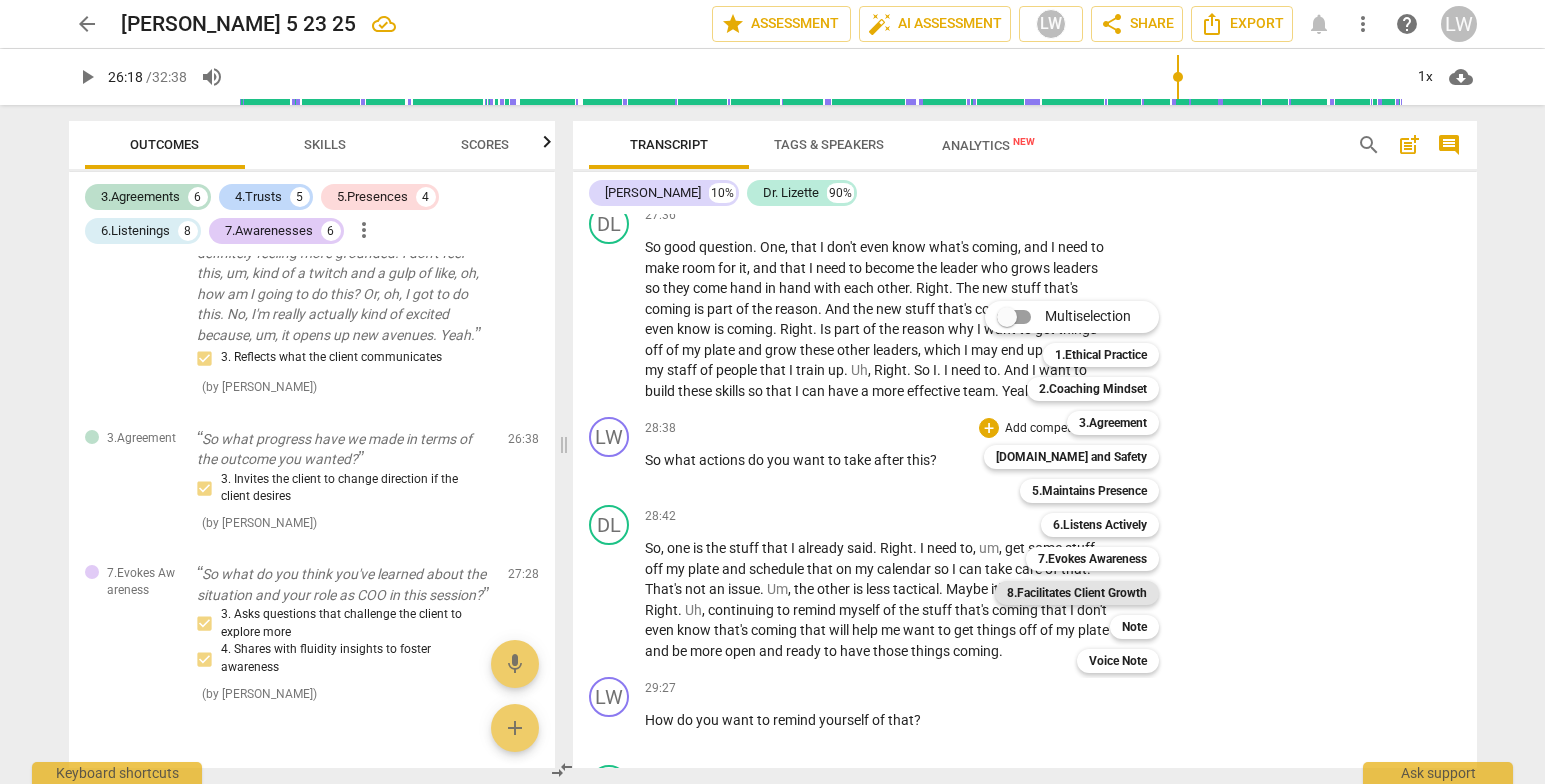 click on "8.Facilitates Client Growth" at bounding box center [1077, 593] 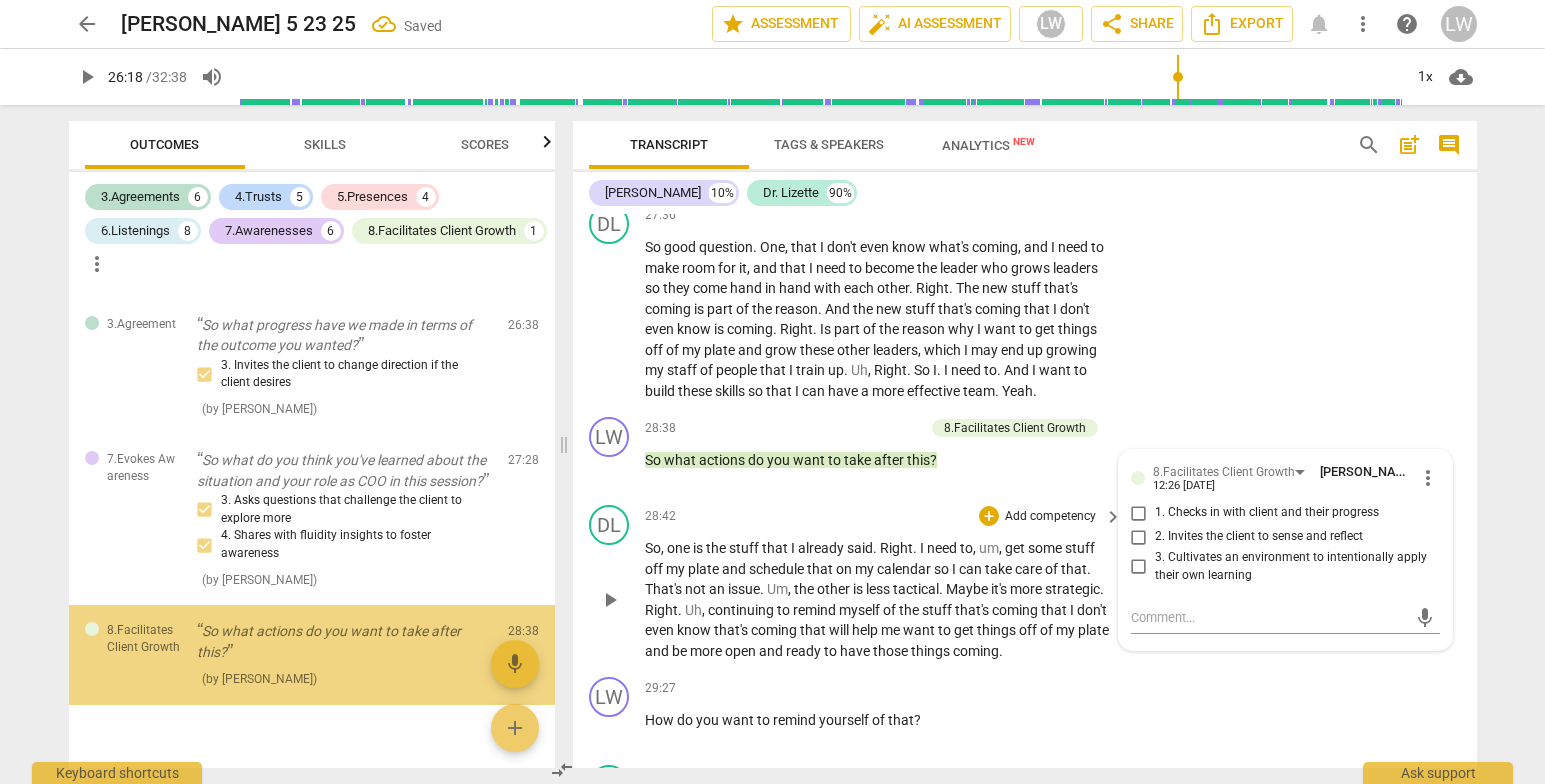 scroll, scrollTop: 4014, scrollLeft: 0, axis: vertical 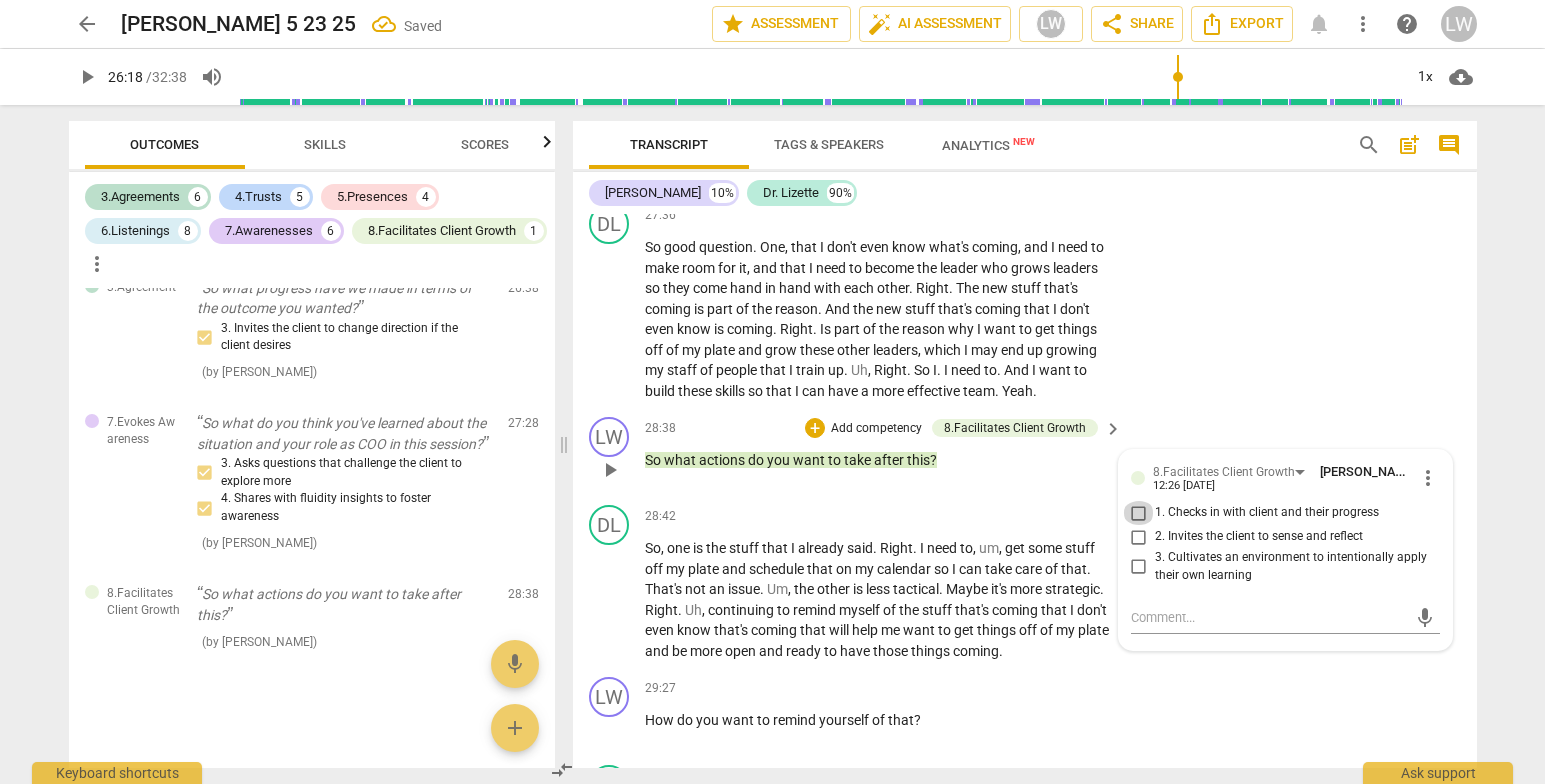 click on "1. Checks in with client and their progress" at bounding box center (1139, 513) 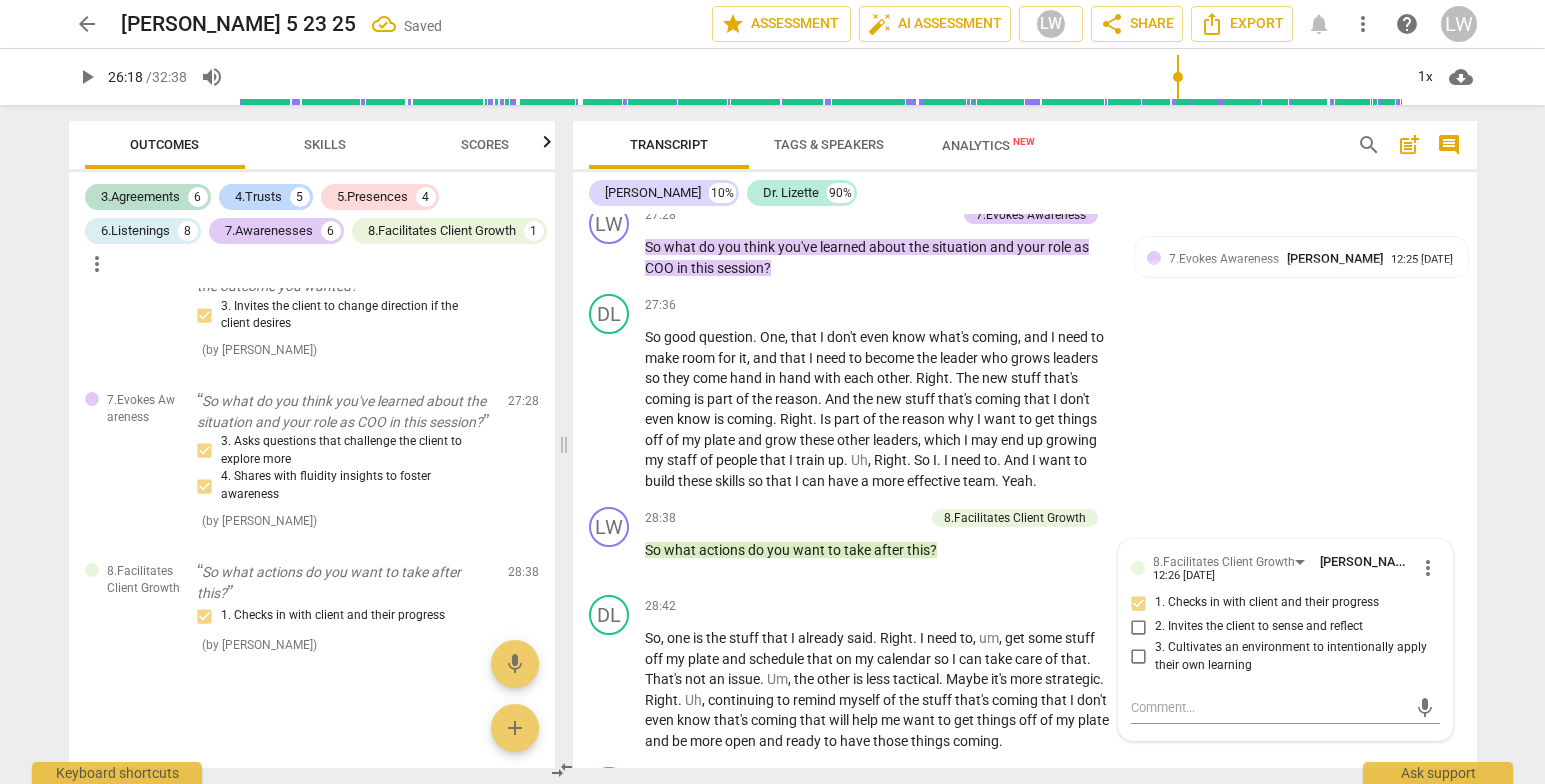 scroll, scrollTop: 7995, scrollLeft: 0, axis: vertical 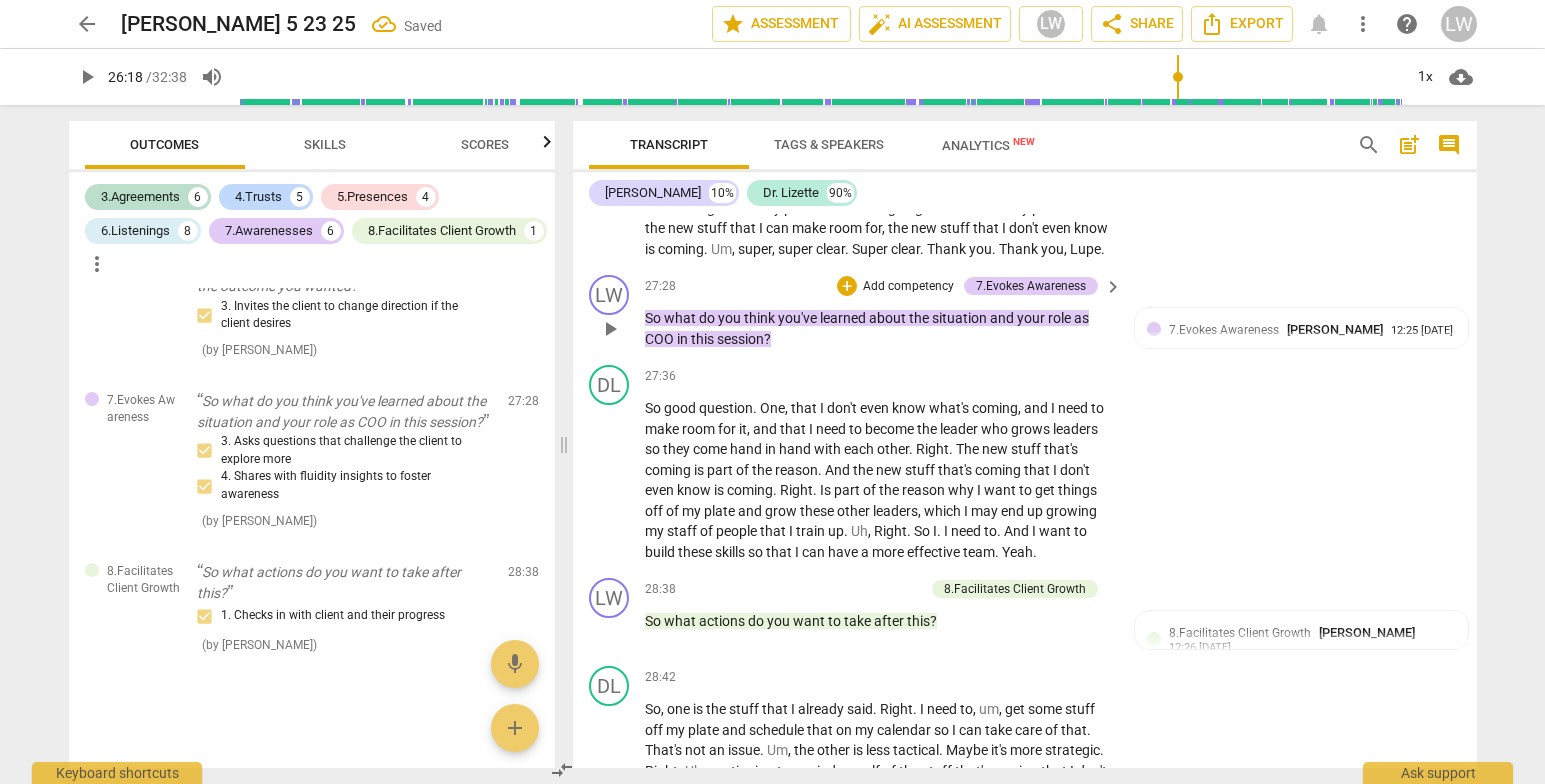 click on "Add competency" at bounding box center (908, 287) 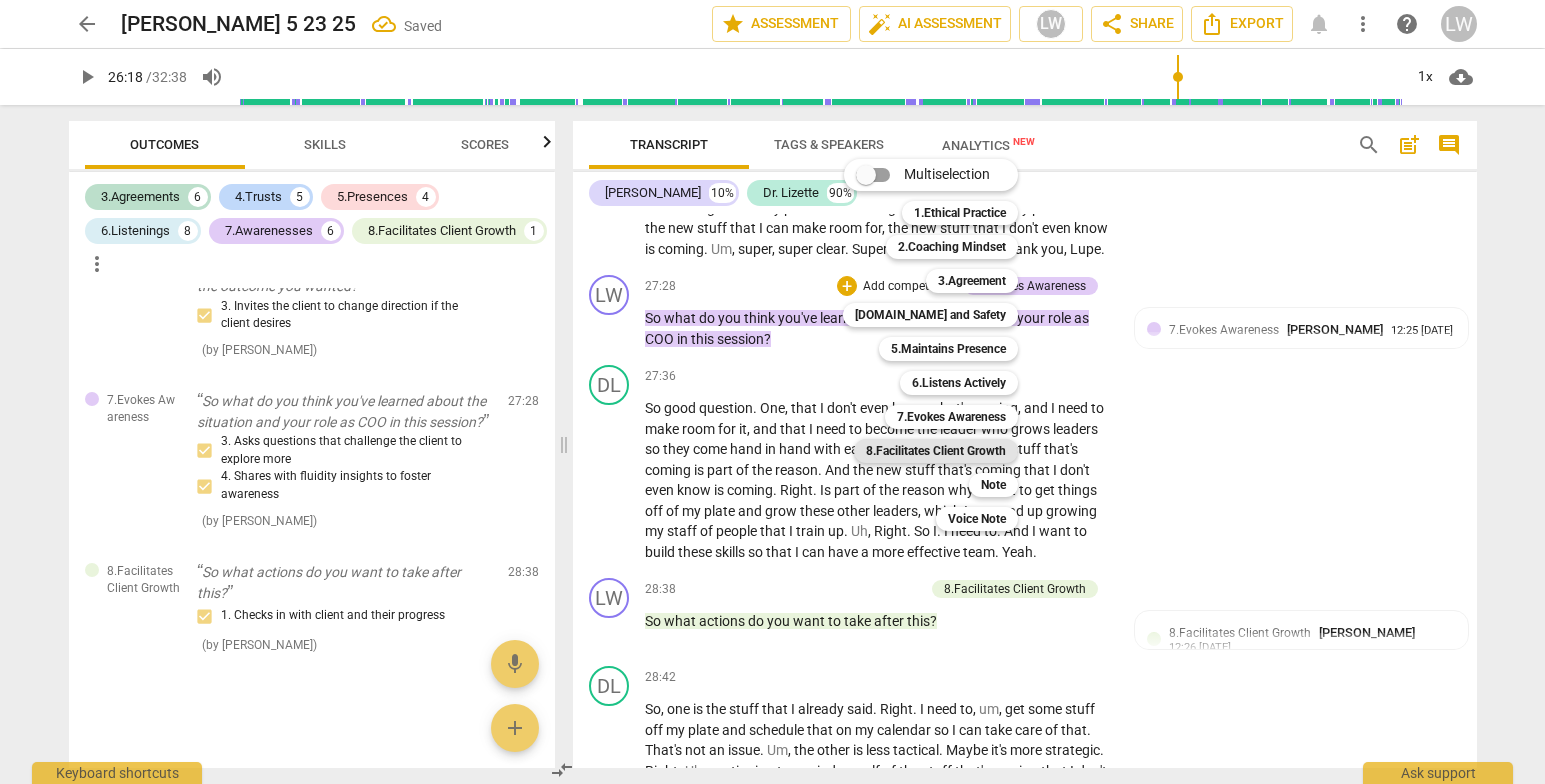 click on "8.Facilitates Client Growth" at bounding box center (936, 451) 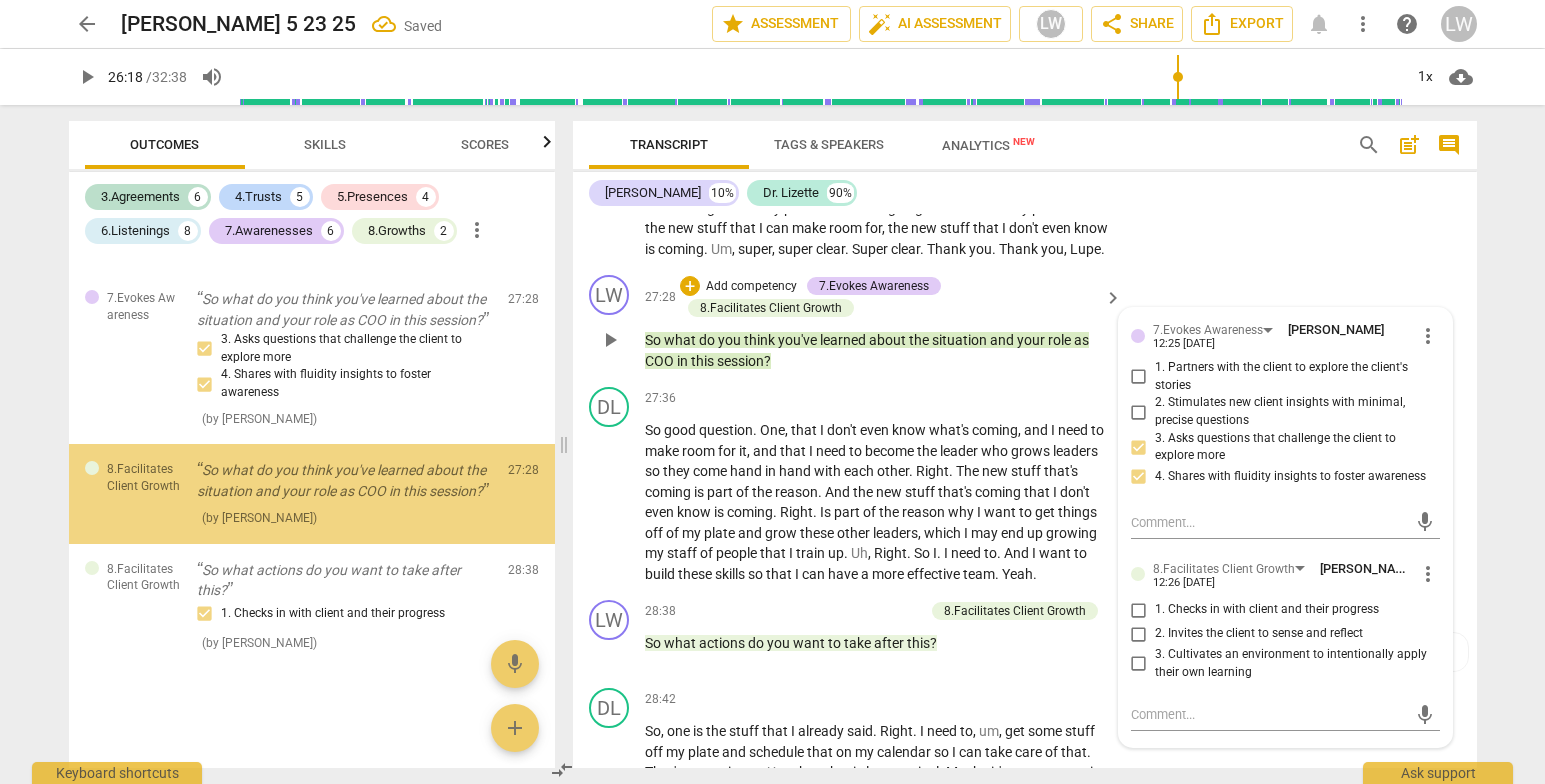 scroll, scrollTop: 4097, scrollLeft: 0, axis: vertical 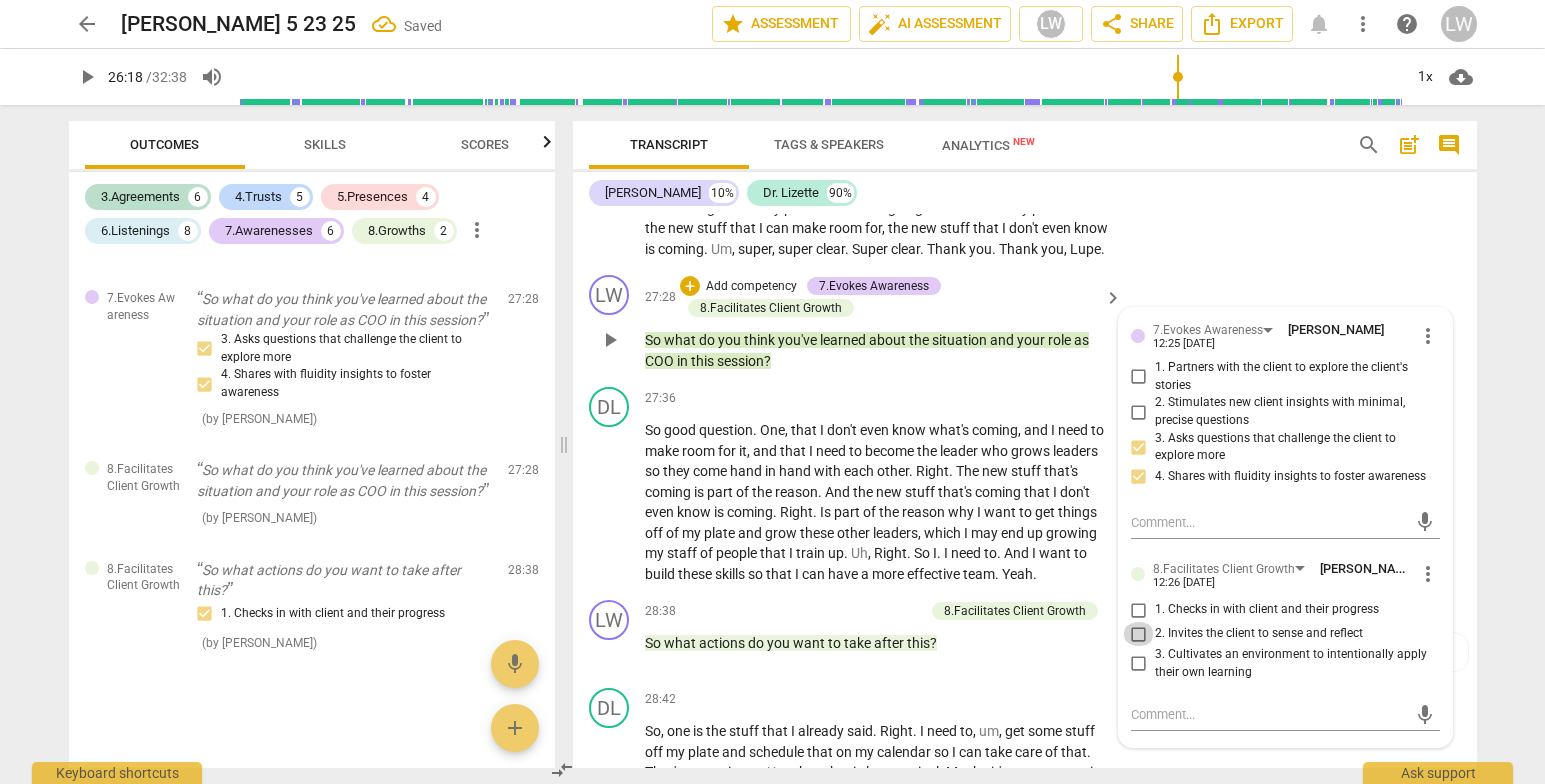 click on "2. Invites the client to sense and reflect" at bounding box center [1139, 634] 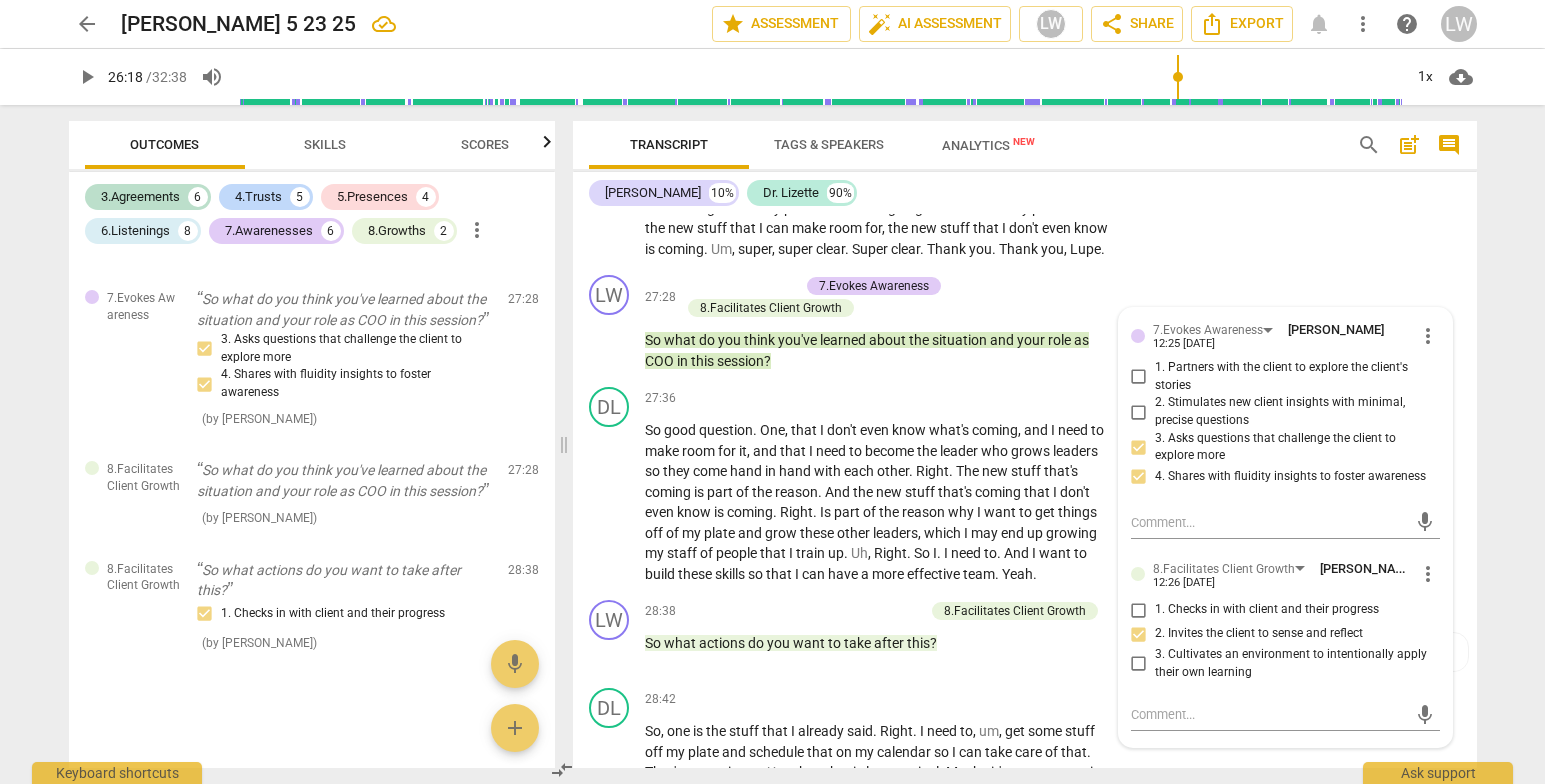 click on "arrow_back [PERSON_NAME] 5 23 25 edit star    Assessment   auto_fix_high    AI Assessment LW share    Share    Export notifications more_vert help LW play_arrow 26:18   /  32:38 volume_up 1x cloud_download Outcomes Skills Scores 3.Agreements 6 4.Trusts 5 5.Presences 4 6.Listenings 8 7.Awarenesses 6 8.Growths 2 more_vert 3.Agreement So what did you bring for us? ( by [PERSON_NAME] ) 00:09 edit delete 6.Listens Actively So I've heard, uh, massively. 1. Responds to client with an invitation into a deeper exploration ( by [PERSON_NAME] ) 01:32 edit delete 6.Listens Actively About three or four times. ( by [PERSON_NAME] ) 01:35 edit delete [DOMAIN_NAME] and Safety Um, what is massively kind of evoke for you? 2. Exhibits genuine curiosity about the client ( by [PERSON_NAME] ) 01:38 edit delete 3.Agreement Oh, uh, so what do you think would be most important m To take away from this session? 1. Partners with the client to explore the topic ( by [PERSON_NAME] ) 03:28 edit delete 6.Listens Actively ( by [PERSON_NAME] ) 04:47 edit delete ( ) (" at bounding box center [772, 392] 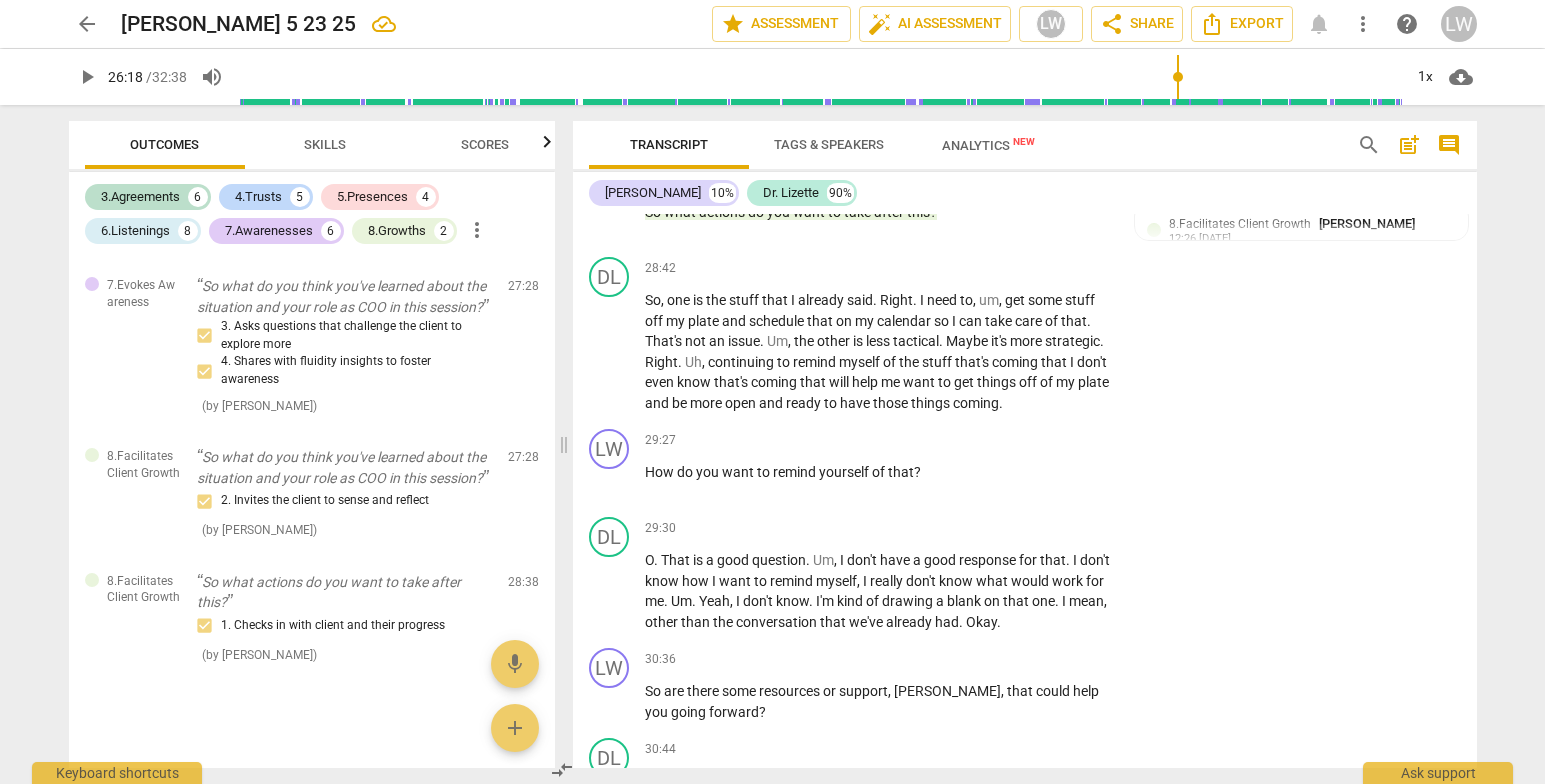 scroll, scrollTop: 8444, scrollLeft: 0, axis: vertical 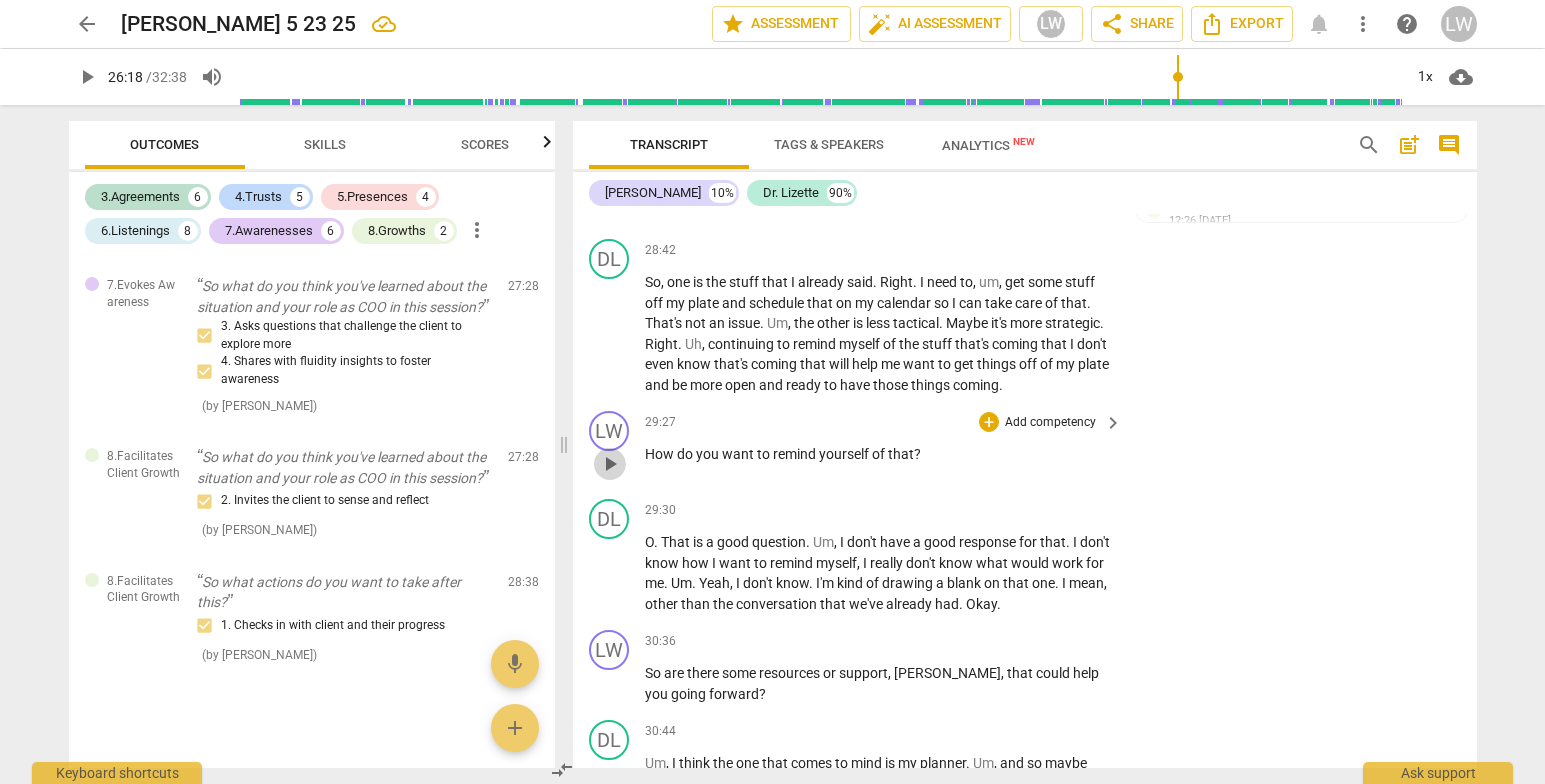 click on "play_arrow" at bounding box center (610, 464) 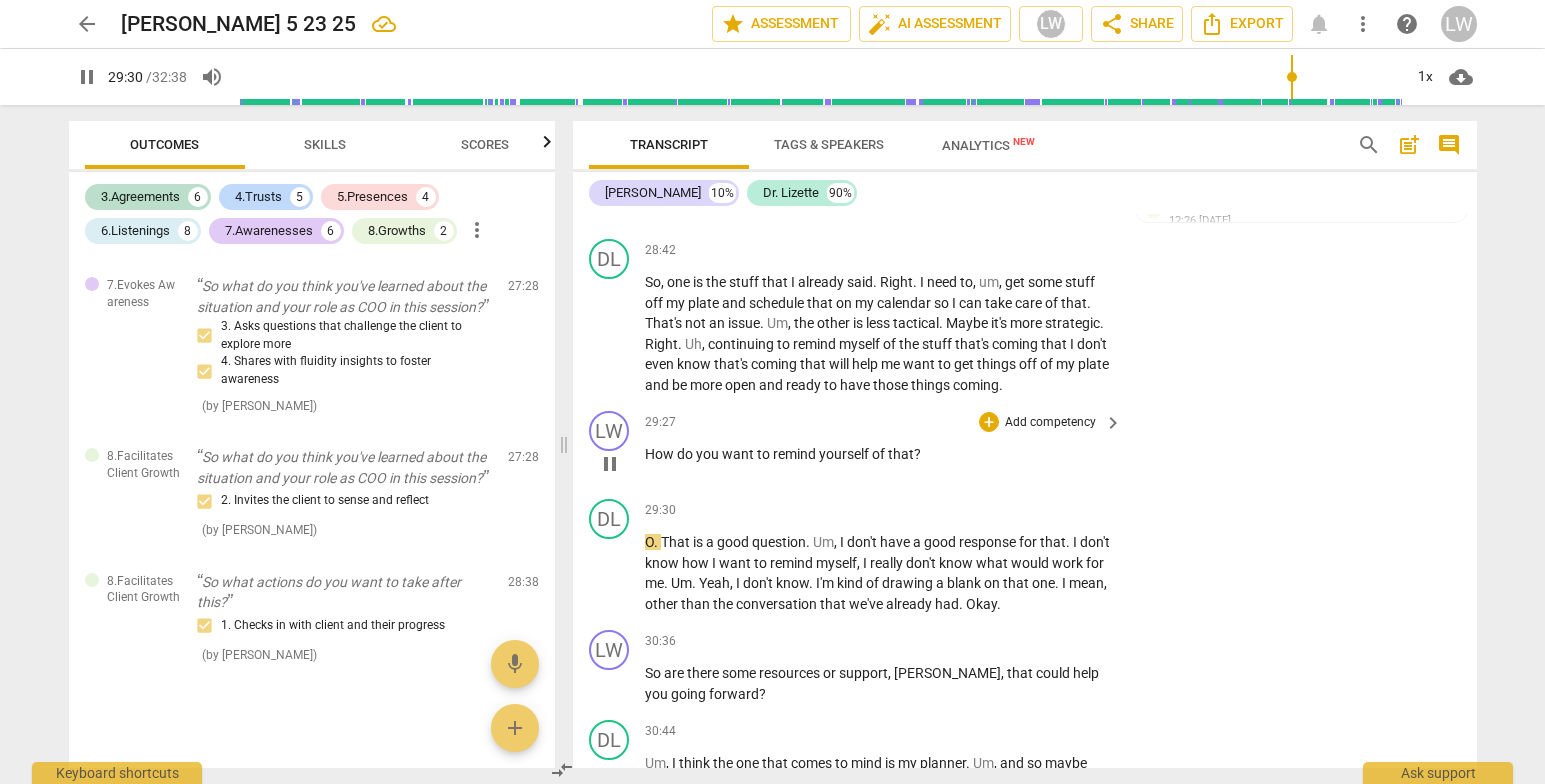 click on "pause" at bounding box center [610, 464] 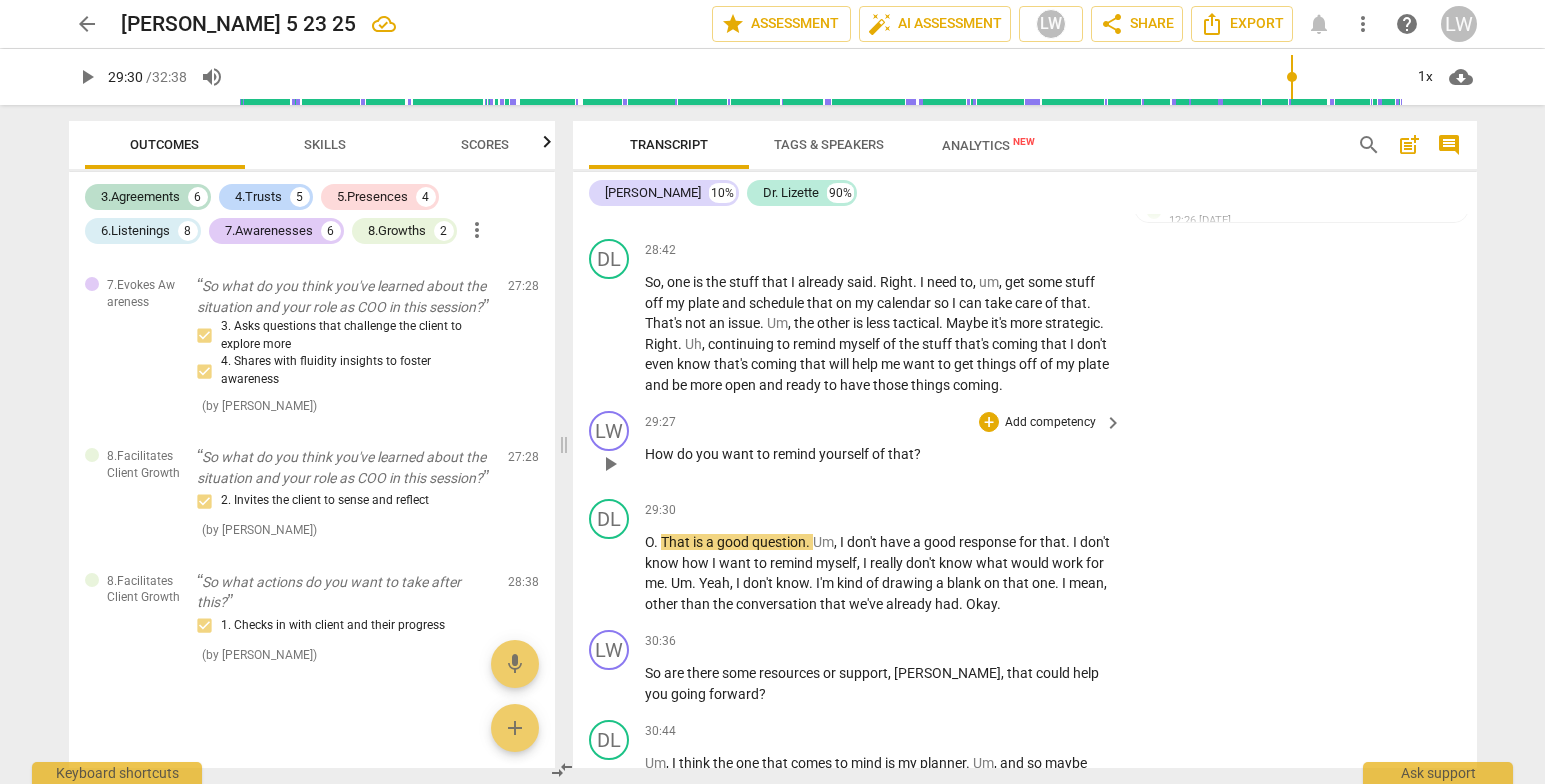 click on "Add competency" at bounding box center [1050, 423] 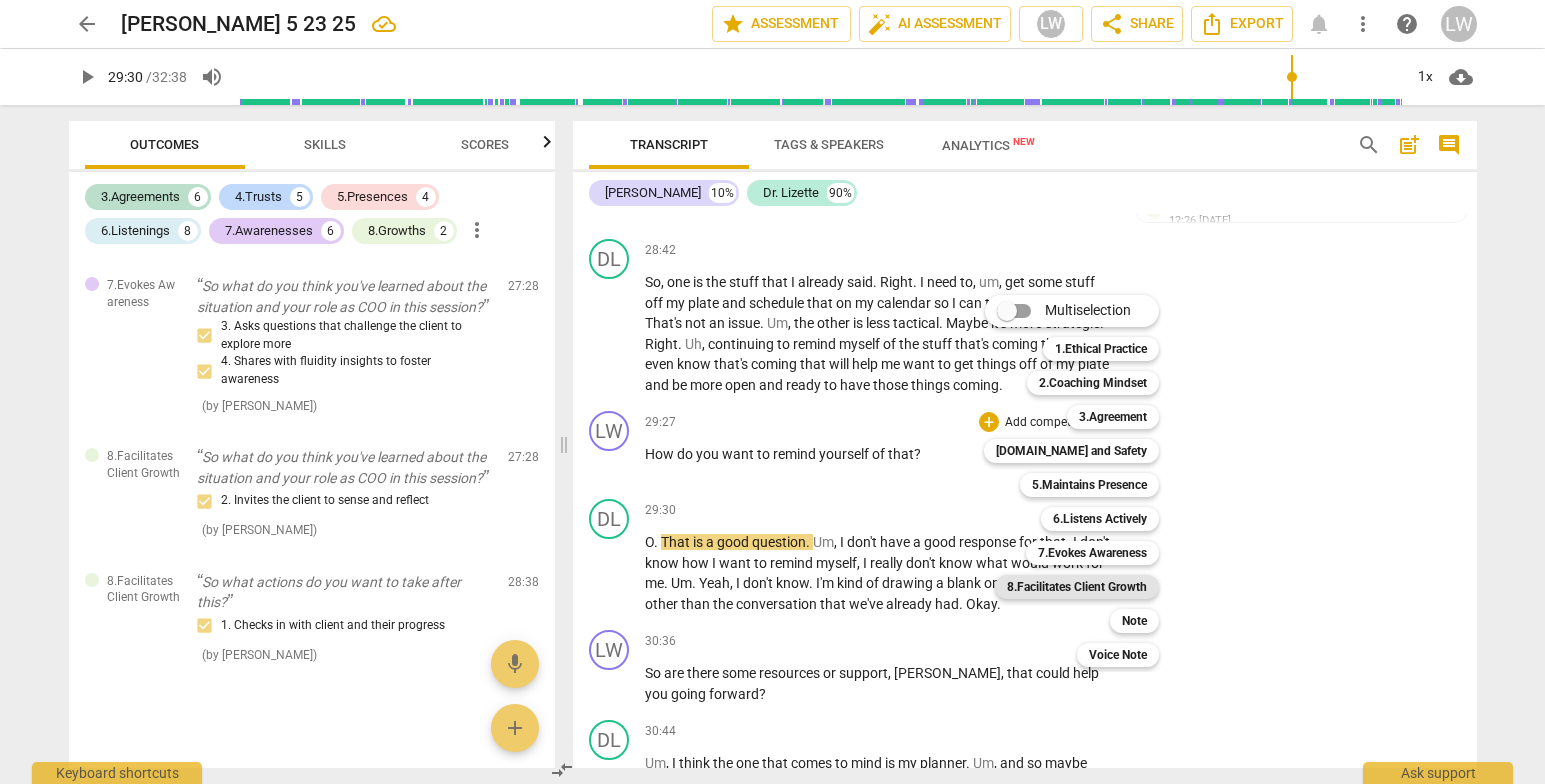 click on "8.Facilitates Client Growth" at bounding box center [1077, 587] 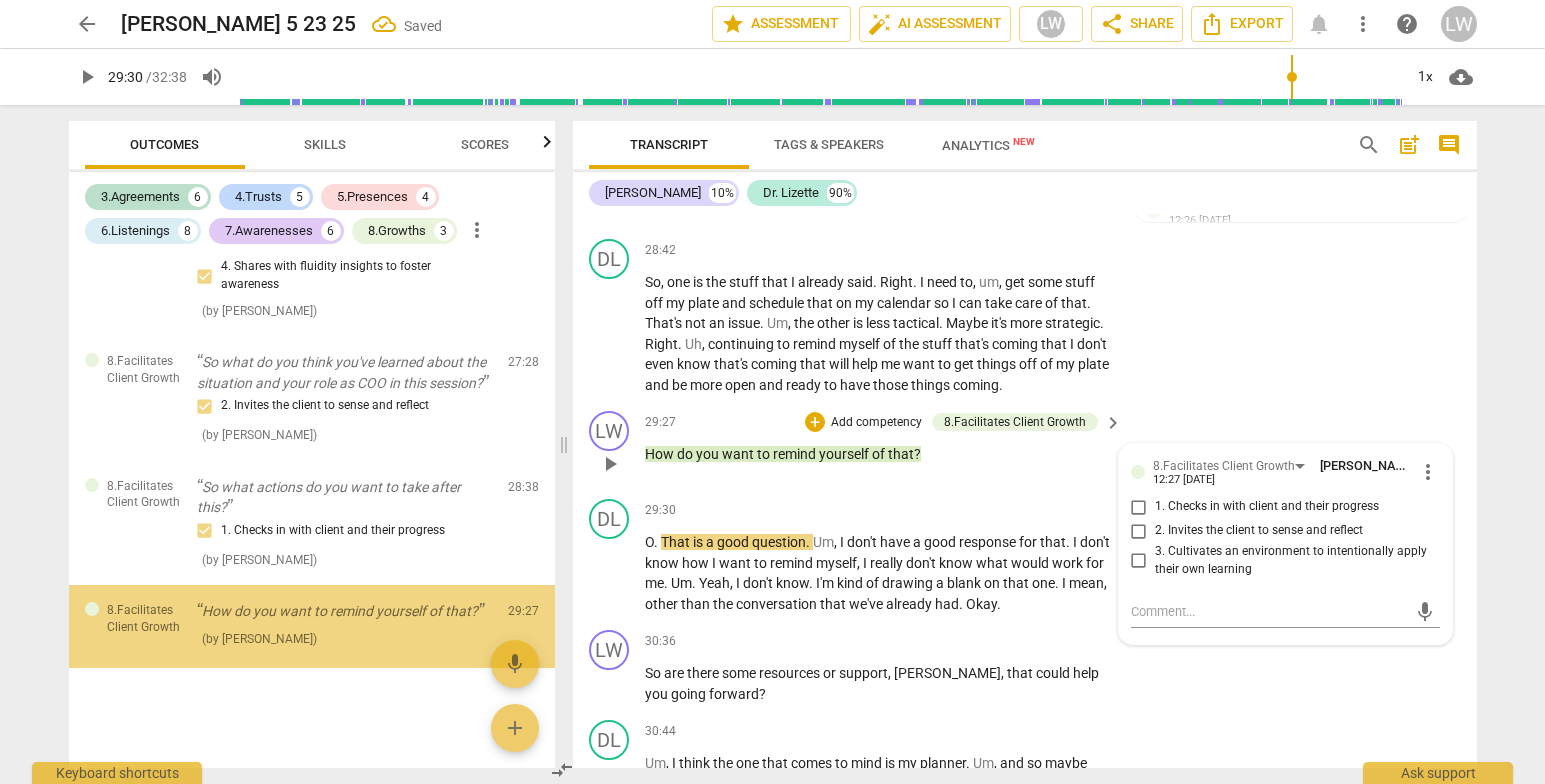 scroll, scrollTop: 4233, scrollLeft: 0, axis: vertical 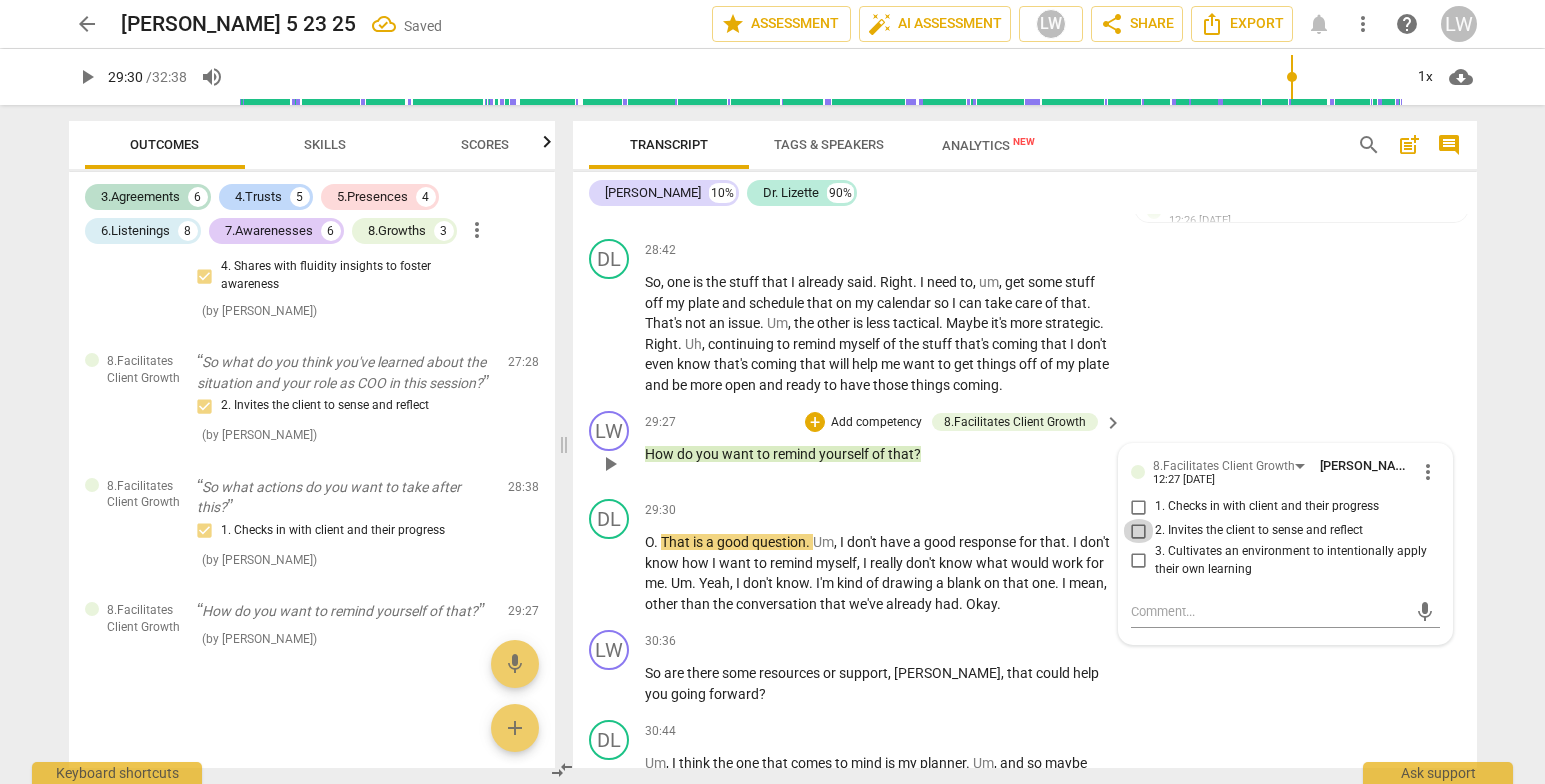click on "2. Invites the client to sense and reflect" at bounding box center (1139, 531) 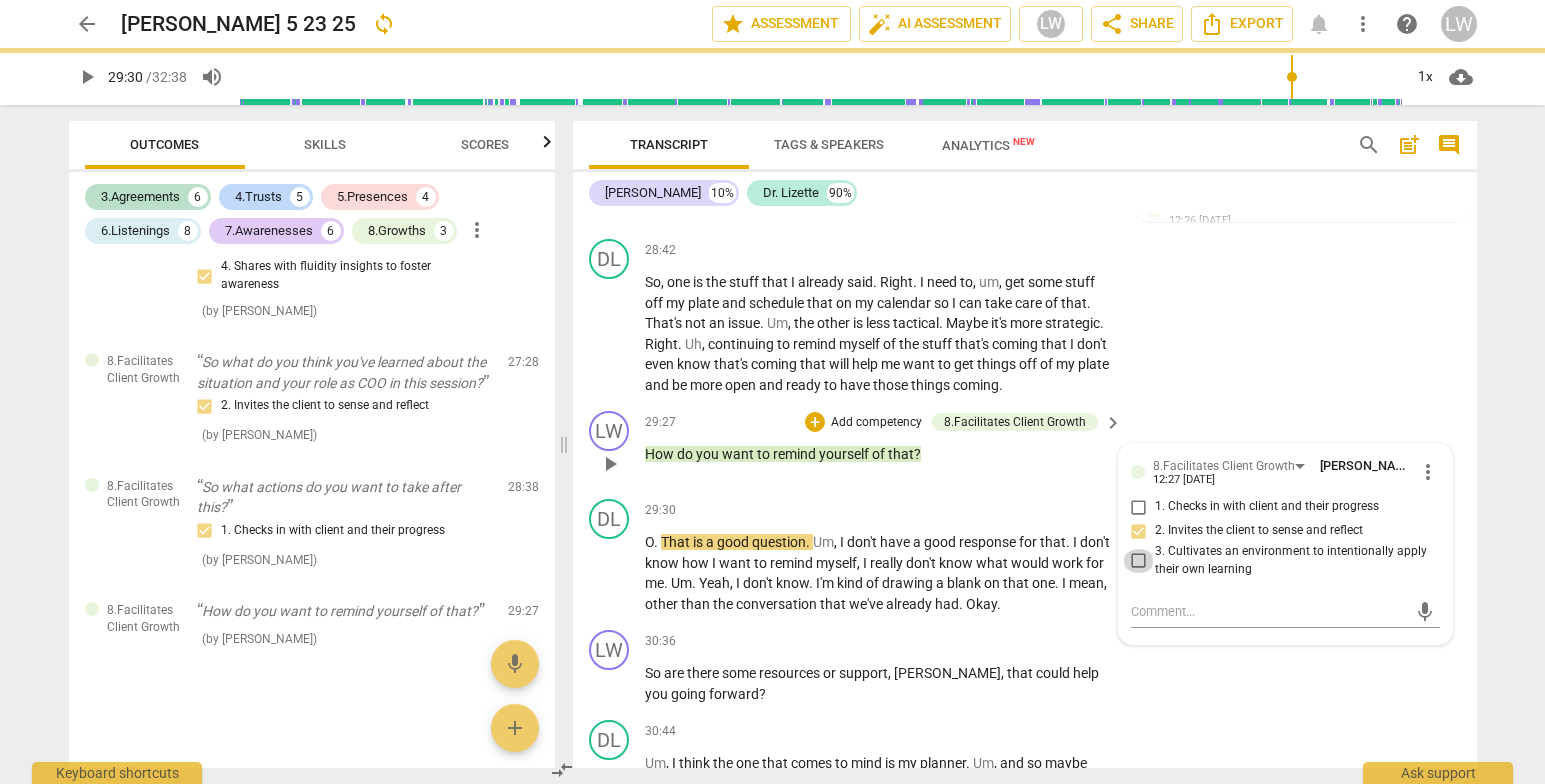 click on "3. Cultivates an environment to intentionally apply their own learning" at bounding box center [1139, 561] 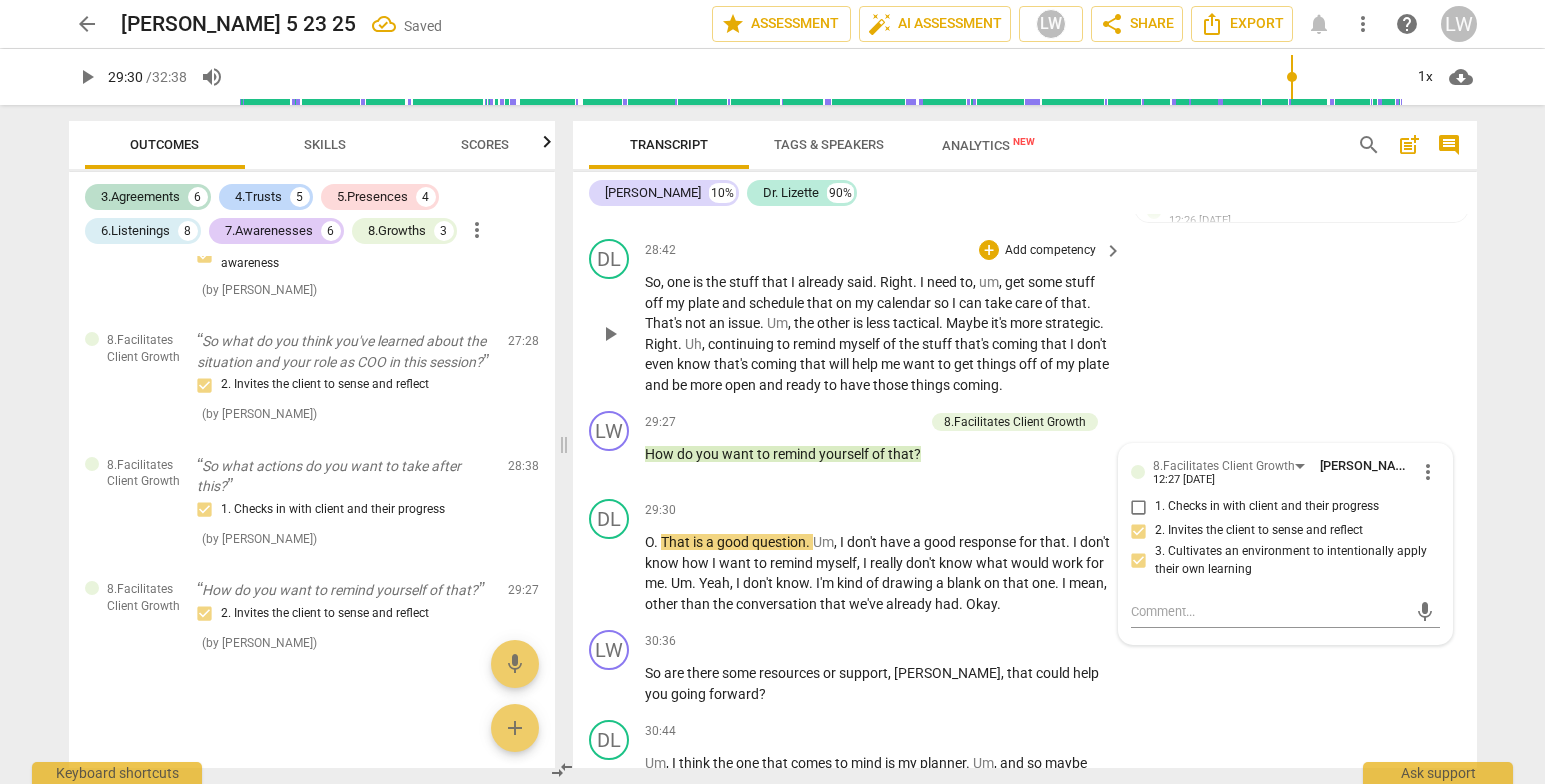 click on "DL play_arrow pause 28:42 + Add competency keyboard_arrow_right So ,   one   is   the   stuff   that   I   already   said .   Right .   I   need   to ,   um ,   get   some   stuff   off   my   plate   and   schedule   that   on   my   calendar   so   I   can   take   care   of   that .   That's   not   an   issue .   Um ,   the   other   is   less   tactical .   Maybe   it's   more   strategic .   Right .   Uh ,   continuing   to   remind   myself   of   the   stuff   that's   coming   that   I   don't   even   know   that's   coming   that   will   help   me   want   to   get   things   off   of   my   plate   and   be   more   open   and   ready   to   have   those   things   coming ." at bounding box center (1025, 317) 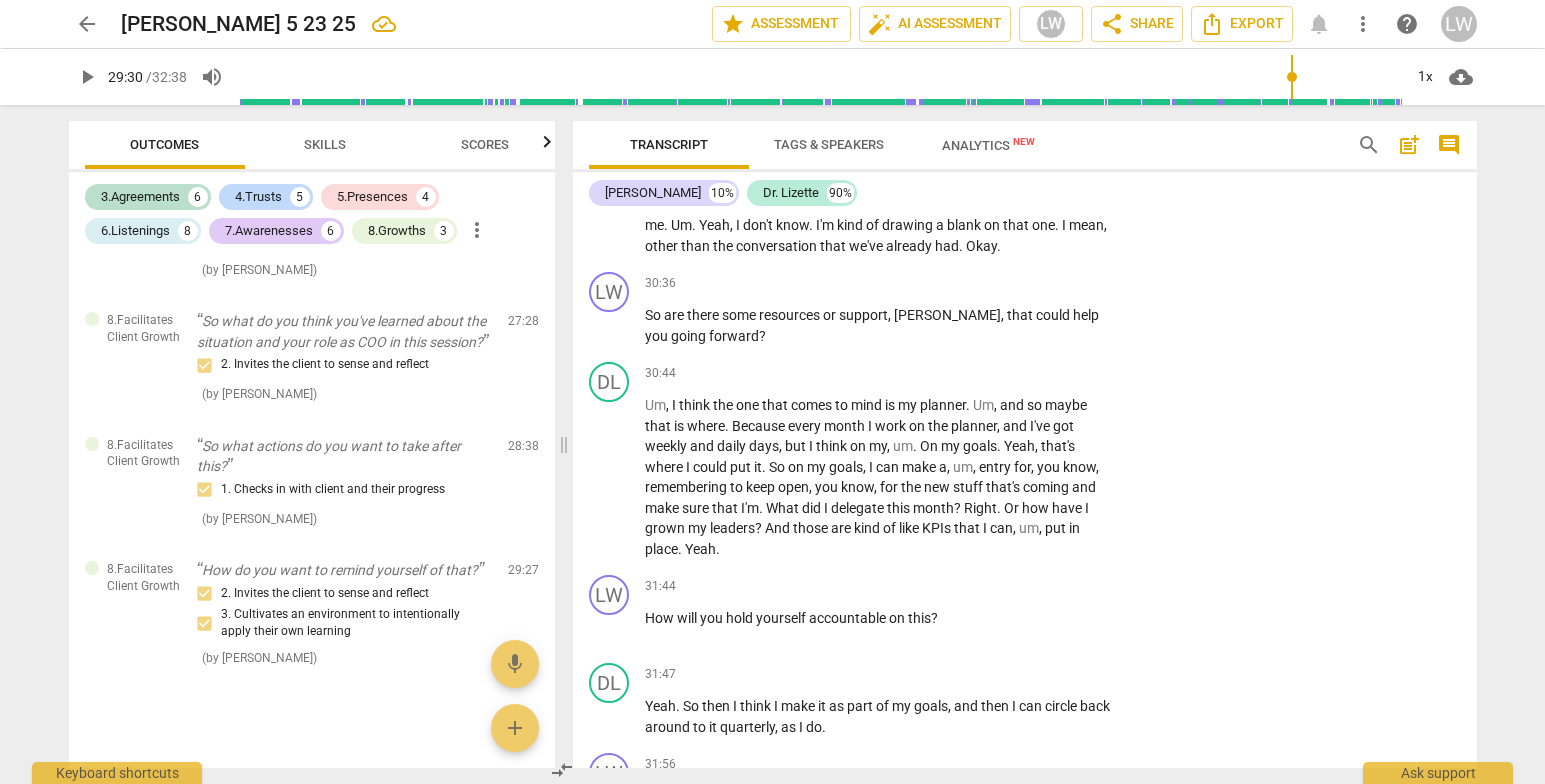 scroll, scrollTop: 8838, scrollLeft: 0, axis: vertical 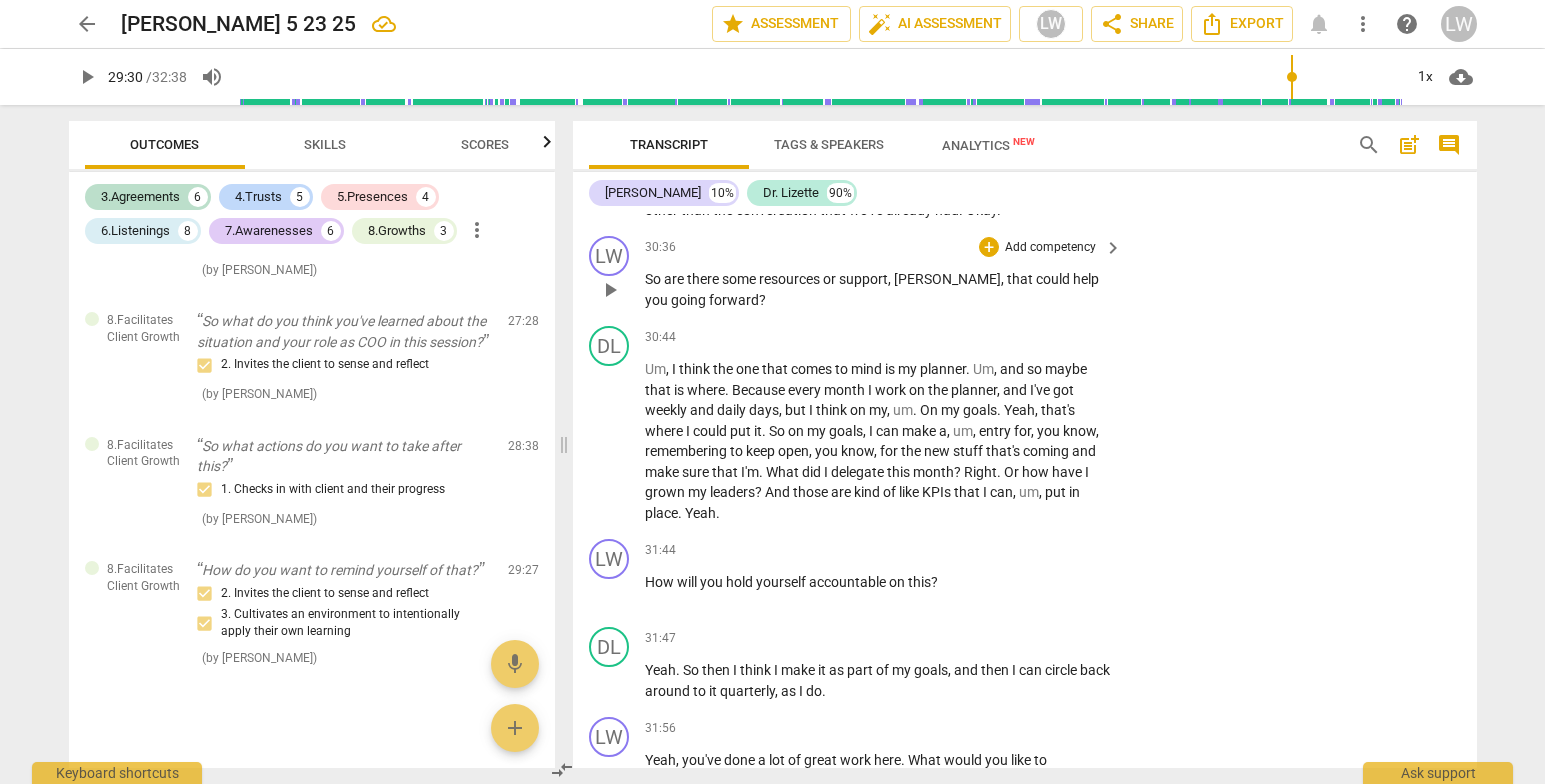 click on "Add competency" at bounding box center [1050, 248] 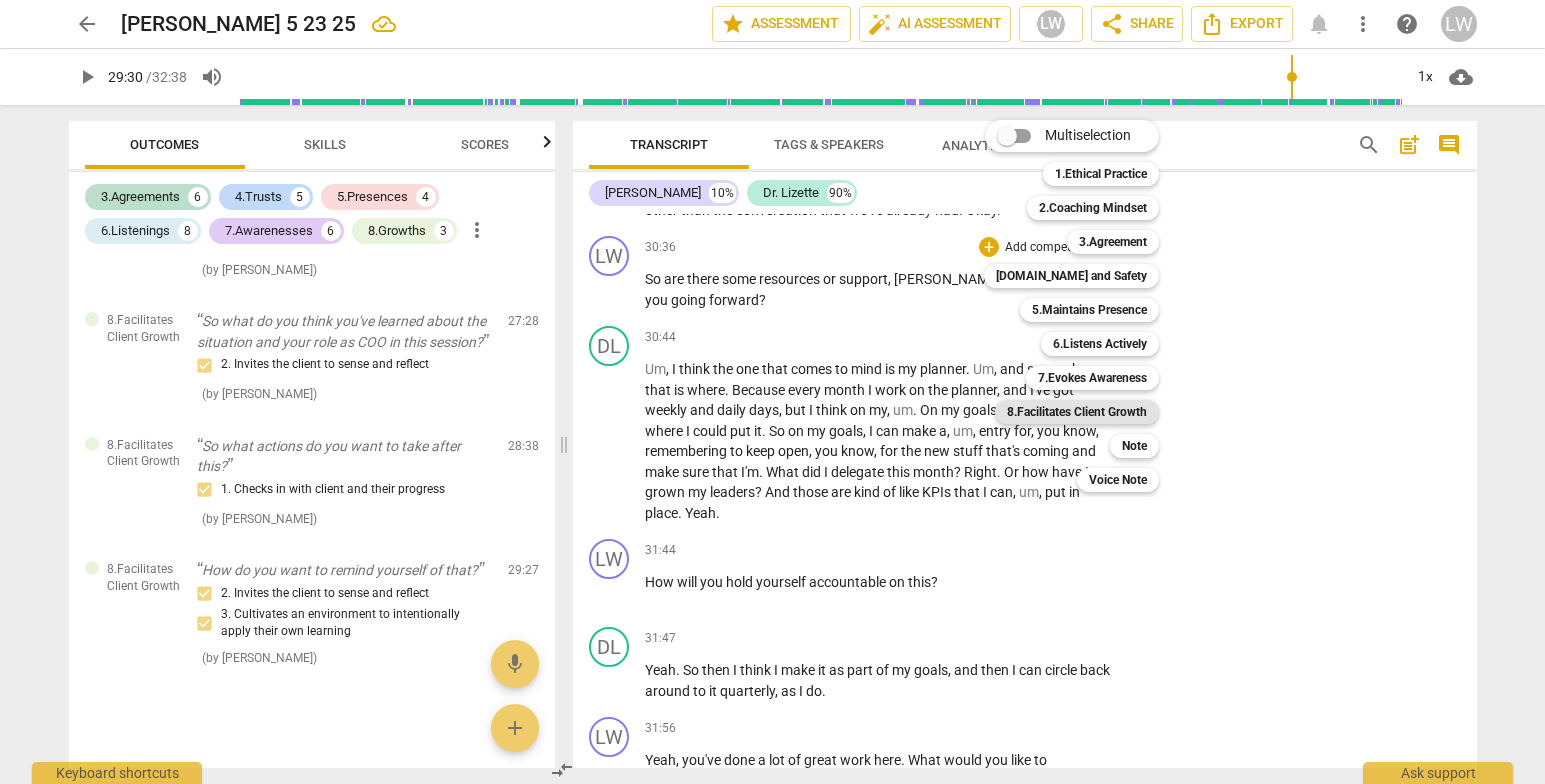 click on "8.Facilitates Client Growth" at bounding box center [1077, 412] 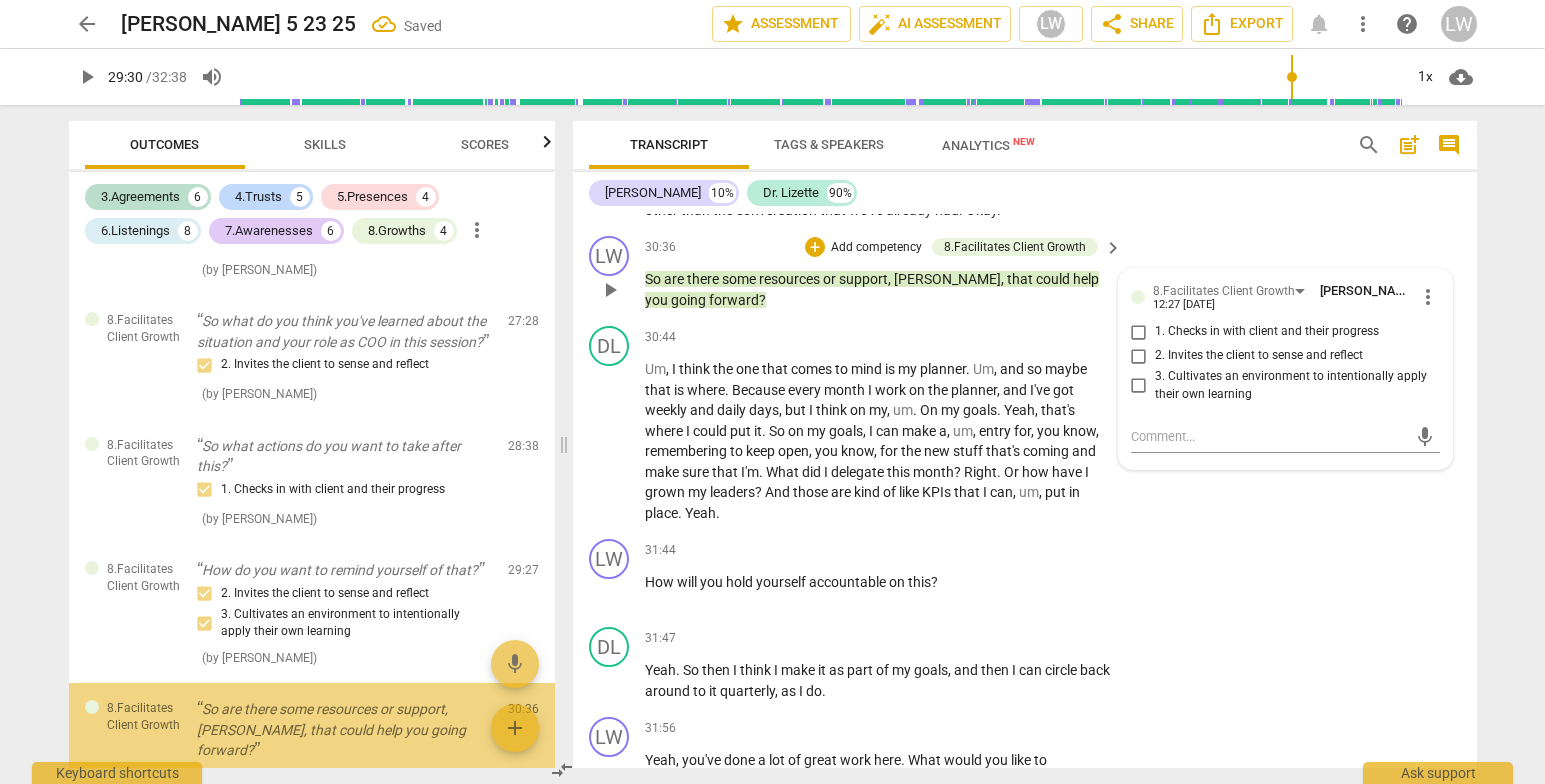 scroll, scrollTop: 4389, scrollLeft: 0, axis: vertical 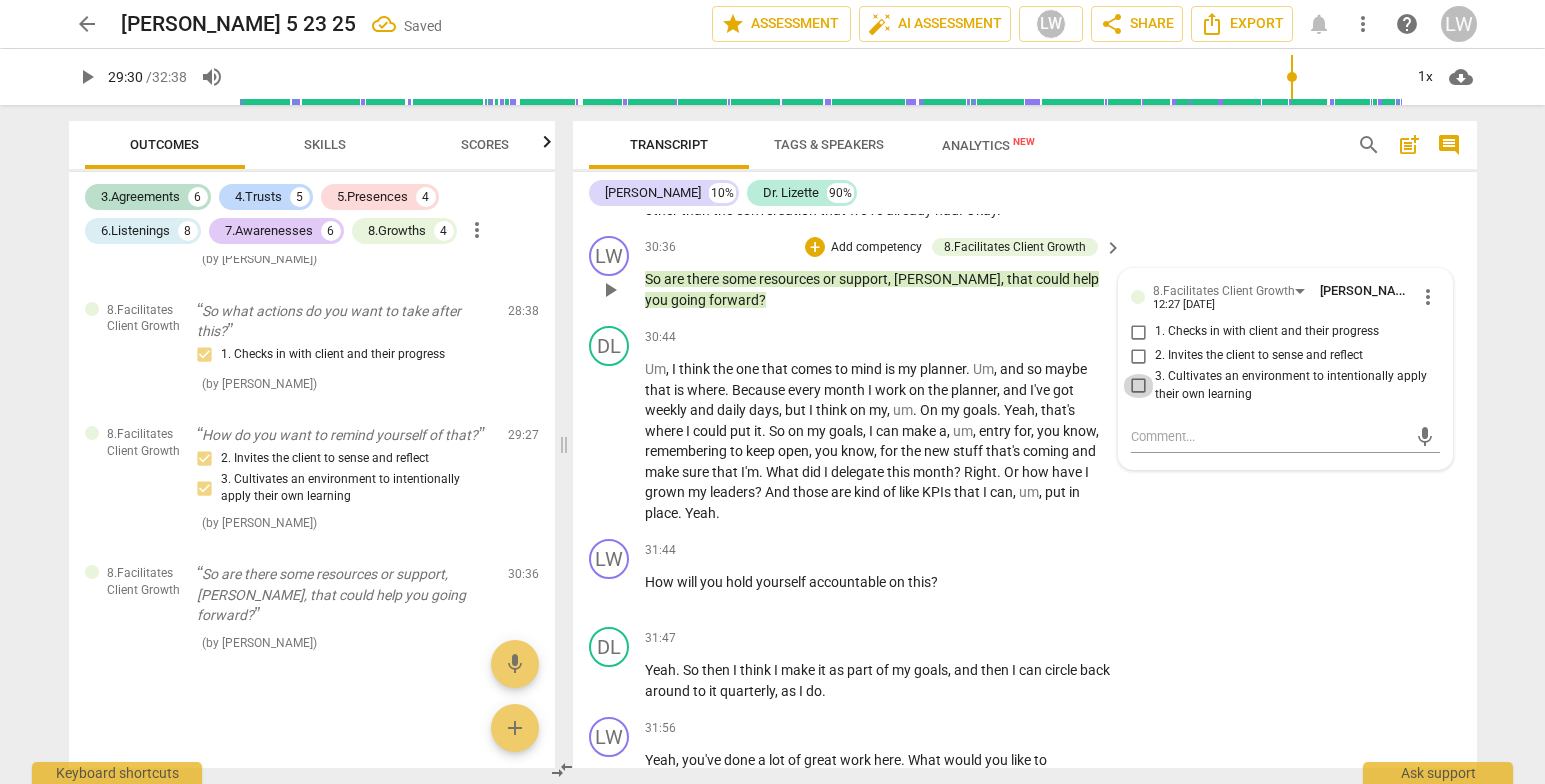 click on "3. Cultivates an environment to intentionally apply their own learning" at bounding box center (1139, 386) 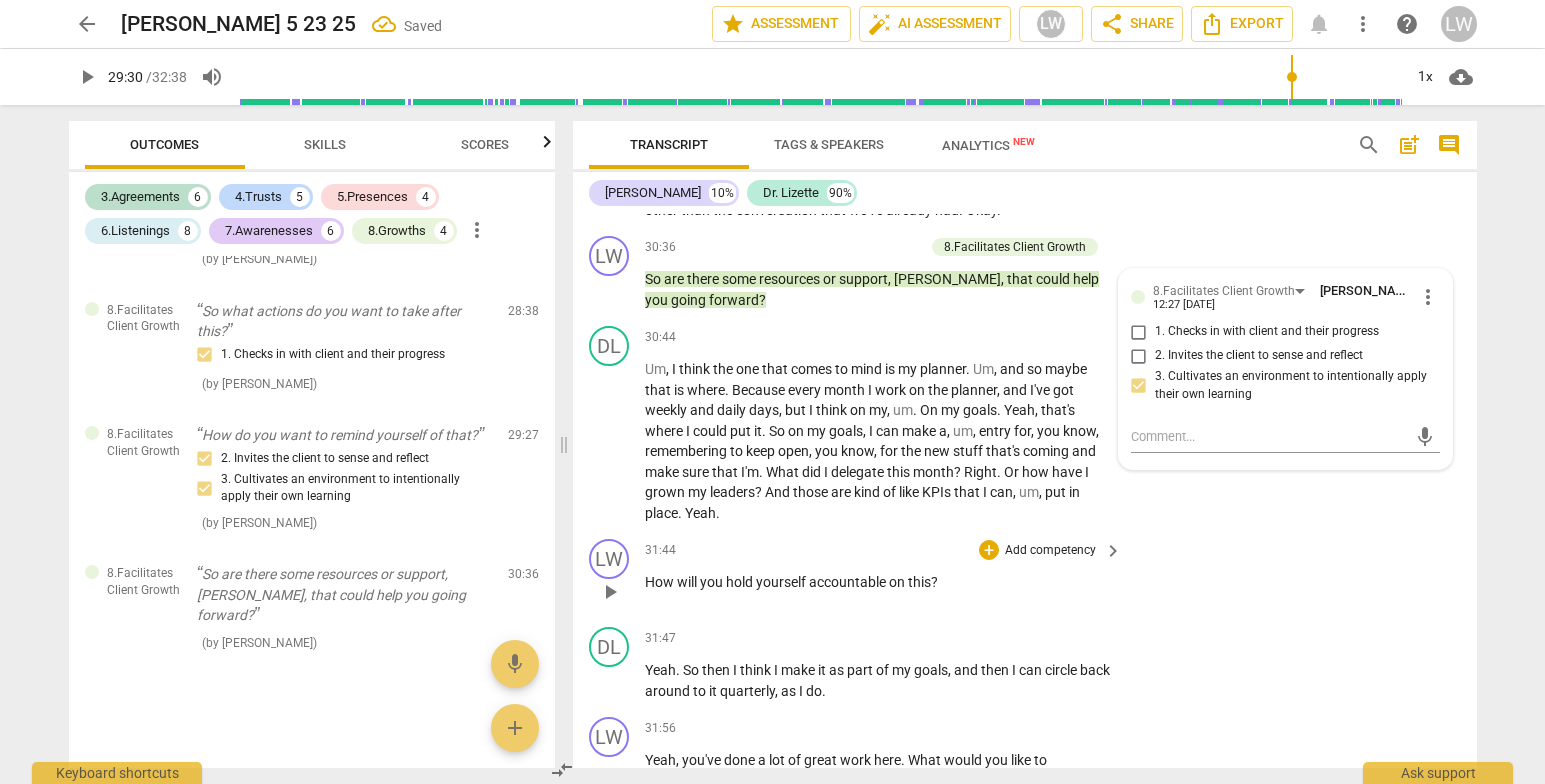 drag, startPoint x: 1267, startPoint y: 625, endPoint x: 1417, endPoint y: 490, distance: 201.80437 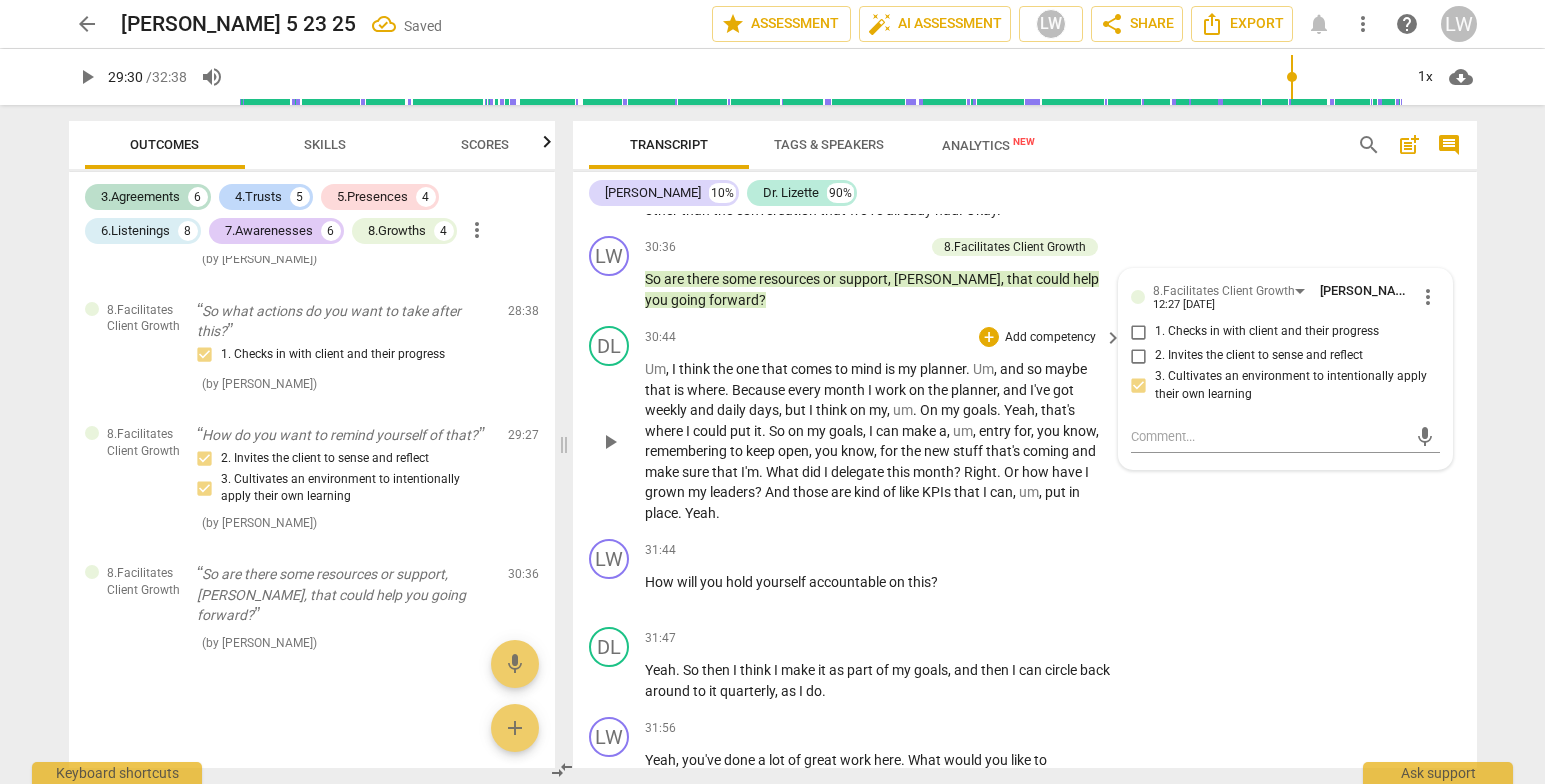 click on "LW play_arrow pause 31:44 + Add competency keyboard_arrow_right How   will   you   hold   yourself   accountable   on   this ?" at bounding box center (1025, 575) 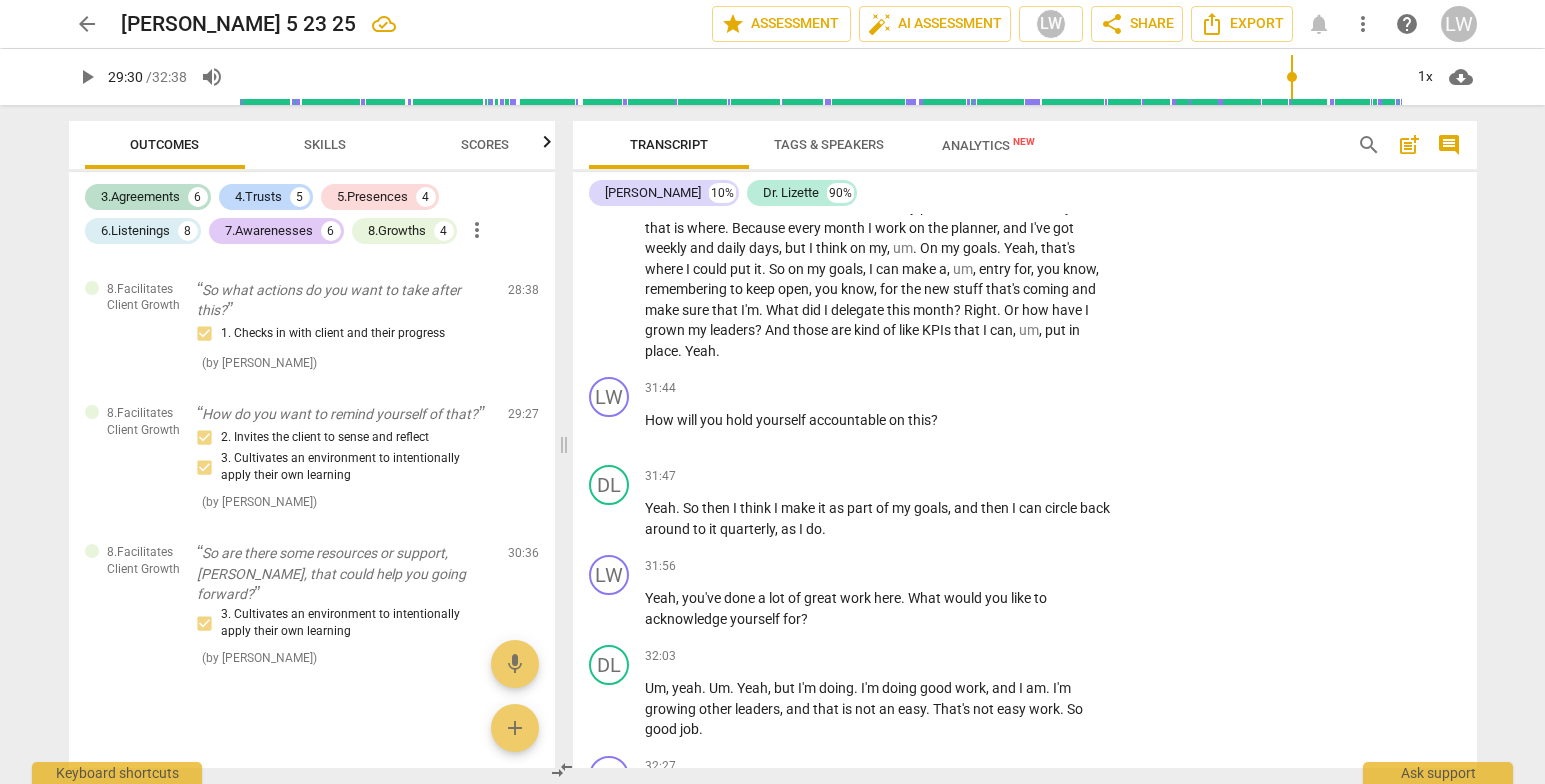 scroll, scrollTop: 9035, scrollLeft: 0, axis: vertical 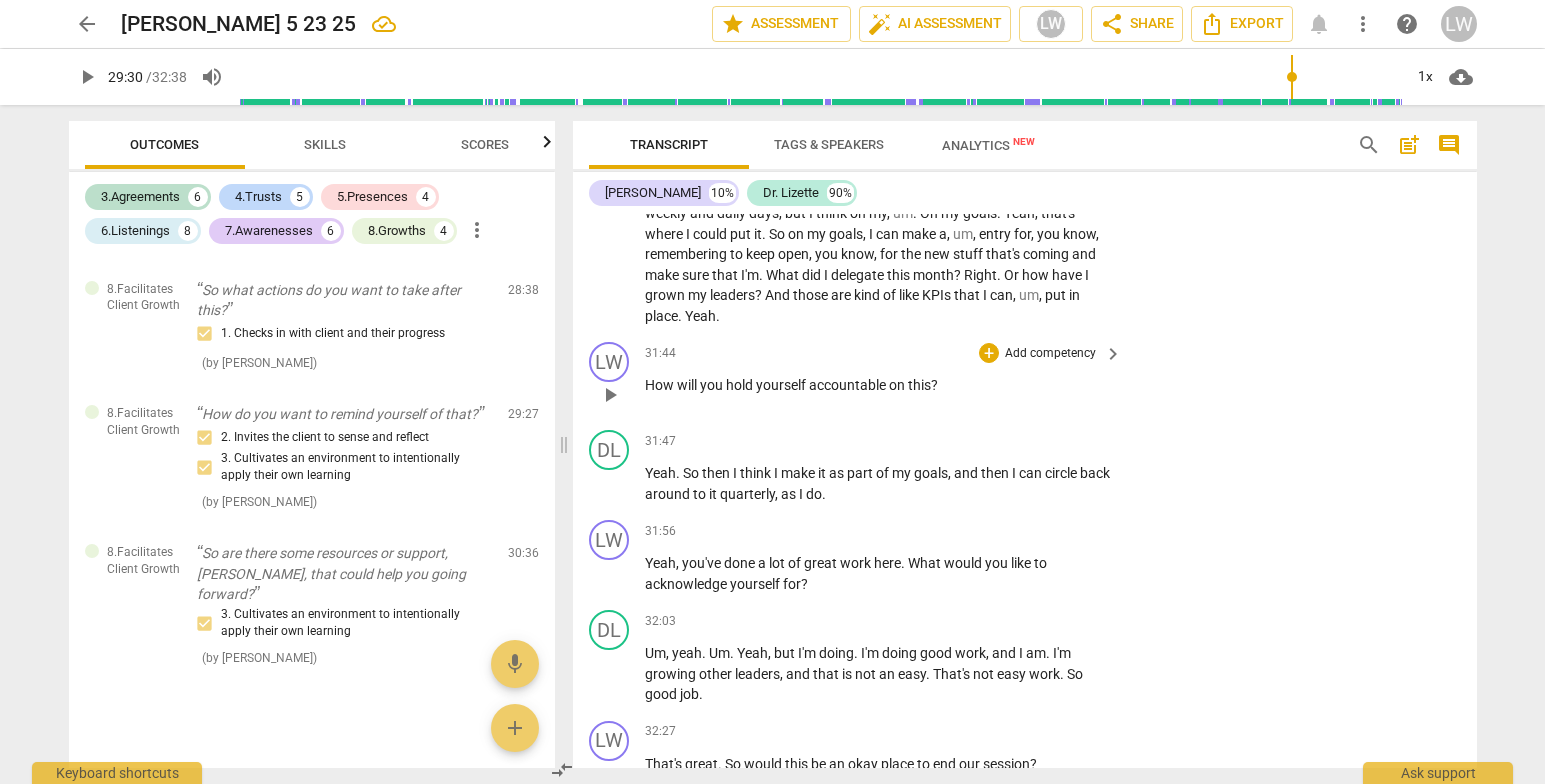 click on "Add competency" at bounding box center [1050, 354] 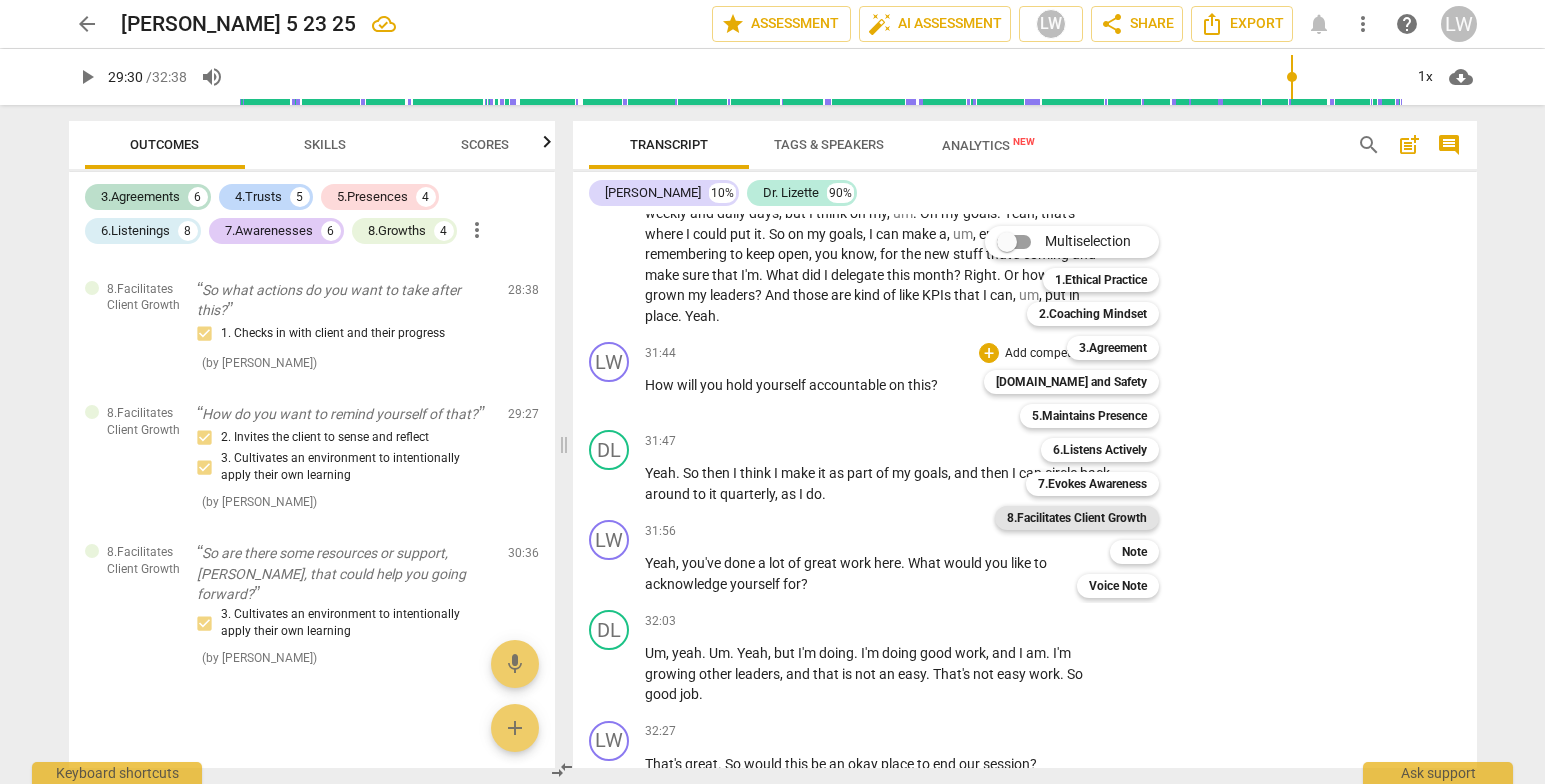 click on "8.Facilitates Client Growth" at bounding box center (1077, 518) 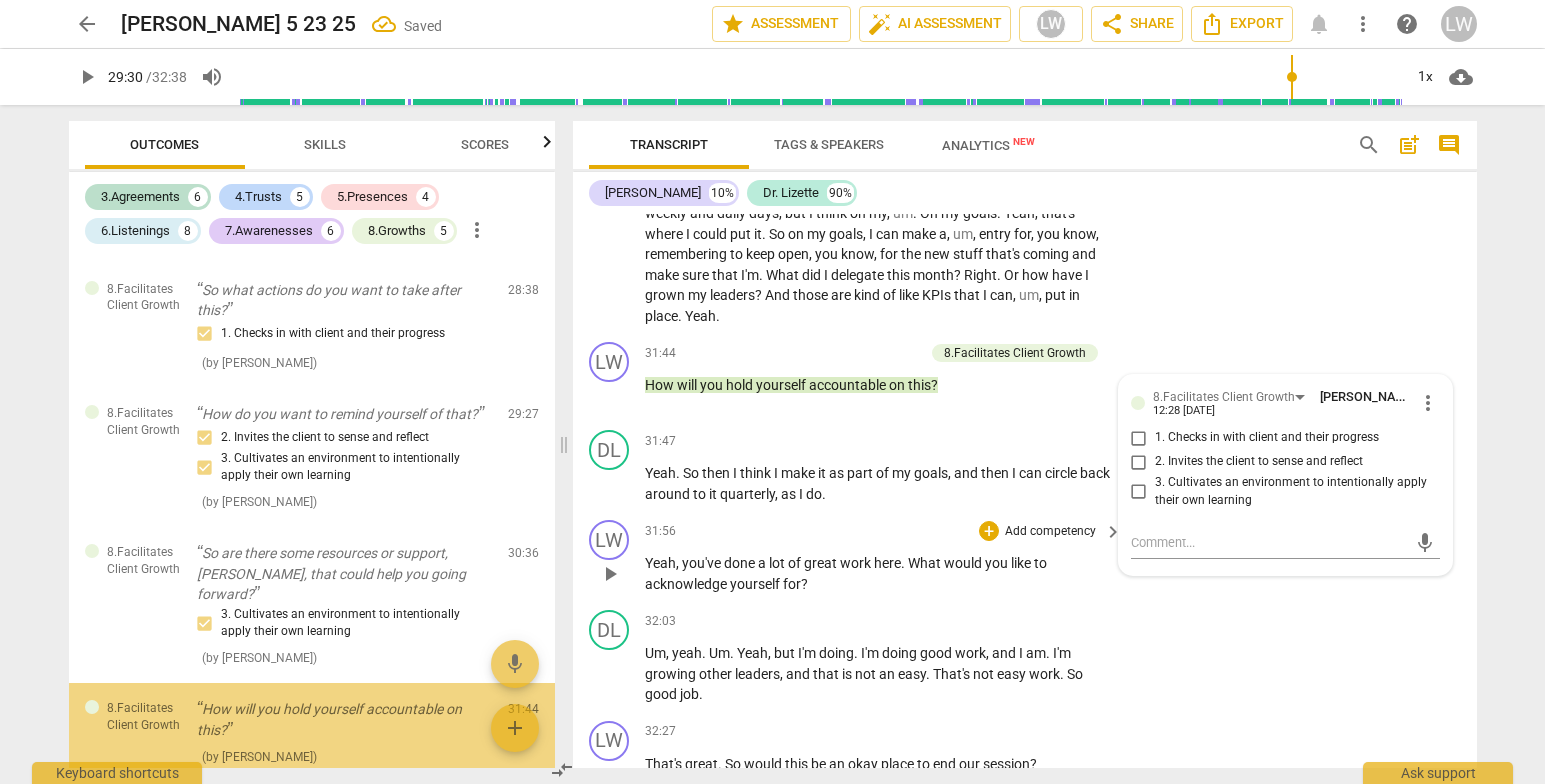 scroll, scrollTop: 4524, scrollLeft: 0, axis: vertical 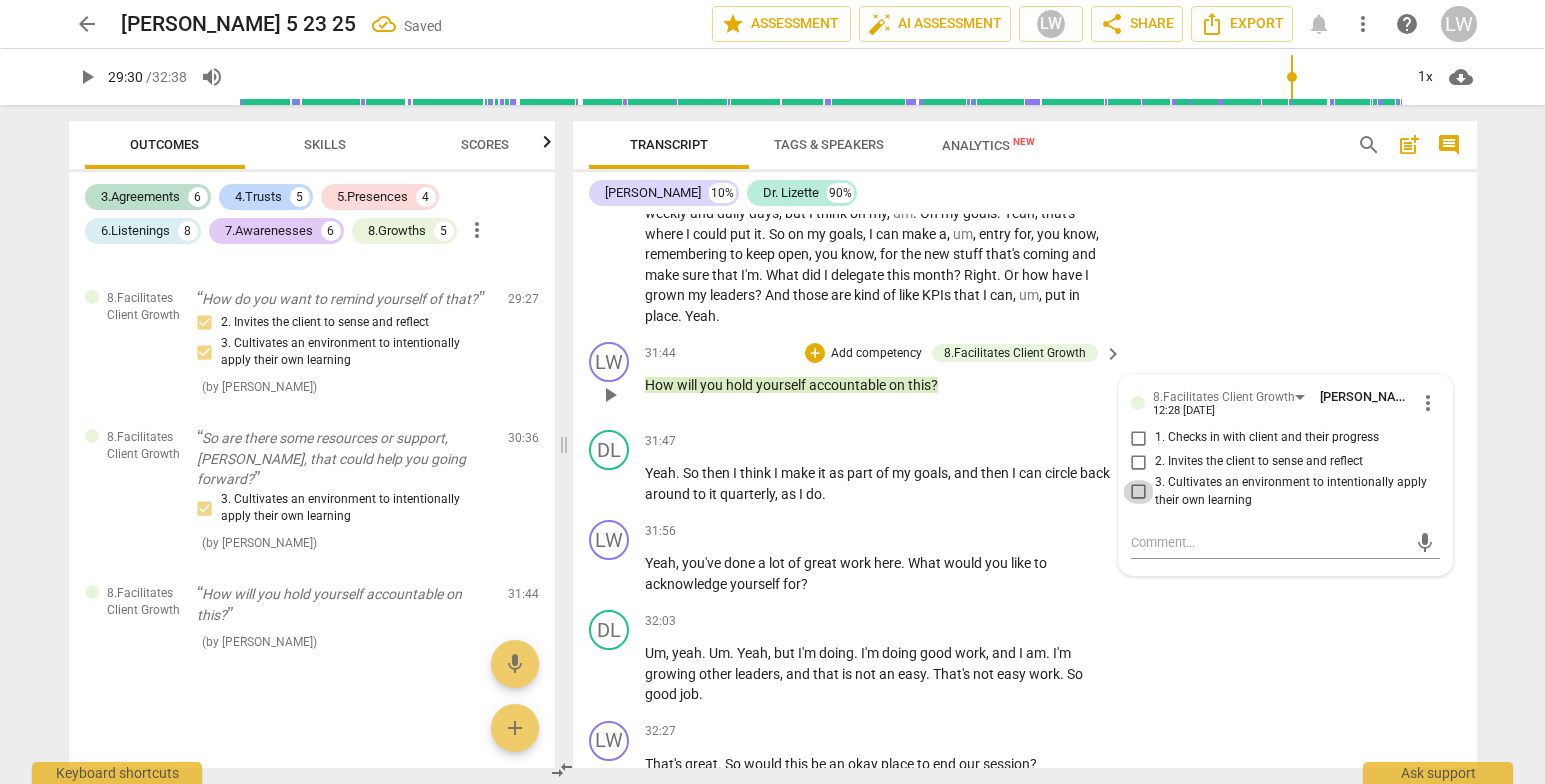 click on "3. Cultivates an environment to intentionally apply their own learning" at bounding box center (1139, 492) 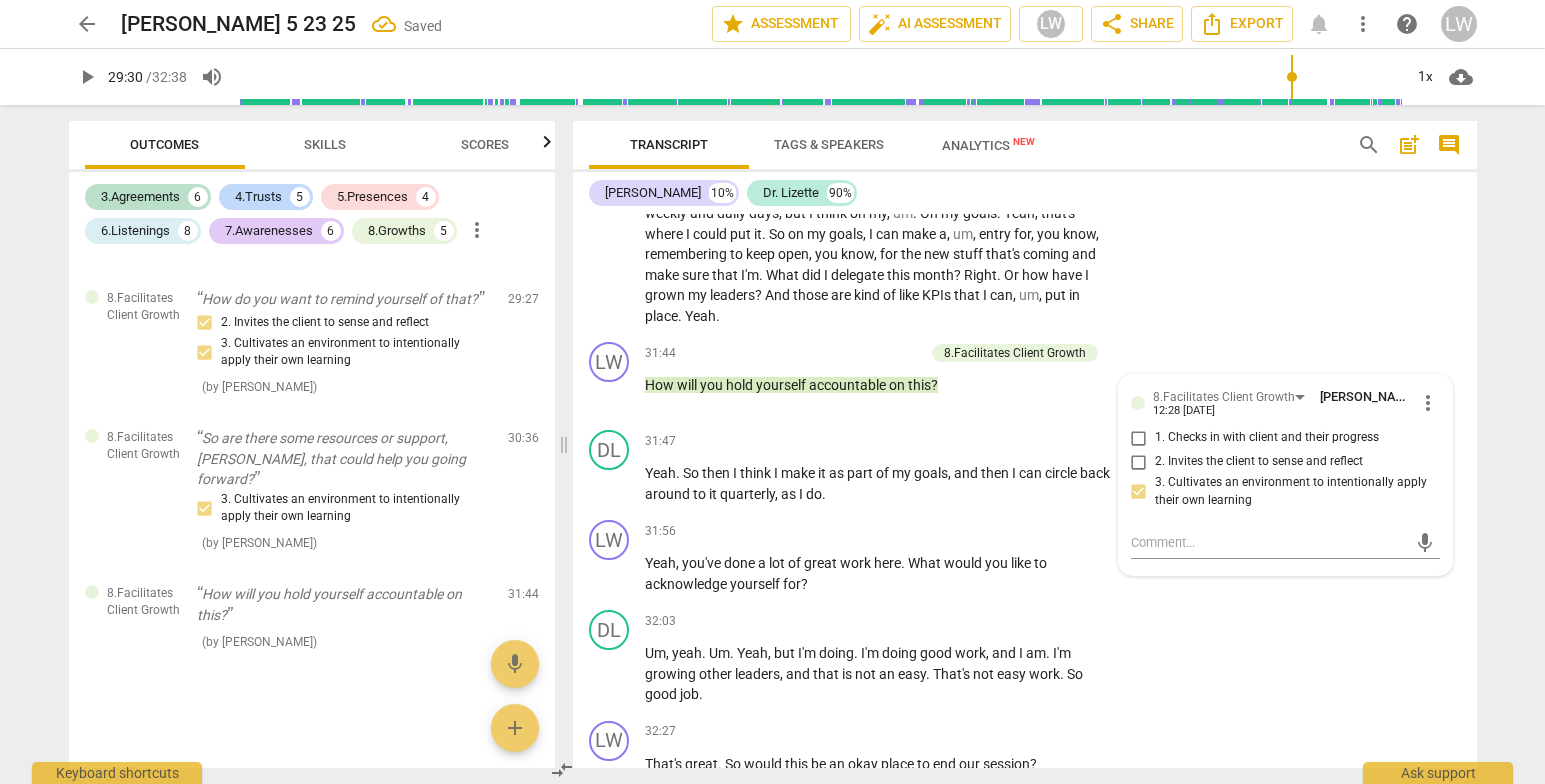 click on "arrow_back [PERSON_NAME] 5 23 25 Saved edit star    Assessment   auto_fix_high    AI Assessment LW share    Share    Export notifications more_vert help LW play_arrow 29:30   /  32:38 volume_up 1x cloud_download Outcomes Skills Scores 3.Agreements 6 4.Trusts 5 5.Presences 4 6.Listenings 8 7.Awarenesses 6 8.Growths 5 more_vert 3.Agreement So what did you bring for us? ( by [PERSON_NAME] ) 00:09 edit delete 6.Listens Actively So I've heard, uh, massively. 1. Responds to client with an invitation into a deeper exploration ( by [PERSON_NAME] ) 01:32 edit delete 6.Listens Actively About three or four times. ( by [PERSON_NAME] ) 01:35 edit delete [DOMAIN_NAME] and Safety Um, what is massively kind of evoke for you? 2. Exhibits genuine curiosity about the client ( by [PERSON_NAME] ) 01:38 edit delete 3.Agreement Oh, uh, so what do you think would be most important m To take away from this session? 1. Partners with the client to explore the topic ( by [PERSON_NAME] ) 03:28 edit delete 6.Listens Actively ( by [PERSON_NAME] ) 04:47 edit delete" at bounding box center (772, 392) 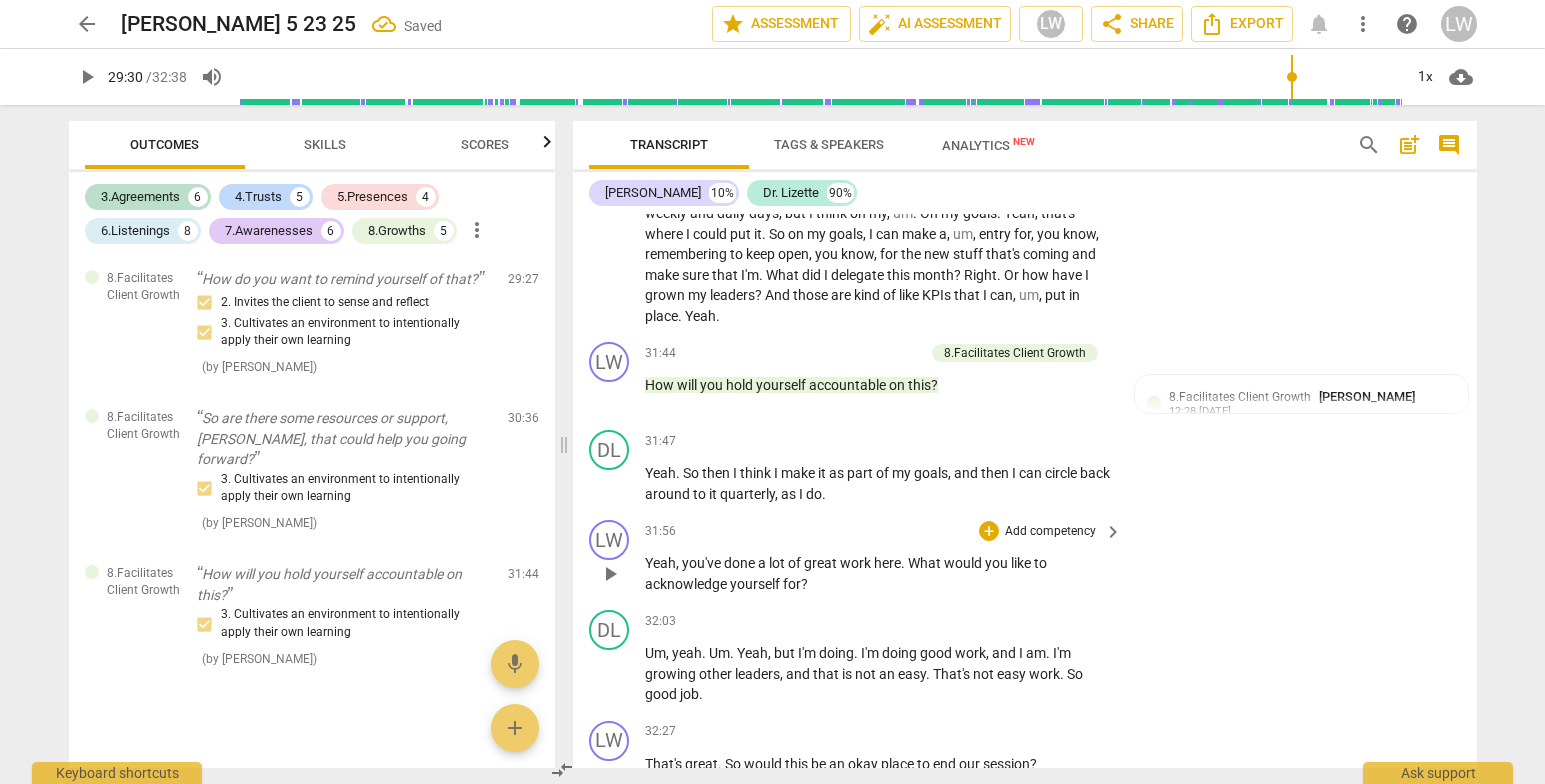 click on "Add competency" at bounding box center (1050, 532) 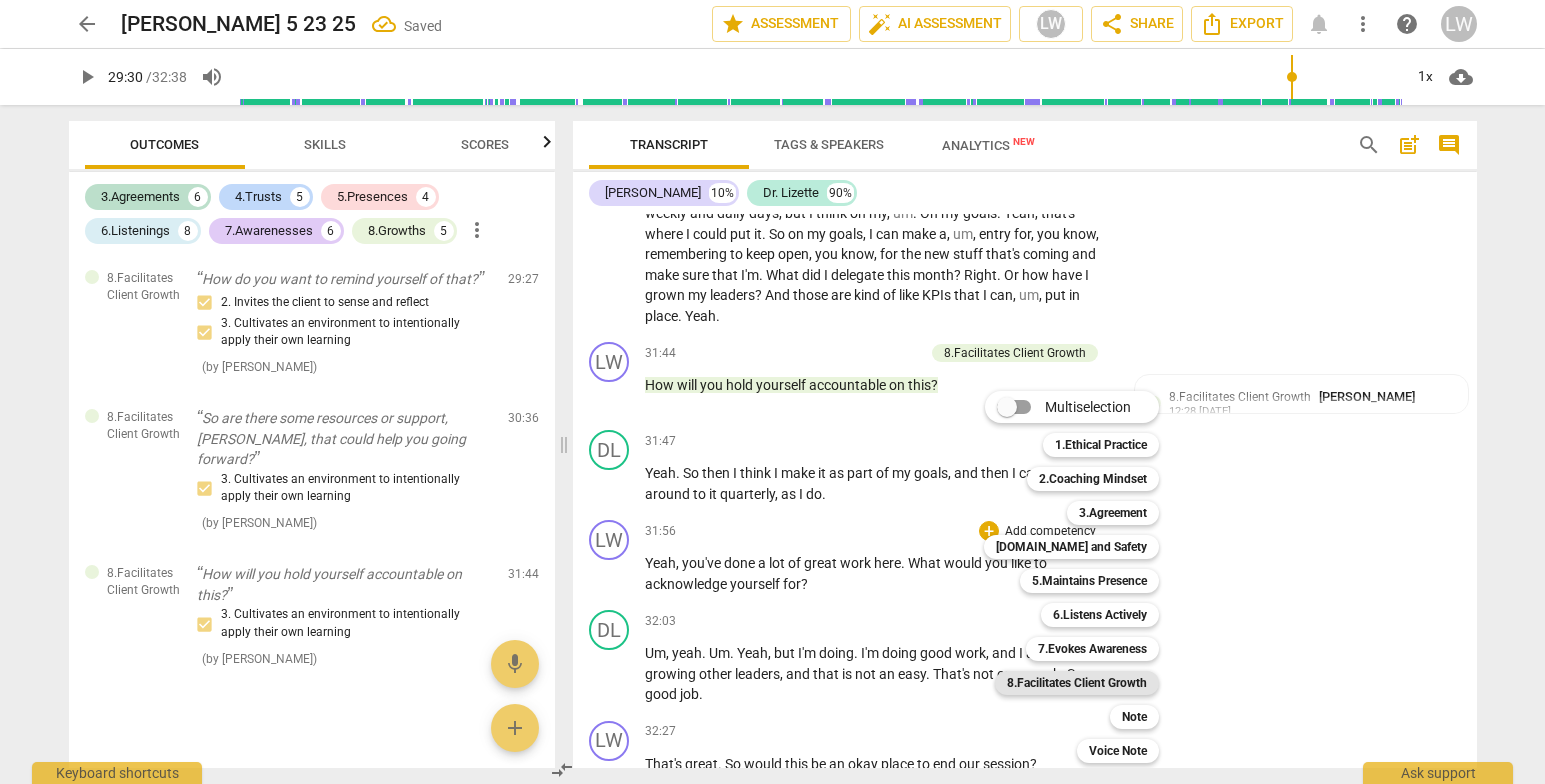 click on "8.Facilitates Client Growth" at bounding box center [1077, 683] 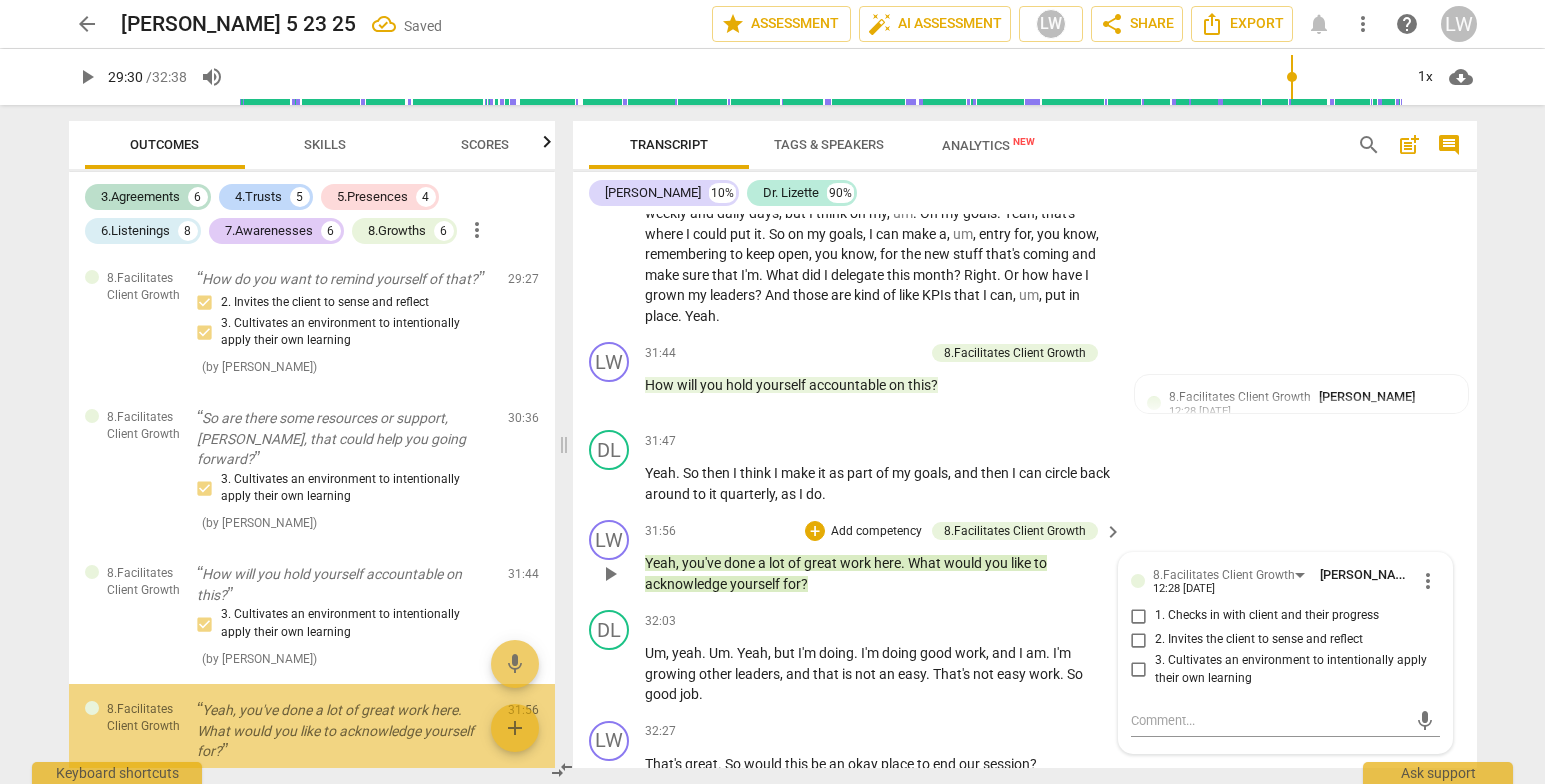scroll, scrollTop: 9323, scrollLeft: 0, axis: vertical 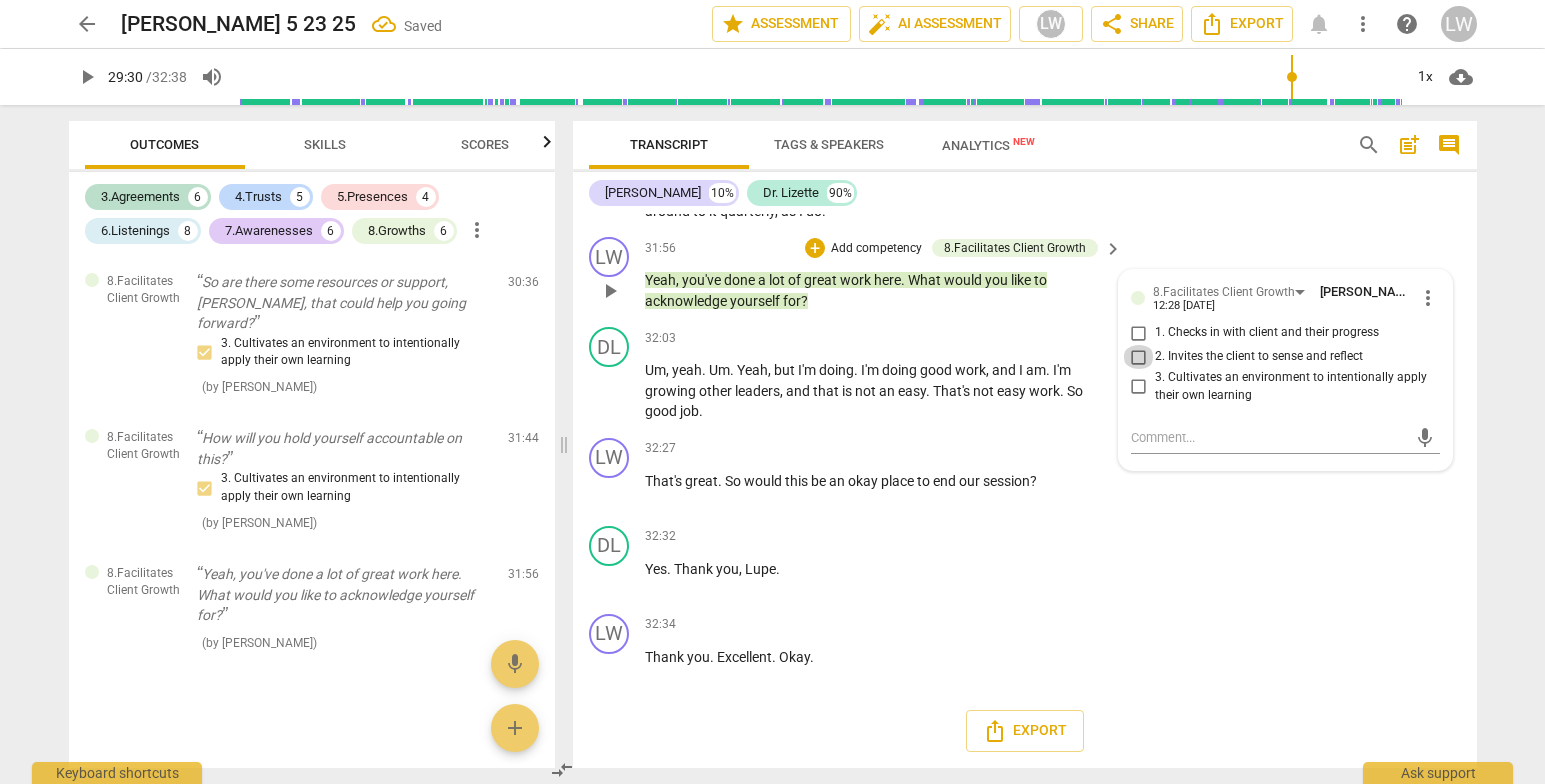 drag, startPoint x: 1134, startPoint y: 411, endPoint x: 1136, endPoint y: 425, distance: 14.142136 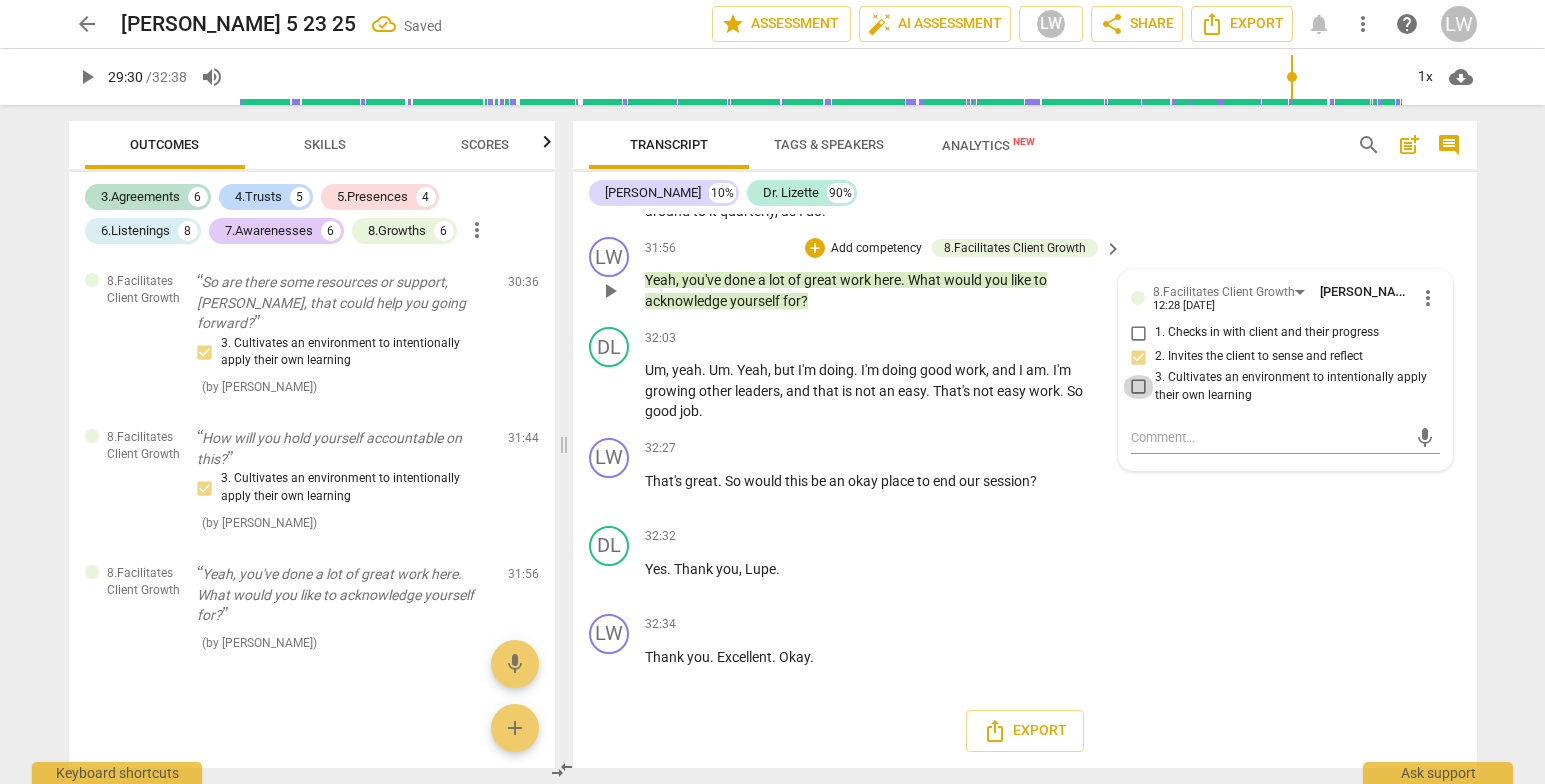click on "3. Cultivates an environment to intentionally apply their own learning" at bounding box center (1139, 387) 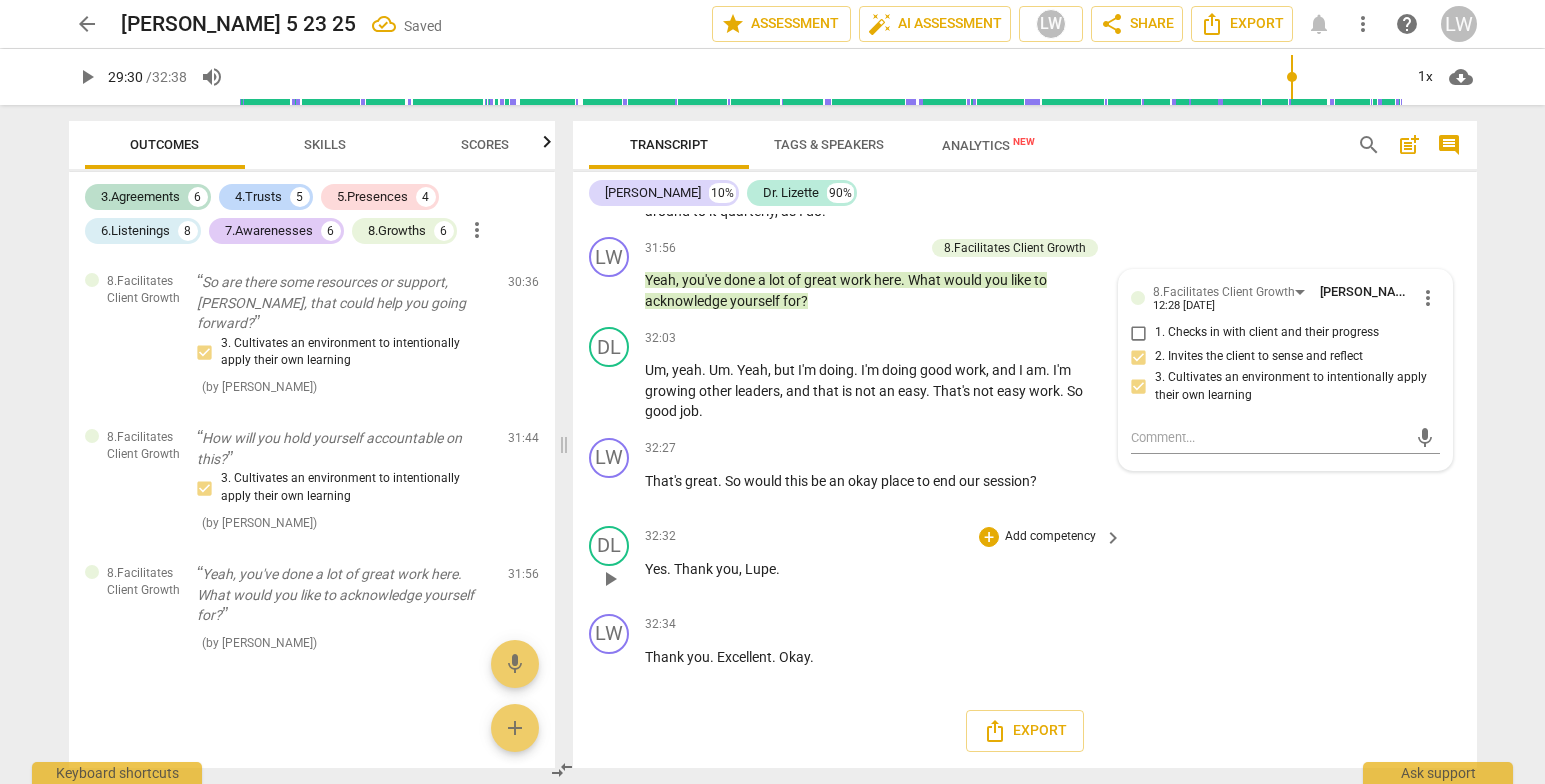 click on "DL play_arrow pause 32:32 + Add competency keyboard_arrow_right Yes .   Thank   you ,   [PERSON_NAME] ." at bounding box center [1025, 562] 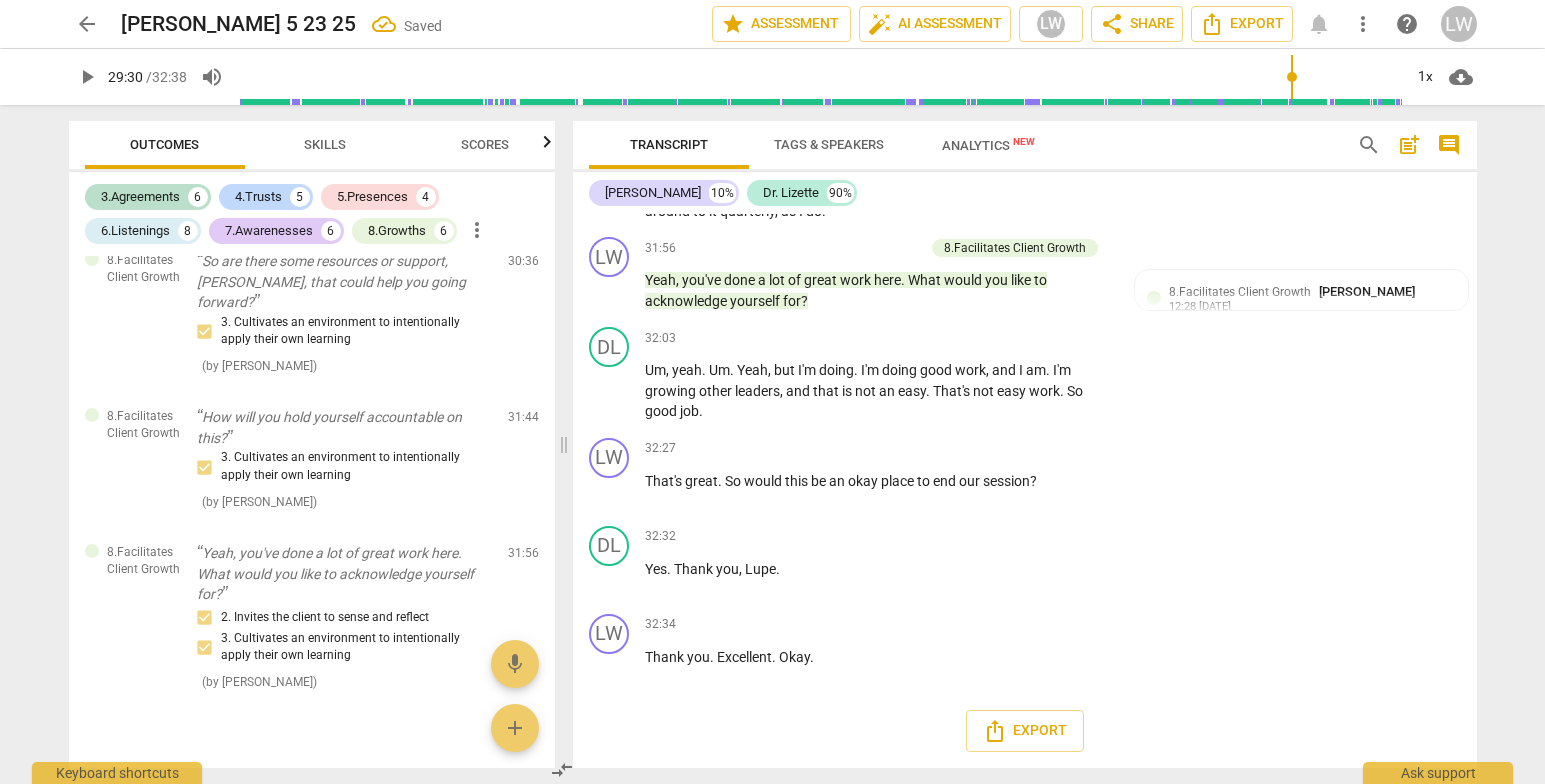scroll, scrollTop: 9376, scrollLeft: 0, axis: vertical 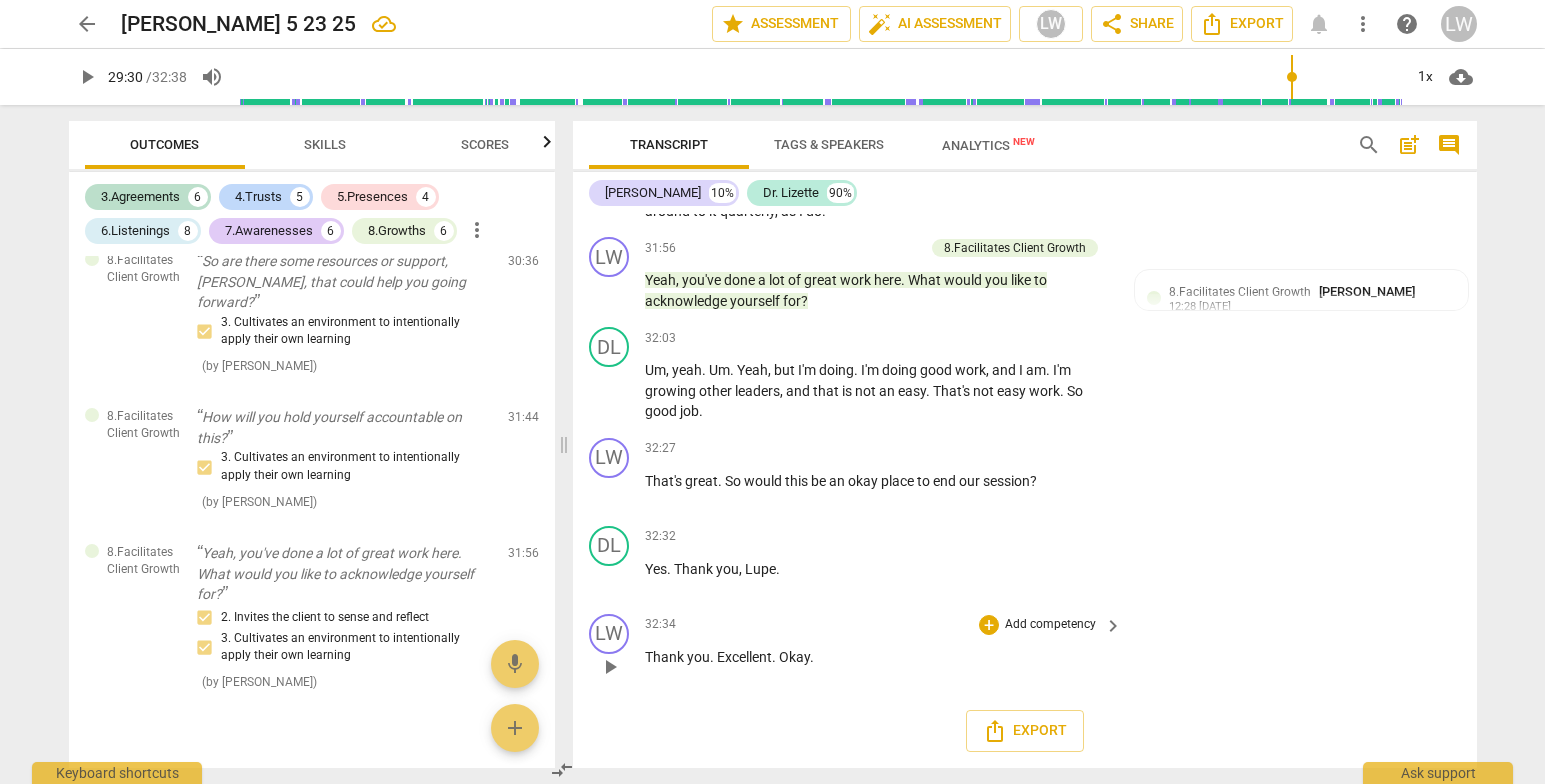 click on "Add competency" at bounding box center (1050, 625) 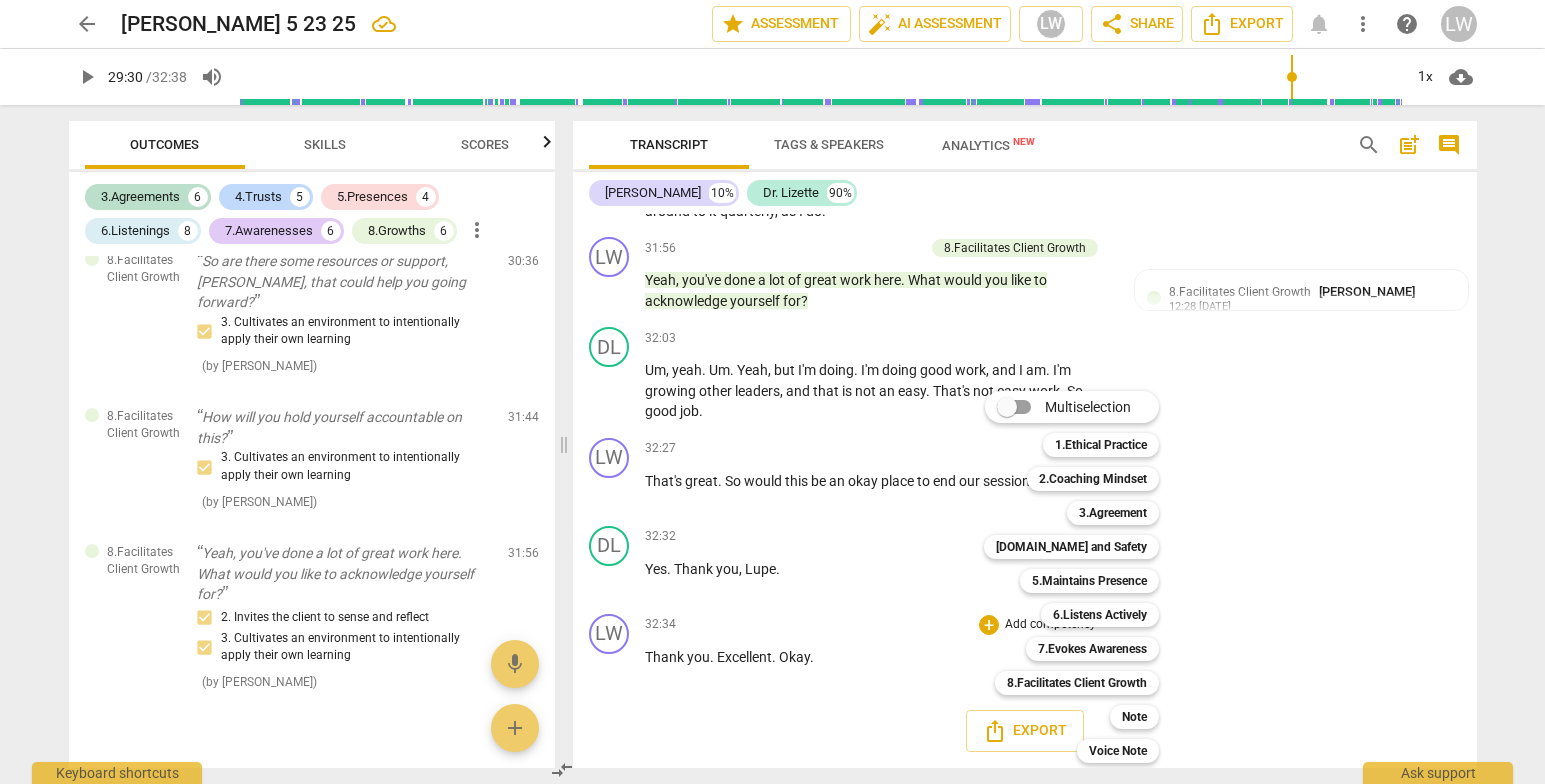 click at bounding box center (772, 392) 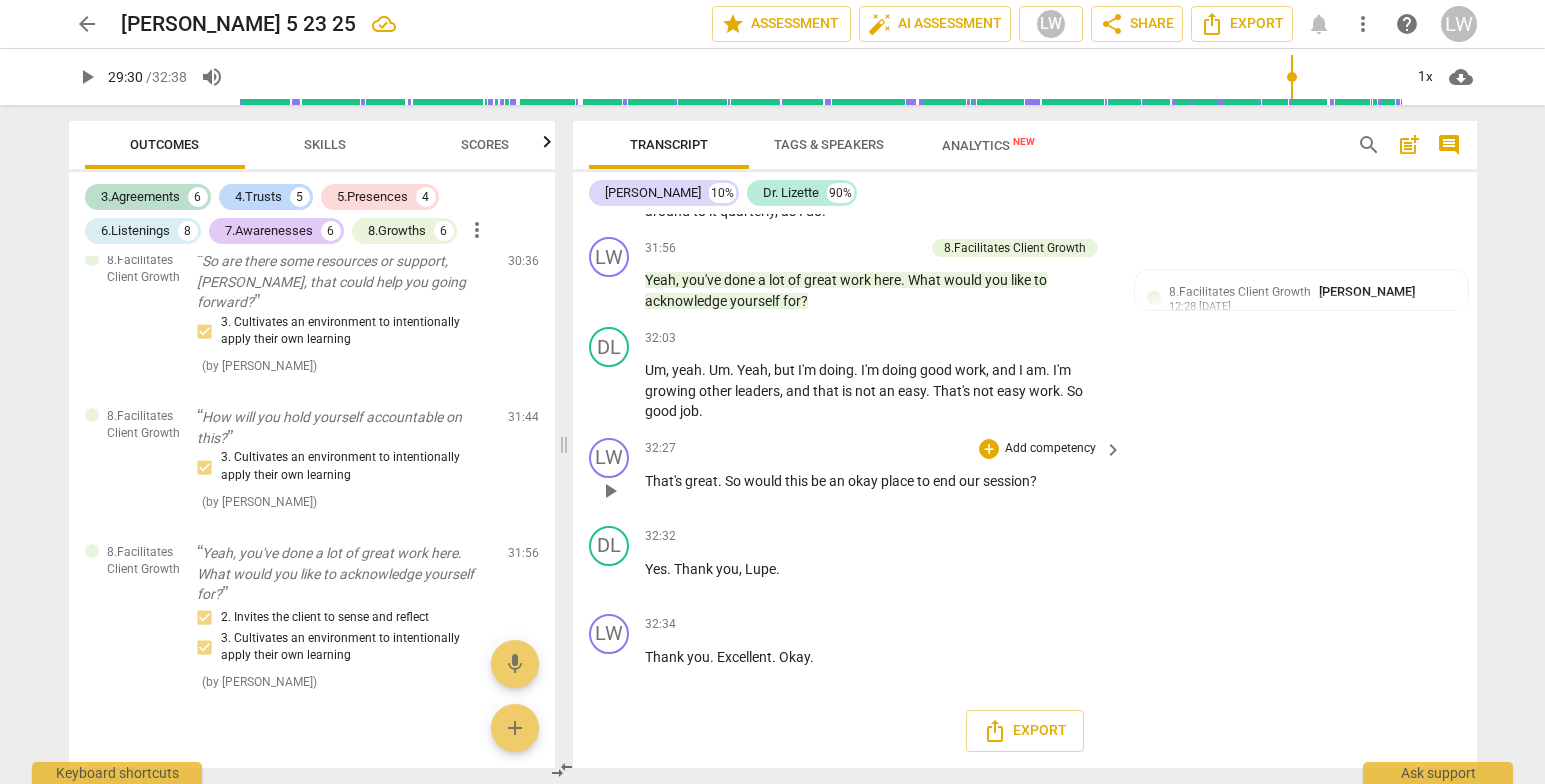 click on "Add competency" at bounding box center [1050, 449] 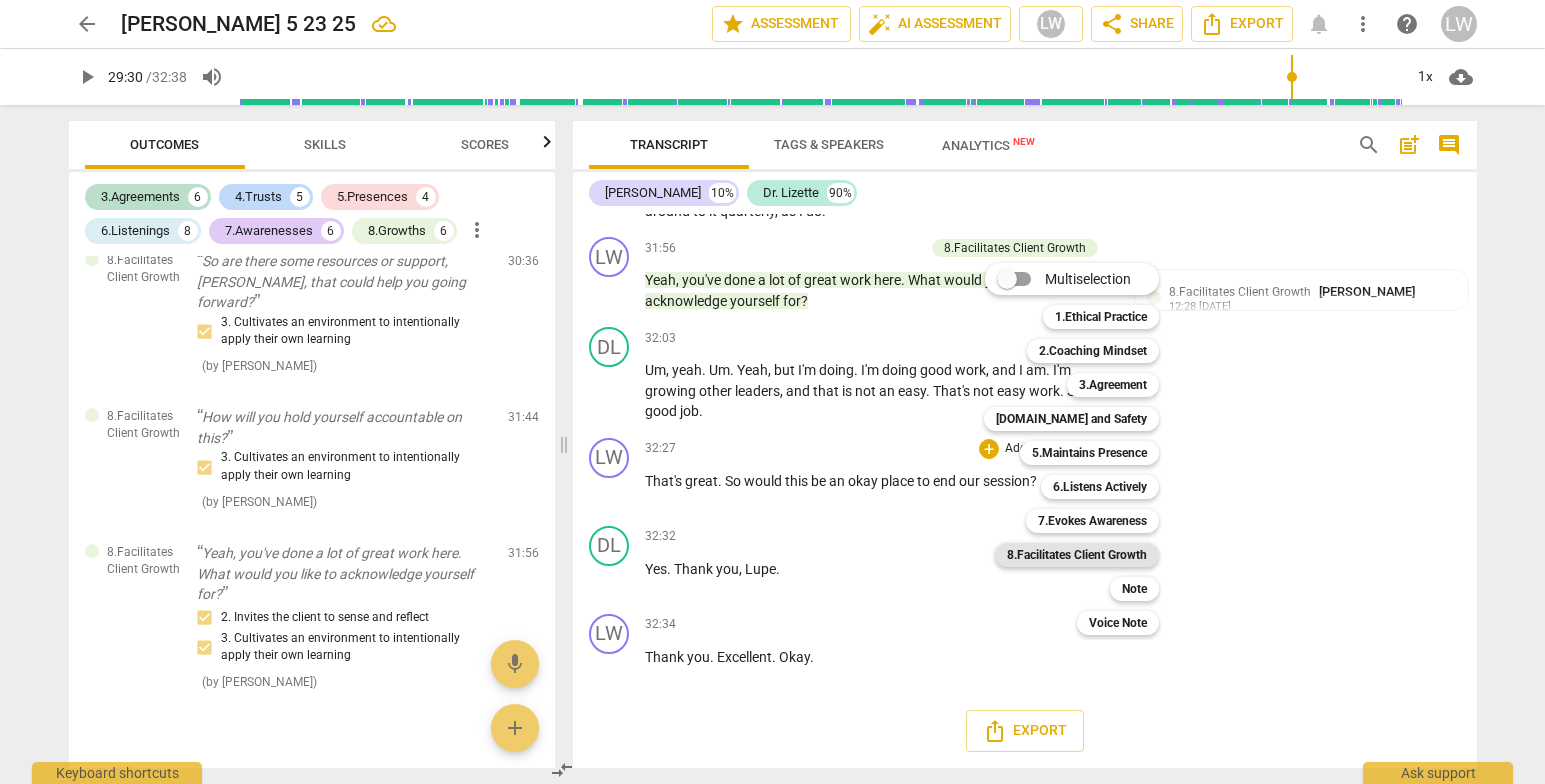 click on "8.Facilitates Client Growth" at bounding box center (1077, 555) 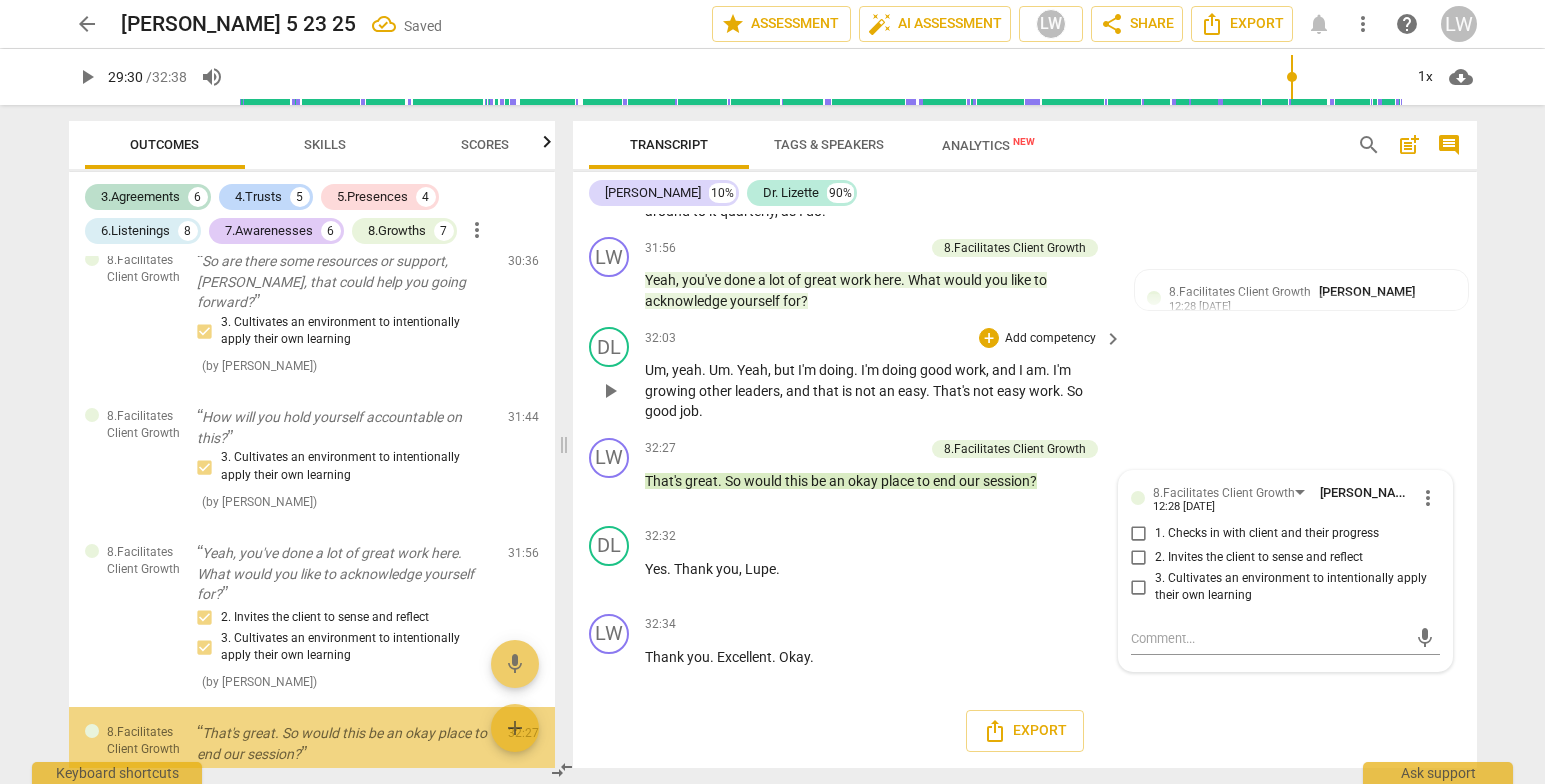 scroll, scrollTop: 4840, scrollLeft: 0, axis: vertical 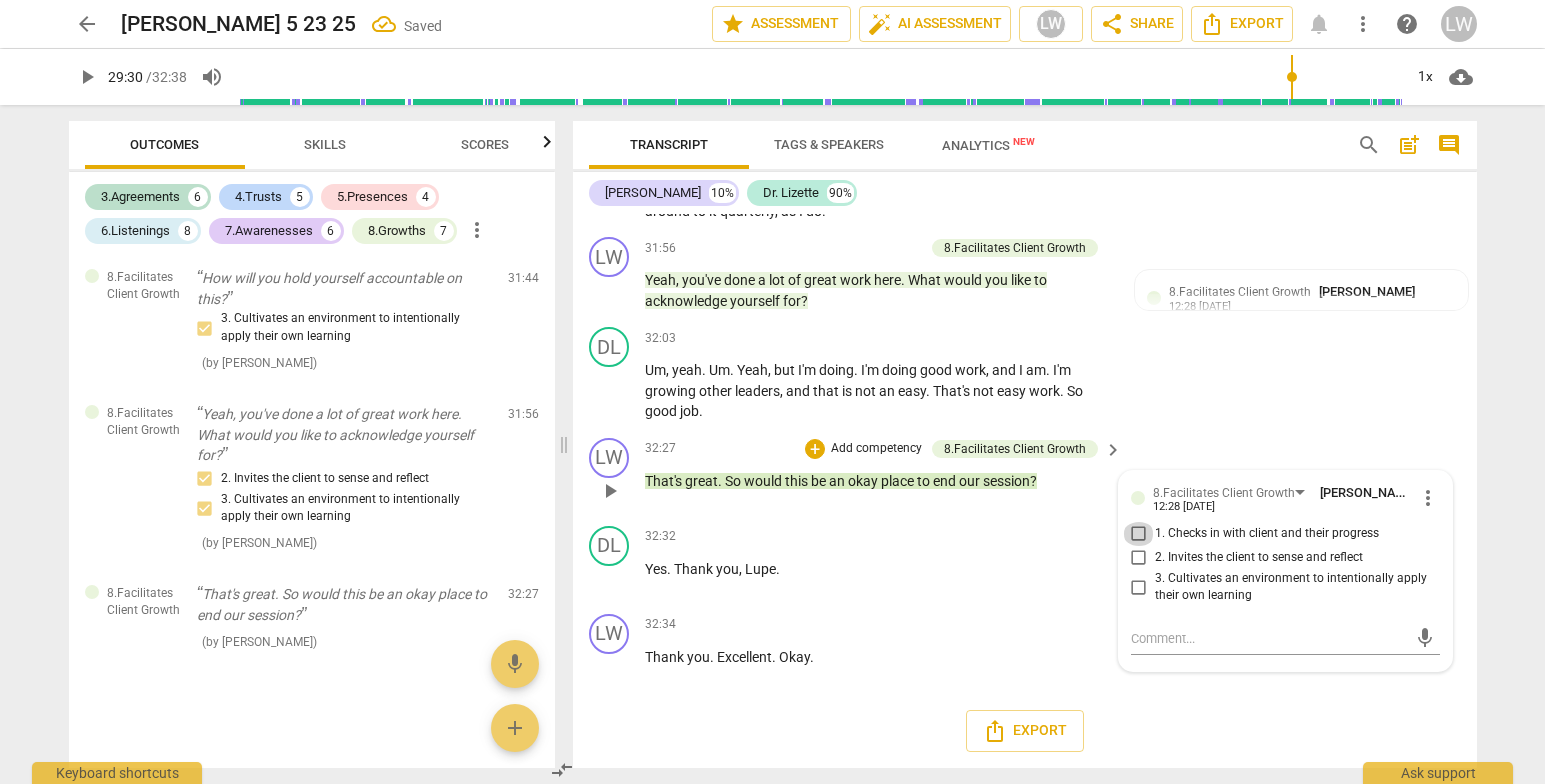 click on "1. Checks in with client and their progress" at bounding box center [1139, 534] 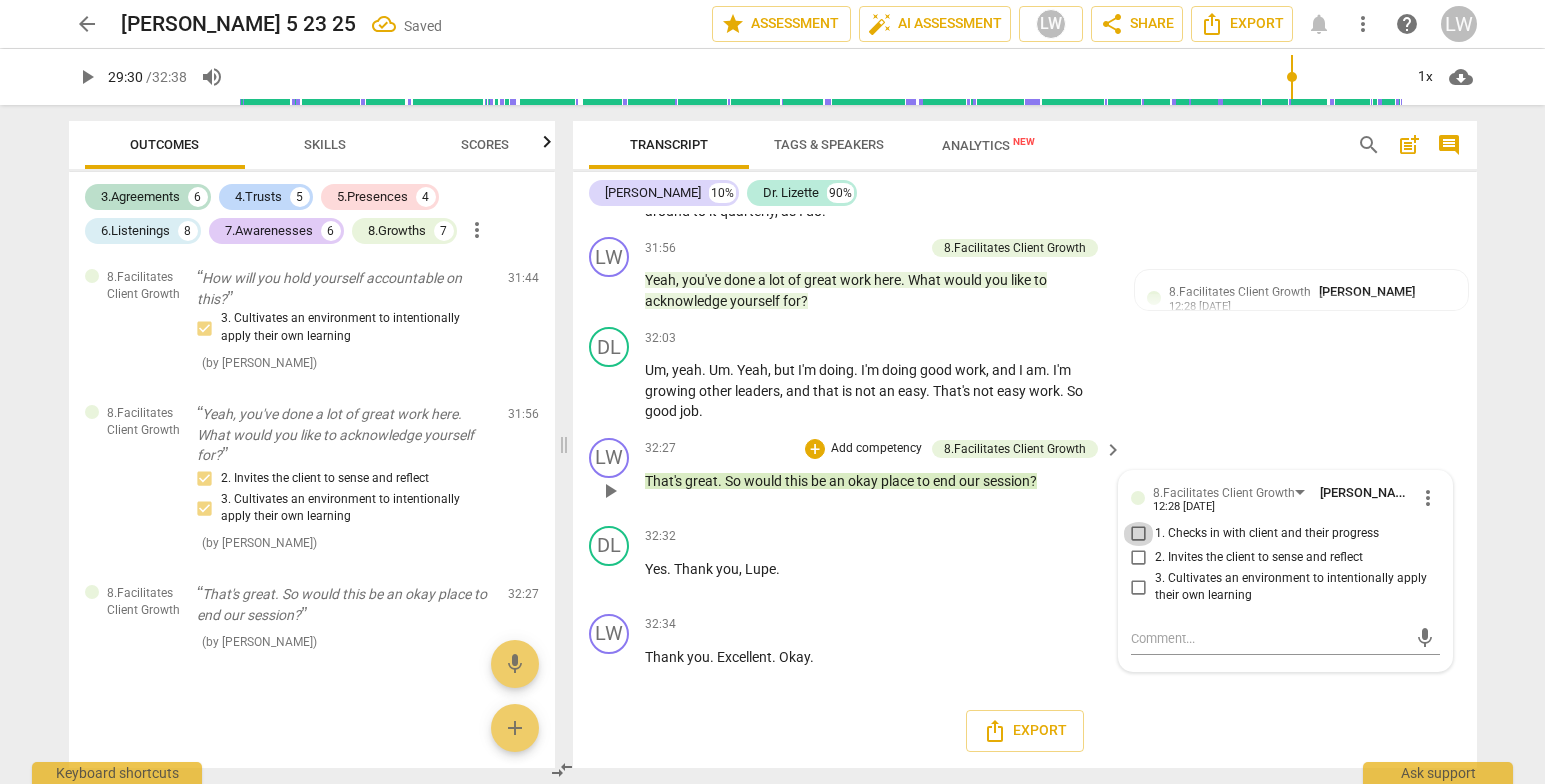 checkbox on "true" 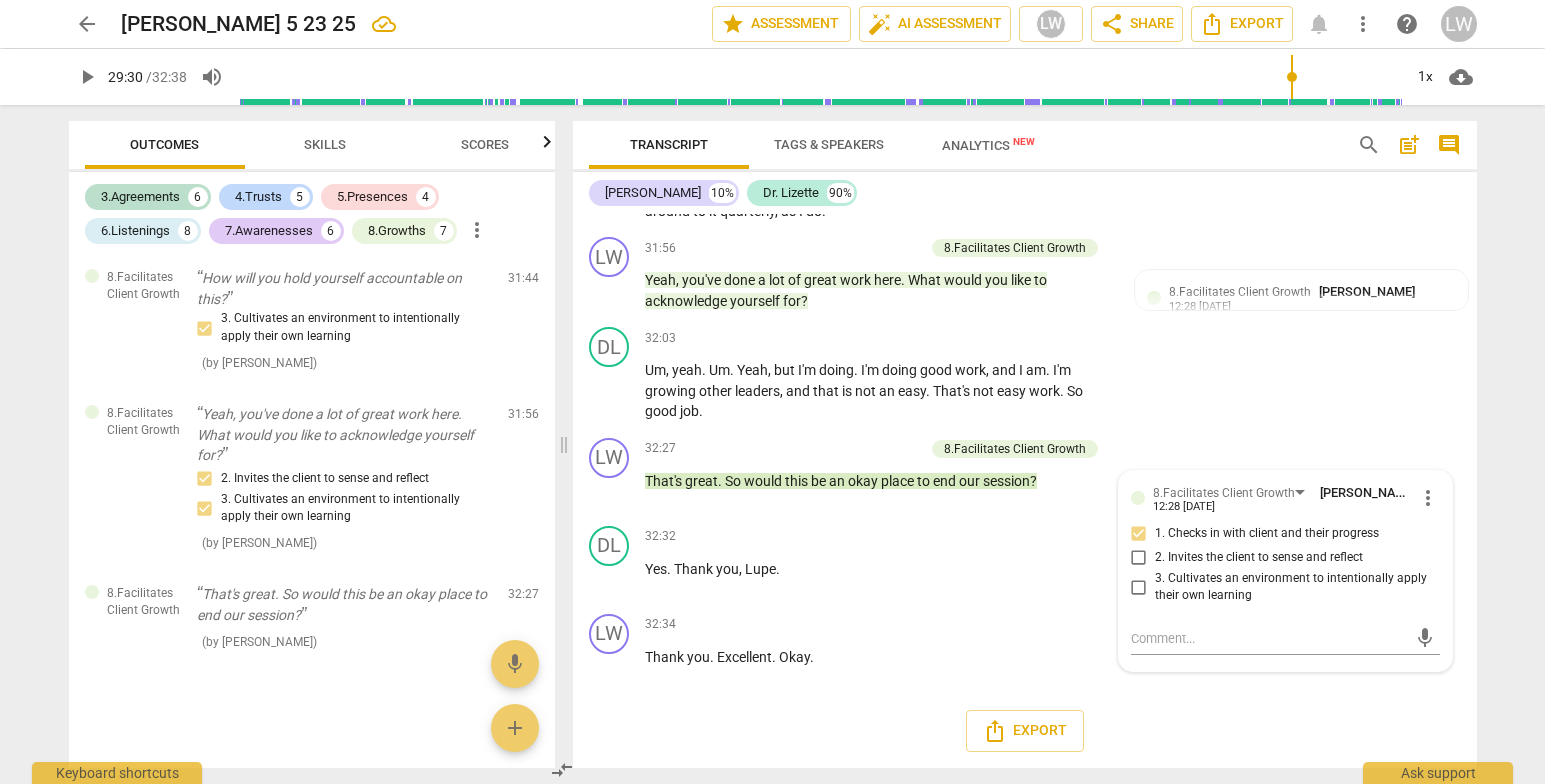 drag, startPoint x: 1529, startPoint y: 398, endPoint x: 1510, endPoint y: 410, distance: 22.472204 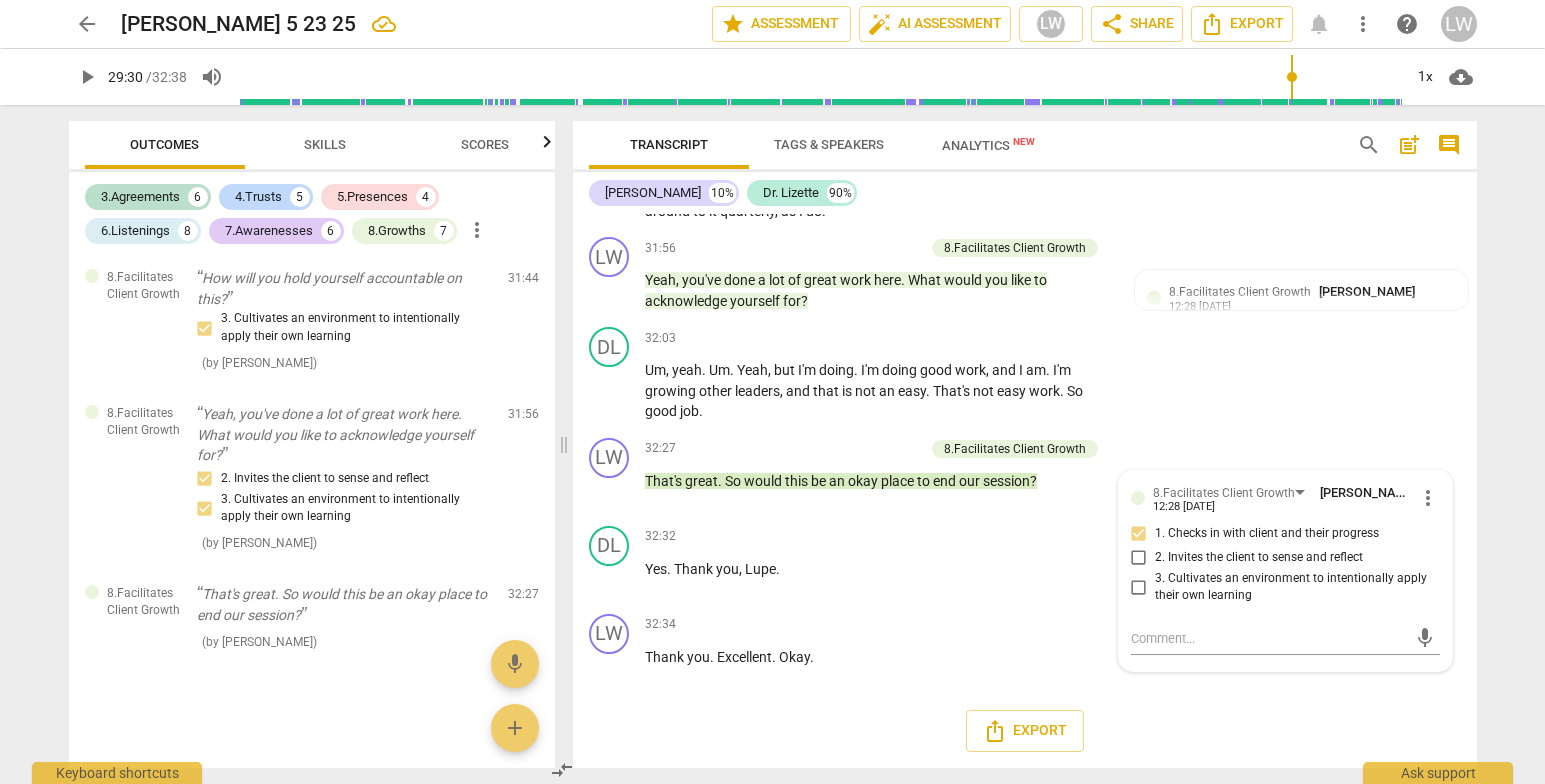 click on "arrow_back [PERSON_NAME] 5 23 25 edit star    Assessment   auto_fix_high    AI Assessment LW share    Share    Export notifications more_vert help LW play_arrow 29:30   /  32:38 volume_up 1x cloud_download Outcomes Skills Scores 3.Agreements 6 4.Trusts 5 5.Presences 4 6.Listenings 8 7.Awarenesses 6 8.Growths 7 more_vert 3.Agreement So what did you bring for us? ( by [PERSON_NAME] ) 00:09 edit delete 6.Listens Actively So I've heard, uh, massively. 1. Responds to client with an invitation into a deeper exploration ( by [PERSON_NAME] ) 01:32 edit delete 6.Listens Actively About three or four times. ( by [PERSON_NAME] ) 01:35 edit delete [DOMAIN_NAME] and Safety Um, what is massively kind of evoke for you? 2. Exhibits genuine curiosity about the client ( by [PERSON_NAME] ) 01:38 edit delete 3.Agreement Oh, uh, so what do you think would be most important m To take away from this session? 1. Partners with the client to explore the topic ( by [PERSON_NAME] ) 03:28 edit delete 6.Listens Actively ( by [PERSON_NAME] ) 04:47 edit delete ( ) (" at bounding box center (772, 392) 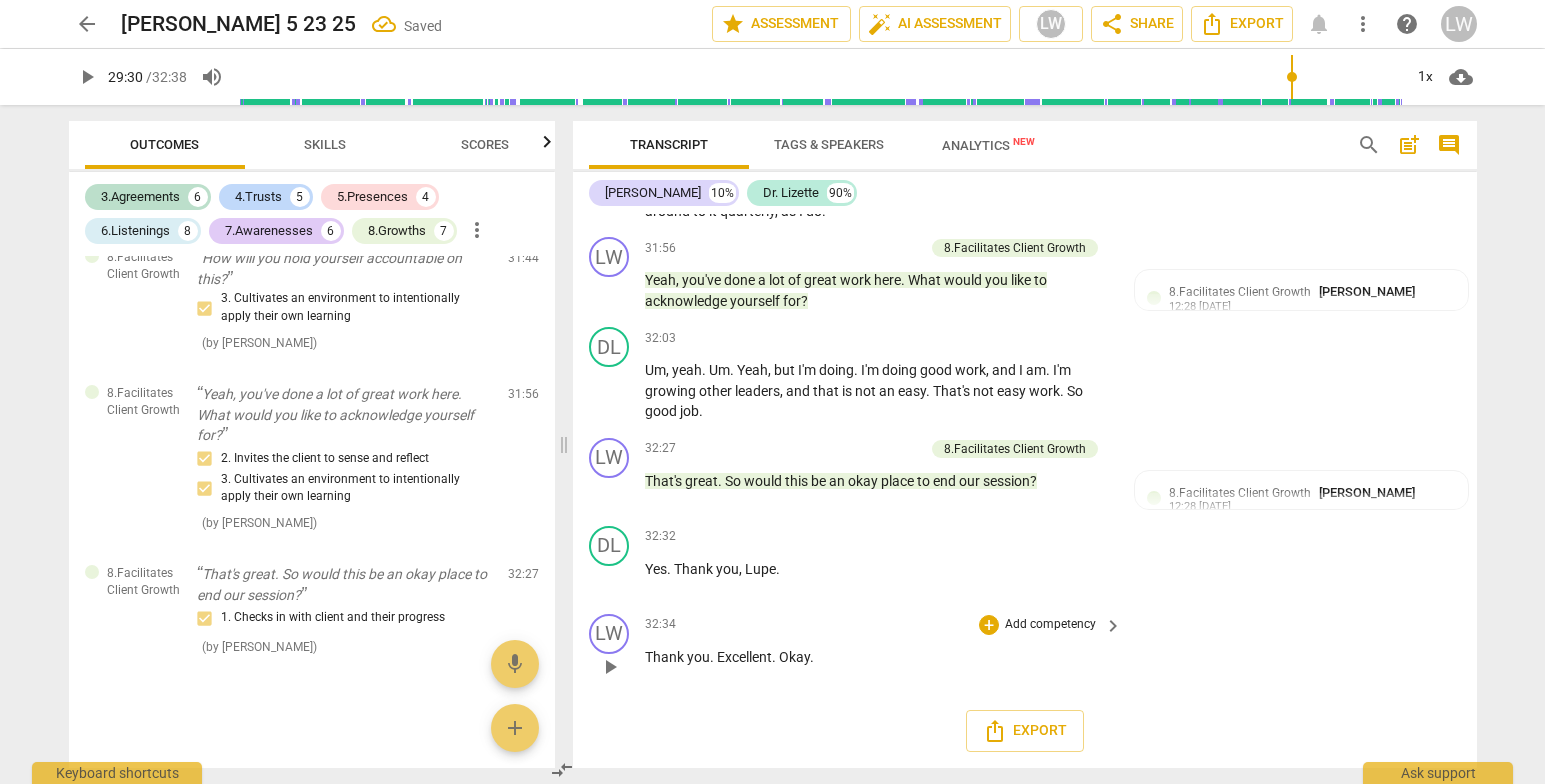 click on "Add competency" at bounding box center [1050, 625] 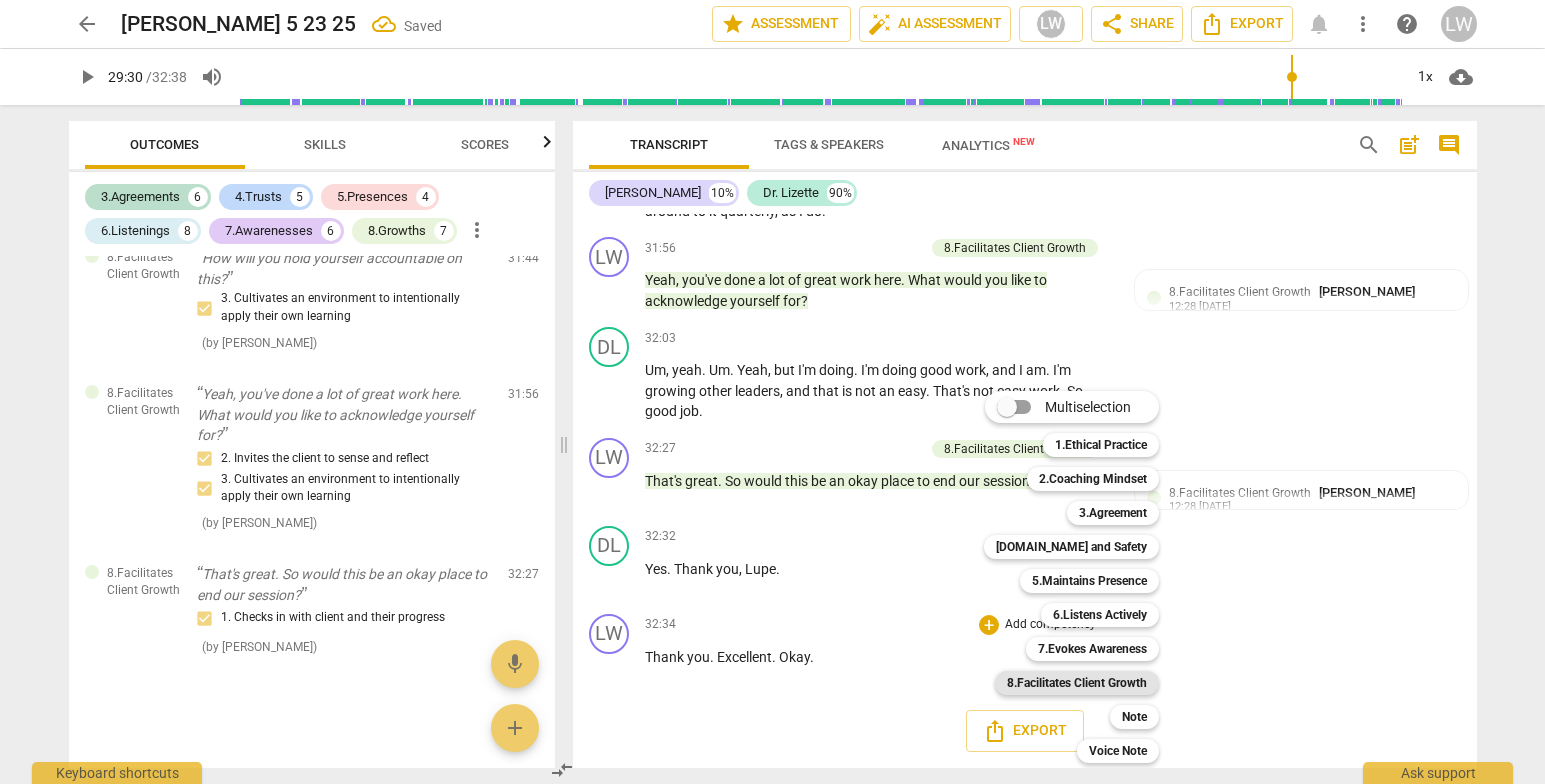 click on "8.Facilitates Client Growth" at bounding box center (1077, 683) 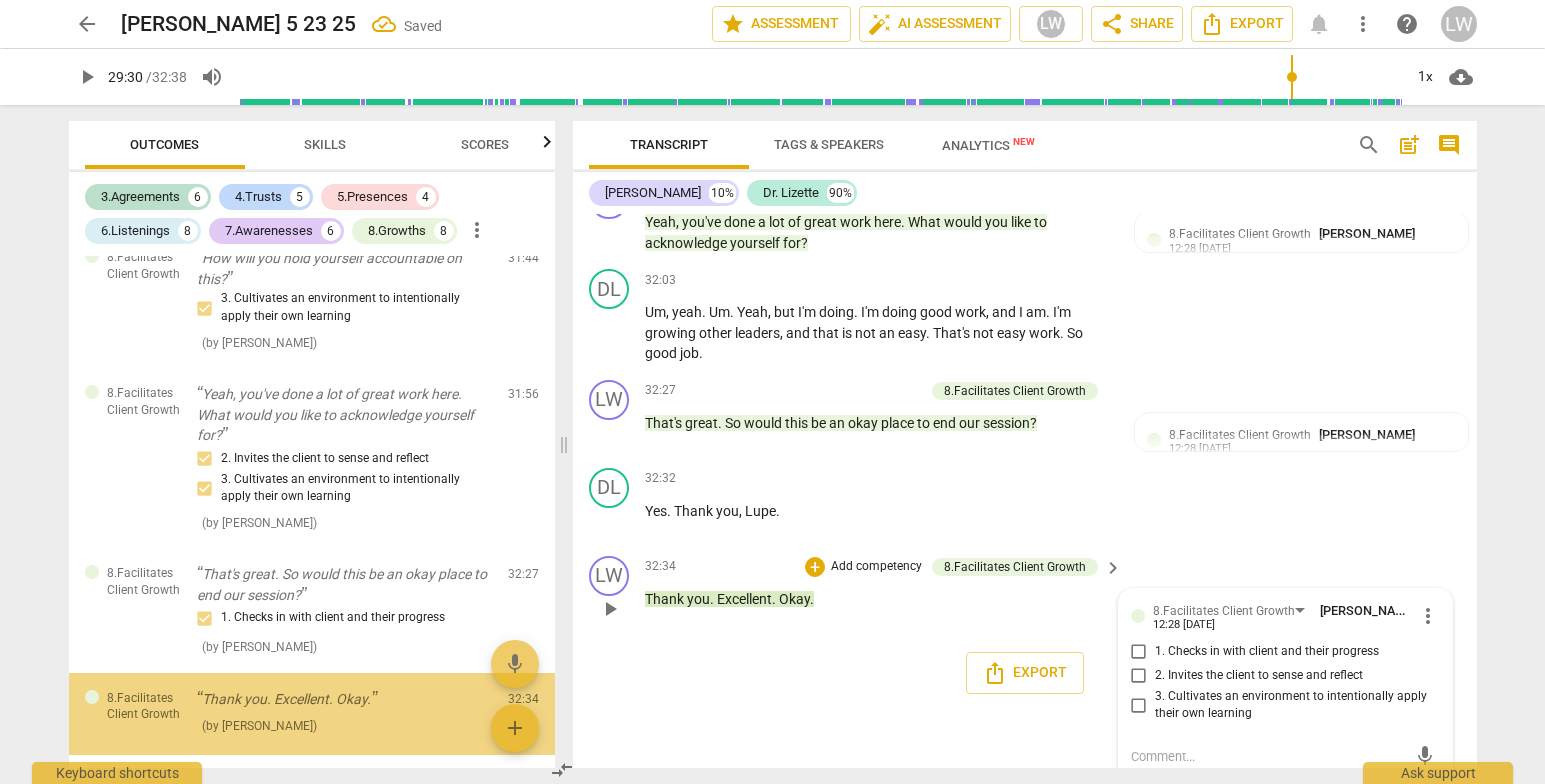scroll, scrollTop: 9456, scrollLeft: 0, axis: vertical 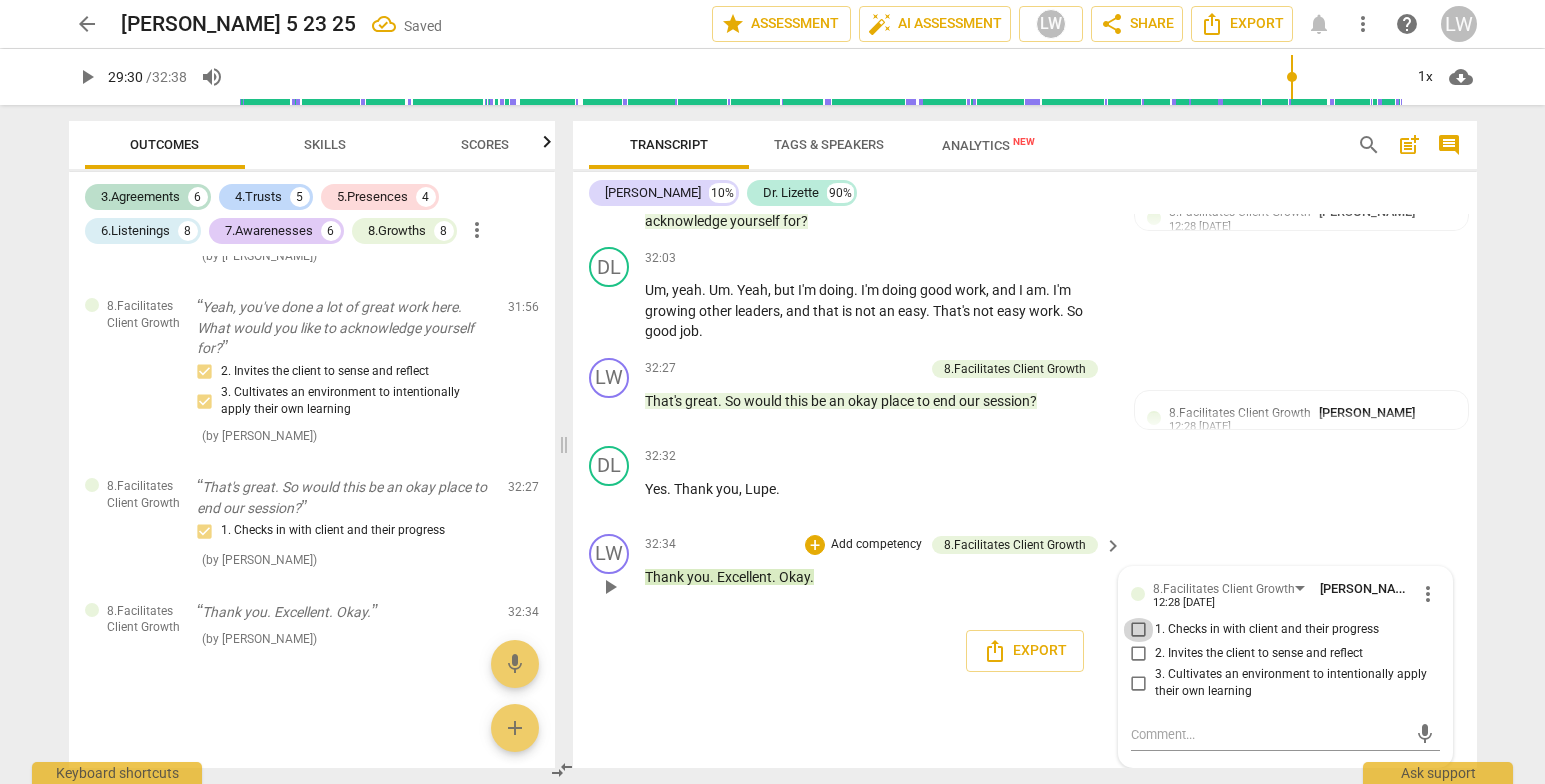 click on "1. Checks in with client and their progress" at bounding box center [1139, 630] 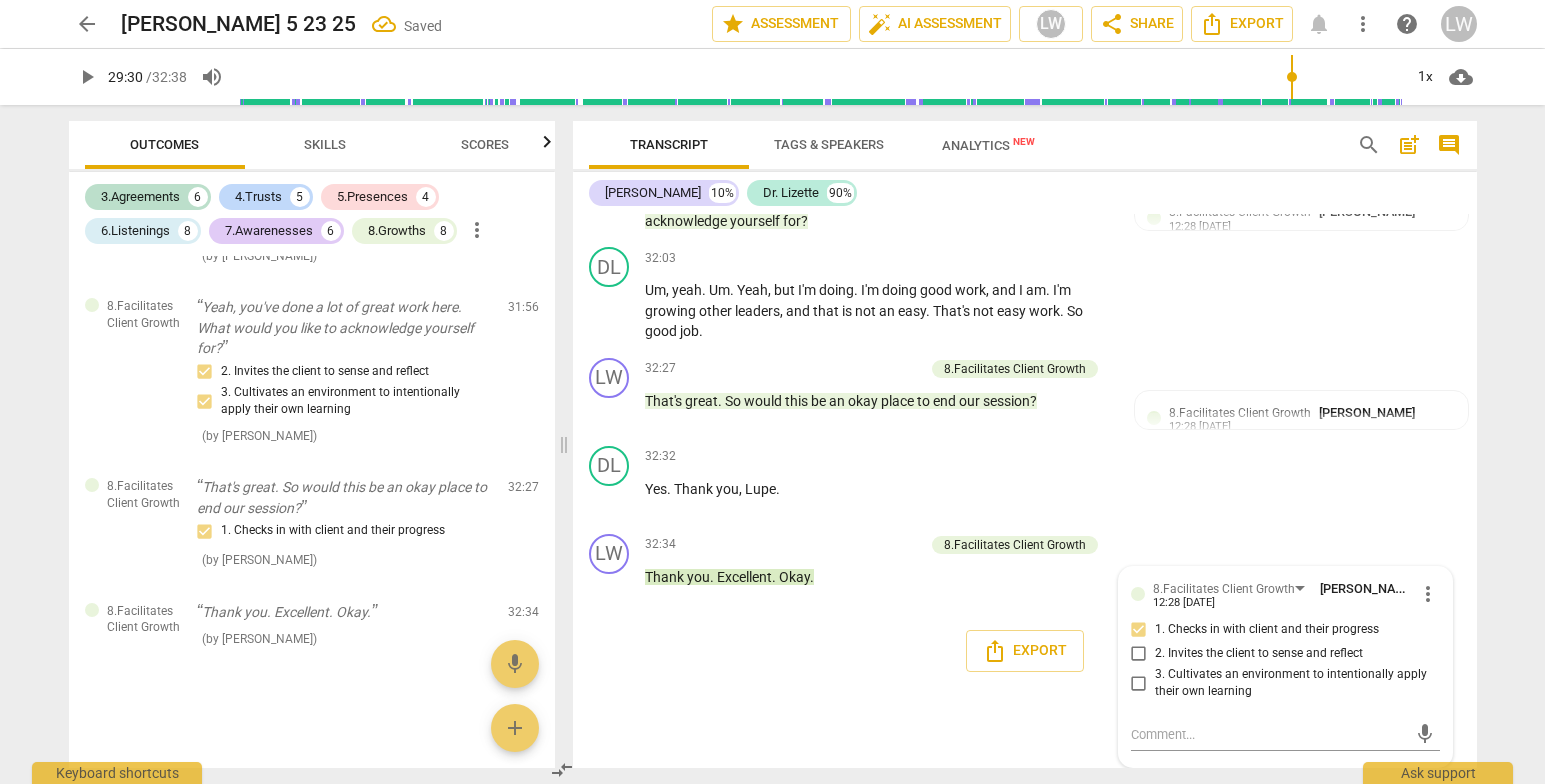 scroll, scrollTop: 8971, scrollLeft: 0, axis: vertical 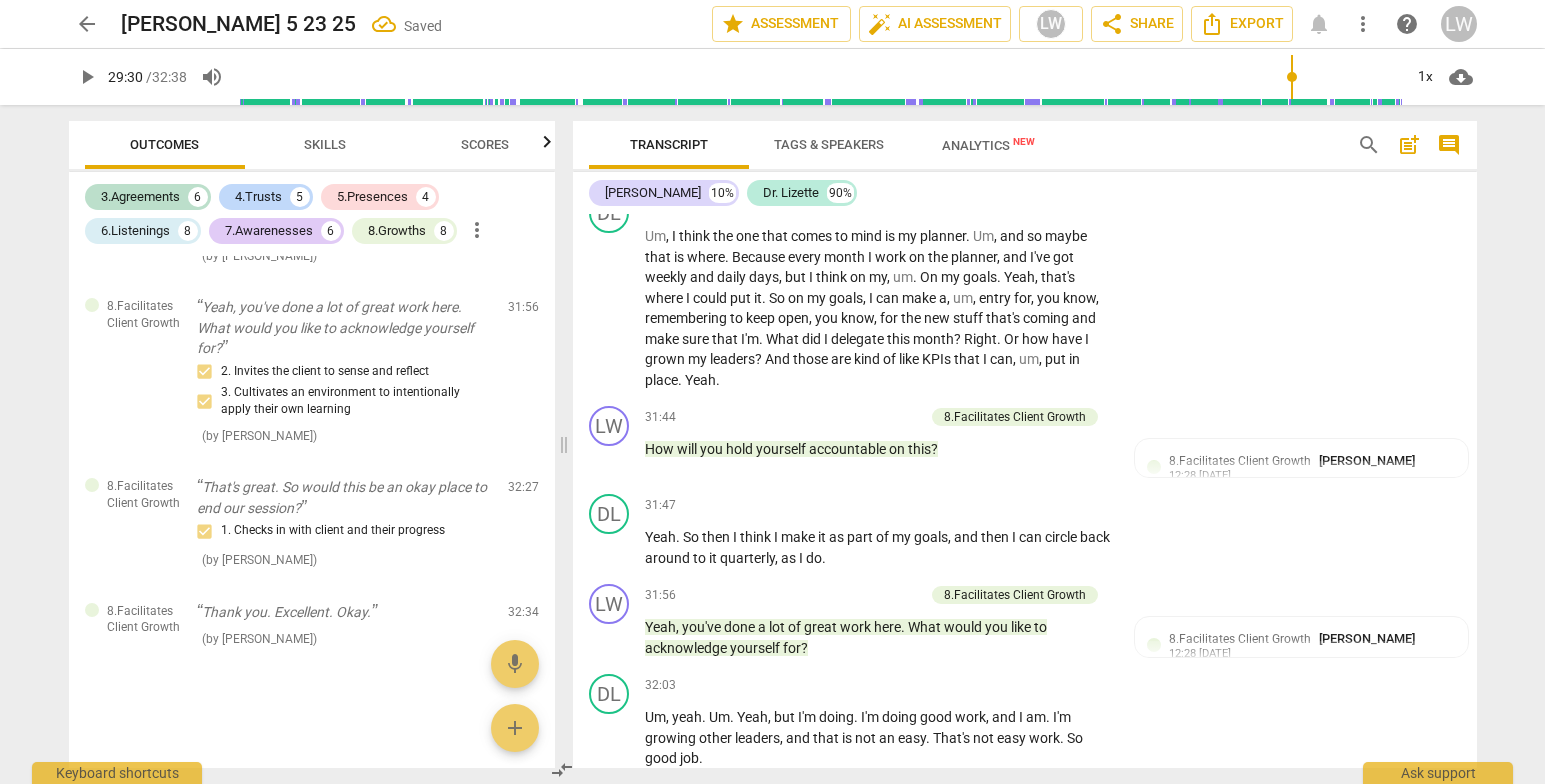 click on "arrow_back [PERSON_NAME] 5 23 25 Saved edit star    Assessment   auto_fix_high    AI Assessment LW share    Share    Export notifications more_vert help LW play_arrow 29:30   /  32:38 volume_up 1x cloud_download Outcomes Skills Scores 3.Agreements 6 4.Trusts 5 5.Presences 4 6.Listenings 8 7.Awarenesses 6 8.Growths 8 more_vert 3.Agreement So what did you bring for us? ( by [PERSON_NAME] ) 00:09 edit delete 6.Listens Actively So I've heard, uh, massively. 1. Responds to client with an invitation into a deeper exploration ( by [PERSON_NAME] ) 01:32 edit delete 6.Listens Actively About three or four times. ( by [PERSON_NAME] ) 01:35 edit delete [DOMAIN_NAME] and Safety Um, what is massively kind of evoke for you? 2. Exhibits genuine curiosity about the client ( by [PERSON_NAME] ) 01:38 edit delete 3.Agreement Oh, uh, so what do you think would be most important m To take away from this session? 1. Partners with the client to explore the topic ( by [PERSON_NAME] ) 03:28 edit delete 6.Listens Actively ( by [PERSON_NAME] ) 04:47 edit delete" at bounding box center (772, 392) 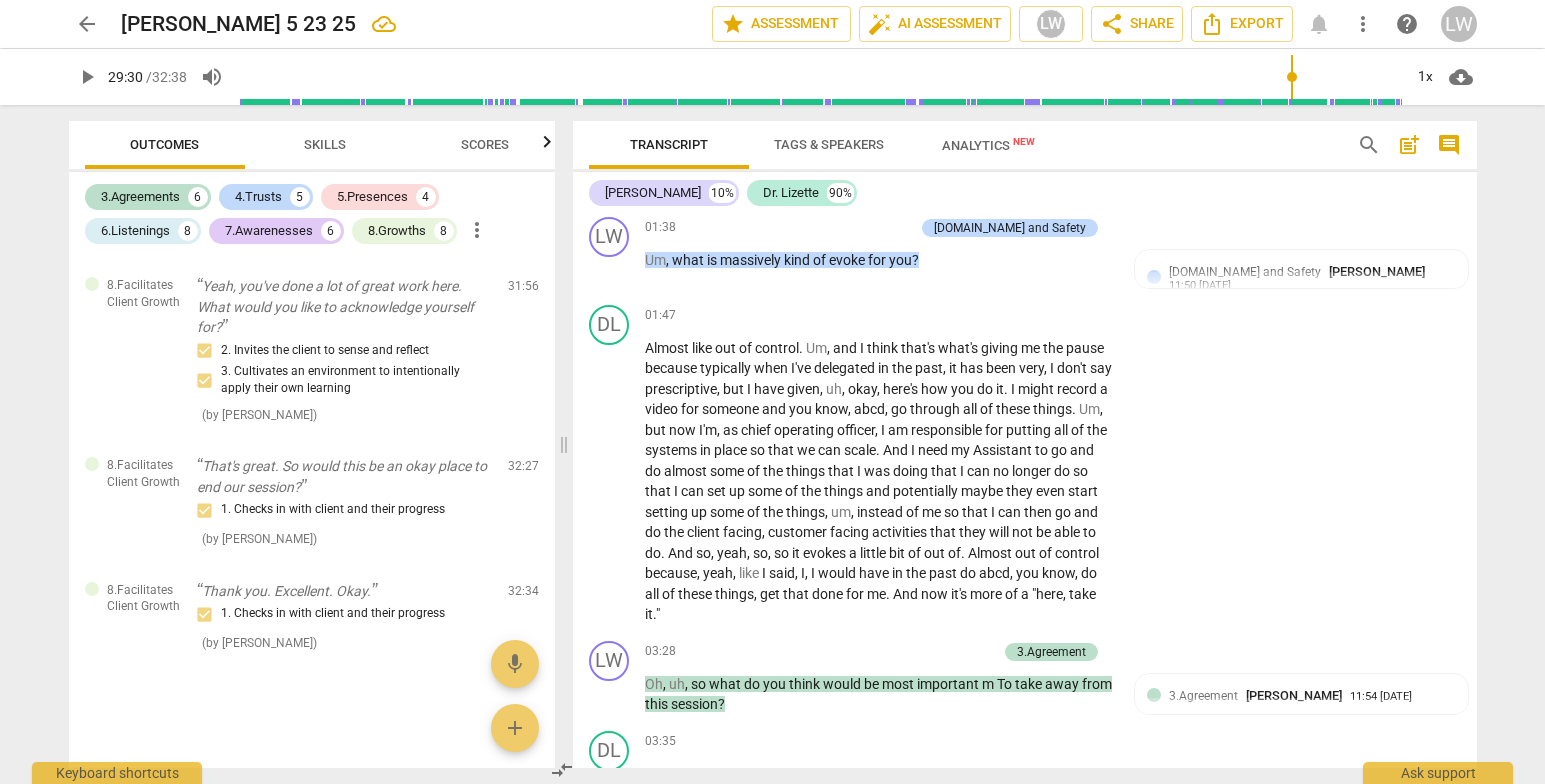 scroll, scrollTop: 0, scrollLeft: 0, axis: both 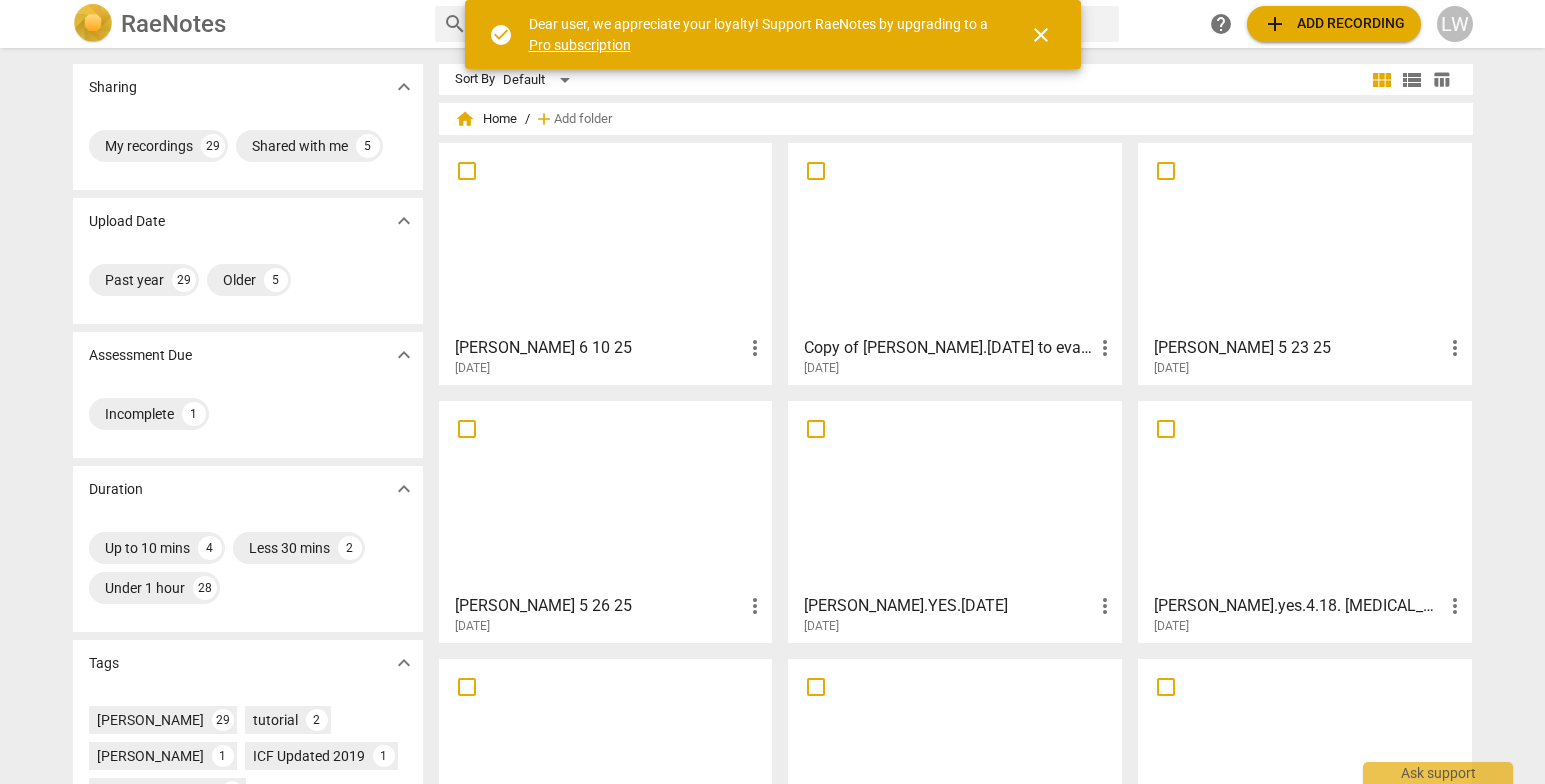 click at bounding box center (606, 238) 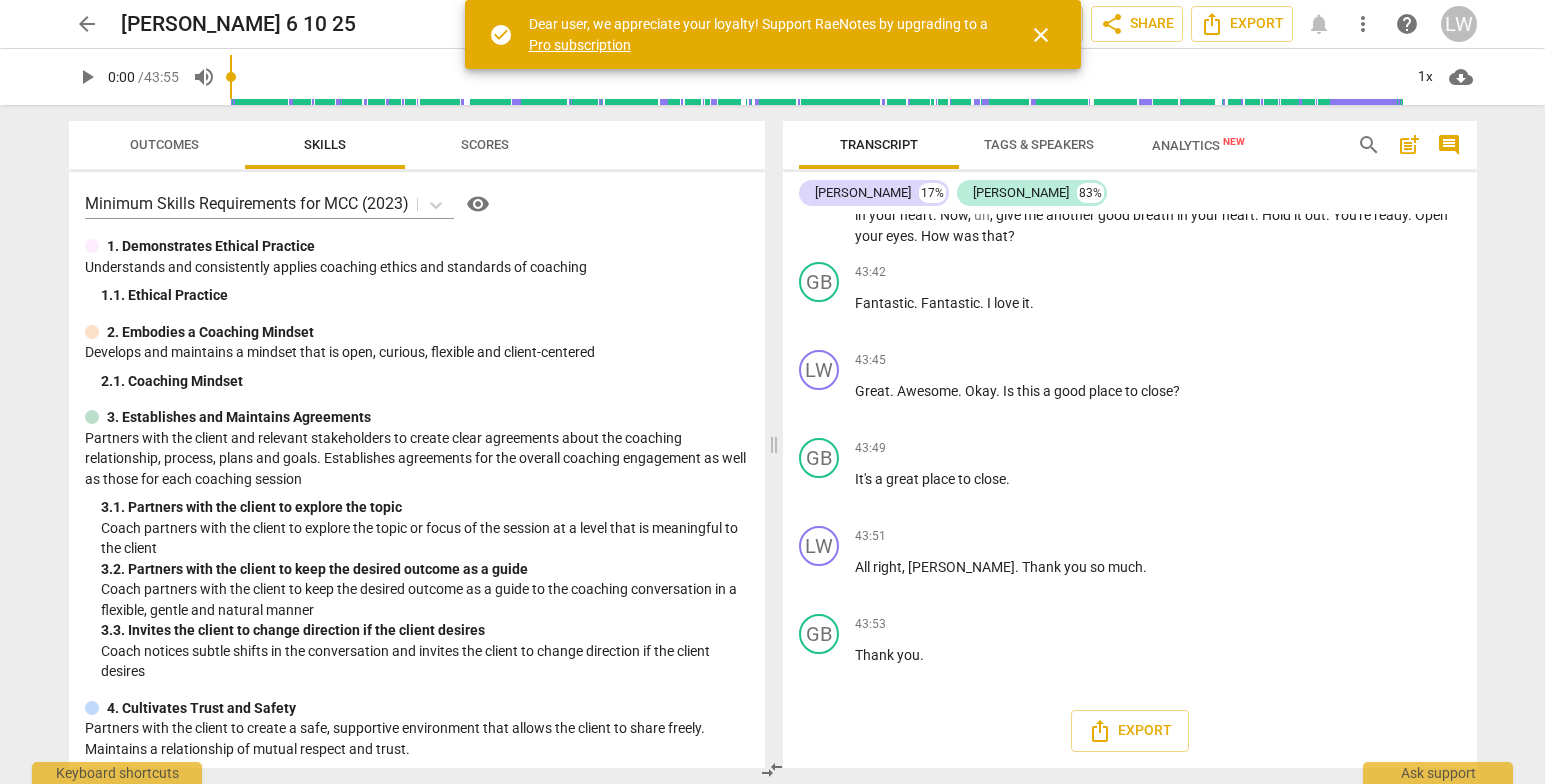 scroll, scrollTop: 0, scrollLeft: 0, axis: both 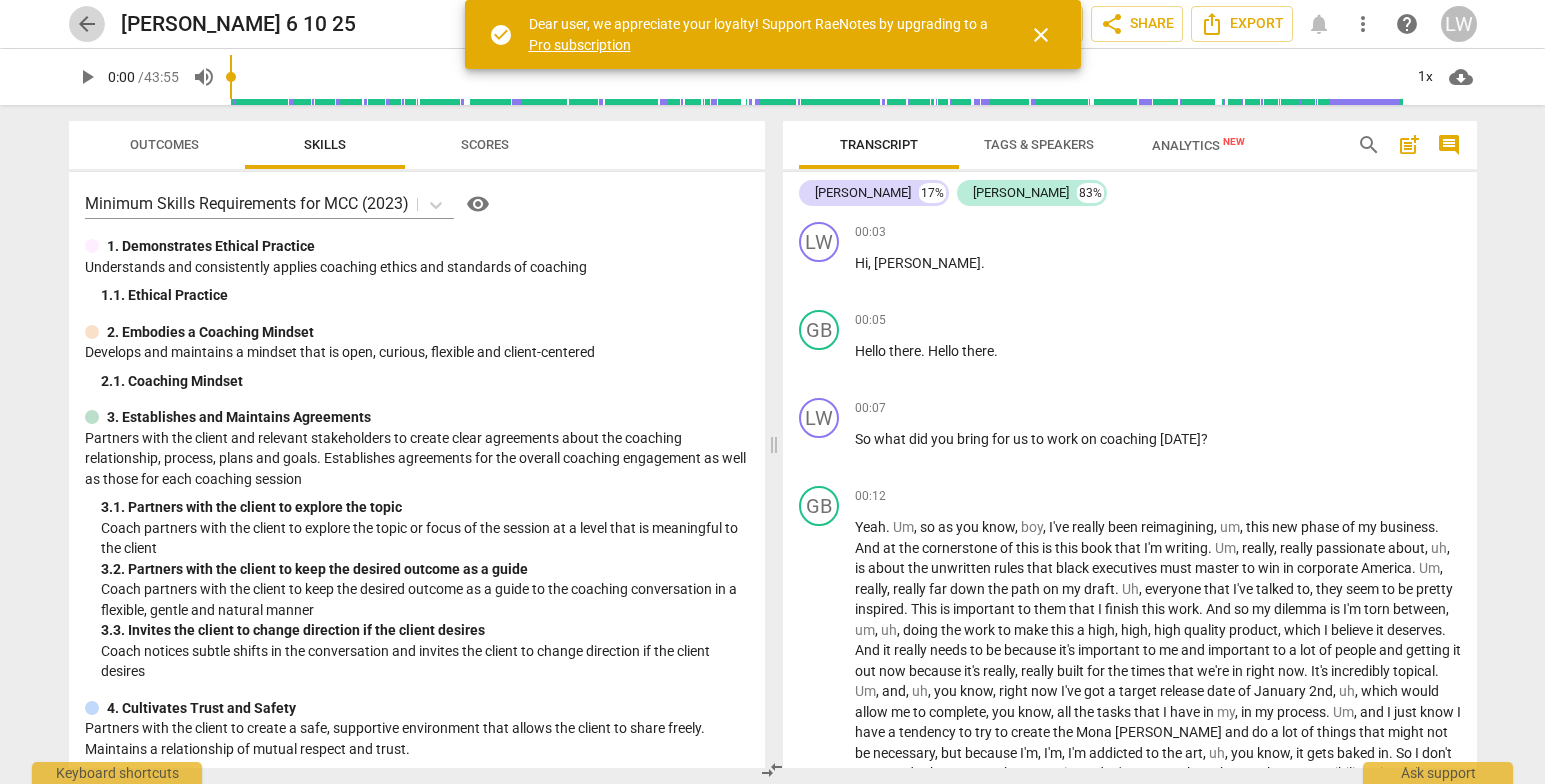 click on "arrow_back" at bounding box center (87, 24) 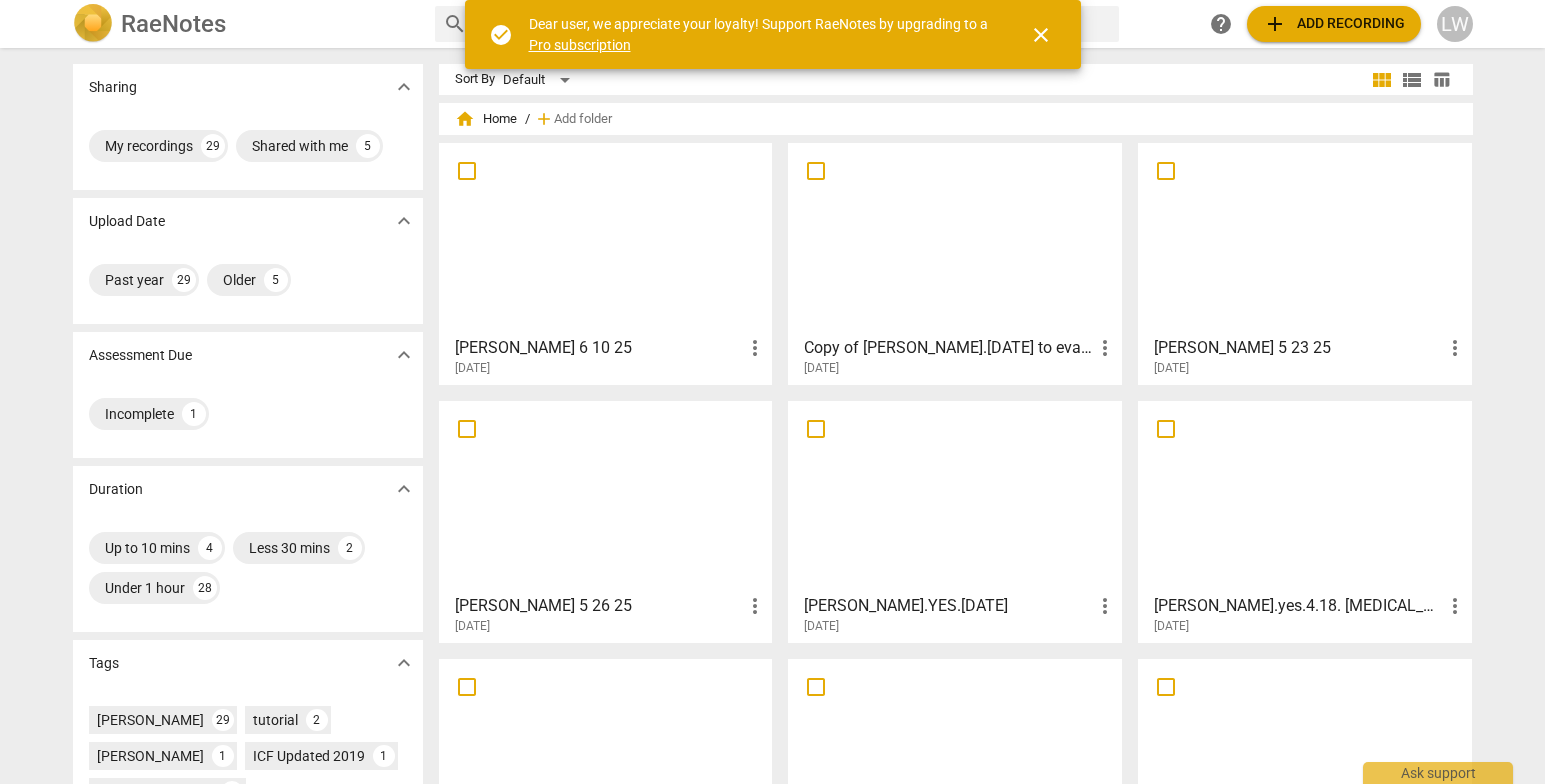 click at bounding box center (955, 238) 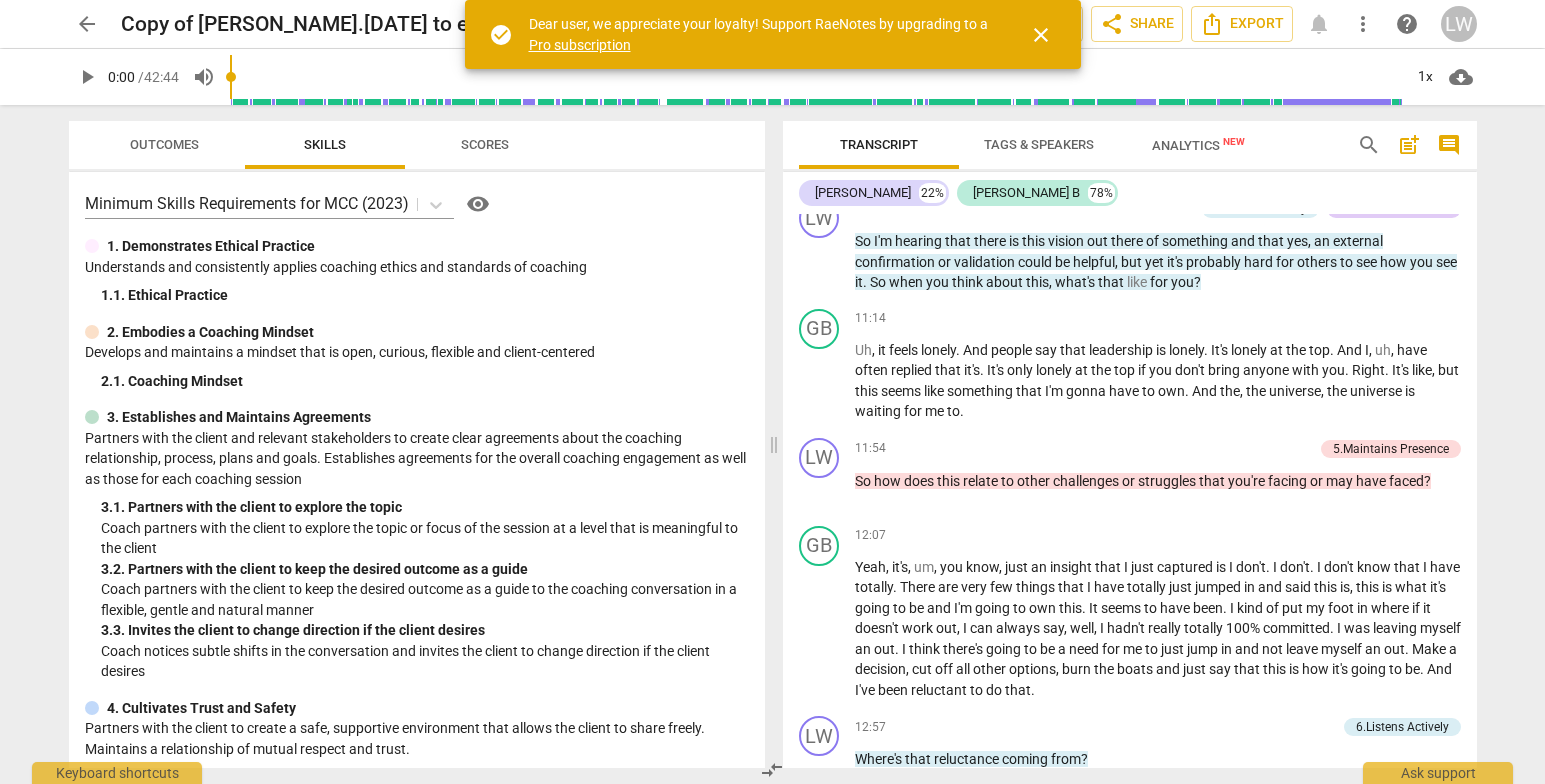 scroll, scrollTop: 0, scrollLeft: 0, axis: both 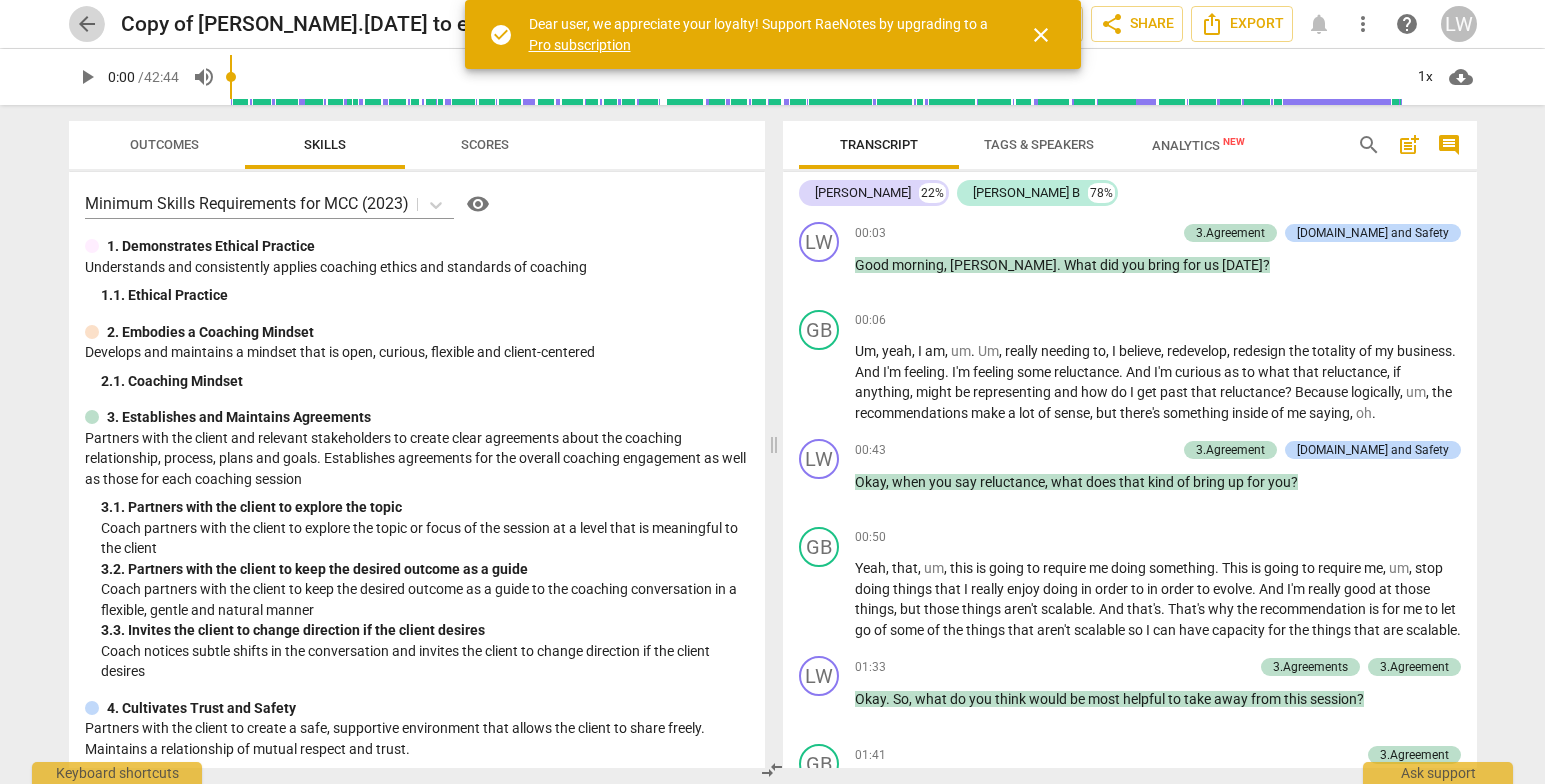 click on "arrow_back" at bounding box center (87, 24) 